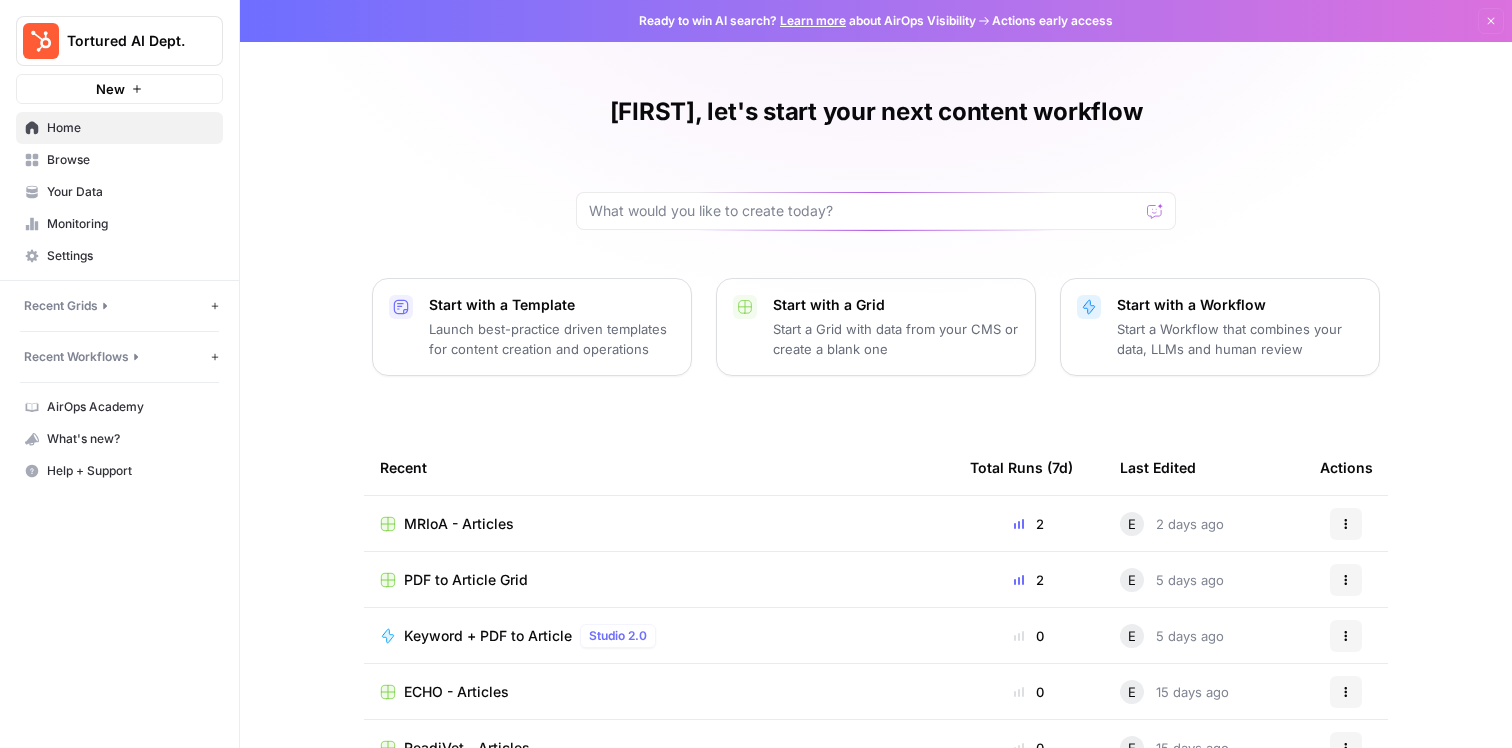 scroll, scrollTop: 0, scrollLeft: 0, axis: both 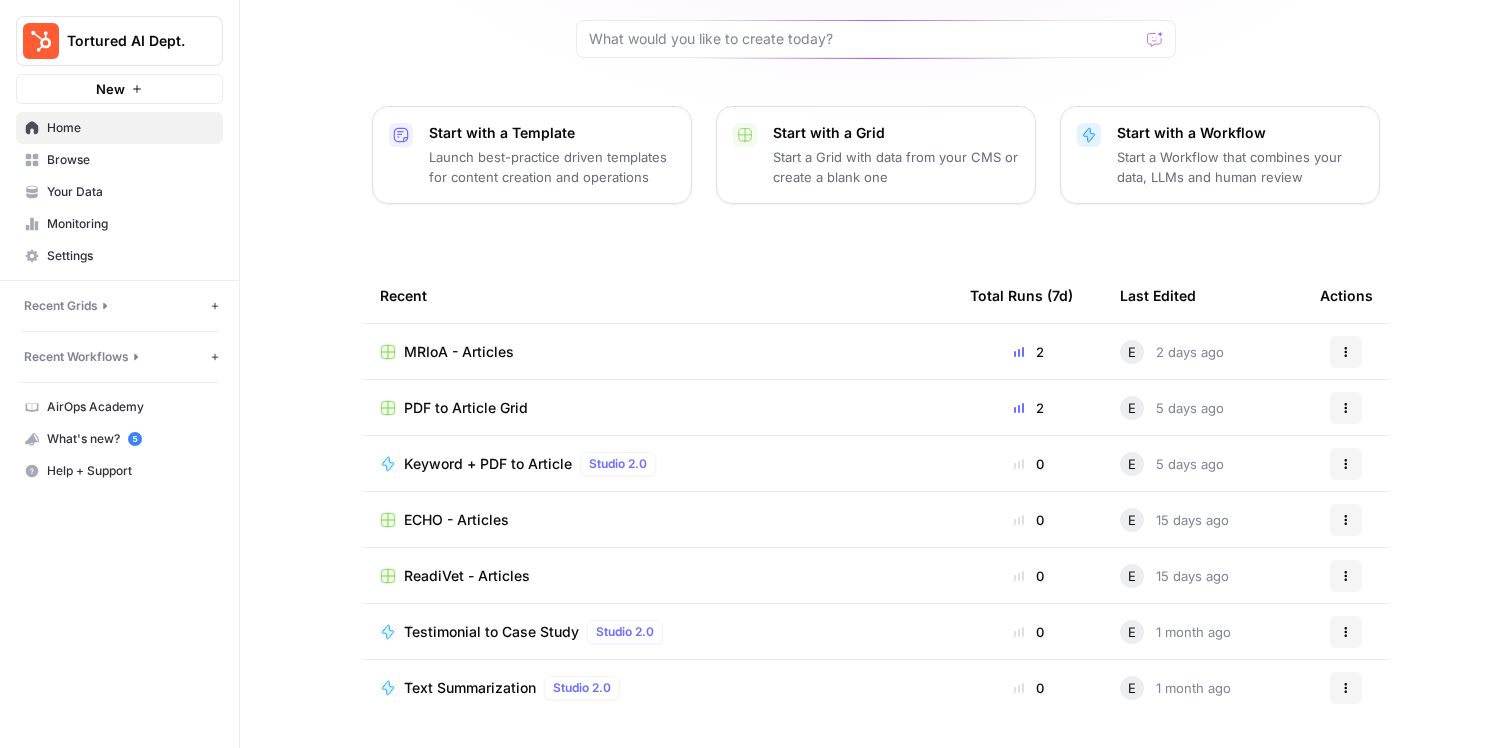 click on "Your Data" at bounding box center [130, 192] 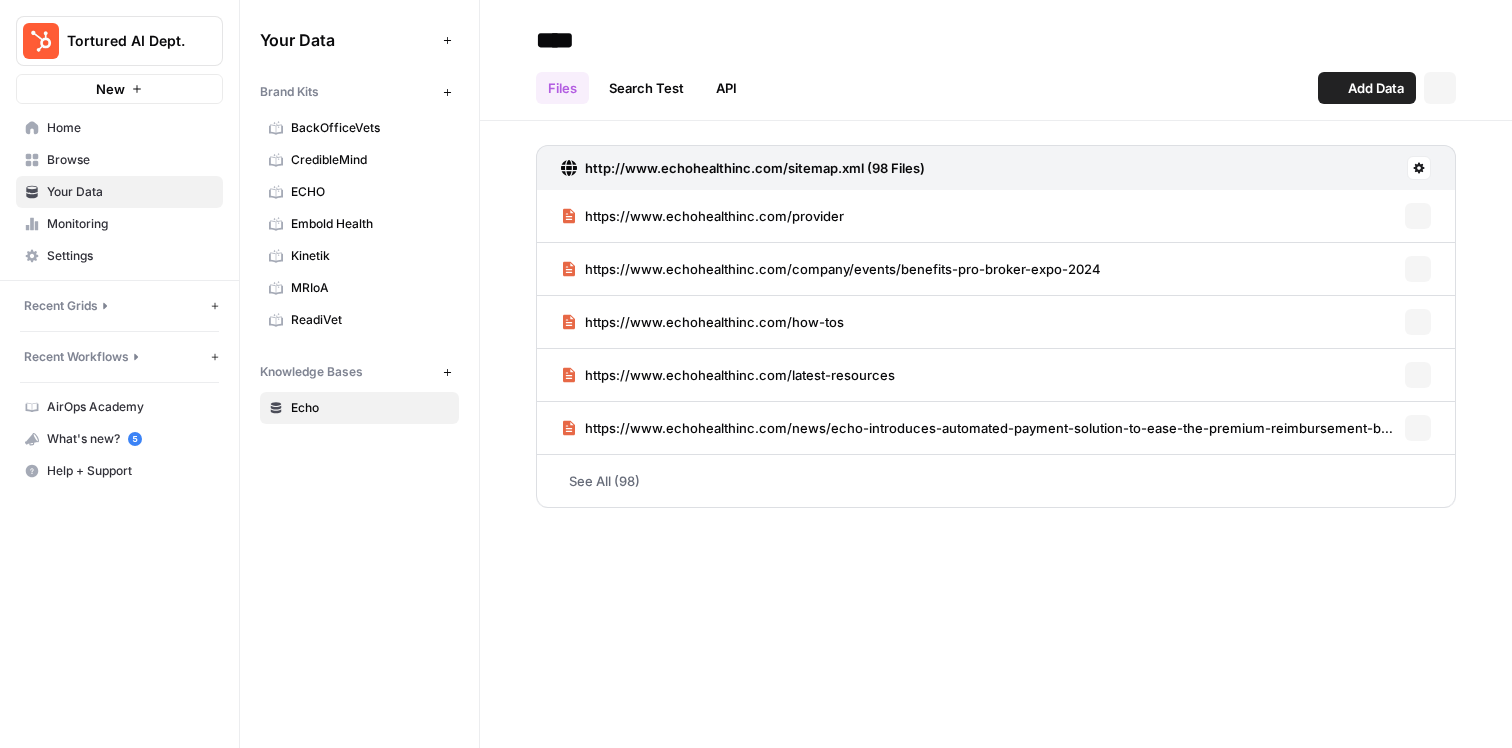 click on "Monitoring" at bounding box center [130, 224] 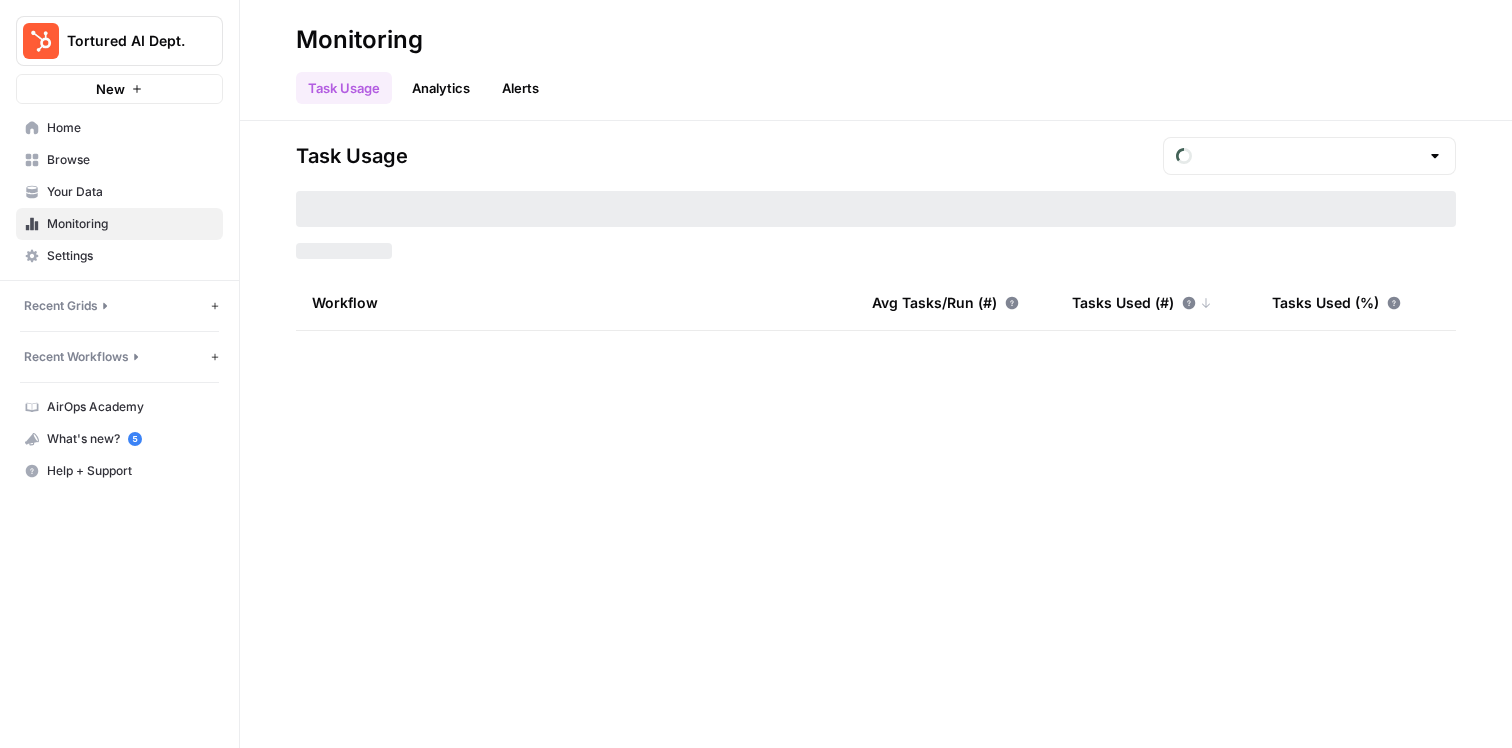 type on "August Tasks" 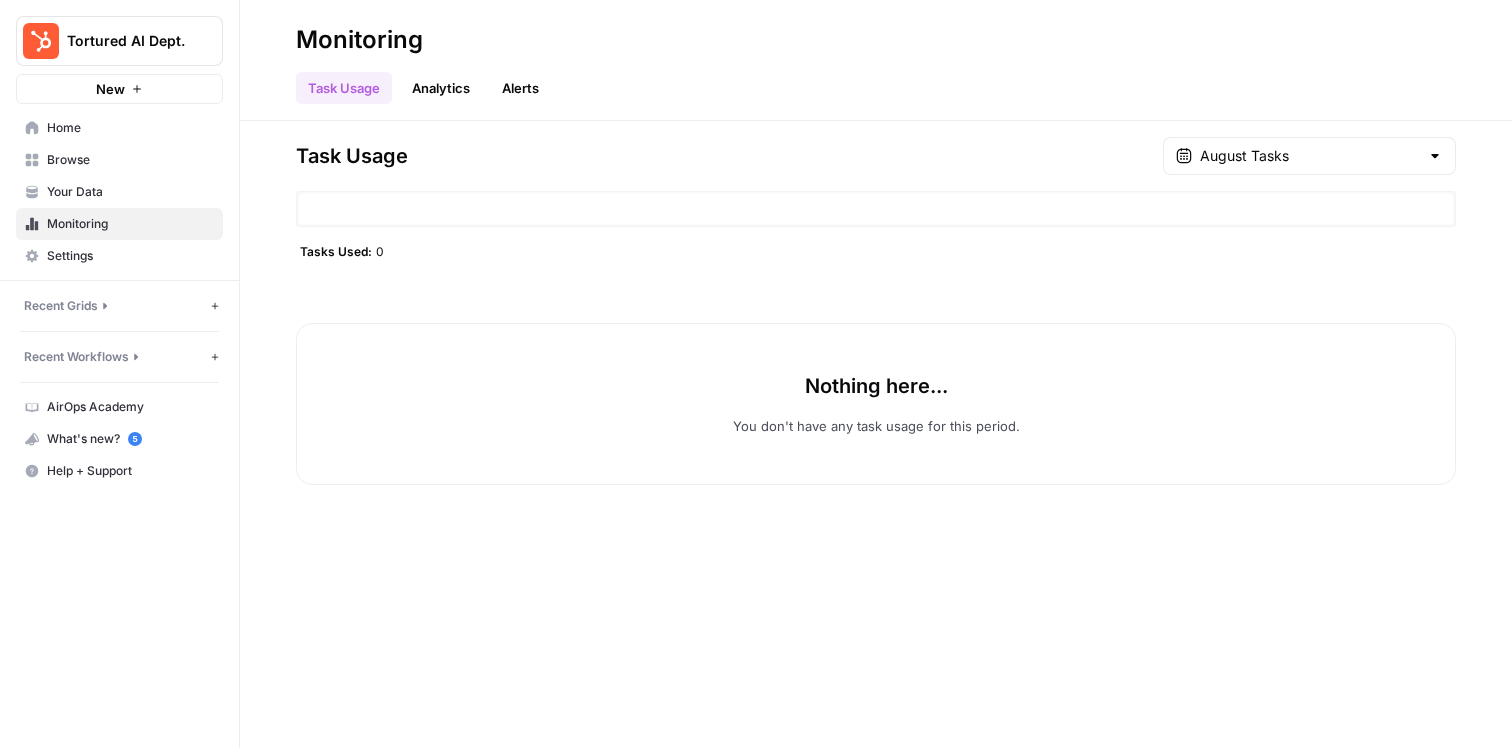 click on "Your Data" at bounding box center [130, 192] 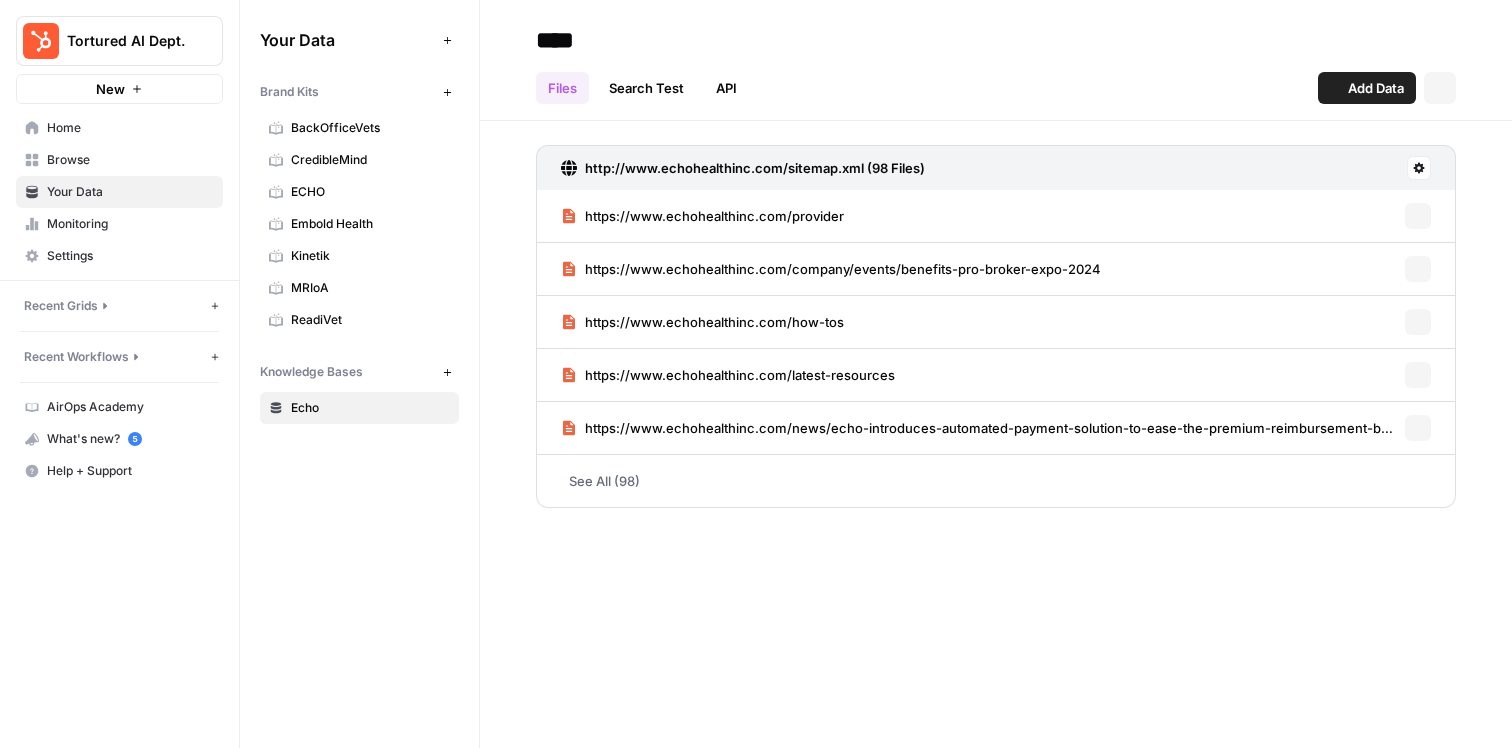 click on "Browse" at bounding box center [130, 160] 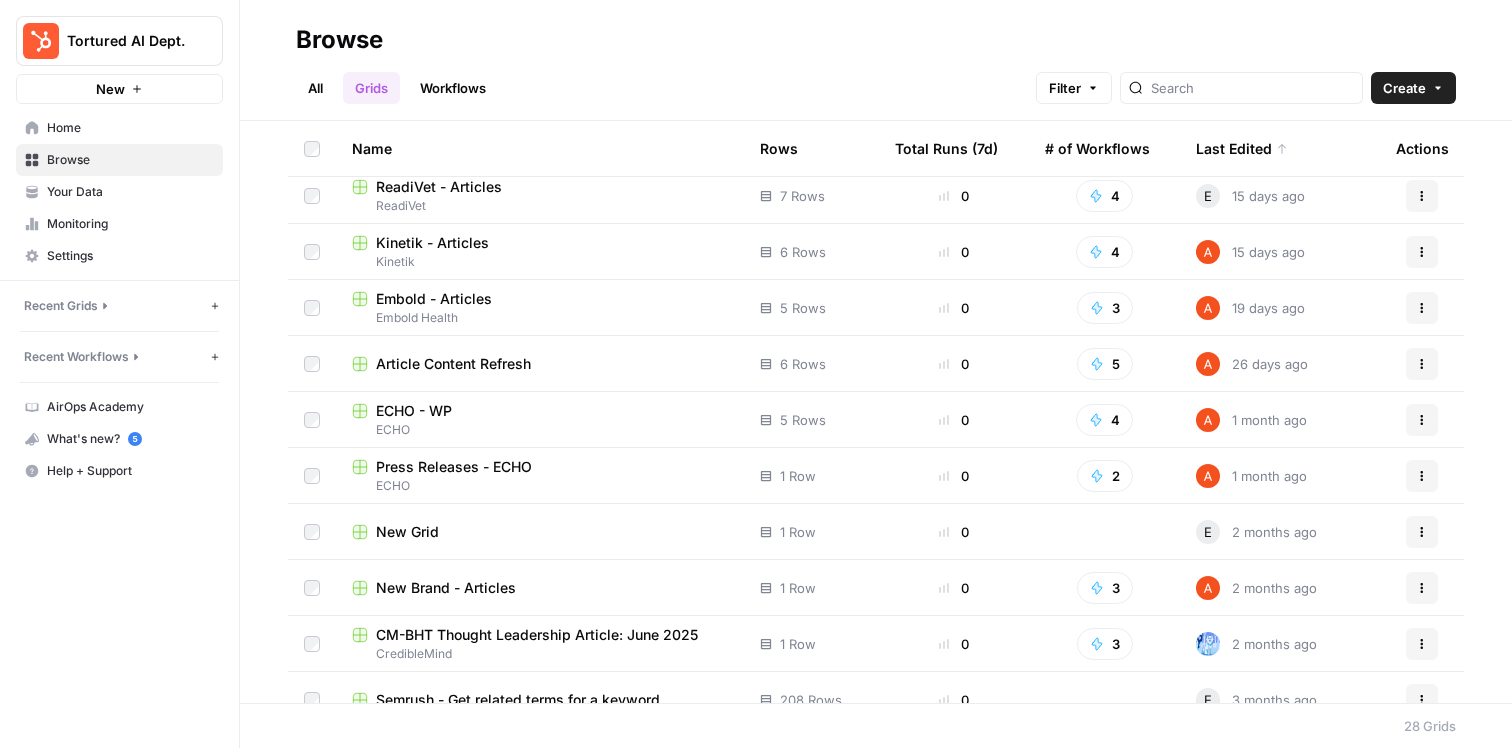 scroll, scrollTop: 185, scrollLeft: 0, axis: vertical 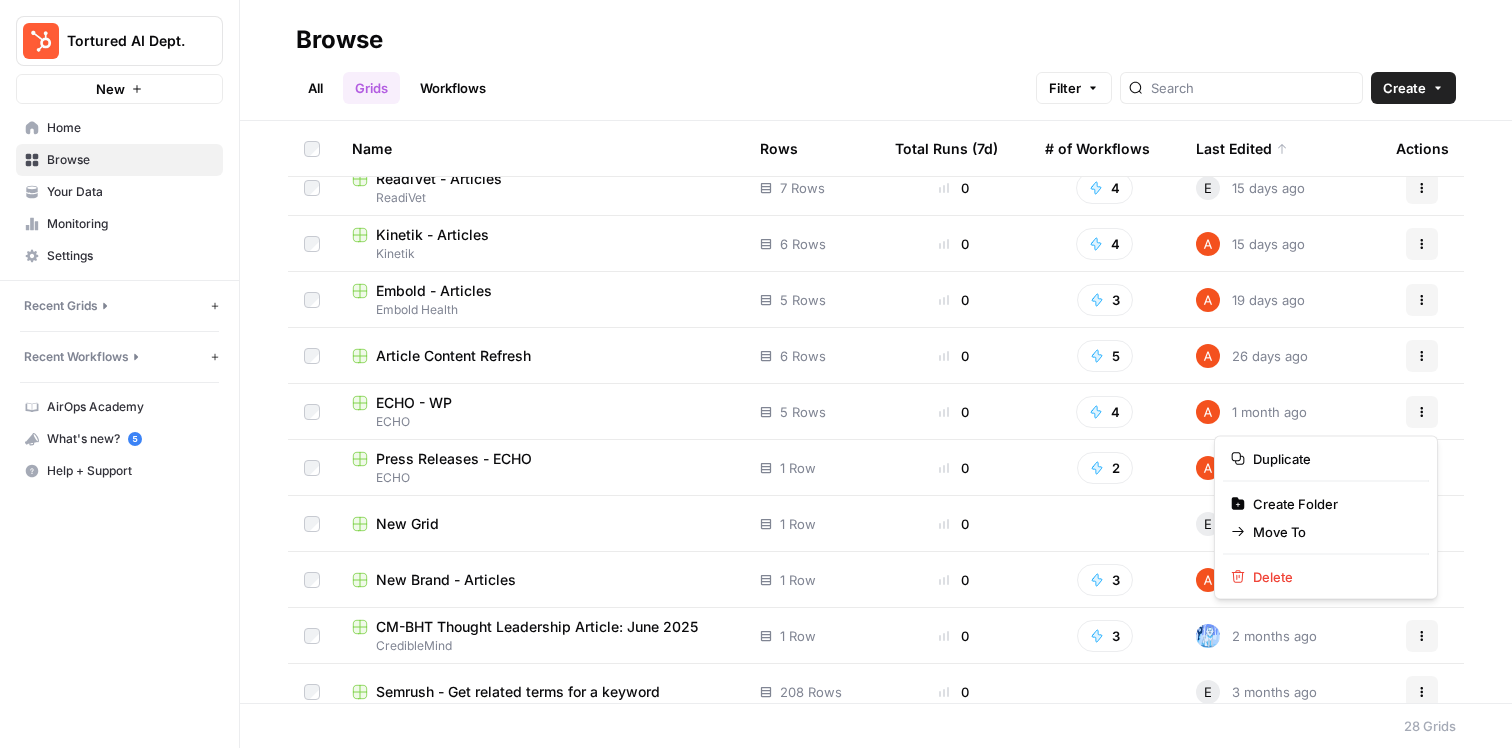click 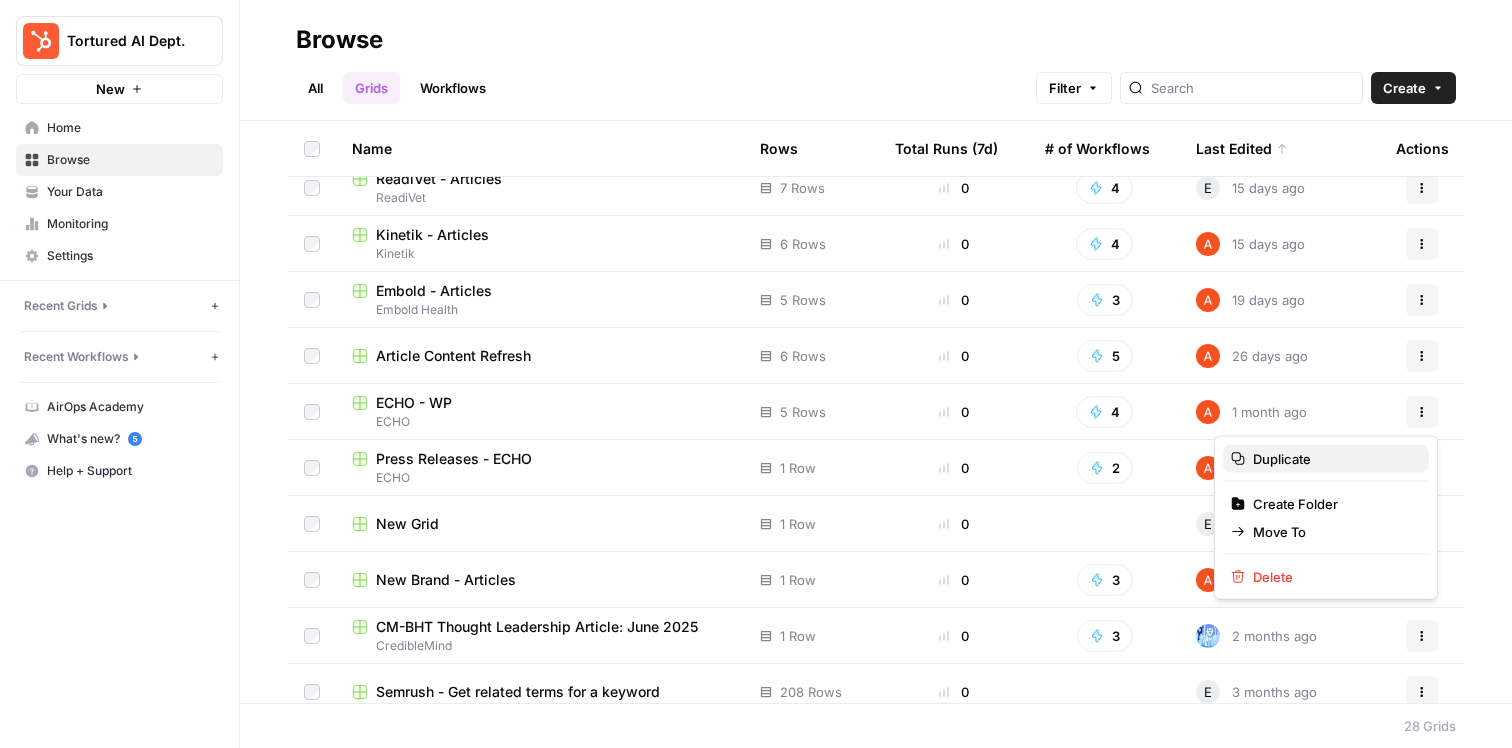 click on "Duplicate" at bounding box center [1333, 459] 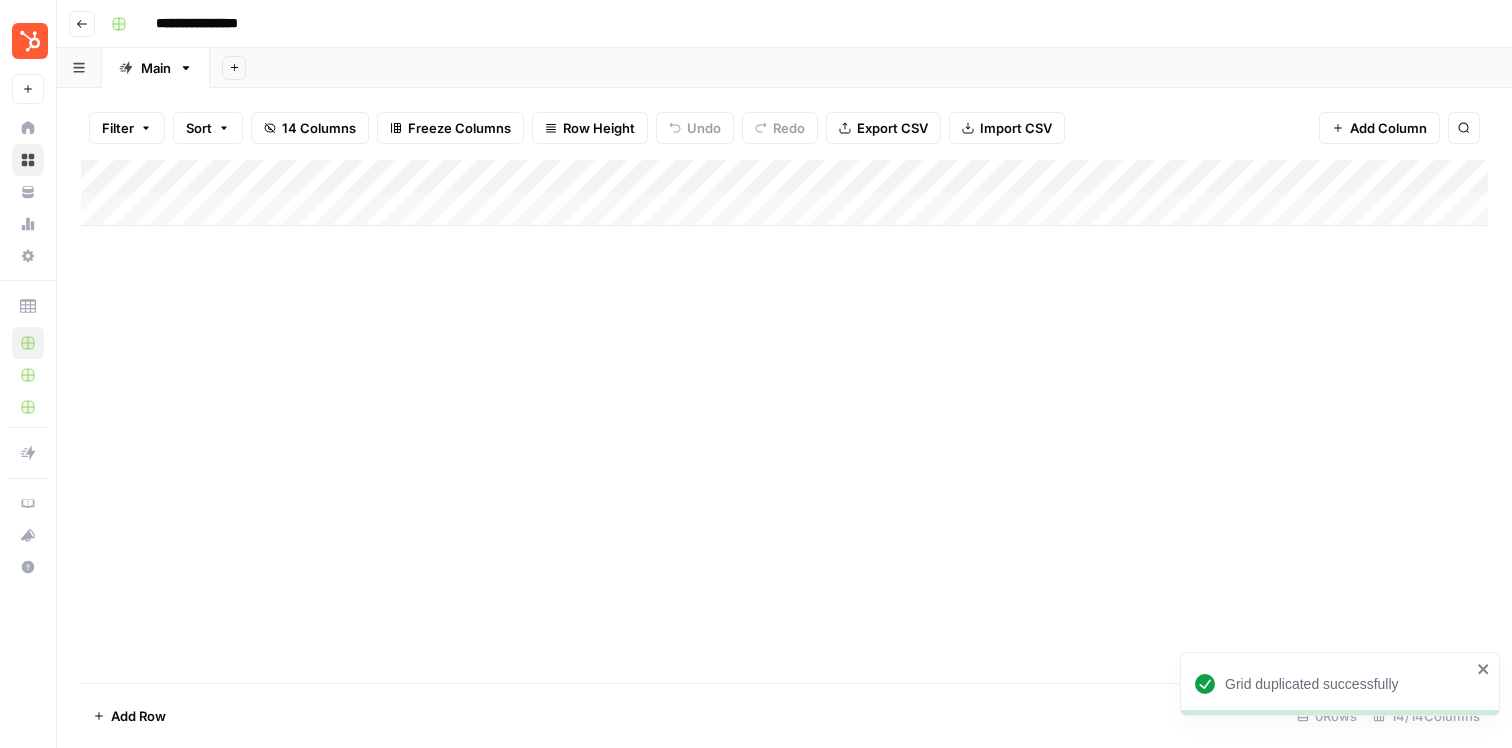 click on "**********" at bounding box center (219, 24) 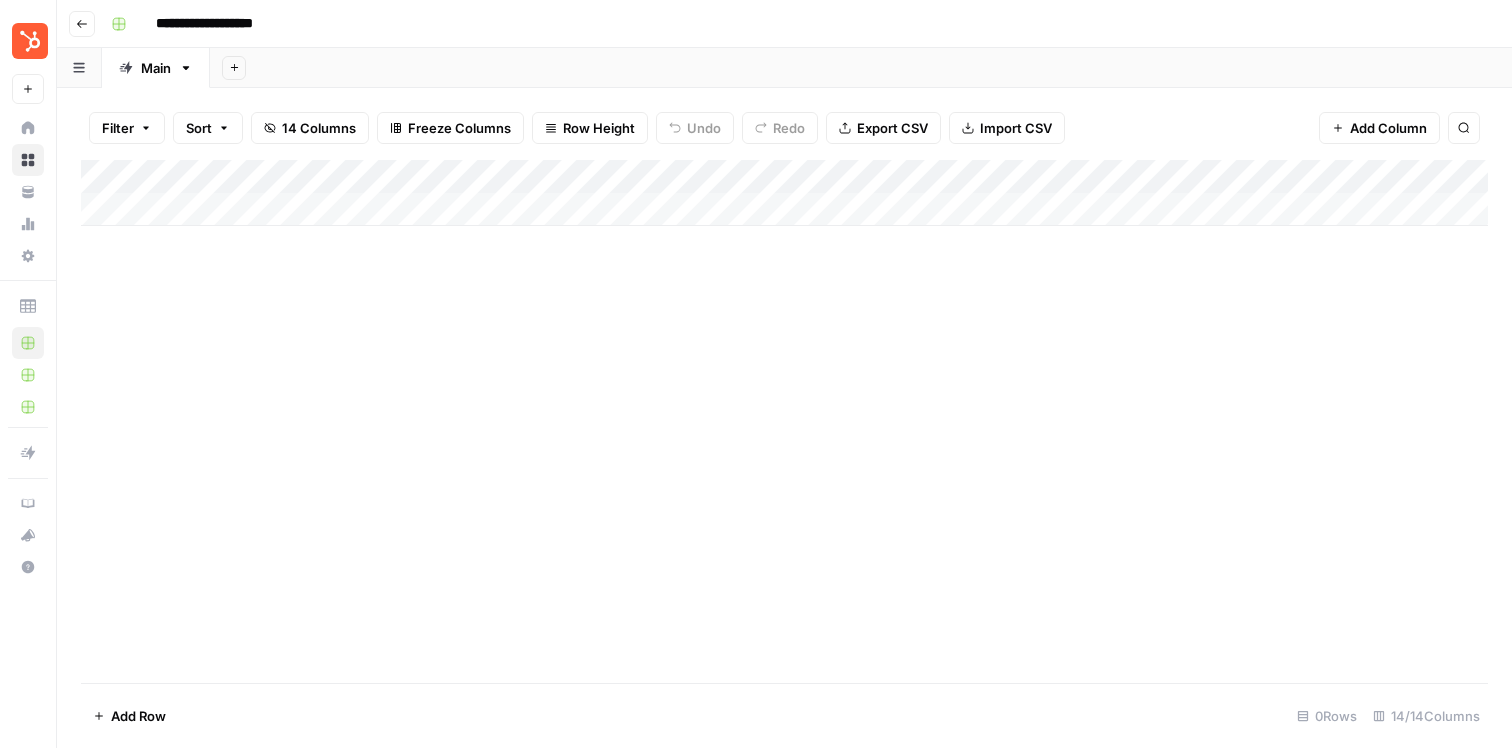 click on "**********" at bounding box center [223, 24] 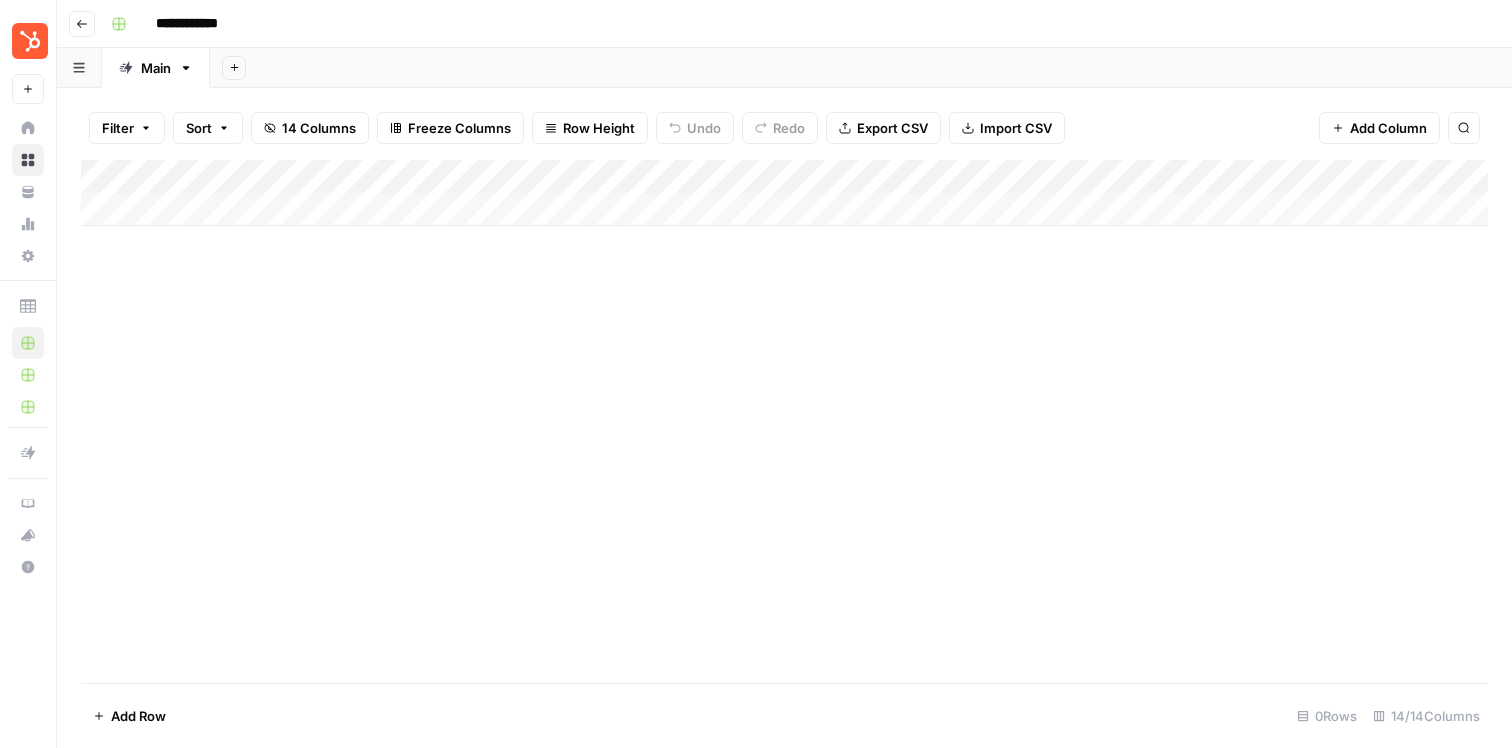 type on "**********" 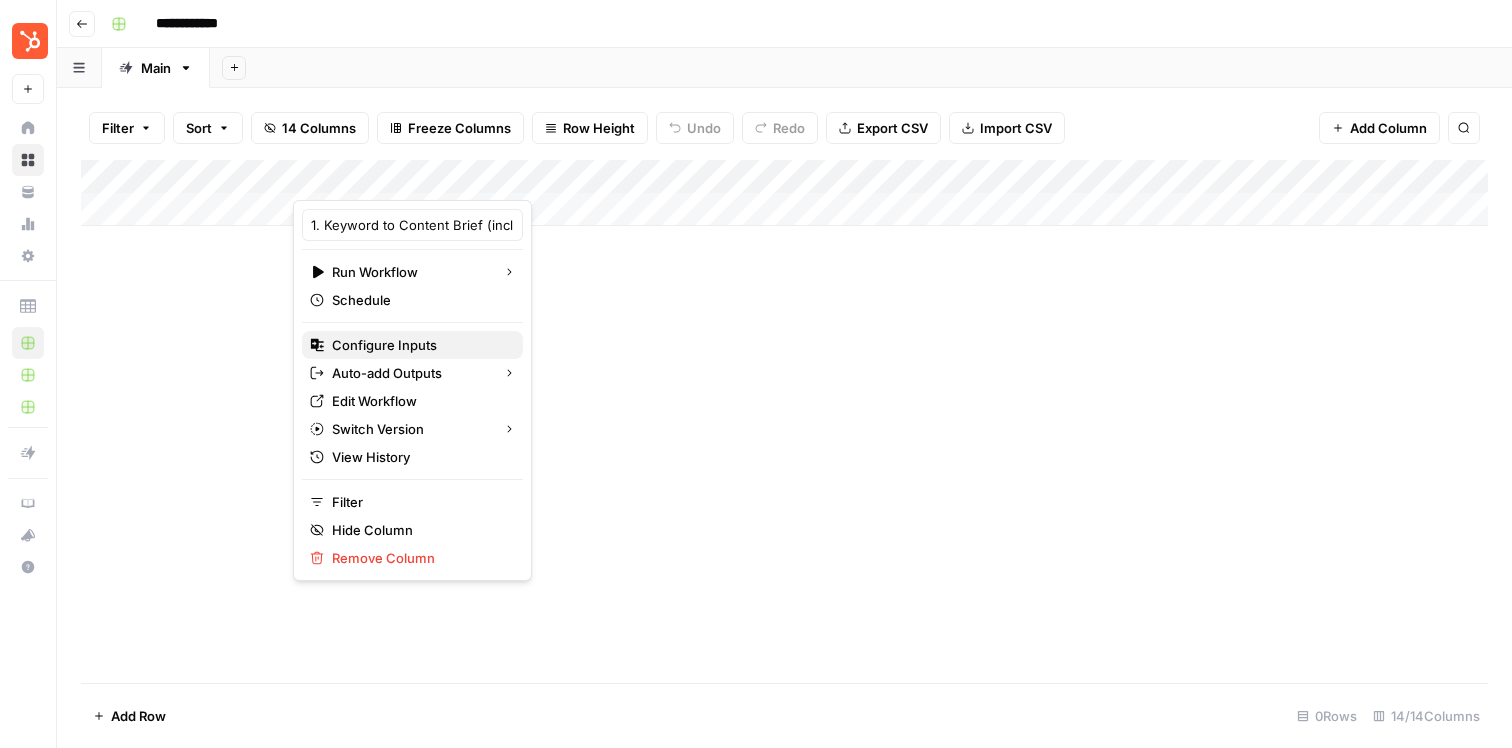 click on "Configure Inputs" at bounding box center (419, 345) 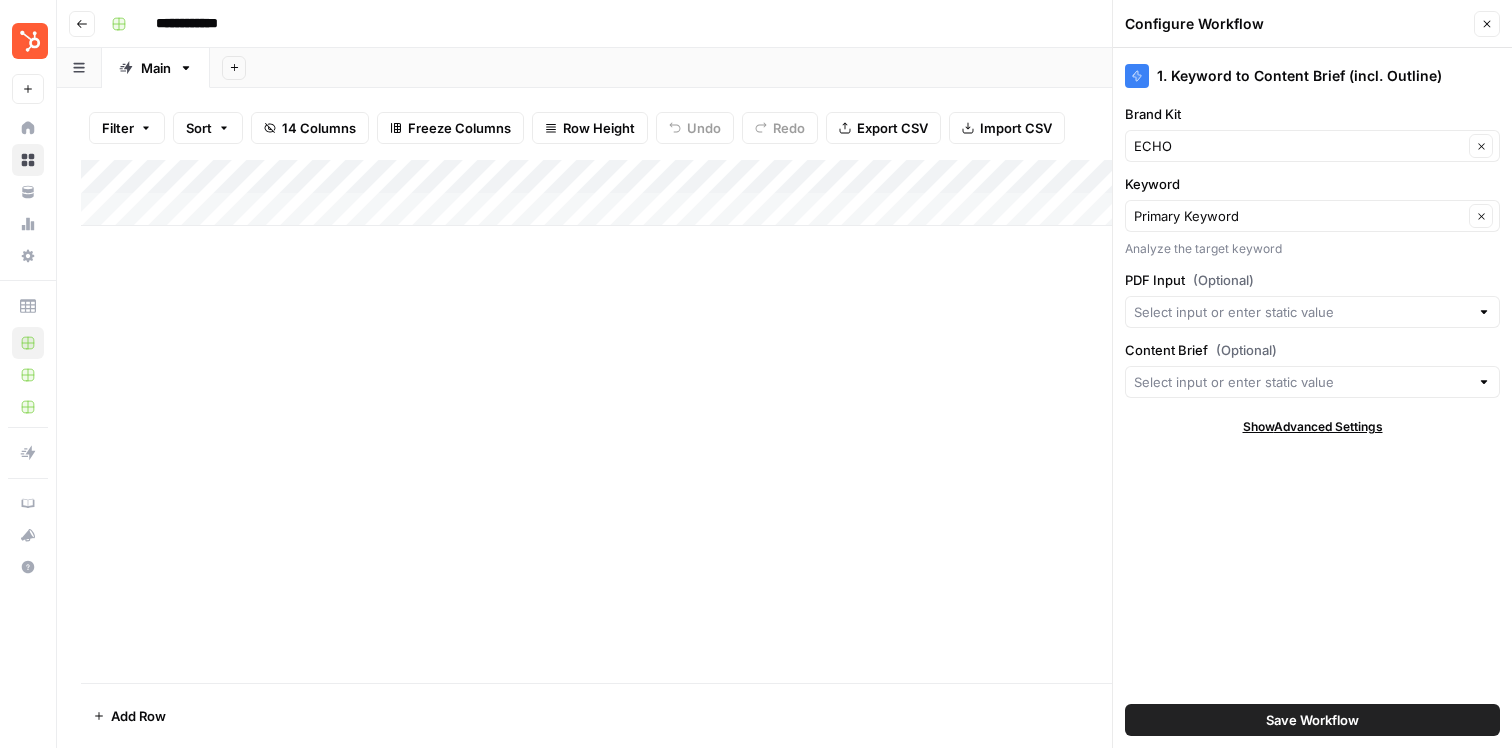 click on "ECHO Clear" at bounding box center [1312, 146] 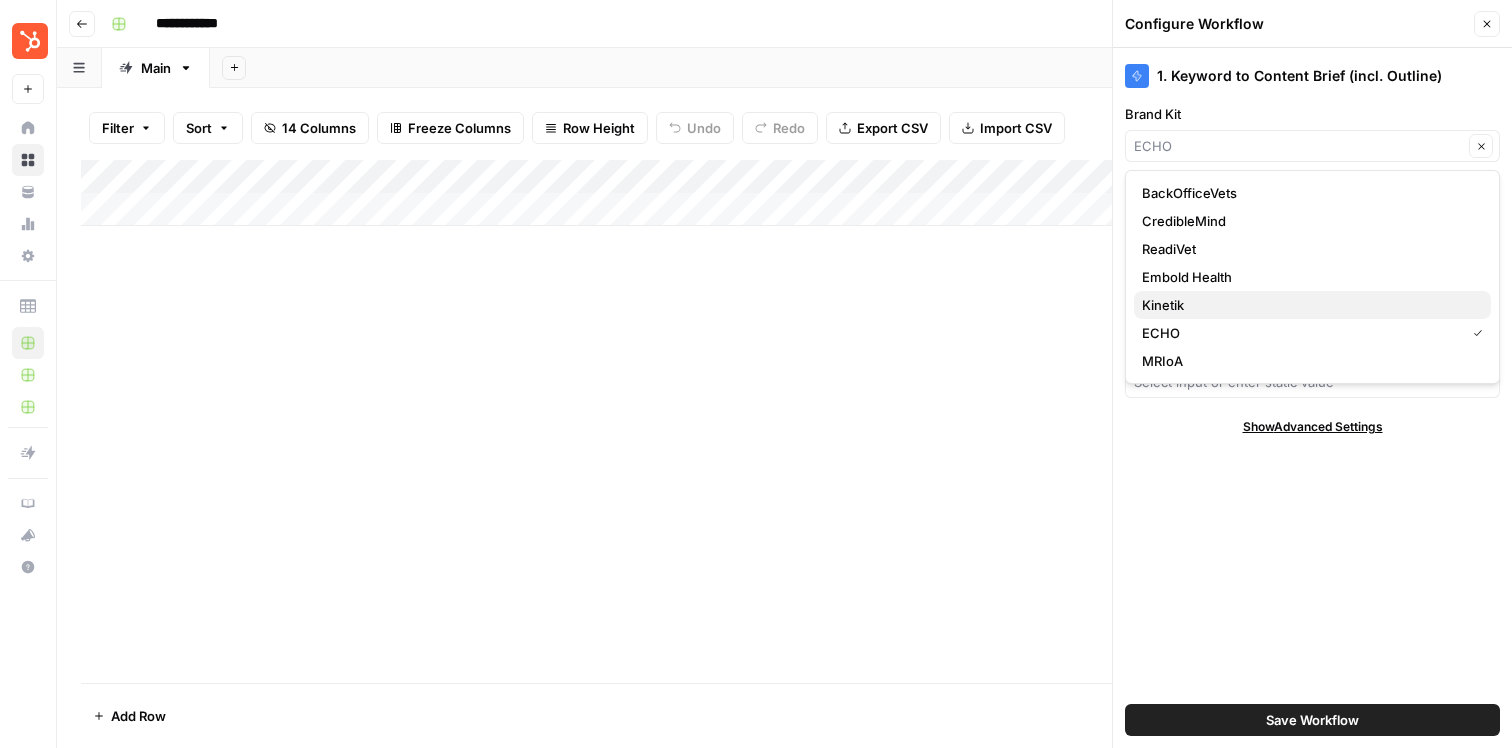 click on "Kinetik" at bounding box center [1308, 305] 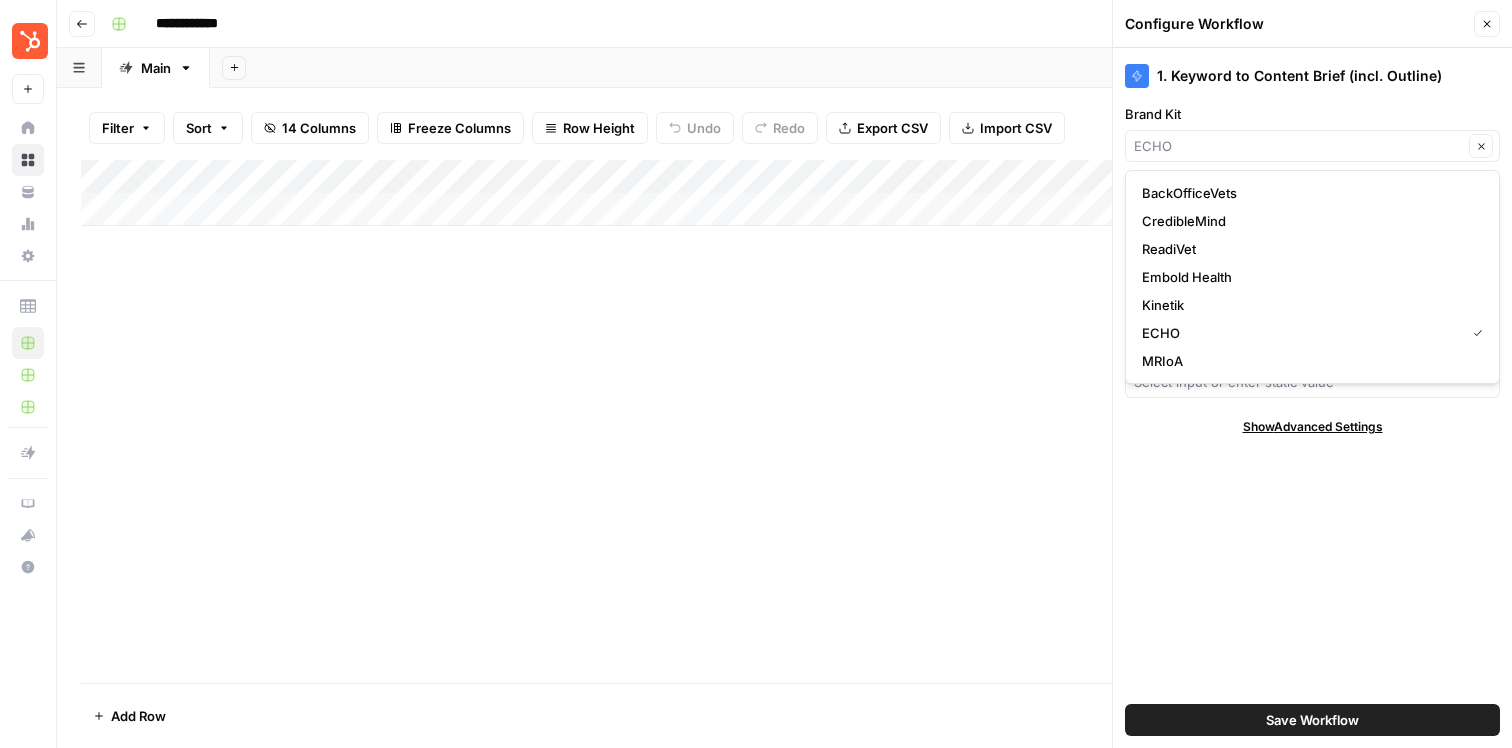 type on "Kinetik" 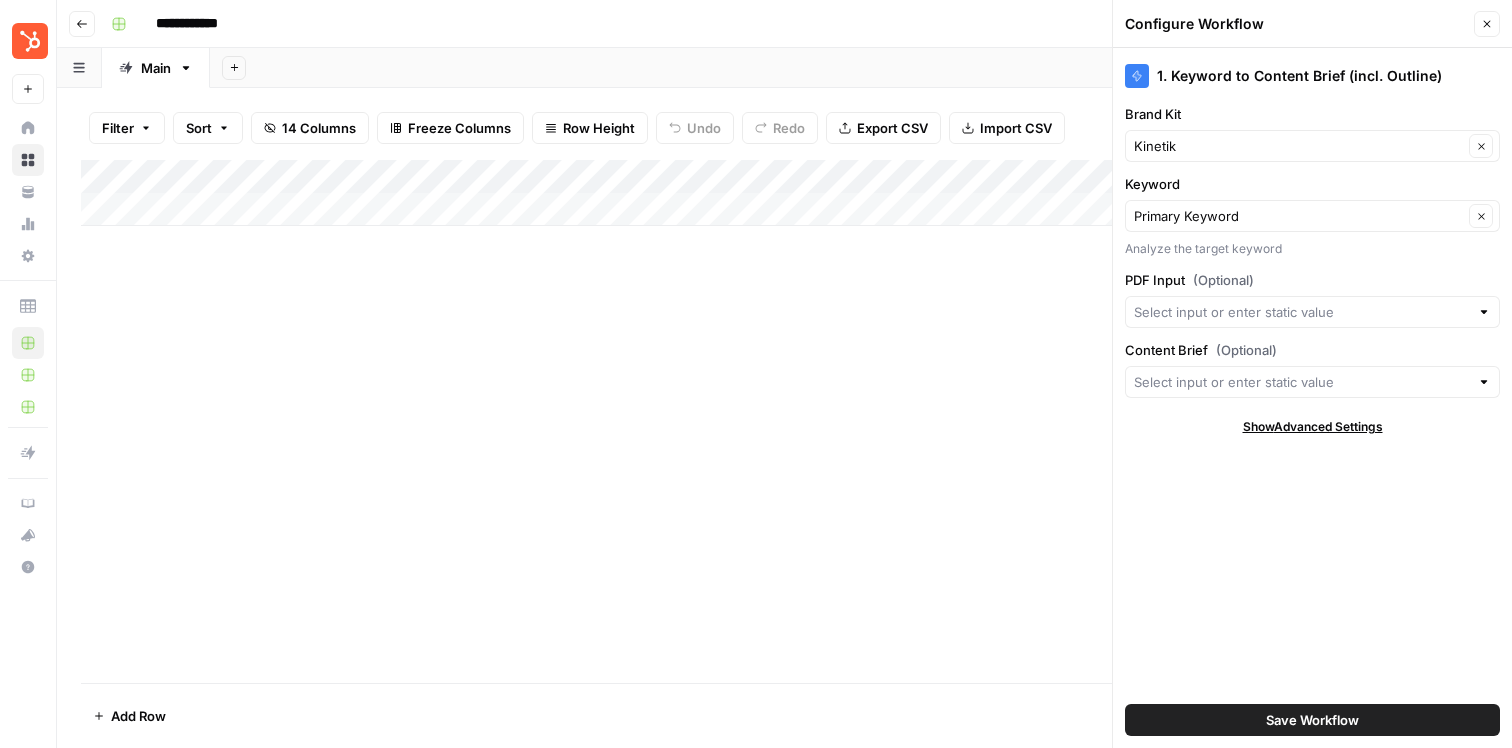 click on "1. Keyword to Content Brief (incl. Outline) Brand Kit Kinetik Clear Keyword Primary Keyword Clear Analyze the target keyword PDF Input   (Optional) Content Brief   (Optional) Show  Advanced Settings Save Workflow" at bounding box center (1312, 398) 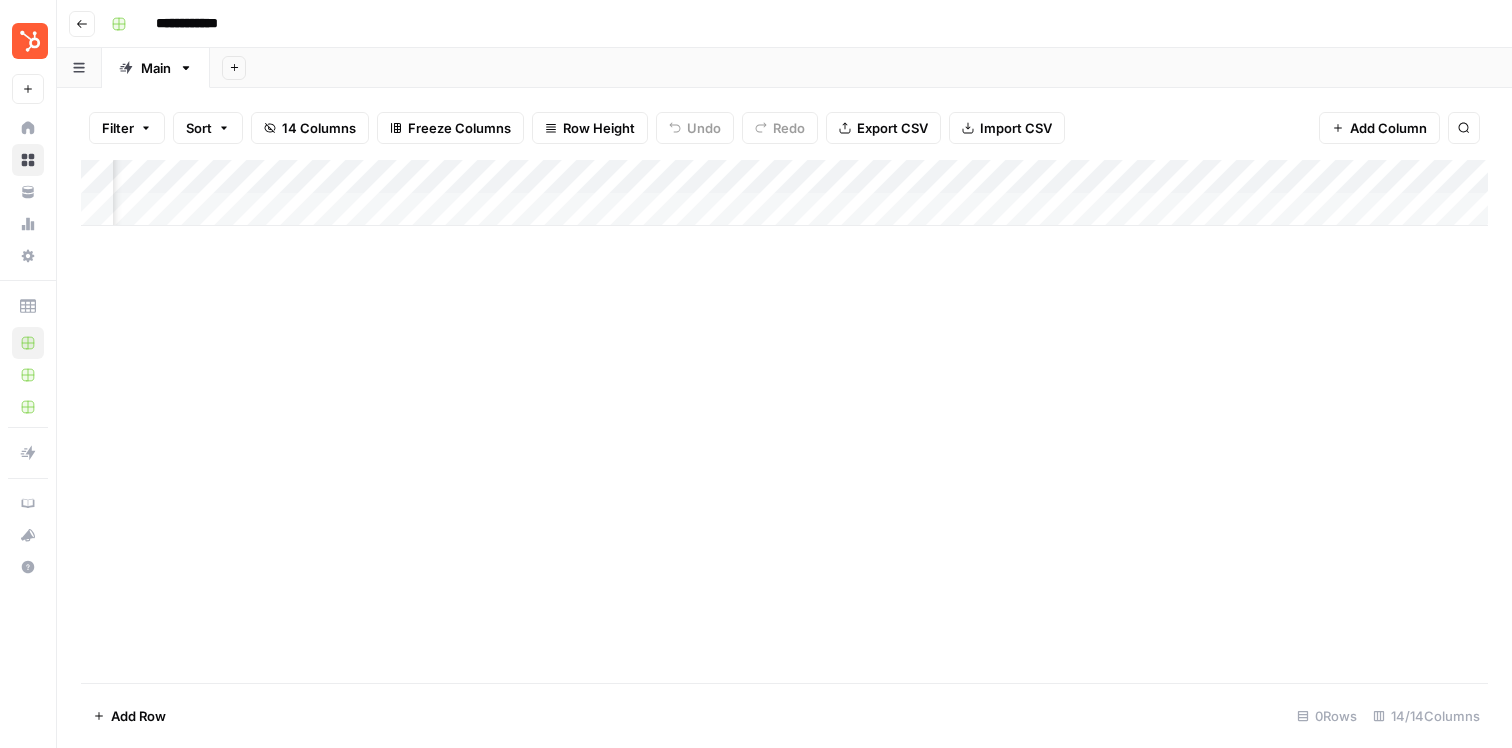 scroll, scrollTop: 0, scrollLeft: 565, axis: horizontal 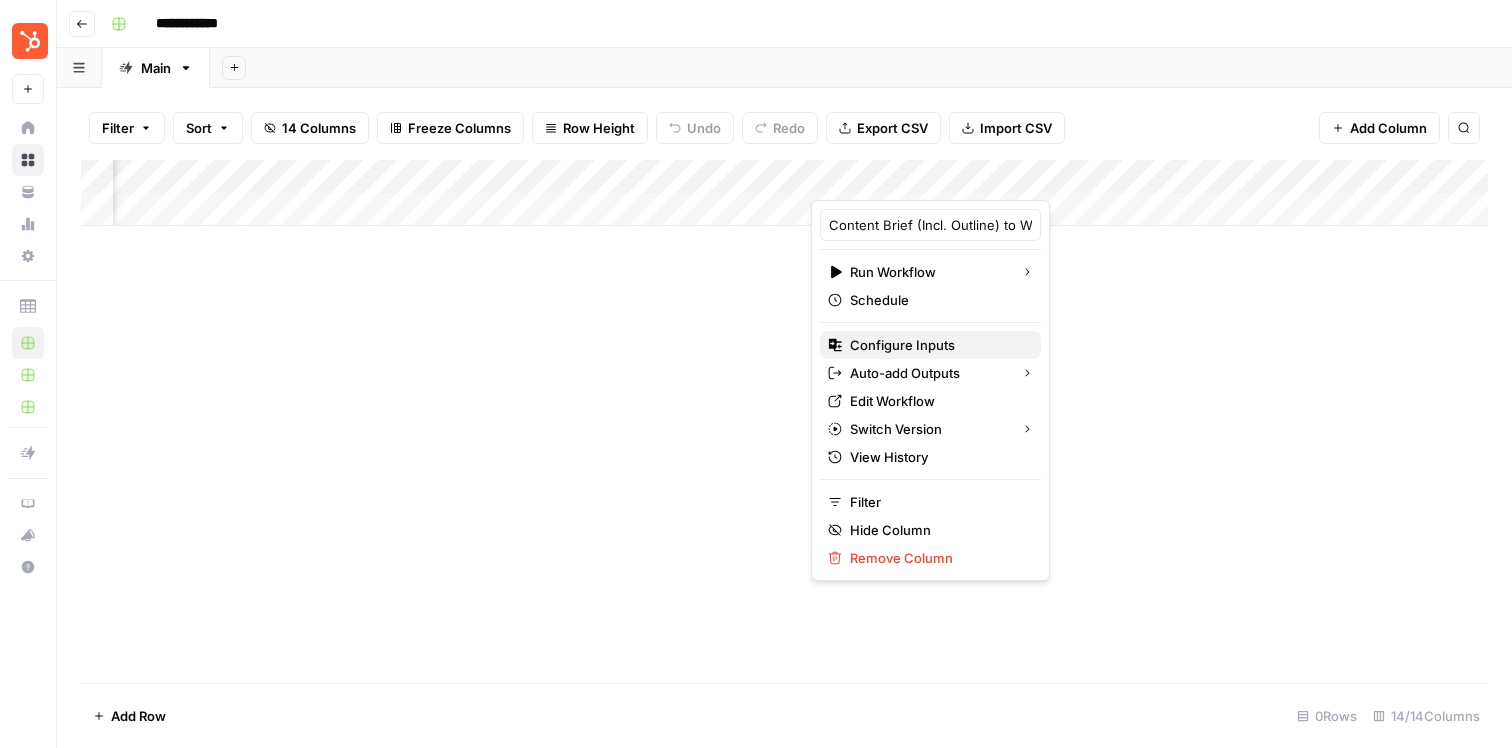 click on "Configure Inputs" at bounding box center (937, 345) 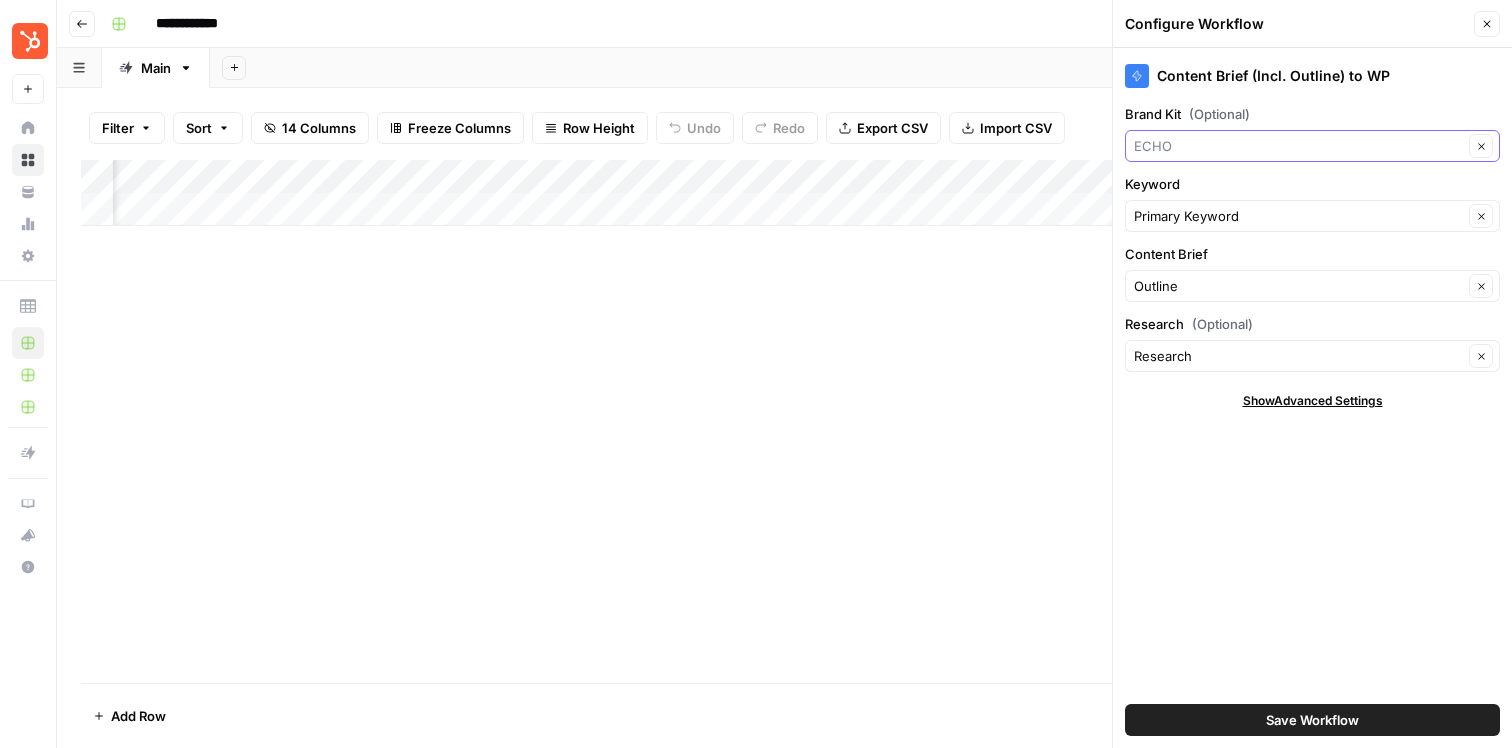 click on "Brand Kit   (Optional)" at bounding box center (1298, 146) 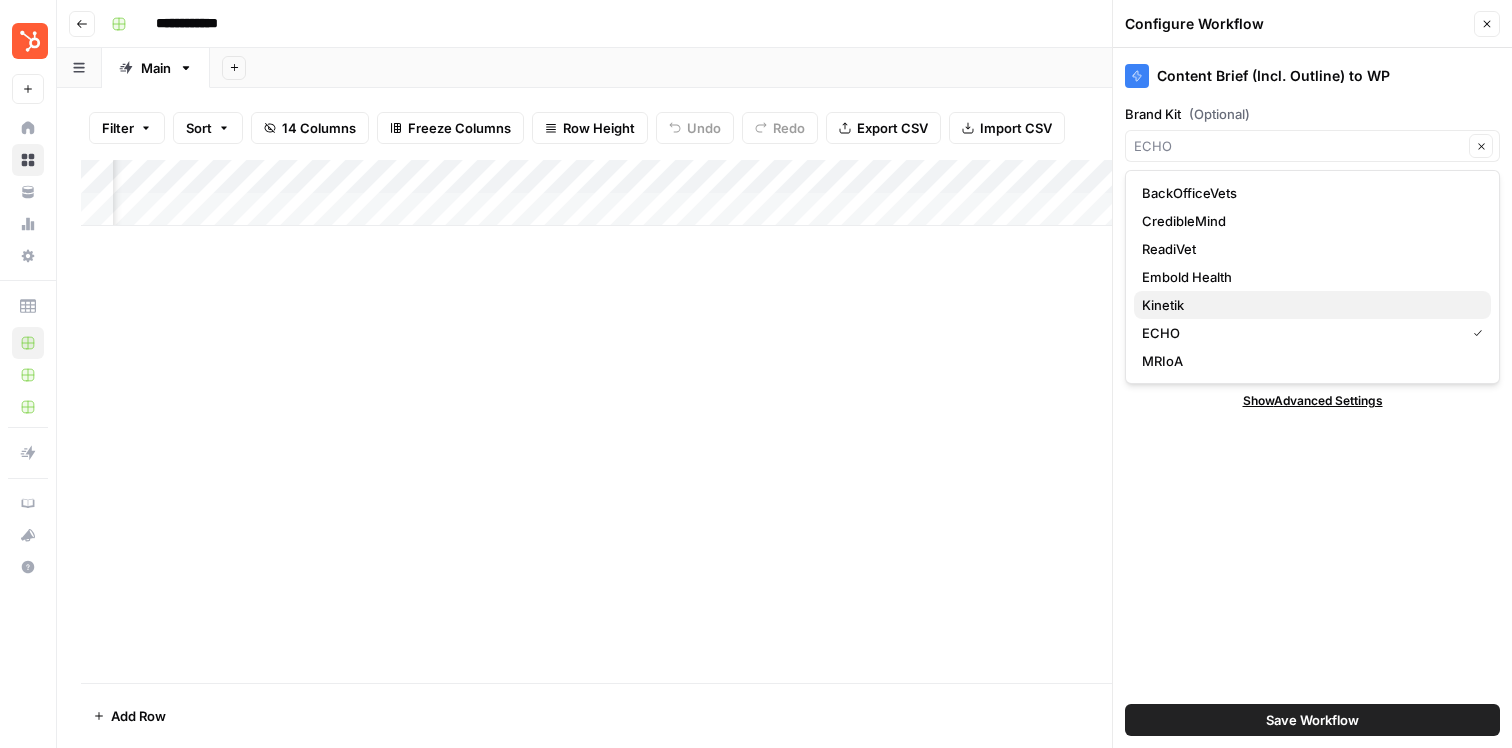 click on "Kinetik" at bounding box center (1308, 305) 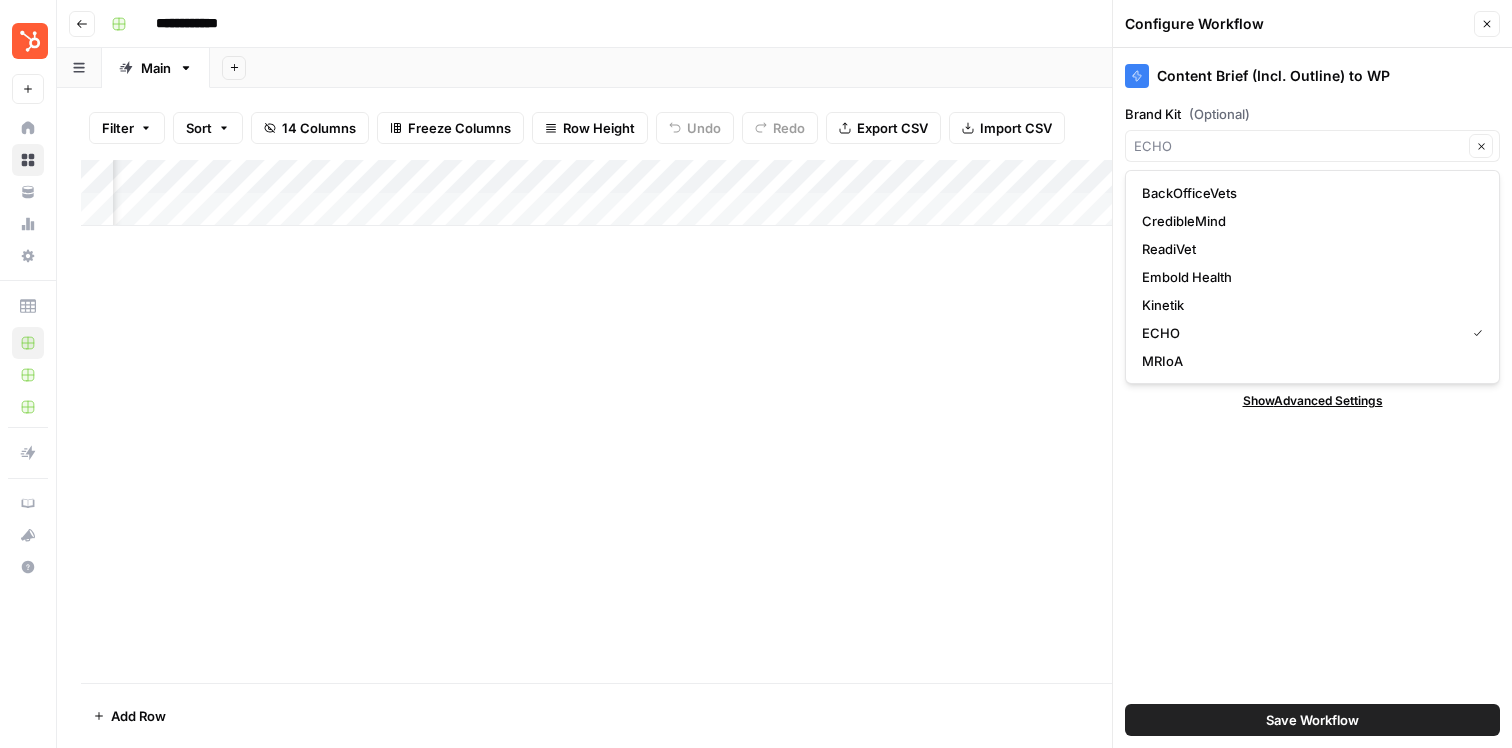 type on "Kinetik" 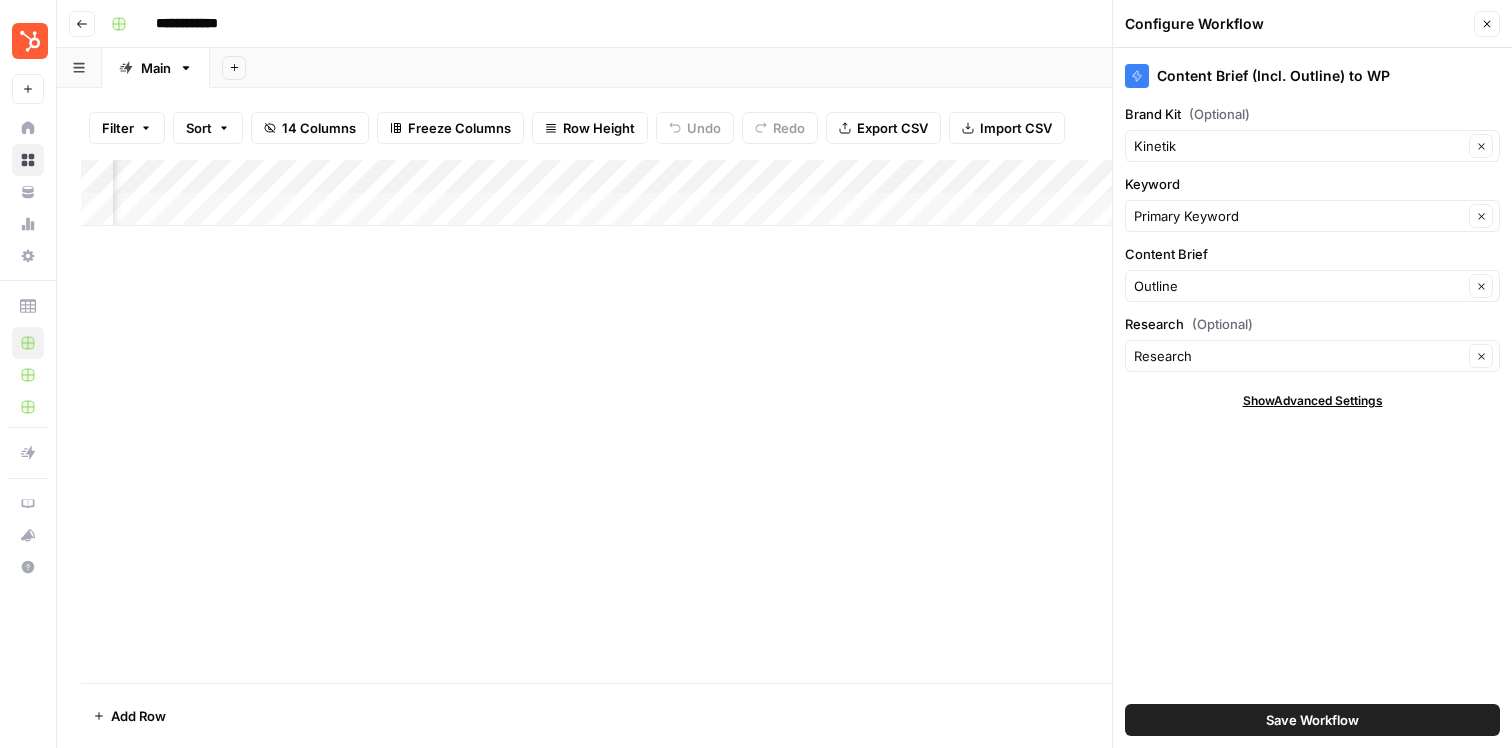 click on "Save Workflow" at bounding box center (1312, 720) 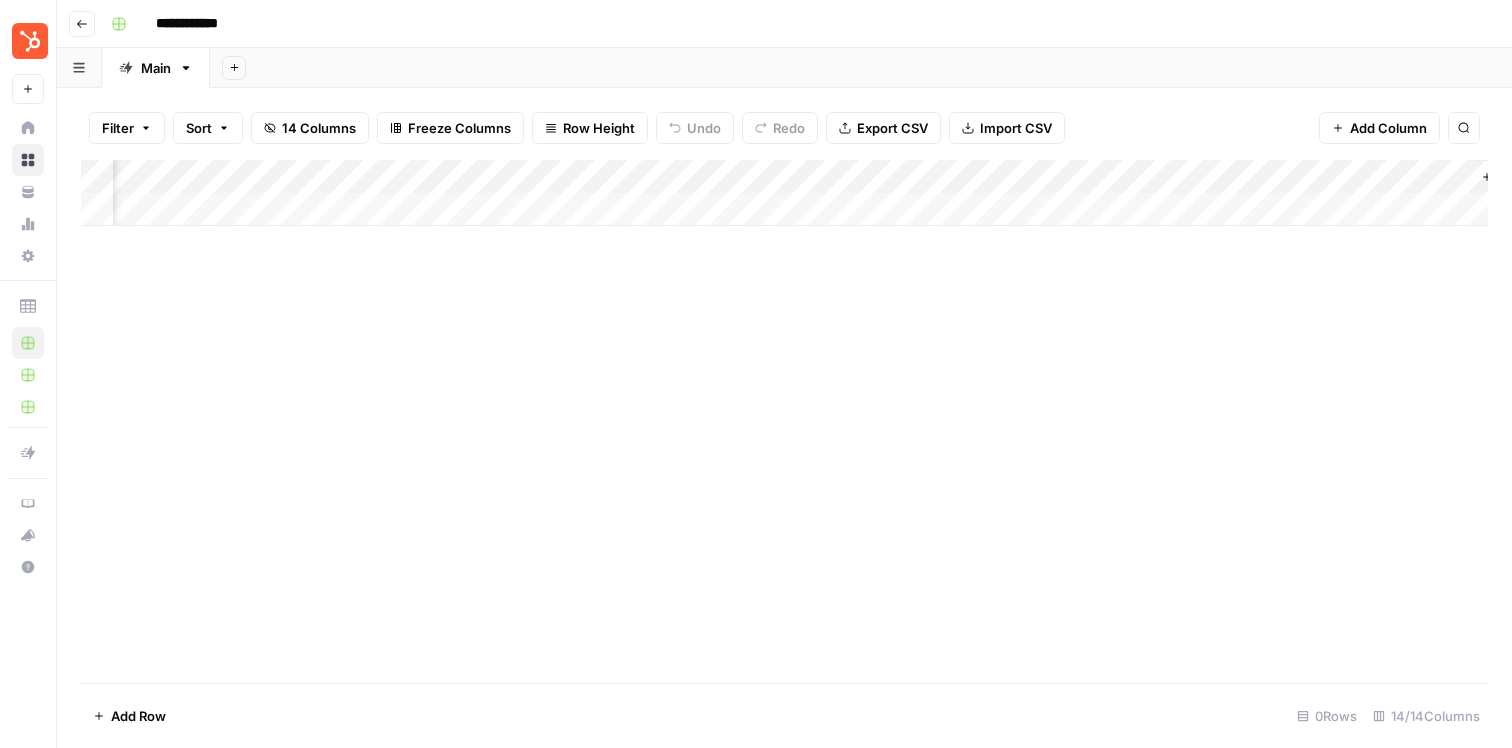 scroll, scrollTop: 0, scrollLeft: 1260, axis: horizontal 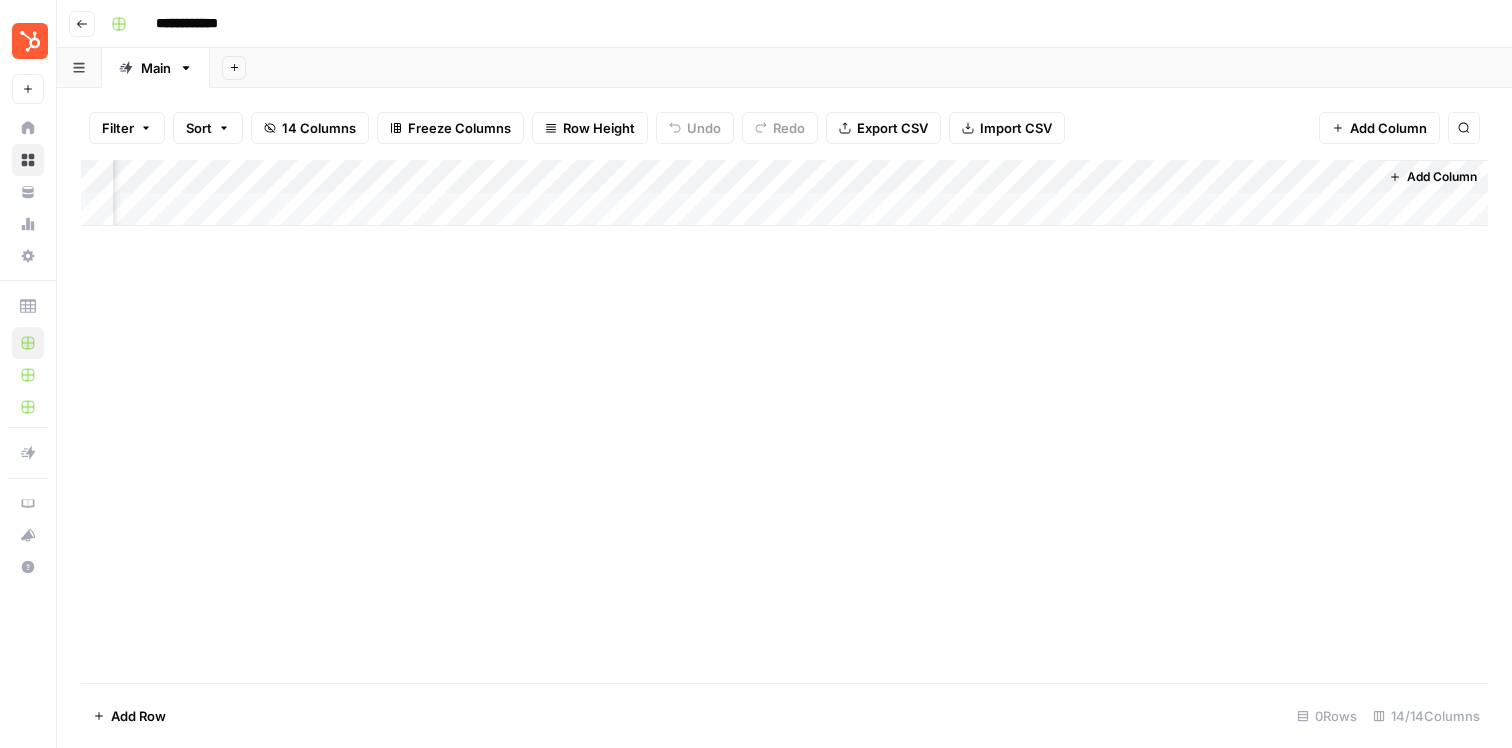 click on "Add Column" at bounding box center (784, 193) 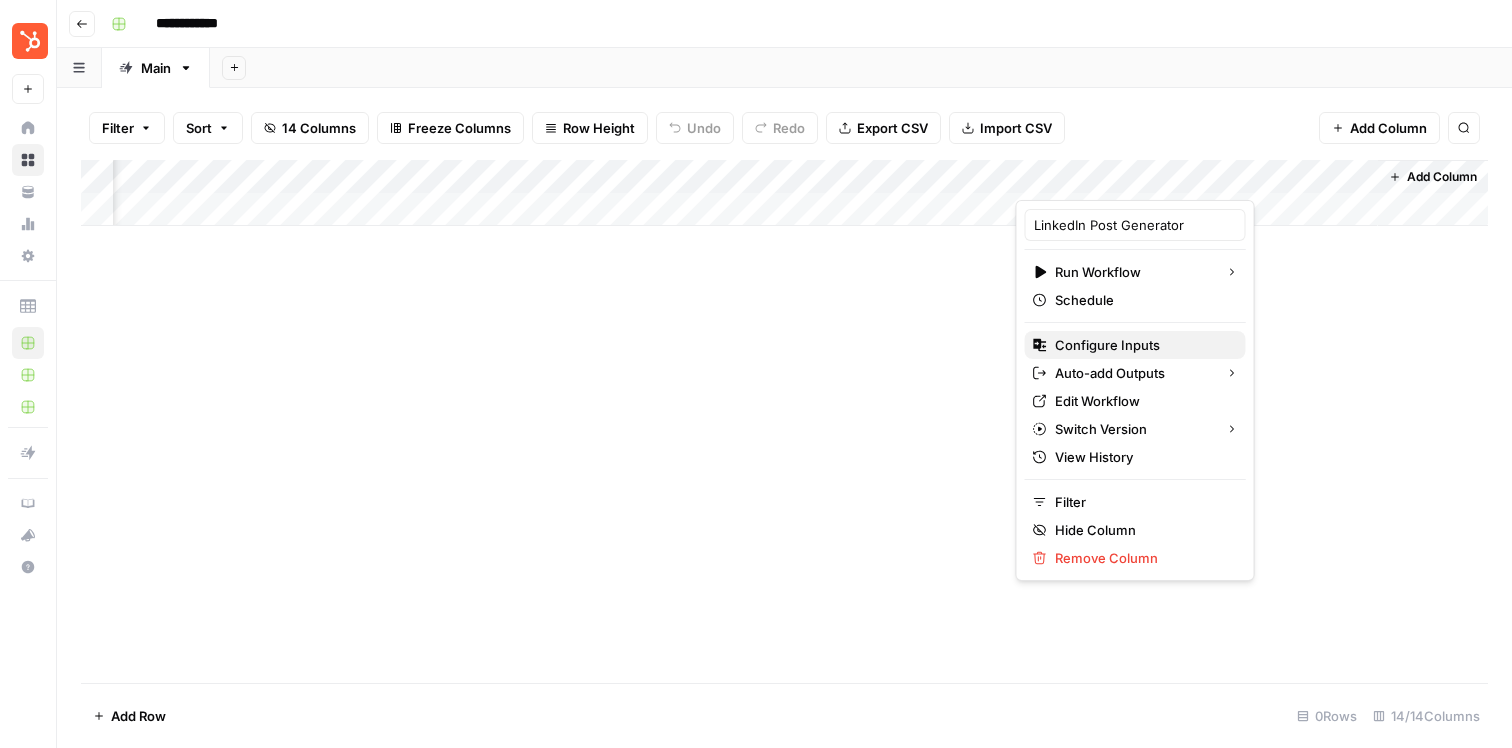 click on "Configure Inputs" at bounding box center (1142, 345) 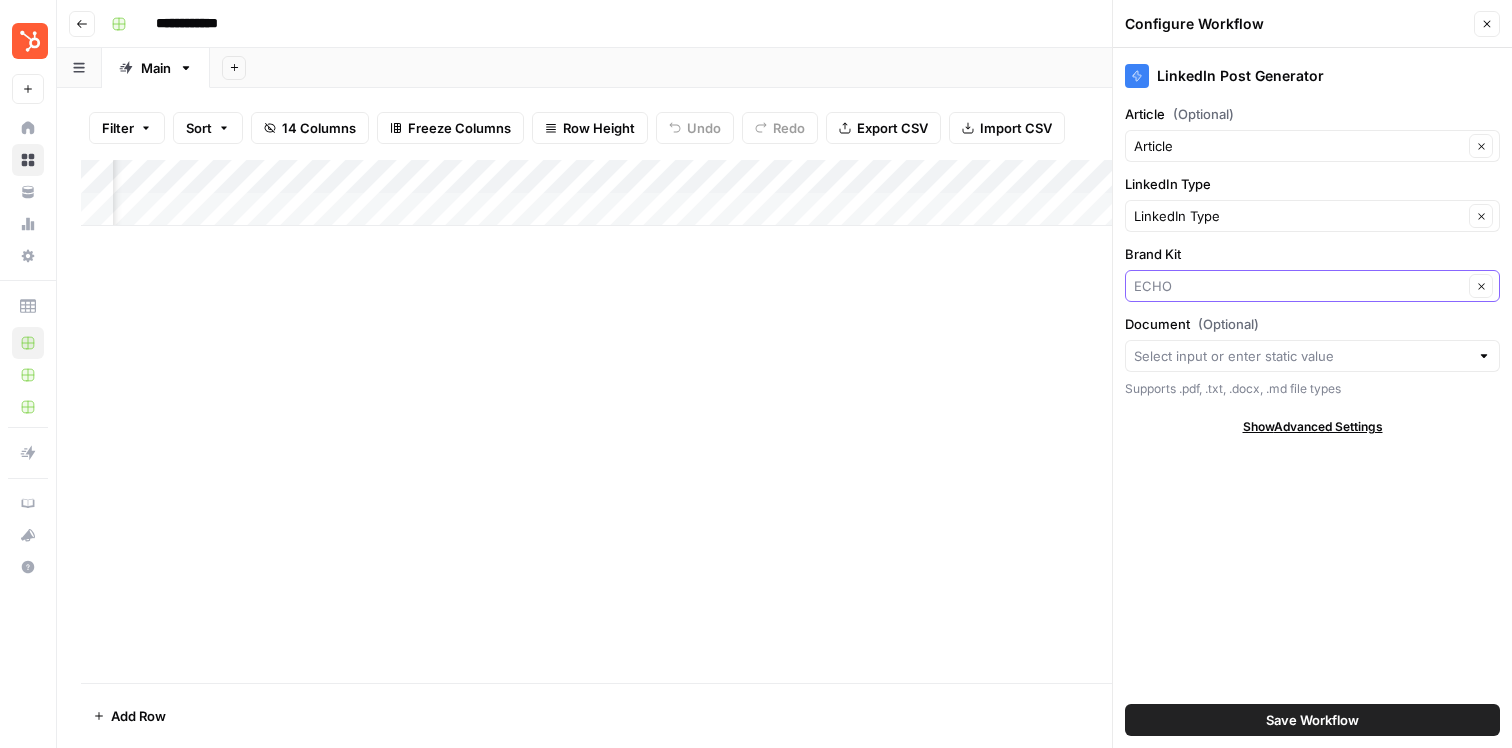click on "Brand Kit" at bounding box center (1298, 286) 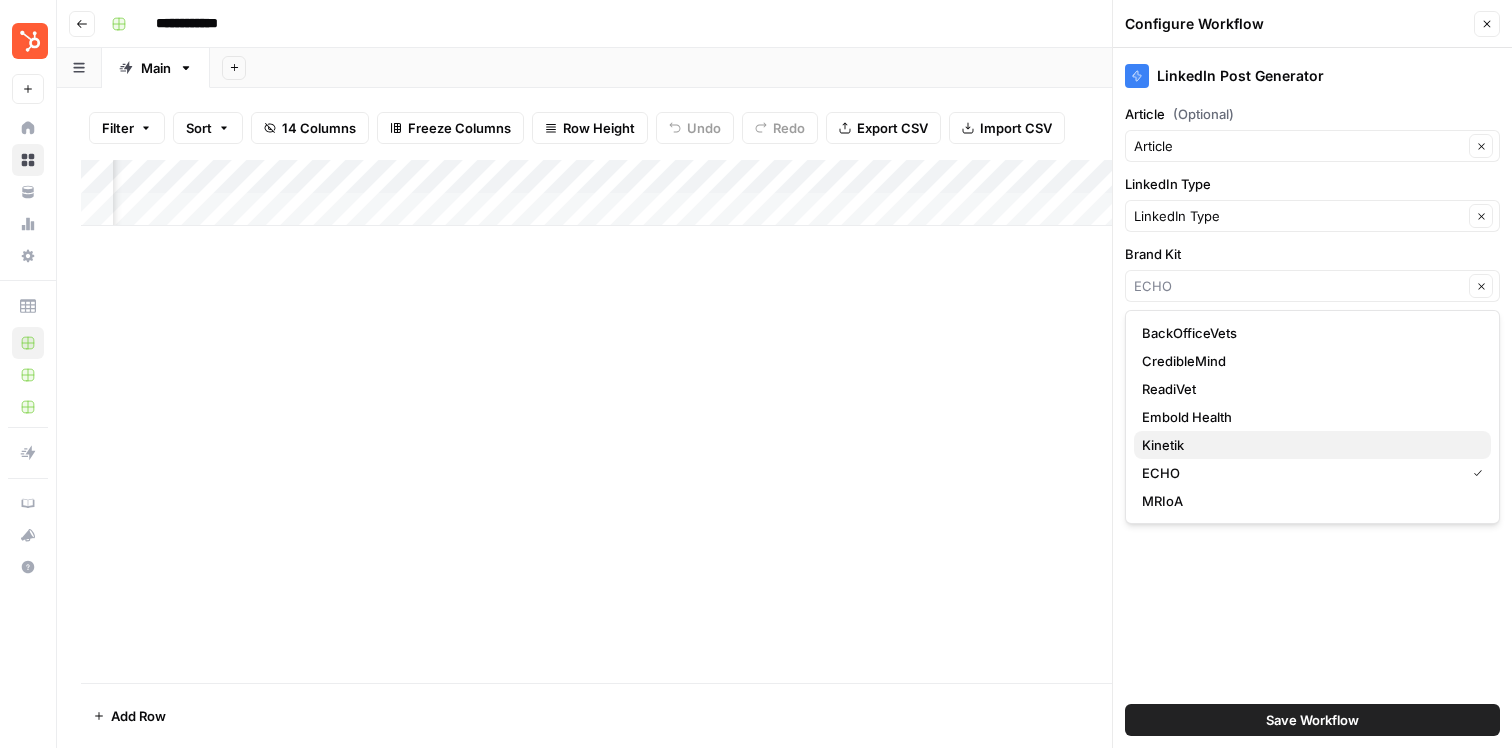 click on "Kinetik" at bounding box center [1308, 445] 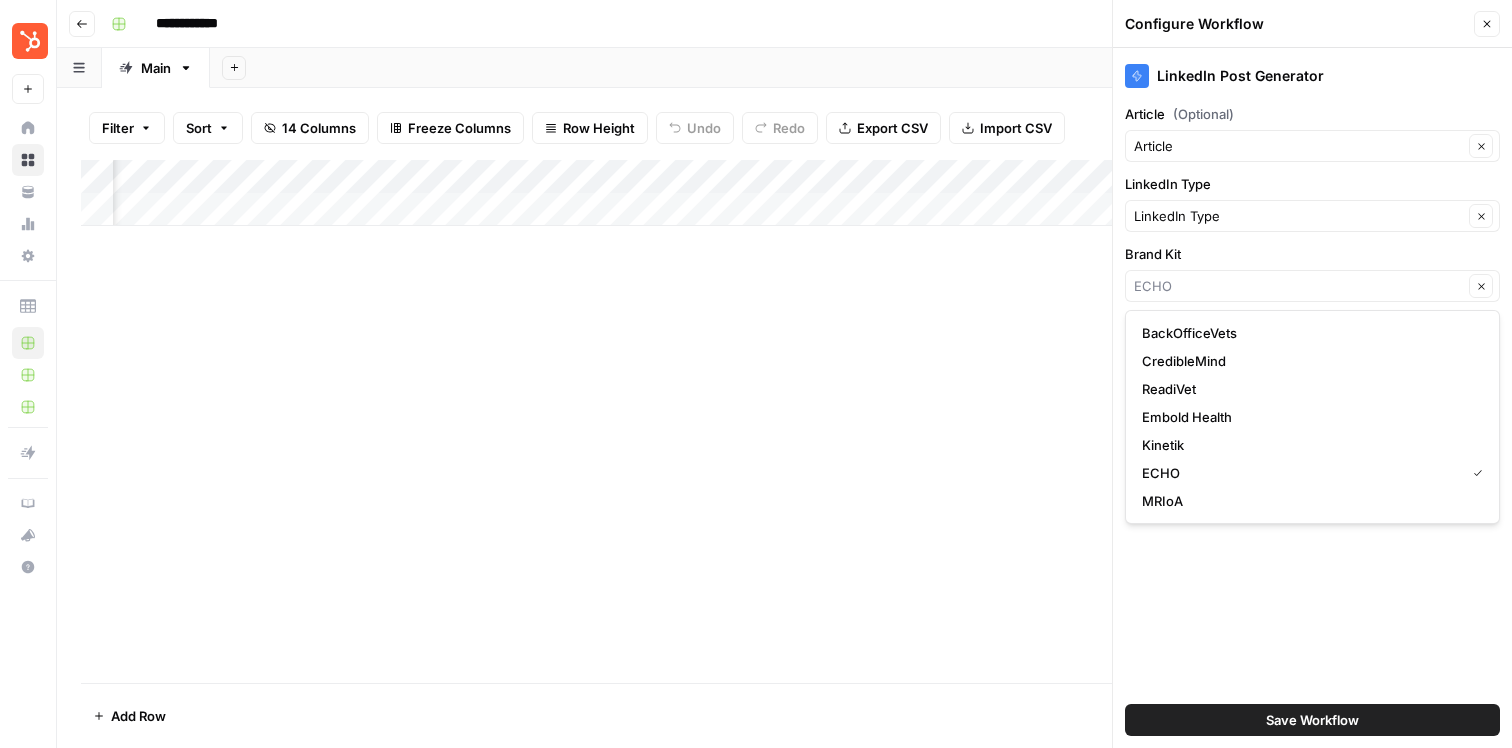 type on "Kinetik" 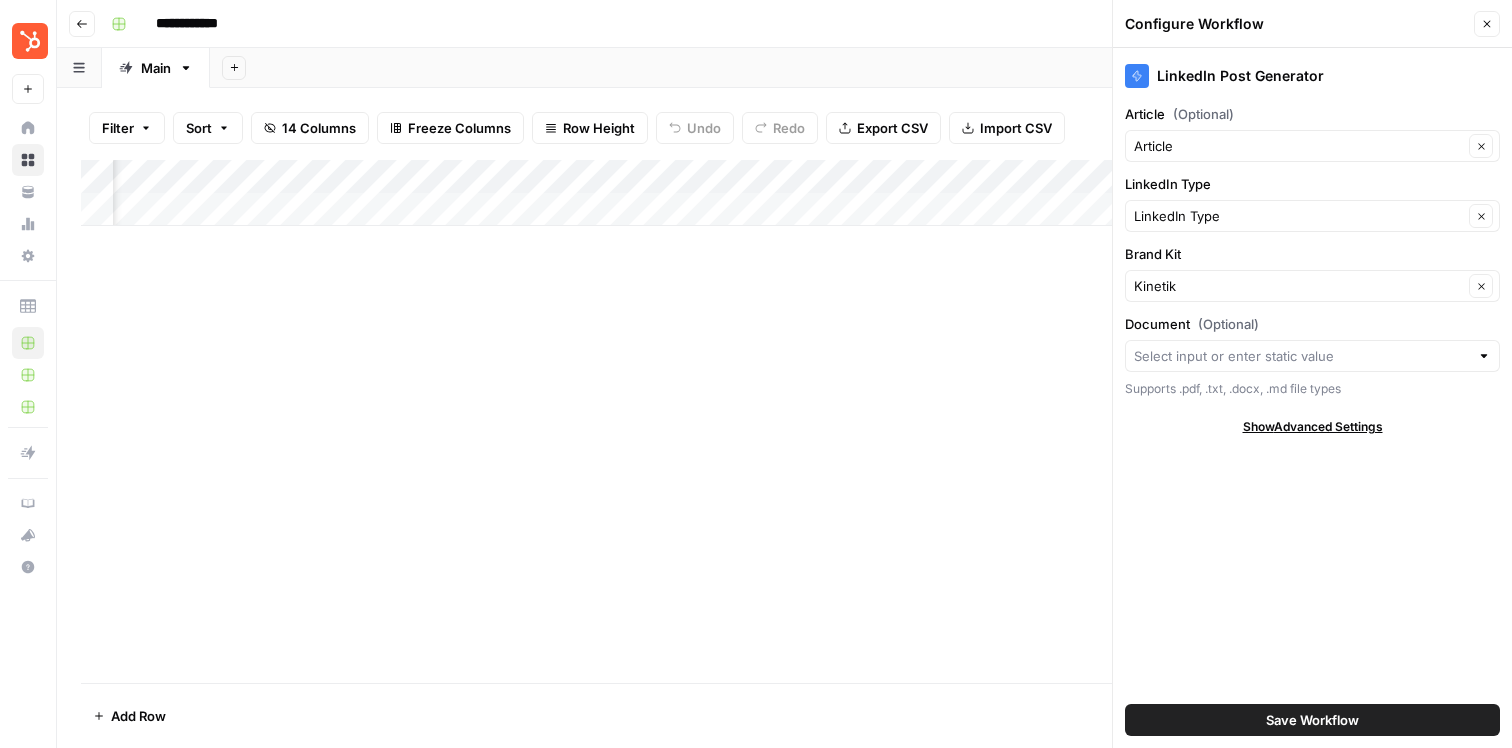 click on "Save Workflow" at bounding box center (1312, 720) 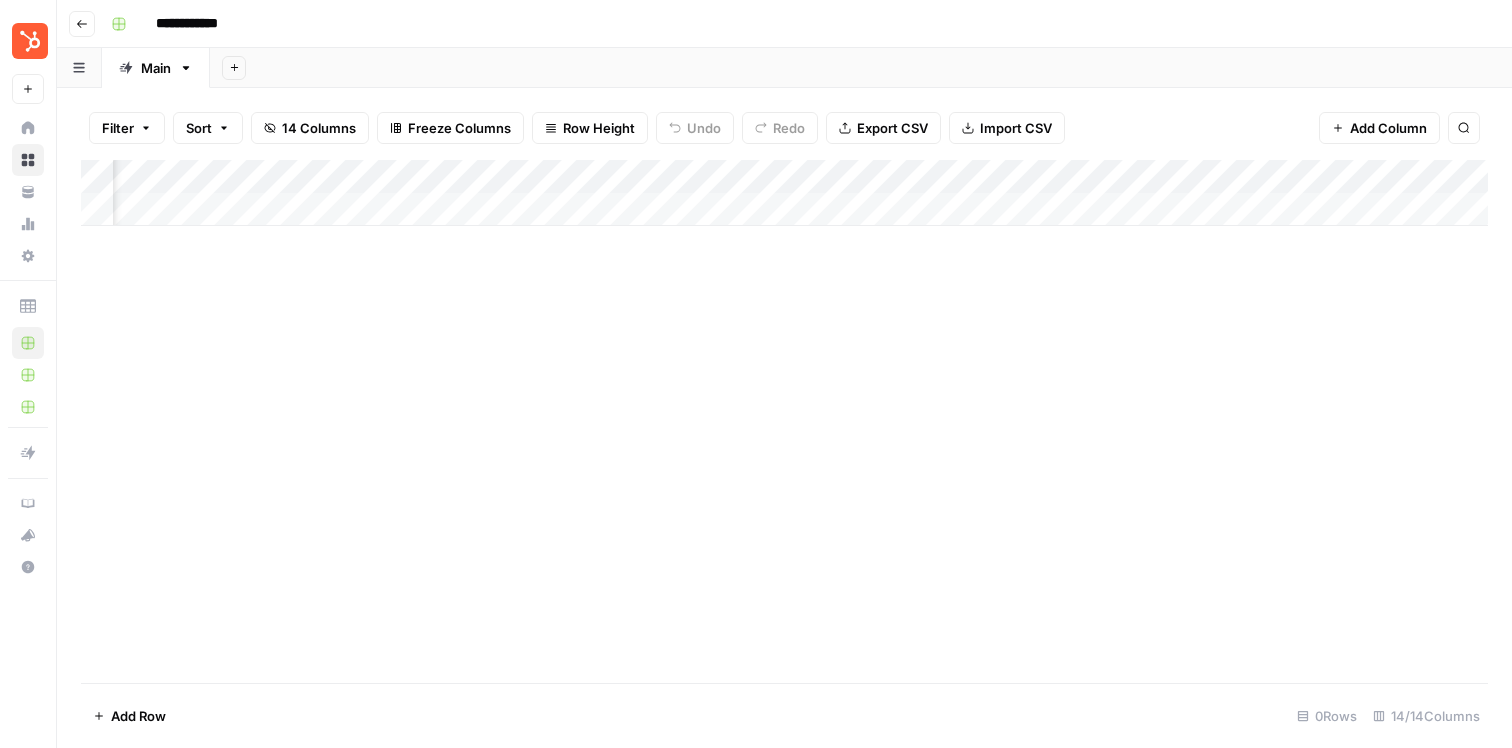 scroll, scrollTop: 0, scrollLeft: 0, axis: both 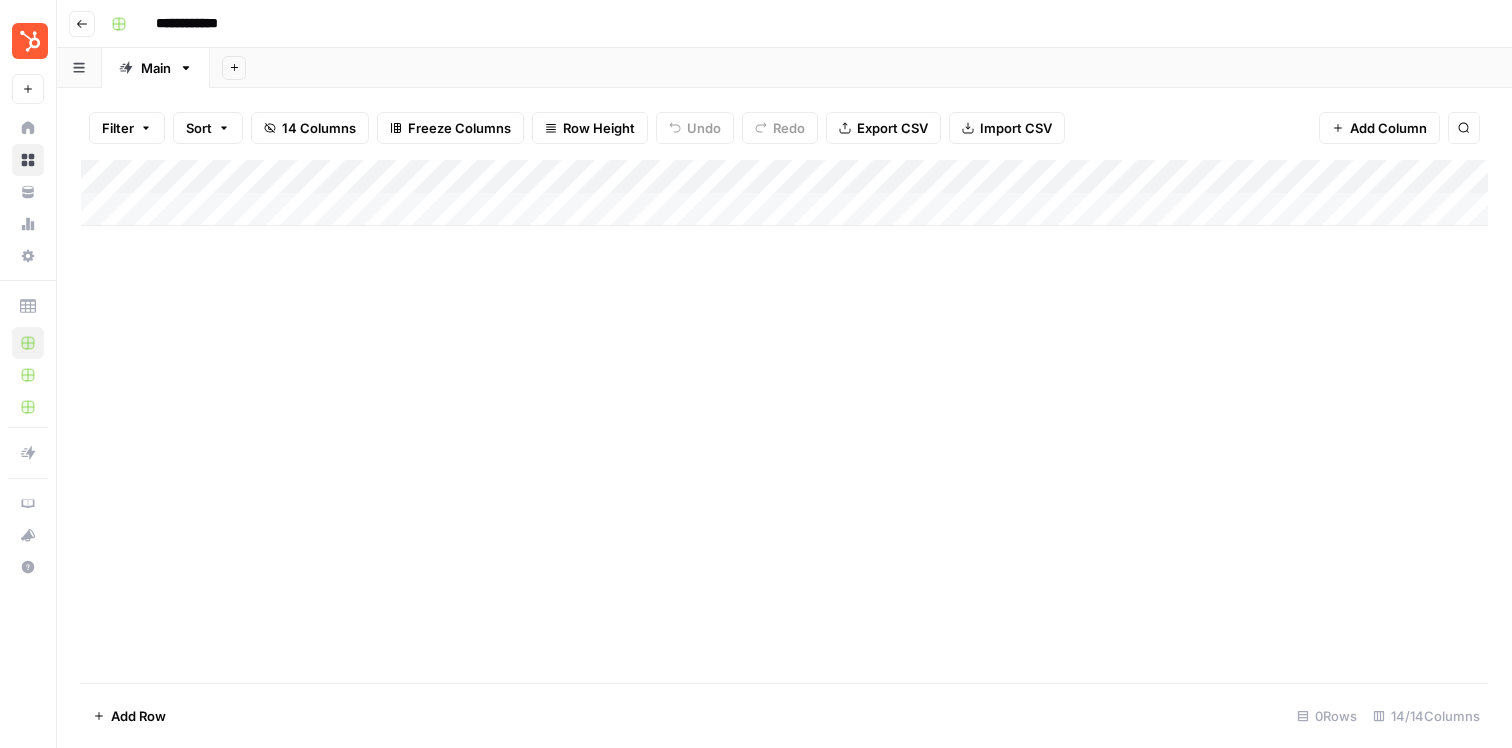 click on "Add Column" at bounding box center (784, 193) 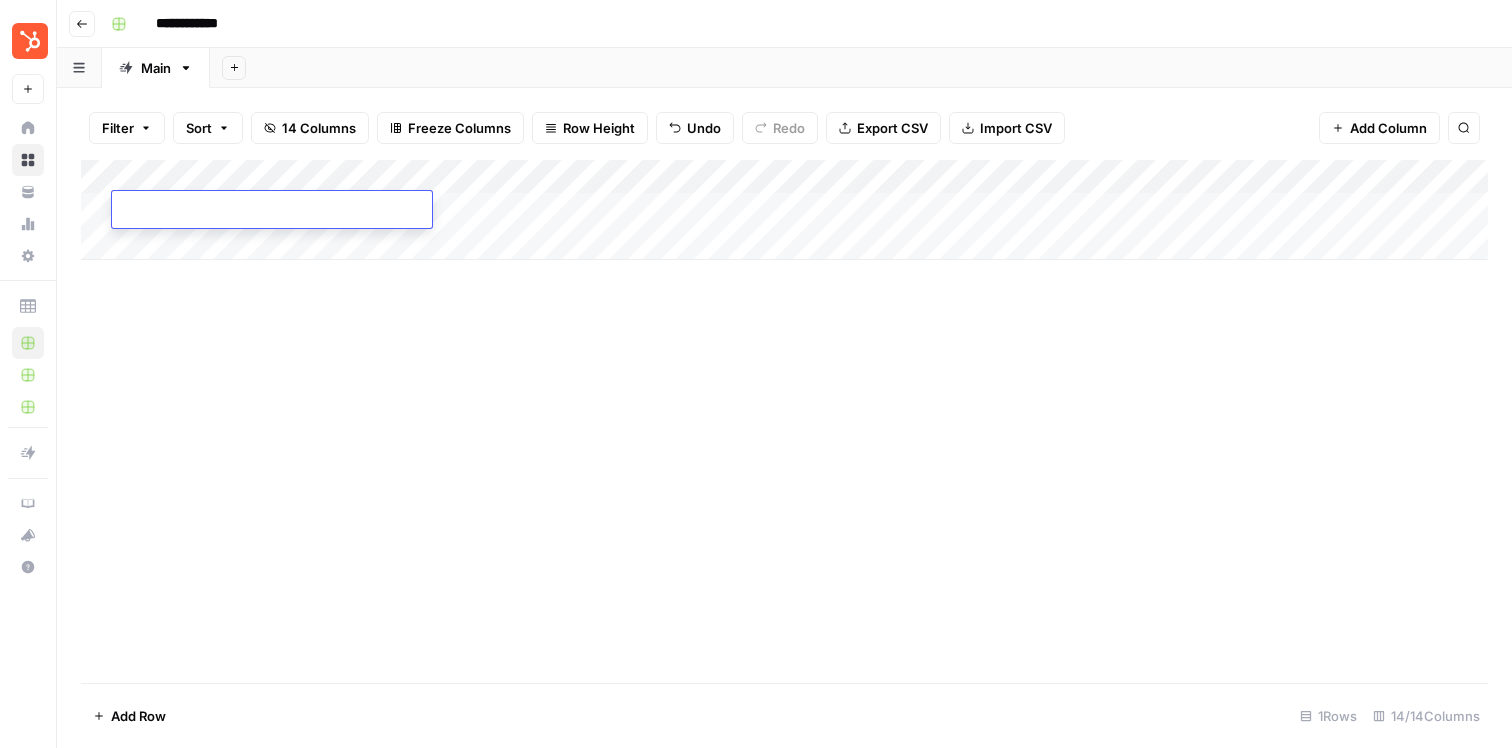type on "**********" 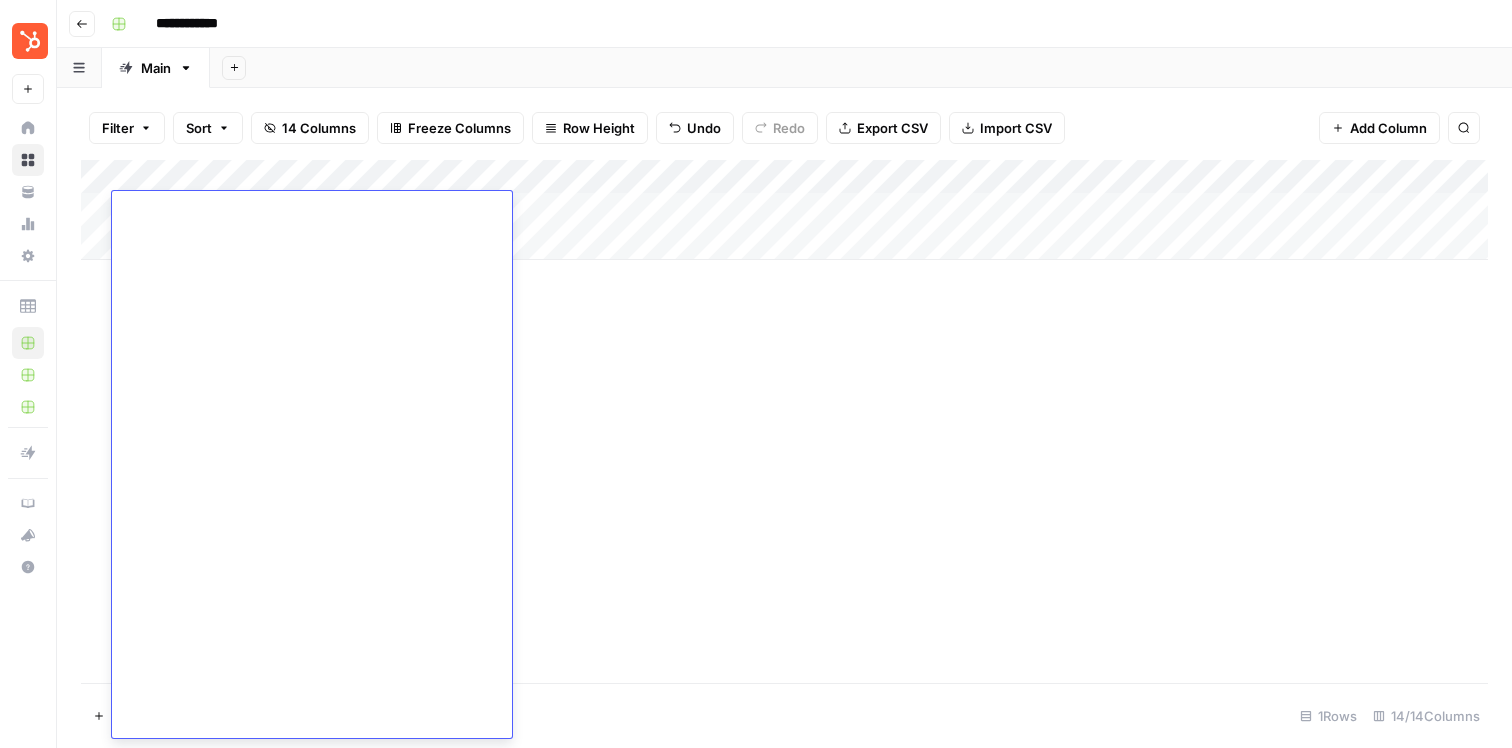 scroll, scrollTop: 0, scrollLeft: 0, axis: both 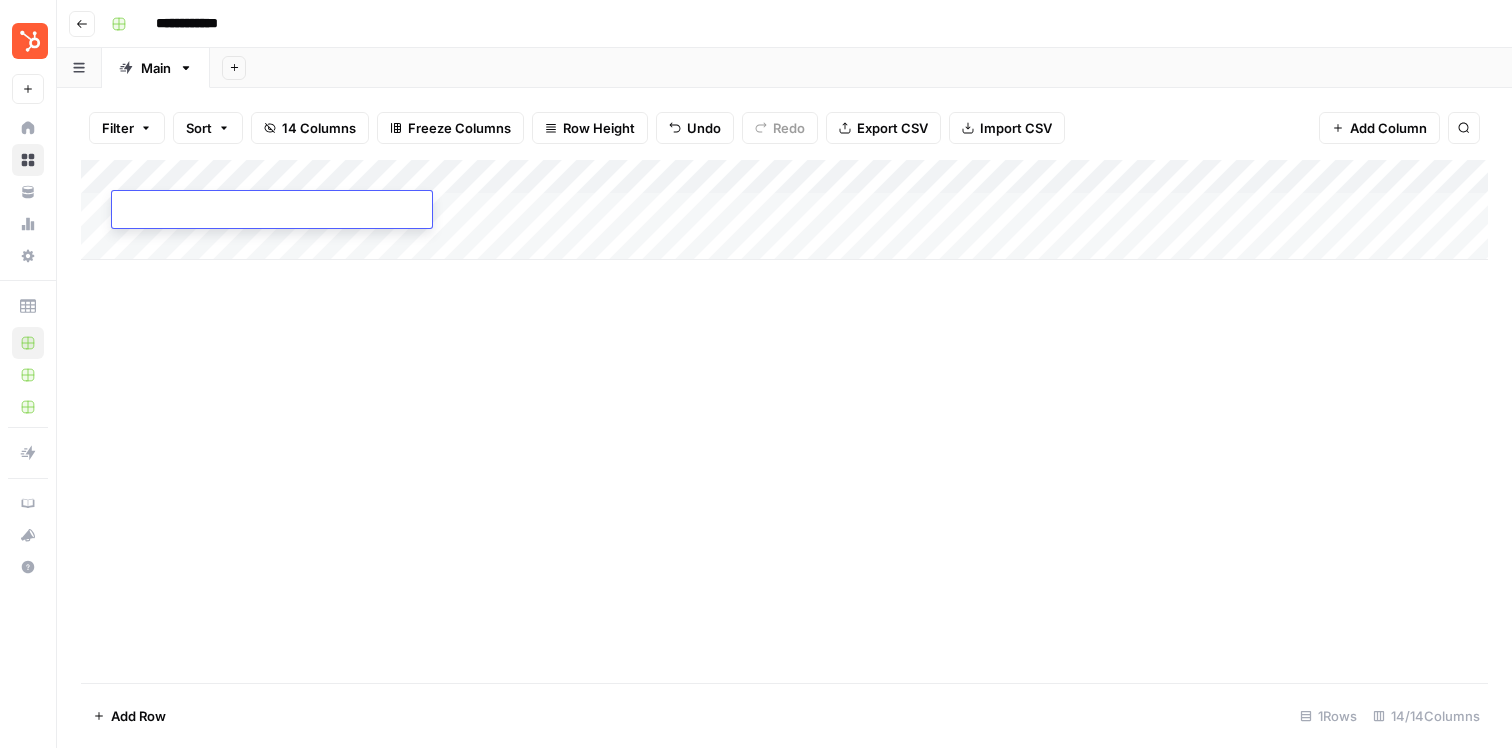 paste on "**********" 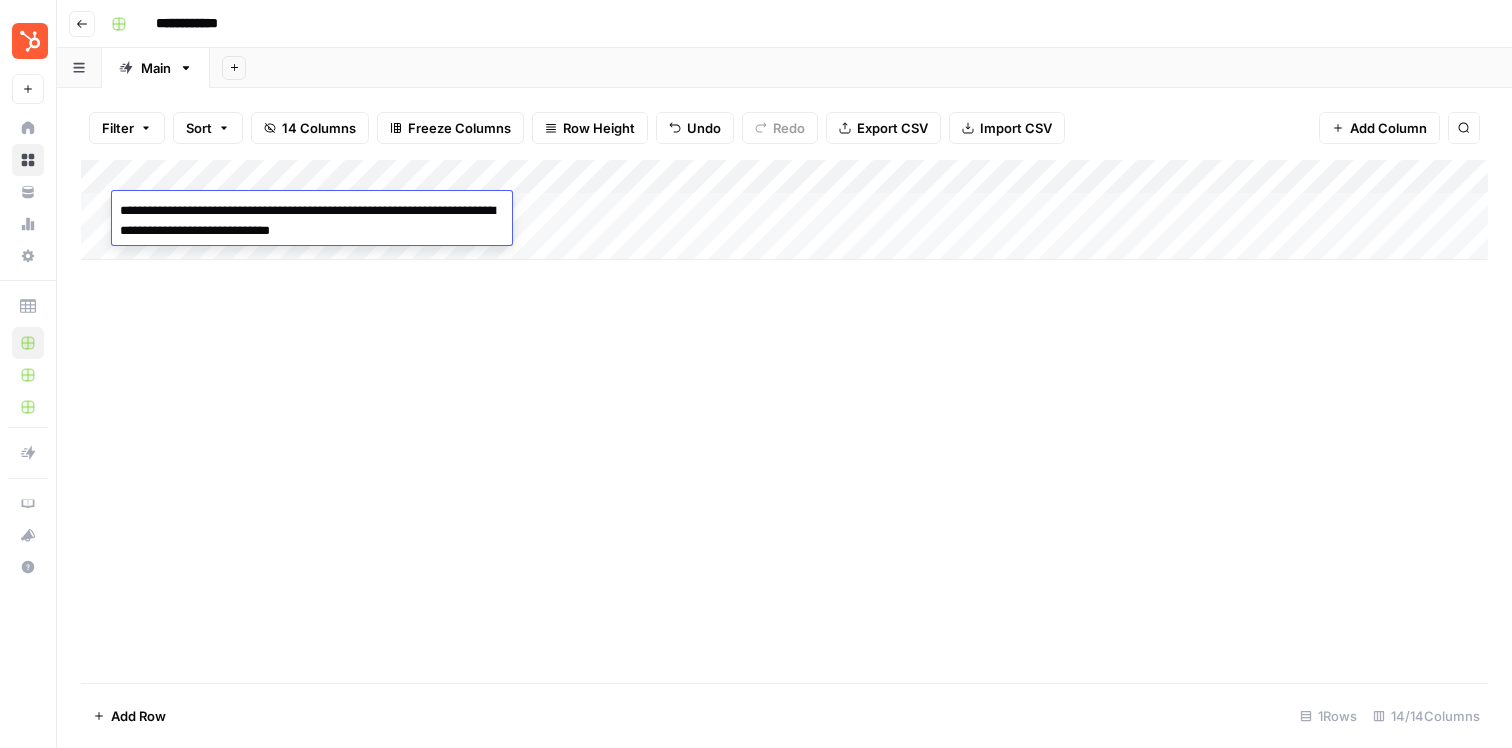click on "Add Column" at bounding box center [784, 421] 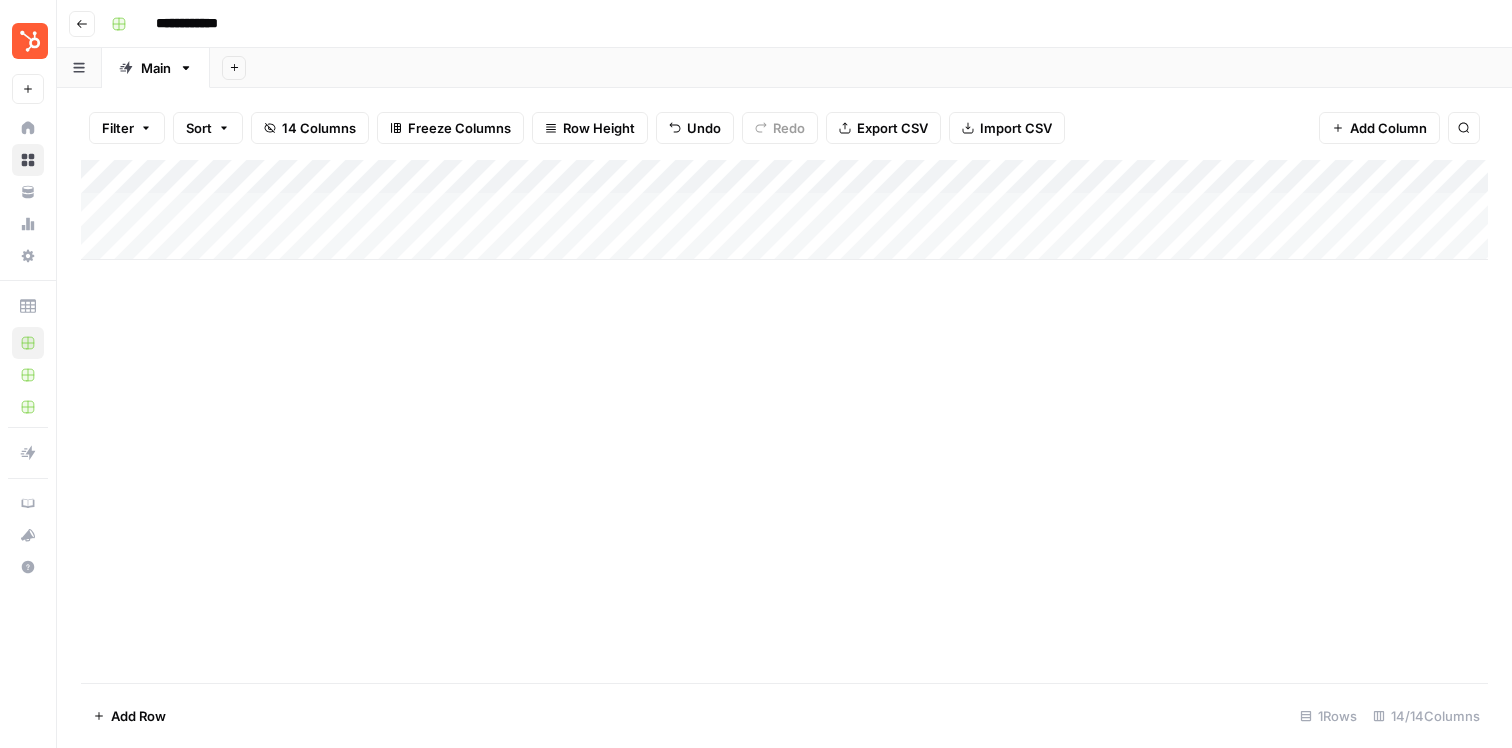 click on "Add Column" at bounding box center [784, 210] 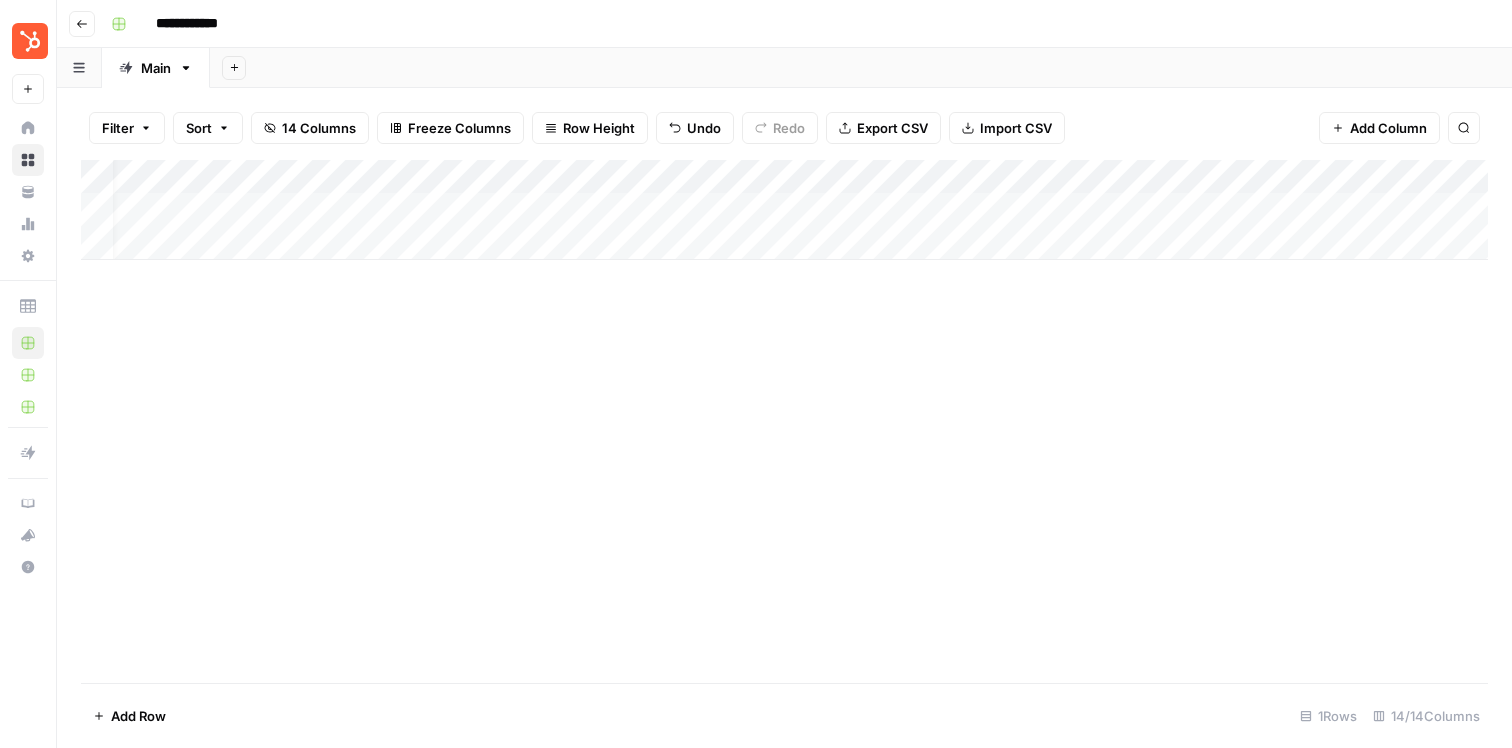 scroll, scrollTop: 0, scrollLeft: 0, axis: both 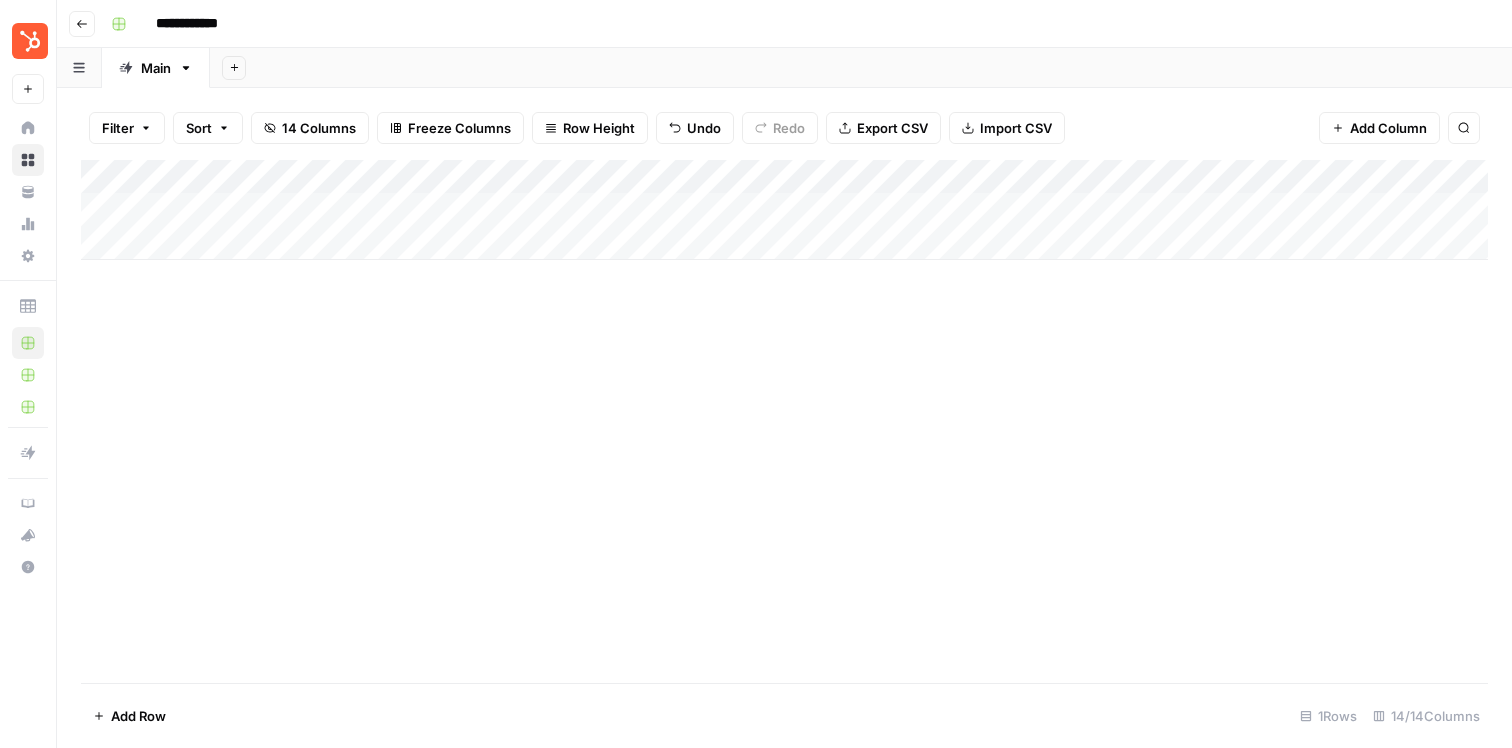 click on "Add Column" at bounding box center (784, 210) 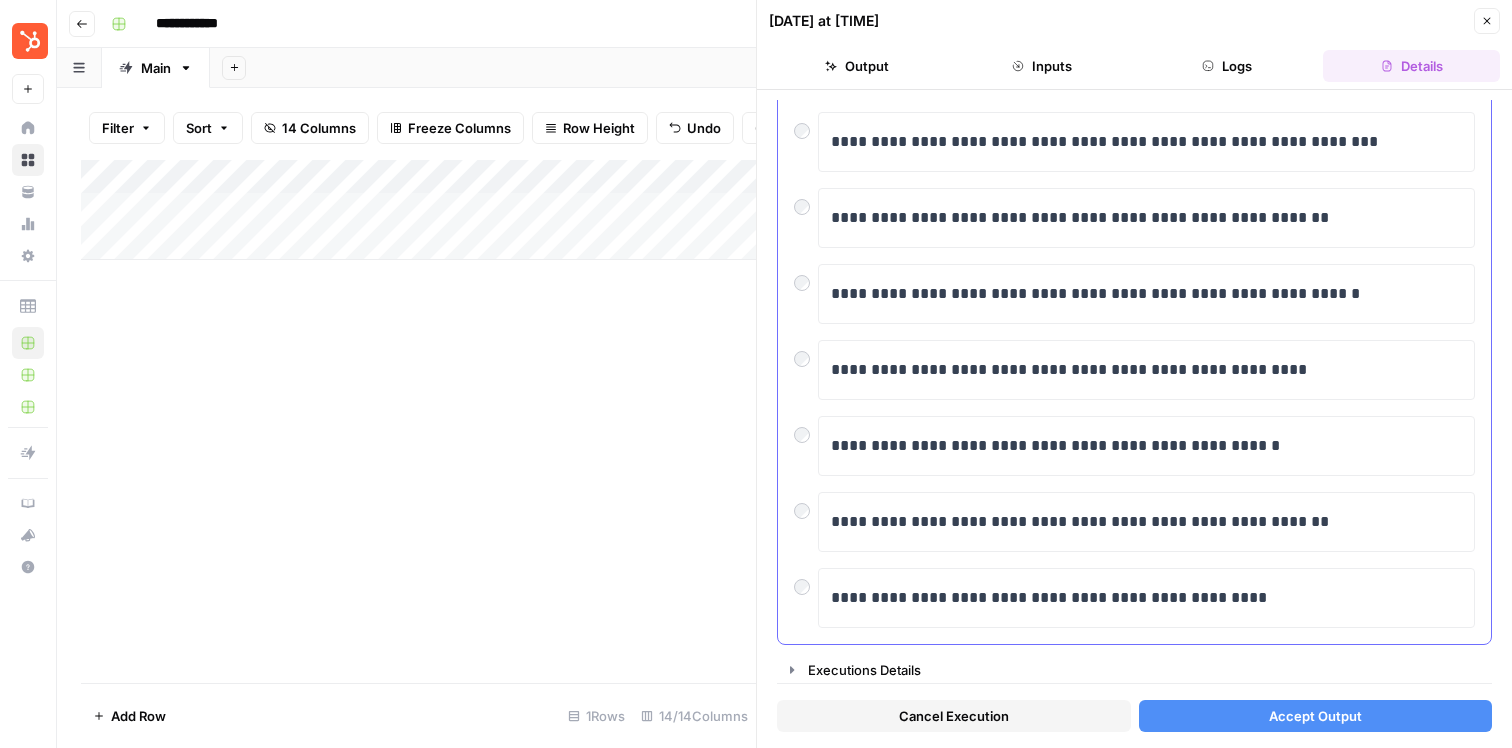 scroll, scrollTop: 370, scrollLeft: 0, axis: vertical 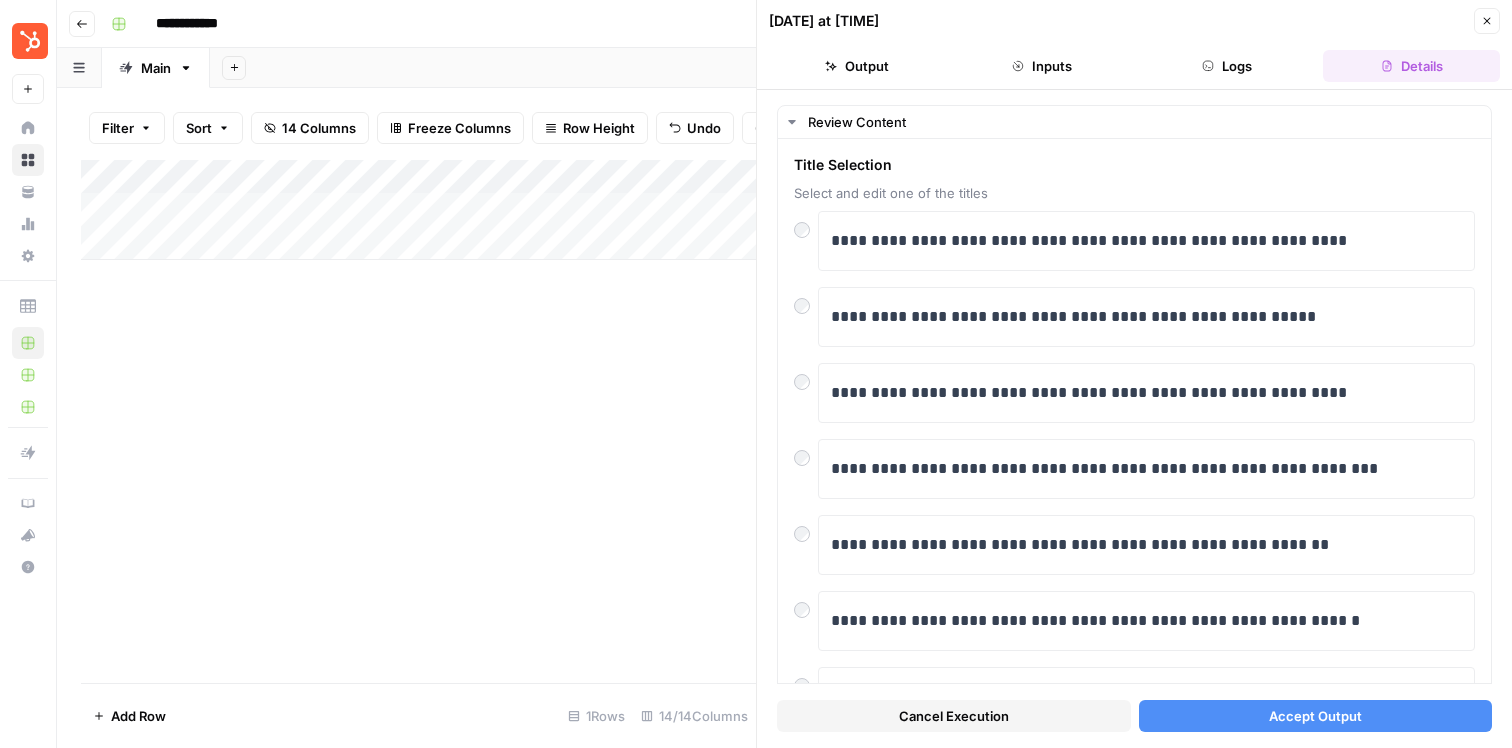 click on "Accept Output" at bounding box center [1316, 716] 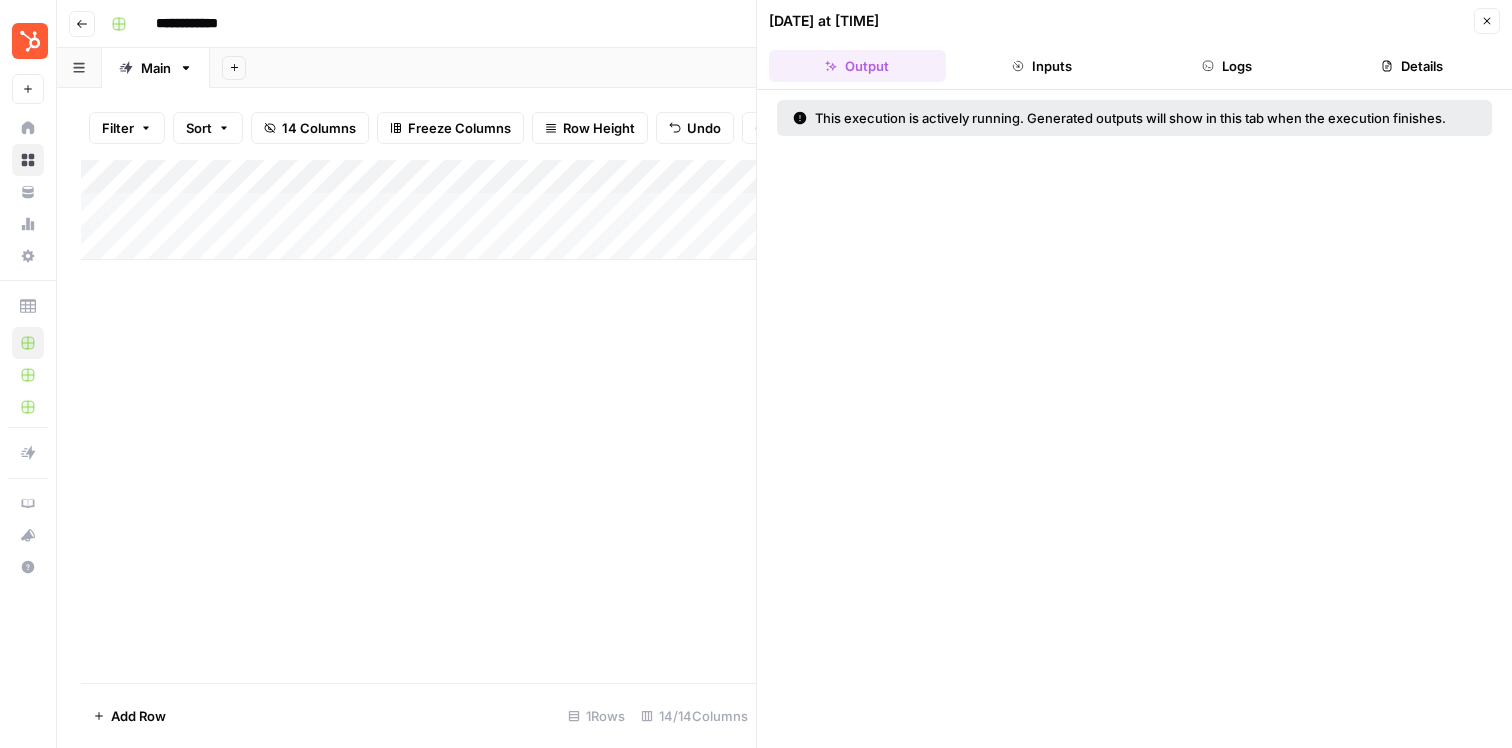click 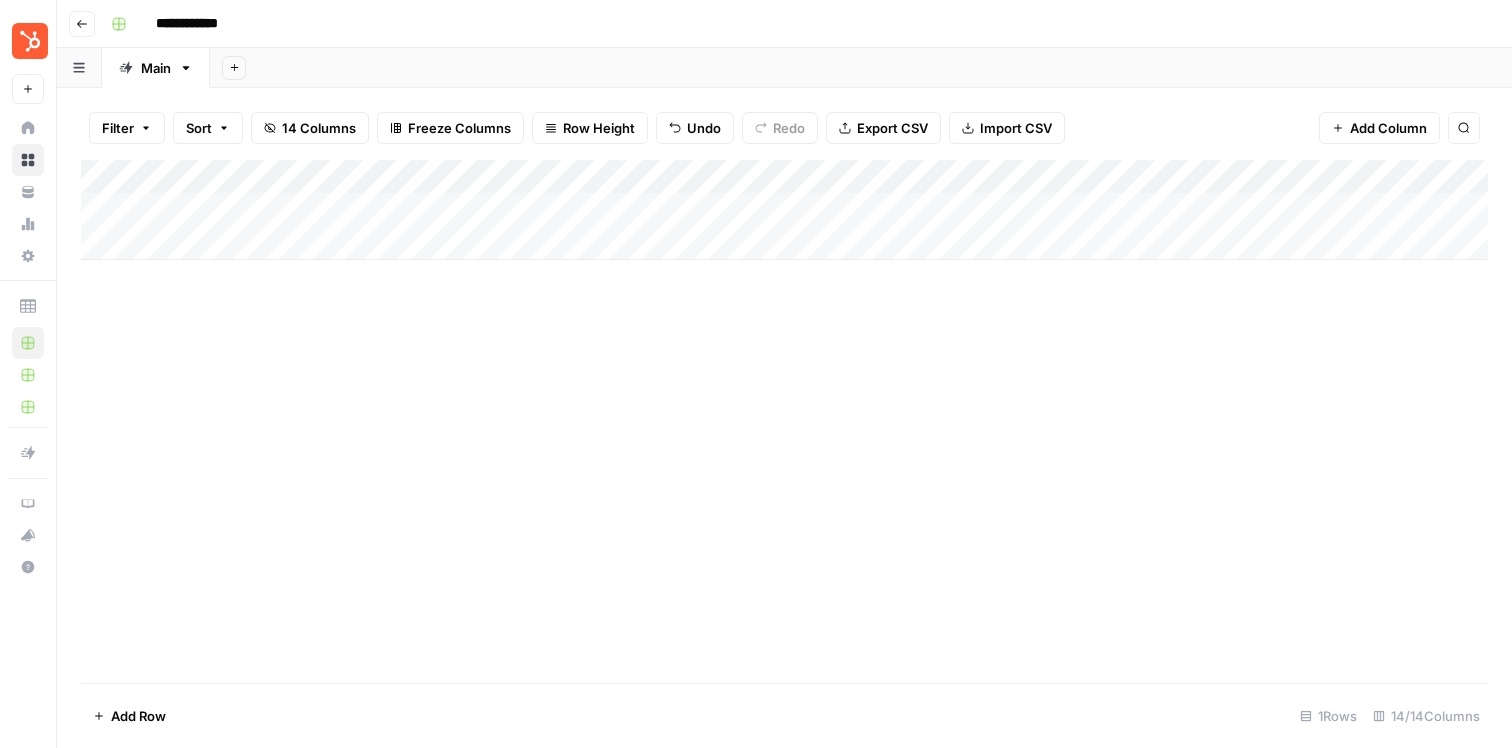 scroll, scrollTop: 0, scrollLeft: 0, axis: both 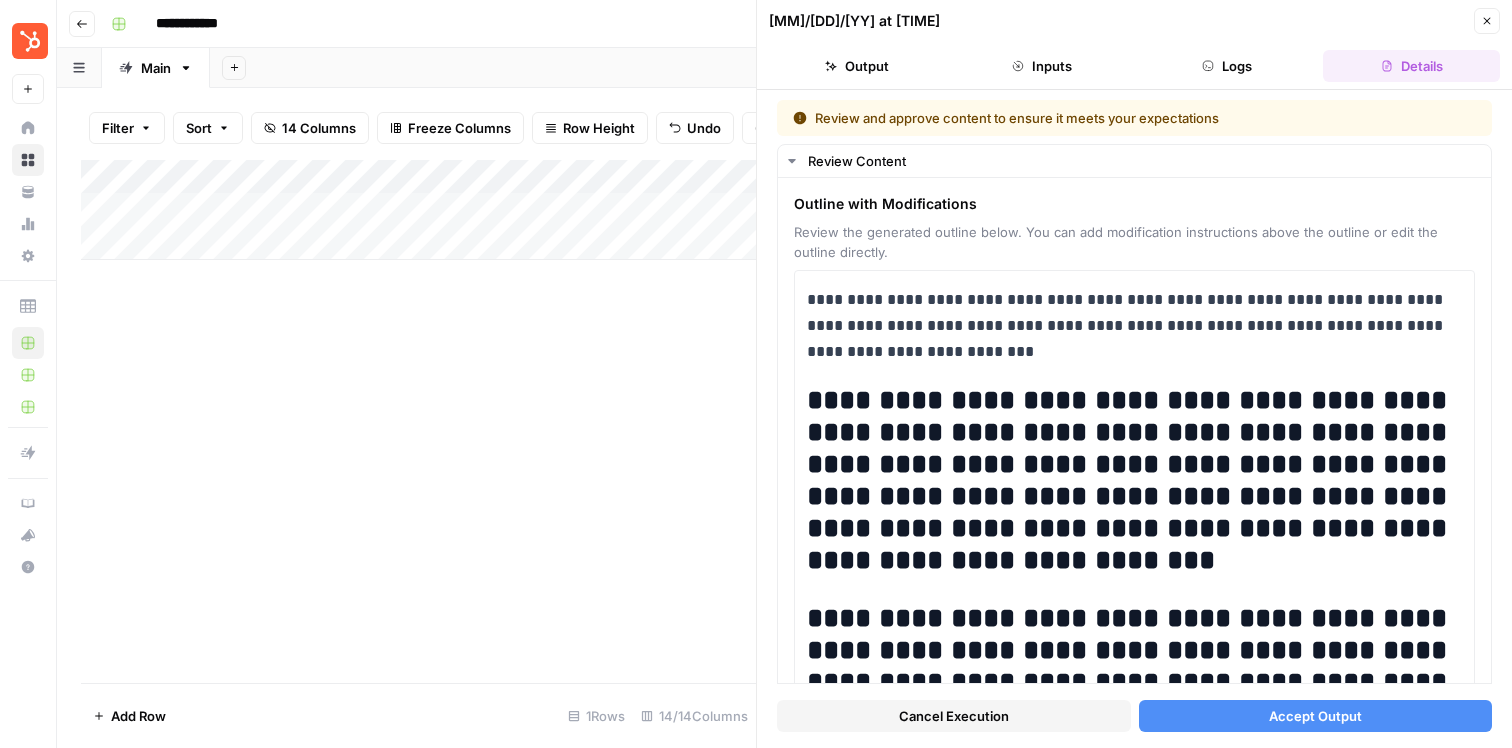 click on "Accept Output" at bounding box center [1315, 716] 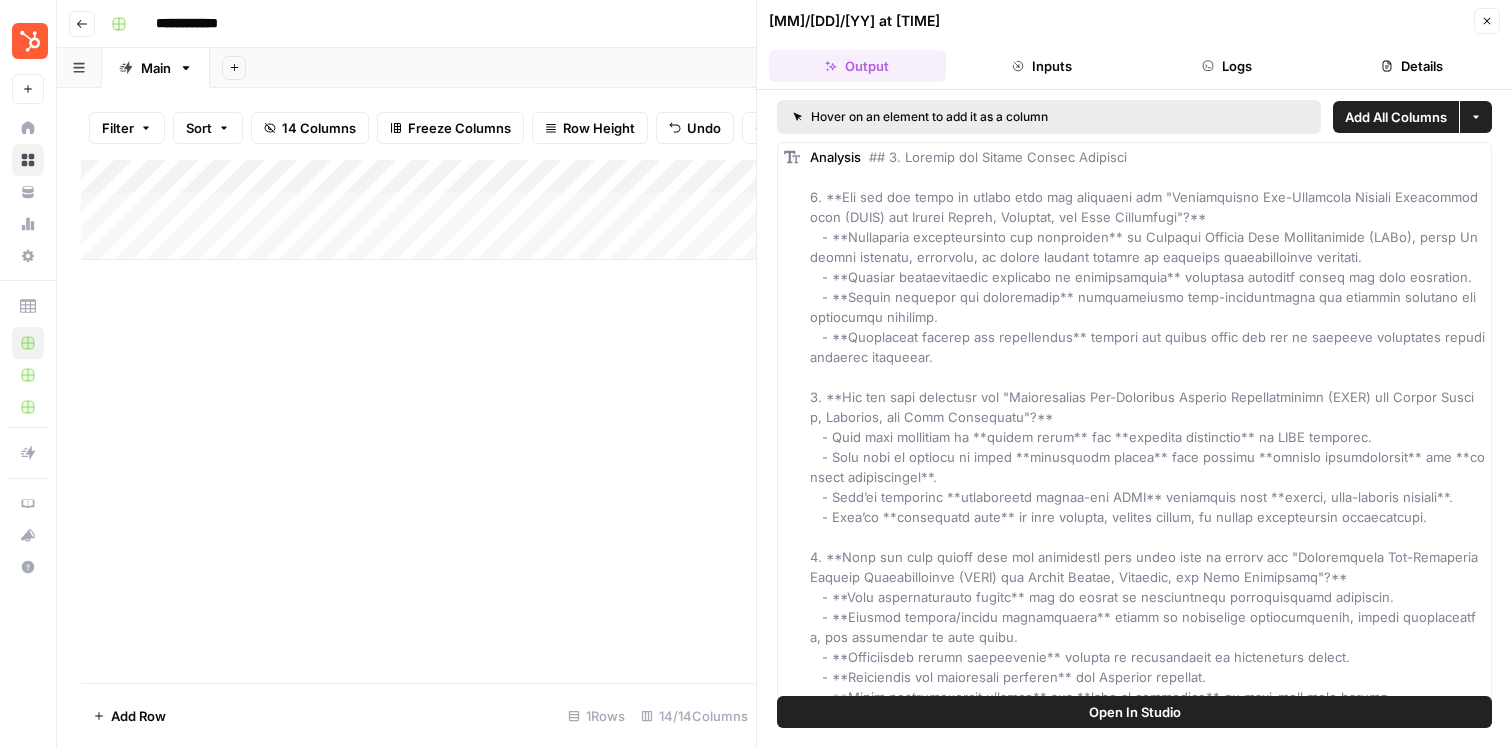 click on "Close" at bounding box center [1487, 21] 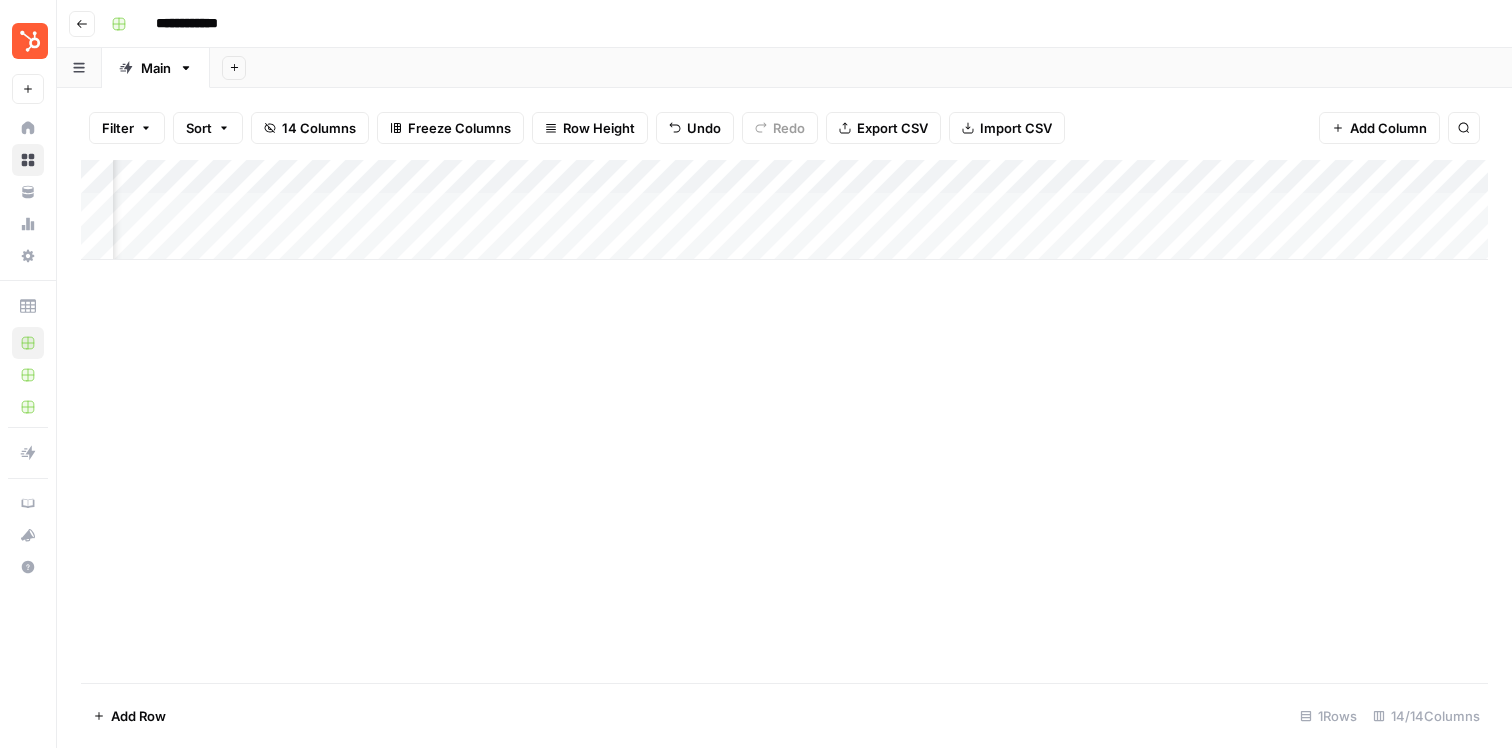scroll, scrollTop: 0, scrollLeft: 137, axis: horizontal 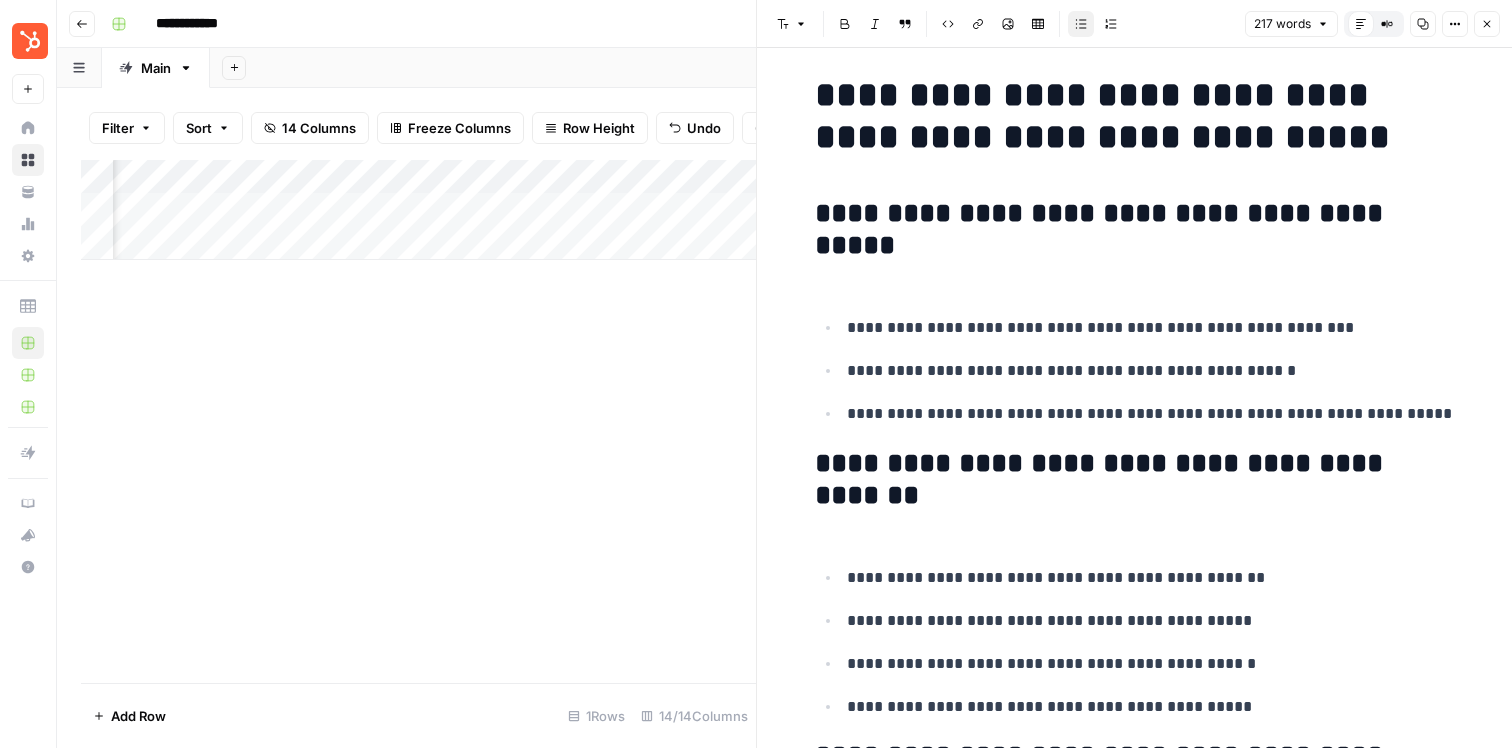 click on "**********" at bounding box center [1135, 1065] 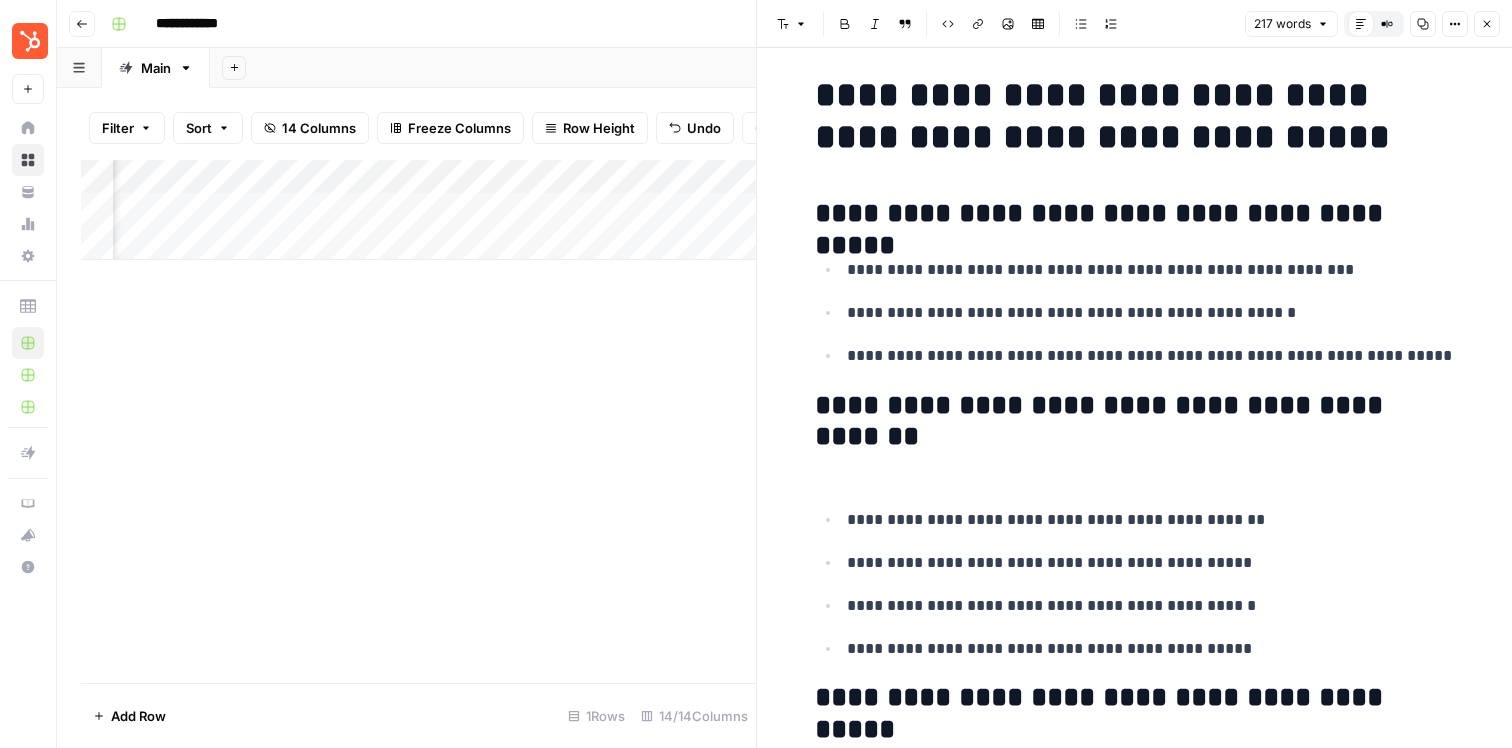 click at bounding box center (1135, 464) 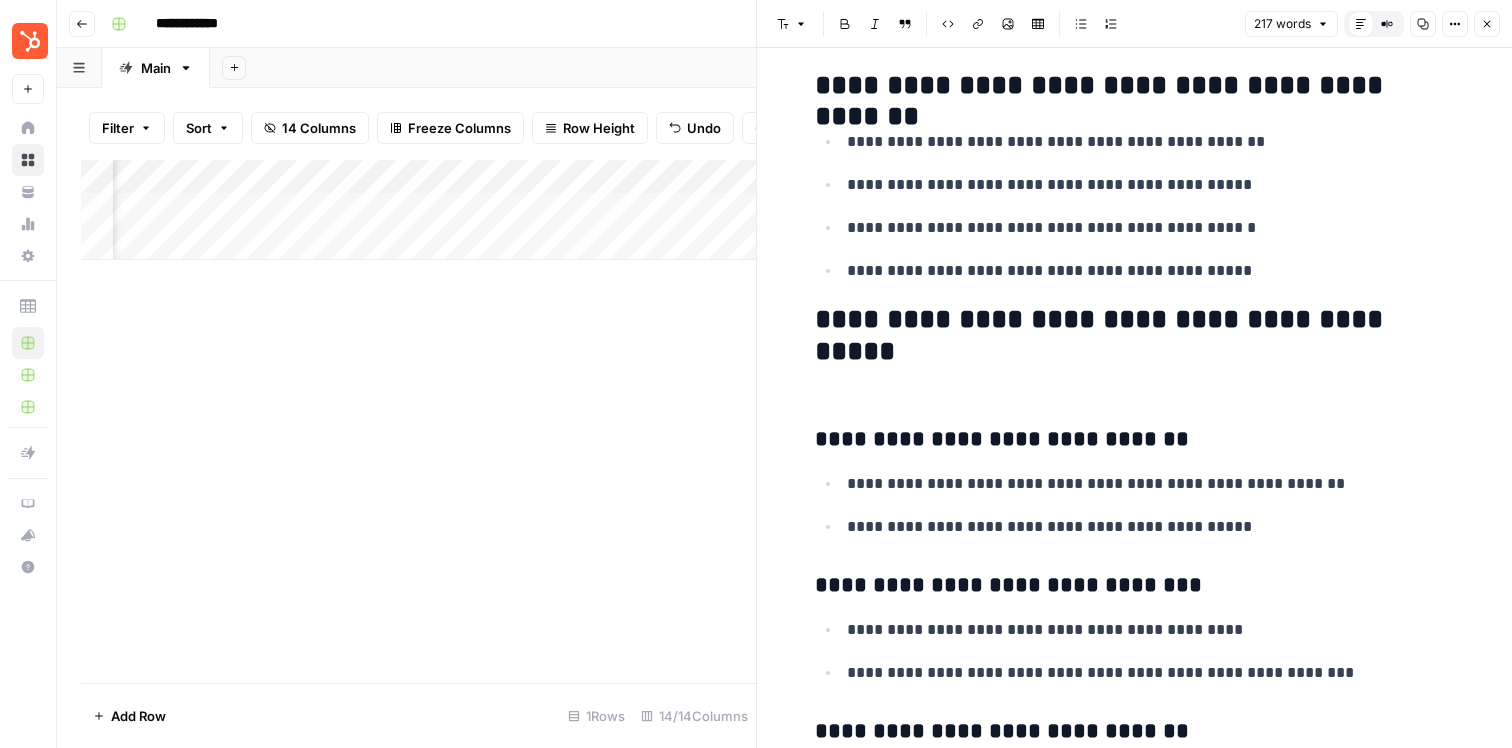 scroll, scrollTop: 362, scrollLeft: 0, axis: vertical 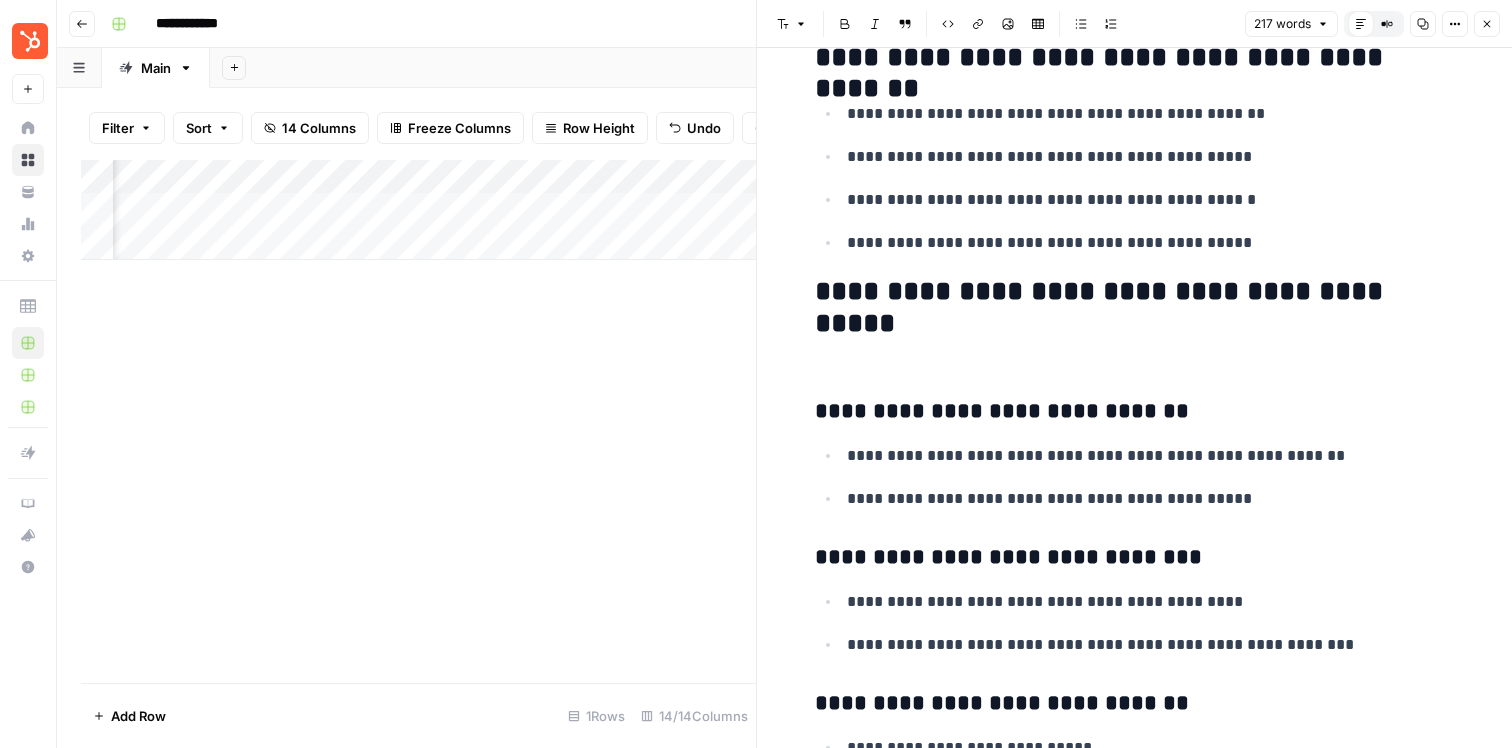 click at bounding box center (1135, 350) 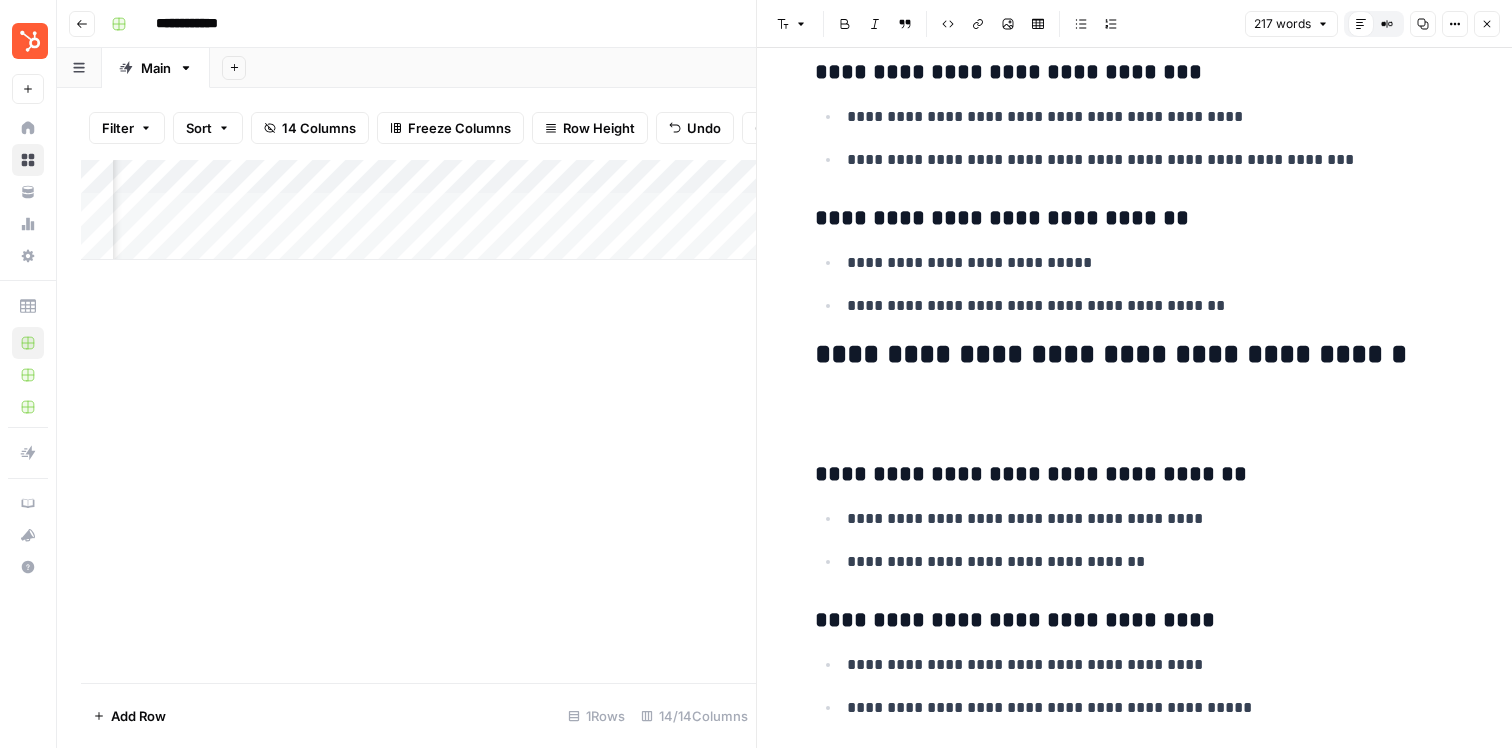 scroll, scrollTop: 916, scrollLeft: 0, axis: vertical 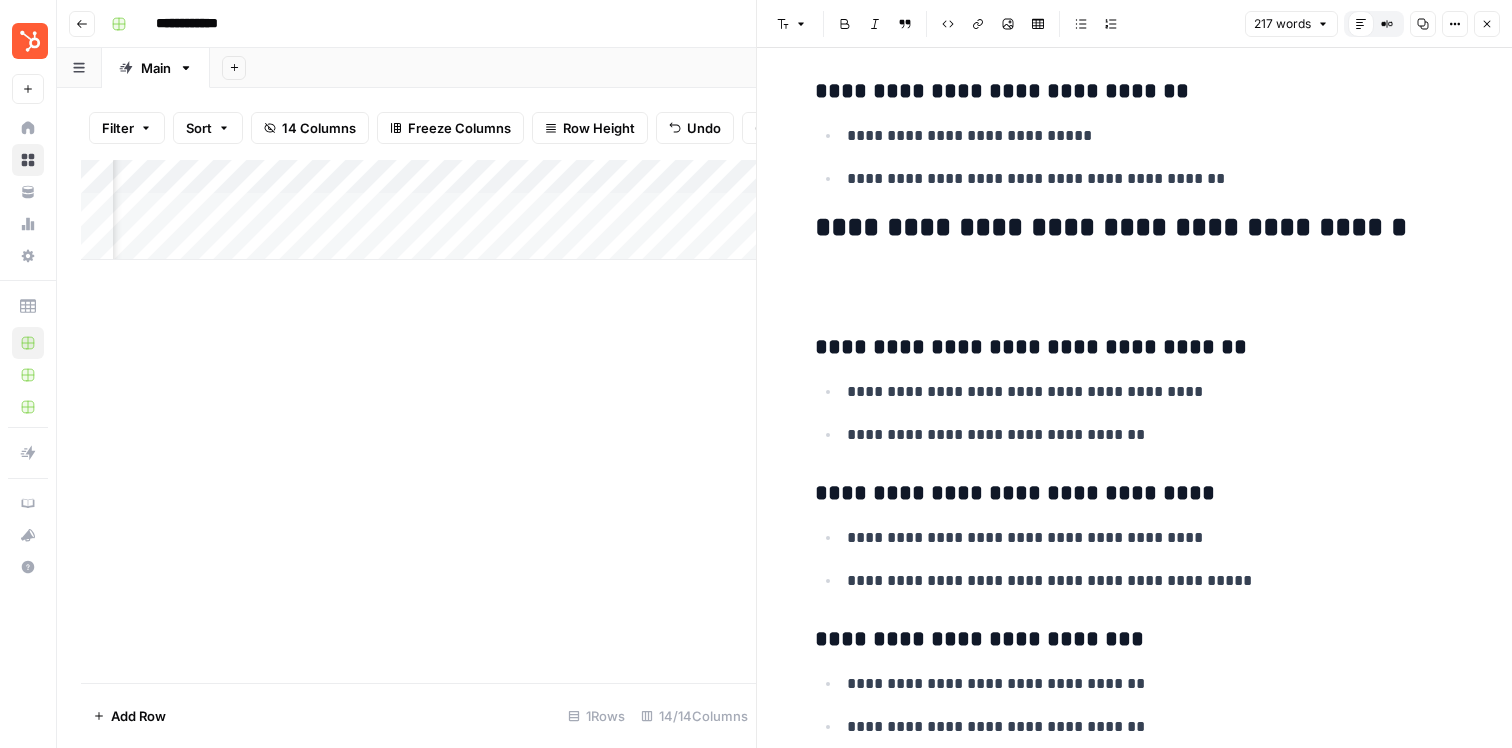 click at bounding box center (1135, 286) 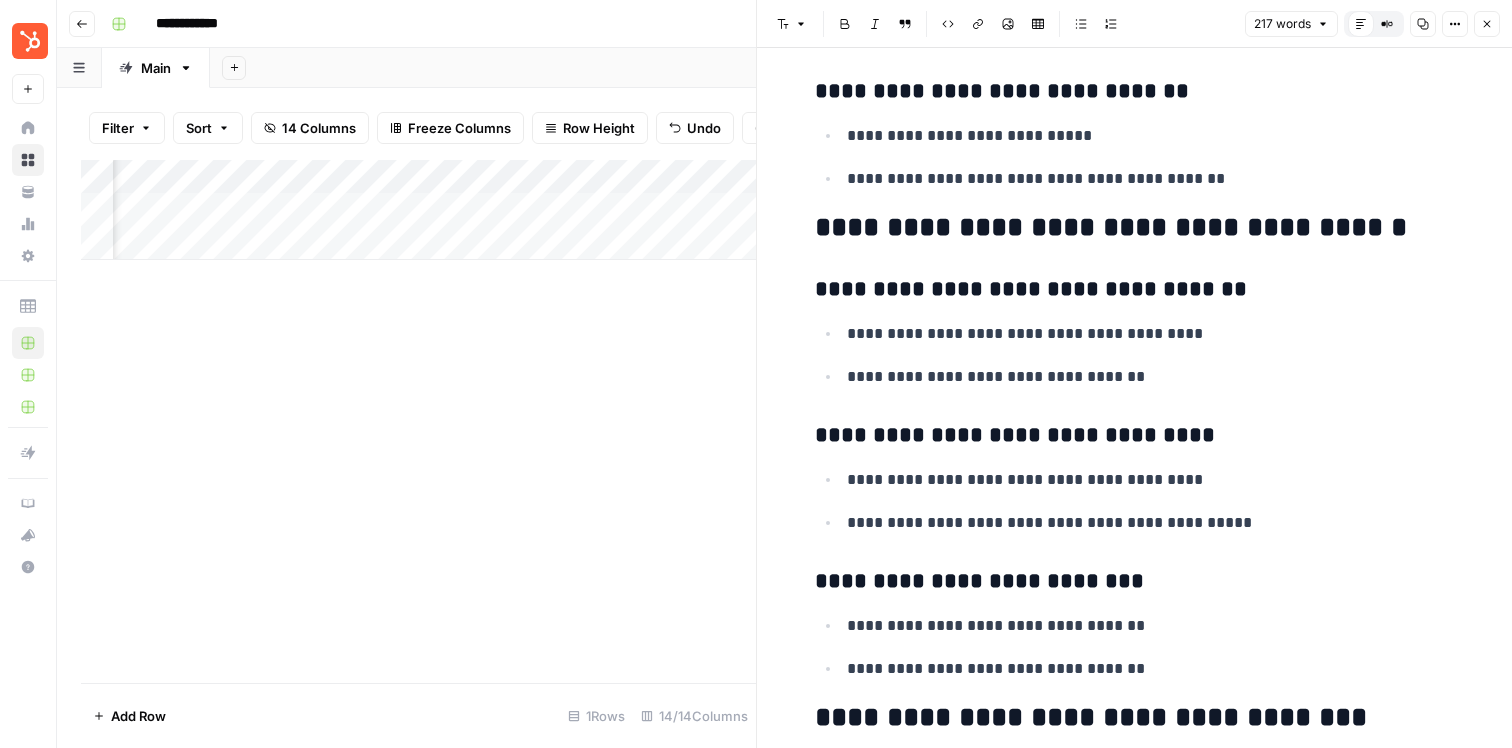 scroll, scrollTop: 1098, scrollLeft: 0, axis: vertical 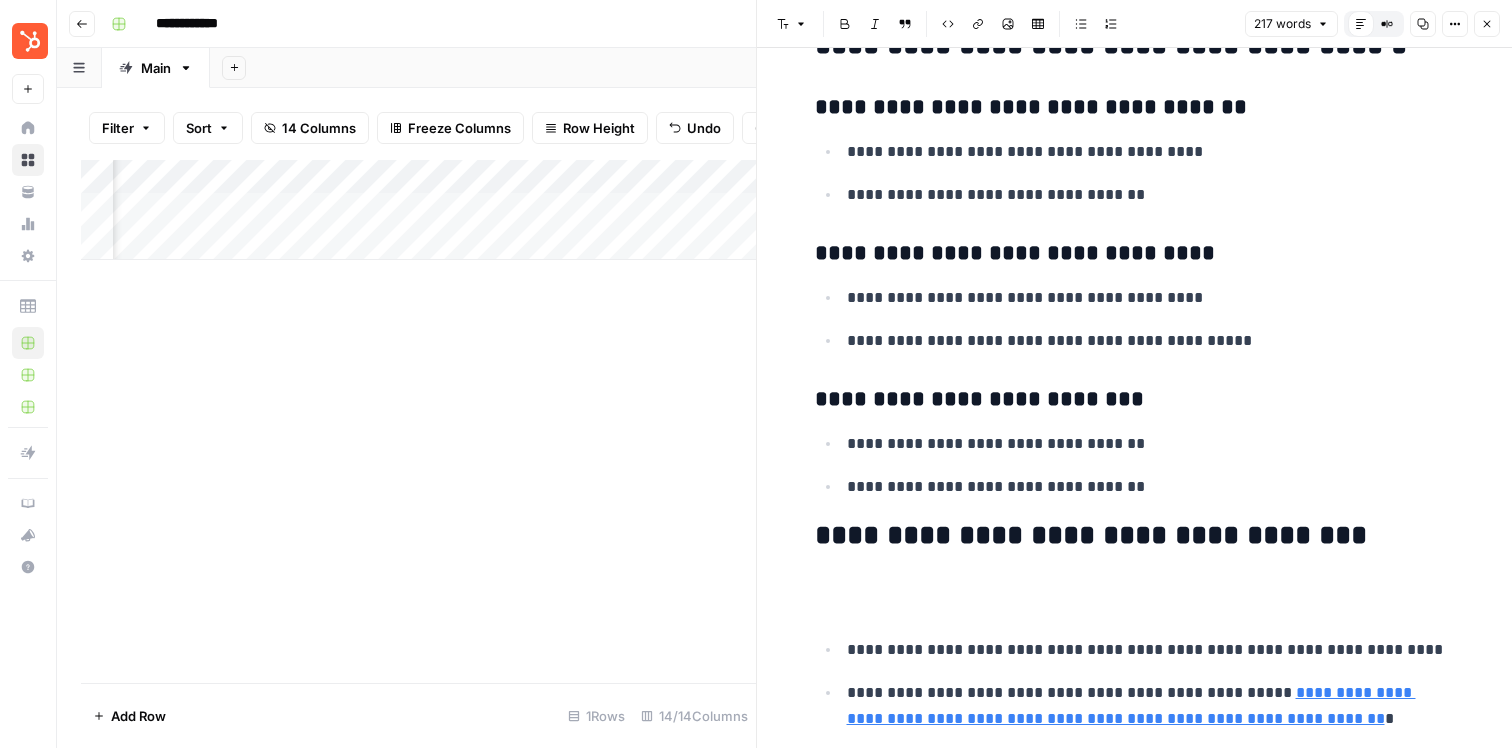 click at bounding box center (1135, 594) 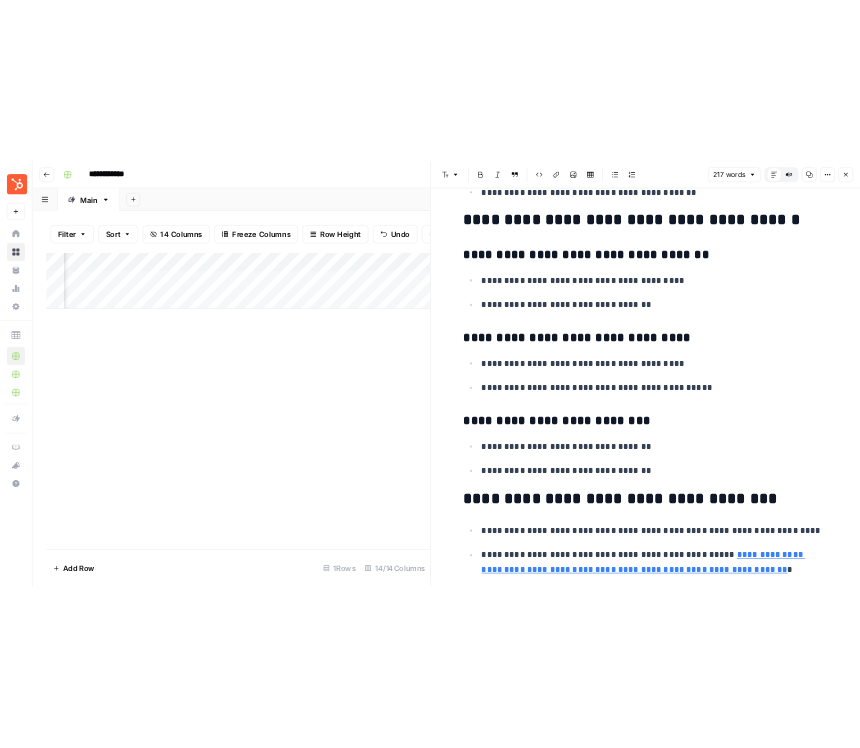 scroll, scrollTop: 0, scrollLeft: 0, axis: both 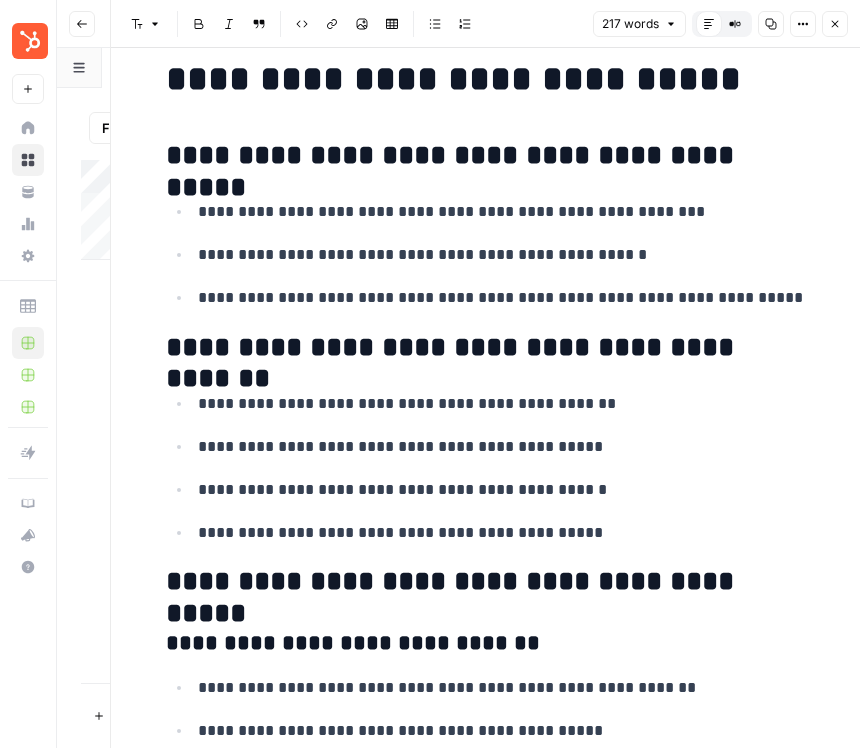 click on "**********" at bounding box center [502, 298] 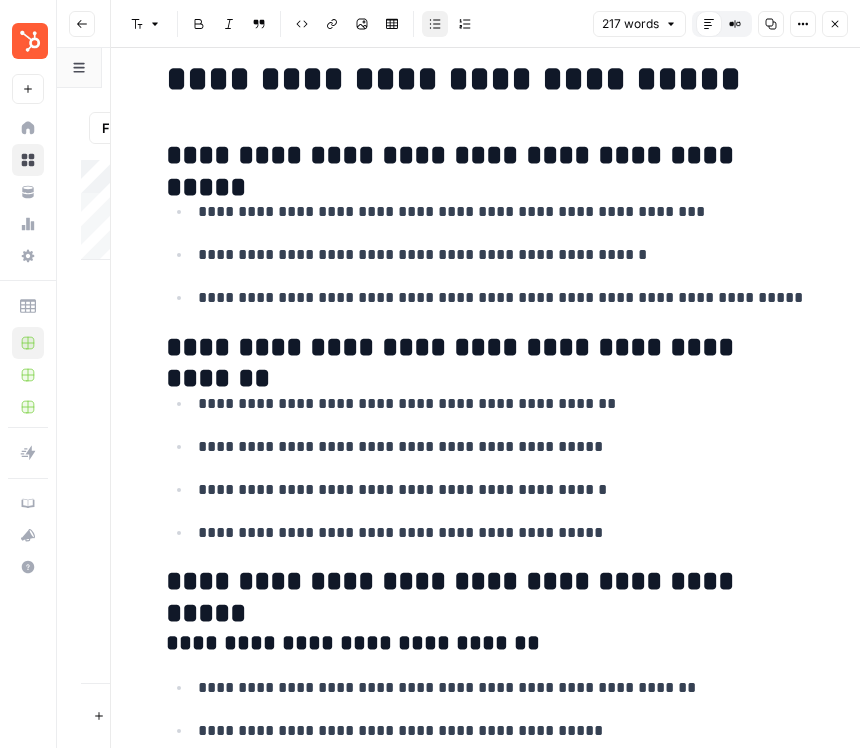 click on "**********" at bounding box center (502, 255) 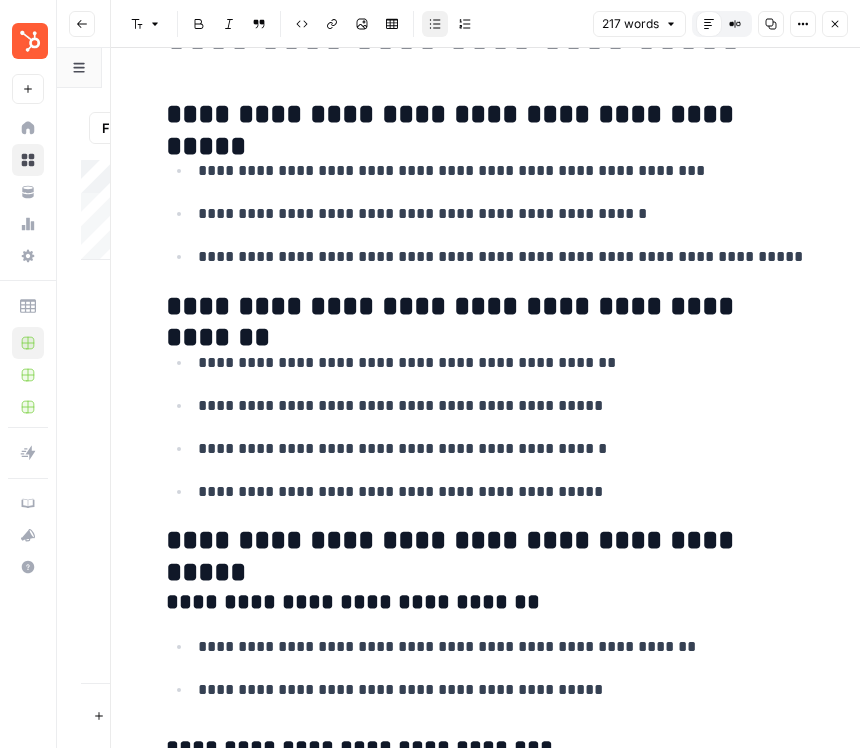 scroll, scrollTop: 107, scrollLeft: 0, axis: vertical 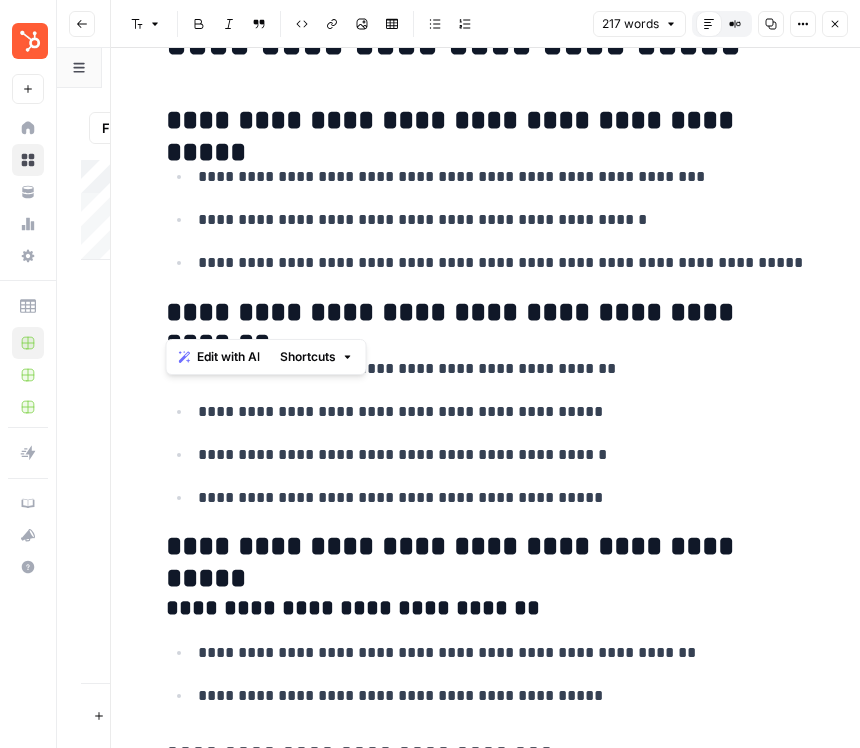 drag, startPoint x: 769, startPoint y: 313, endPoint x: 115, endPoint y: 306, distance: 654.0375 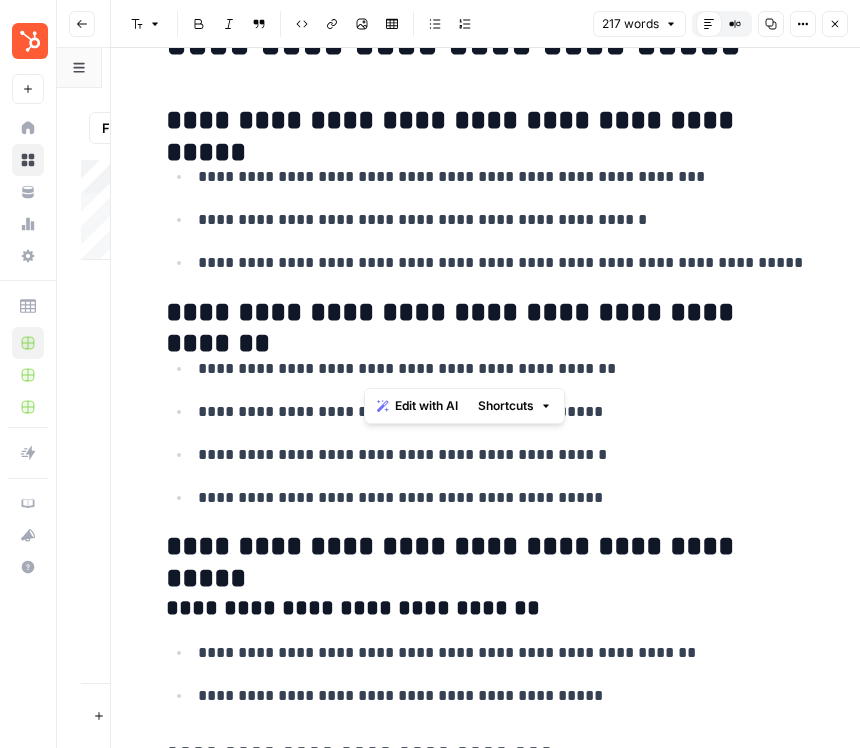 drag, startPoint x: 446, startPoint y: 371, endPoint x: 358, endPoint y: 316, distance: 103.773796 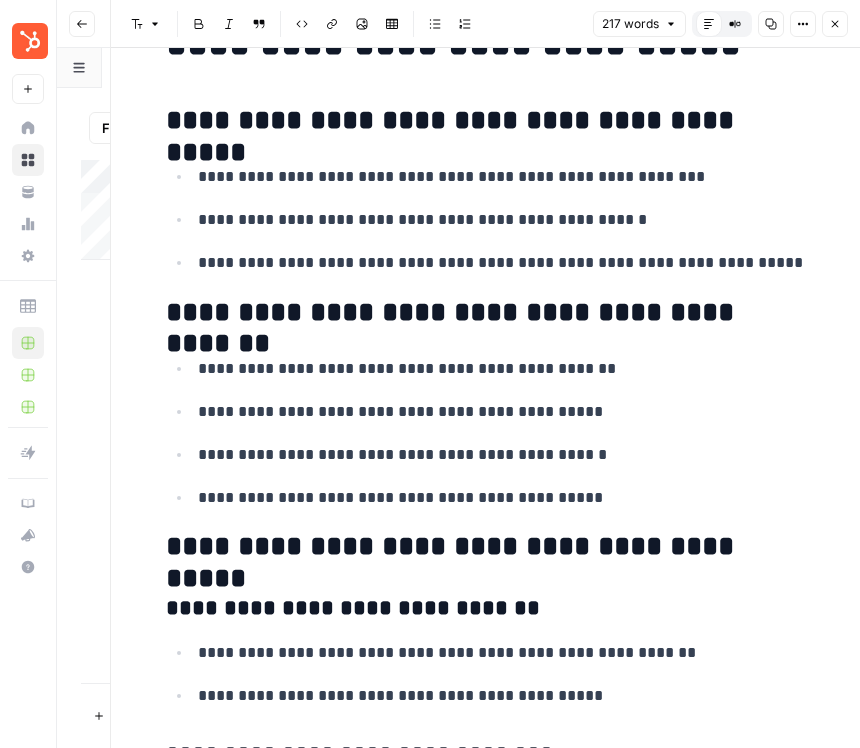 click on "**********" at bounding box center [486, 827] 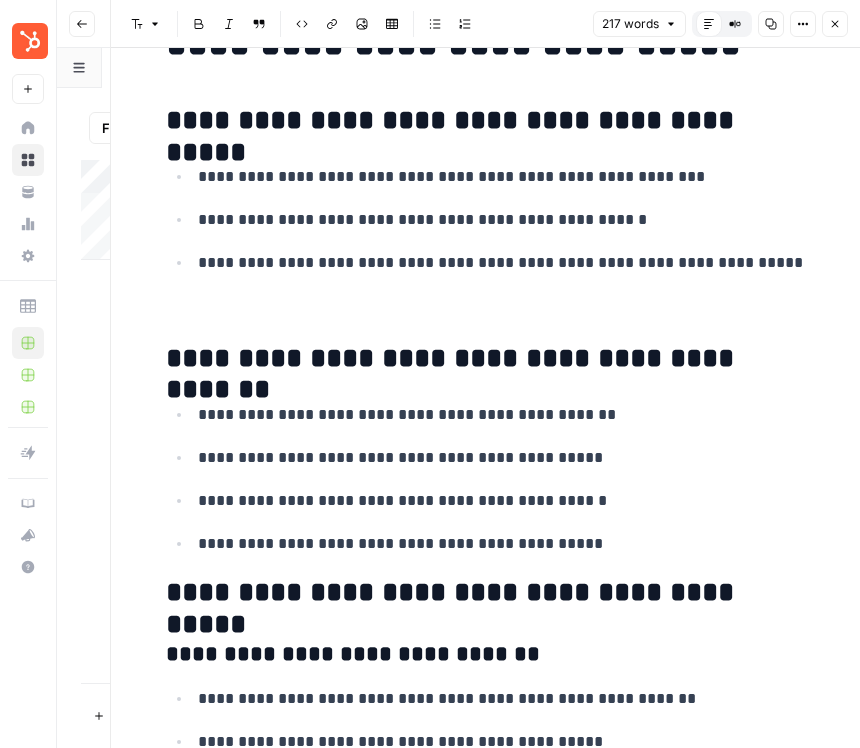 paste 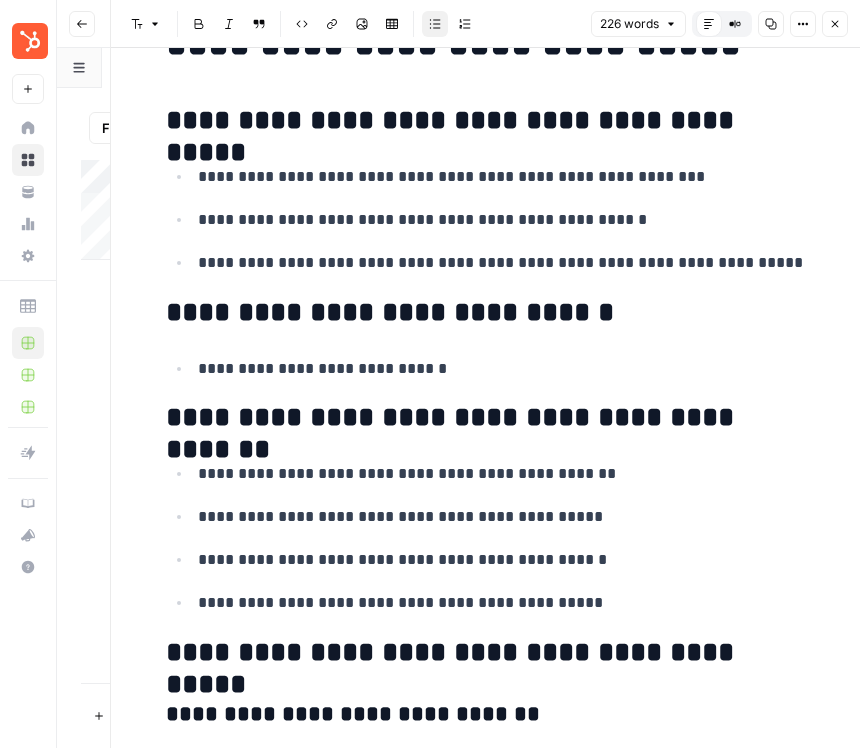 click on "**********" at bounding box center [486, 880] 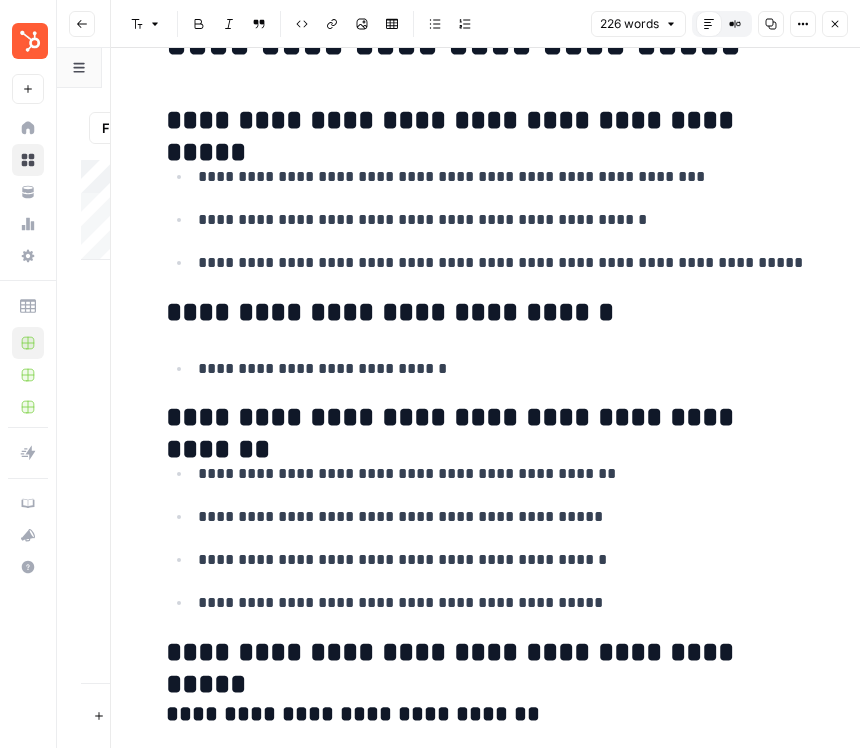 type 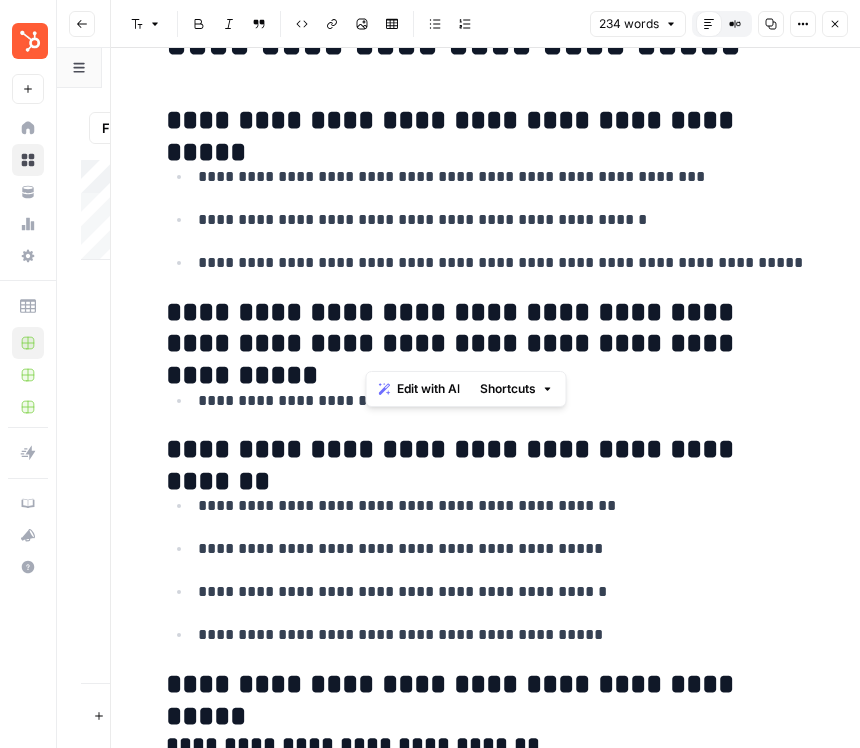 drag, startPoint x: 755, startPoint y: 345, endPoint x: 357, endPoint y: 343, distance: 398.00504 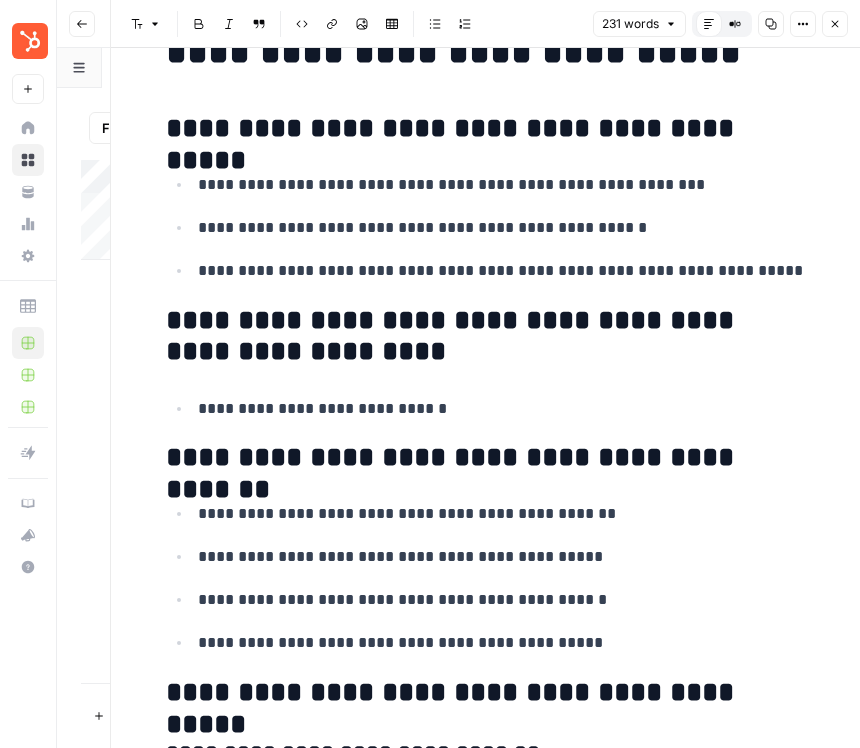 scroll, scrollTop: 0, scrollLeft: 0, axis: both 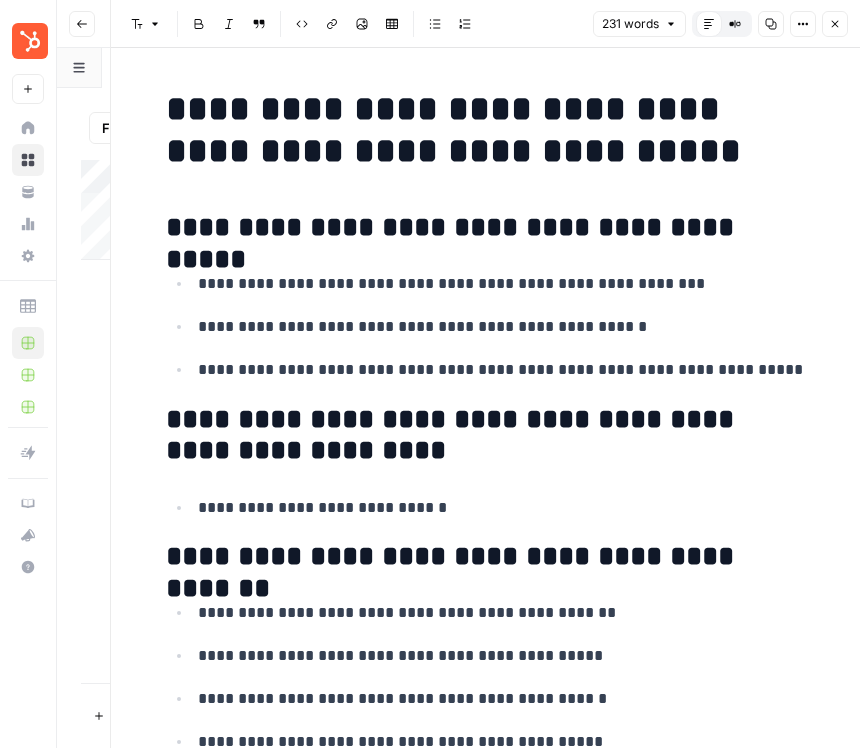 click on "**********" at bounding box center (502, 508) 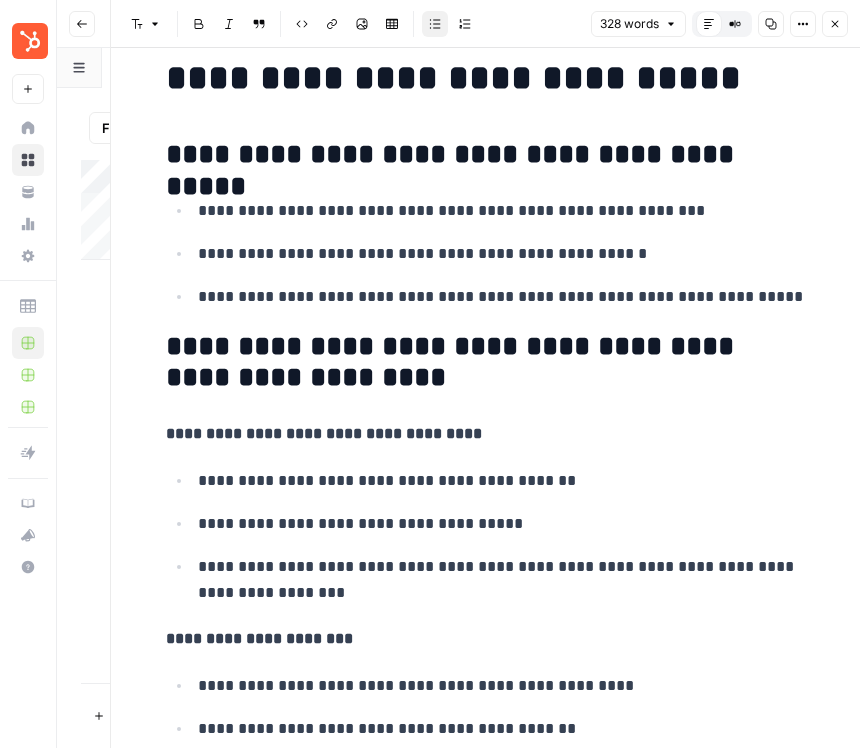 scroll, scrollTop: 79, scrollLeft: 0, axis: vertical 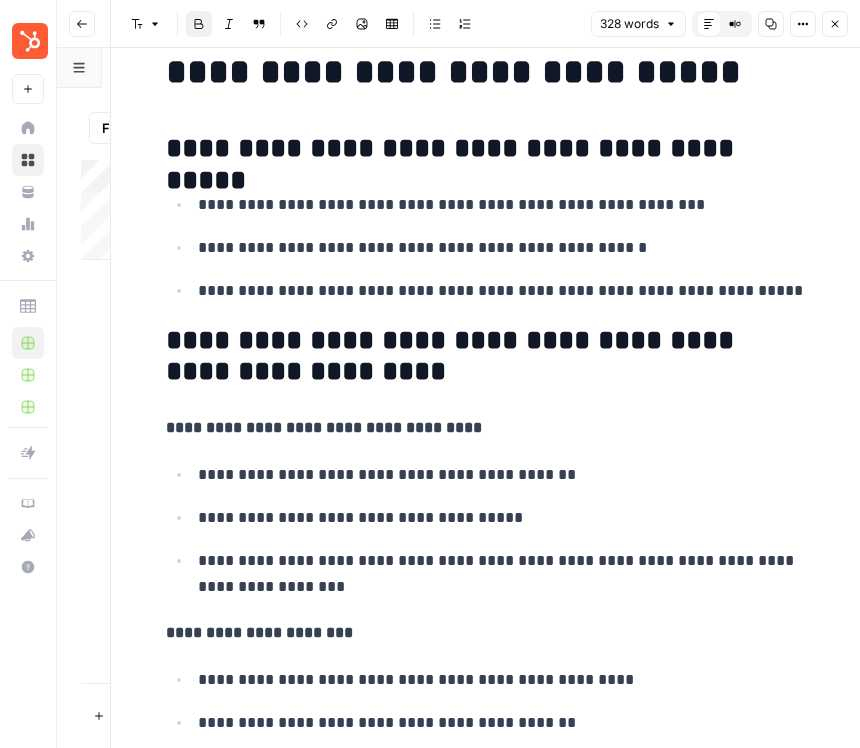 click on "**********" at bounding box center (324, 427) 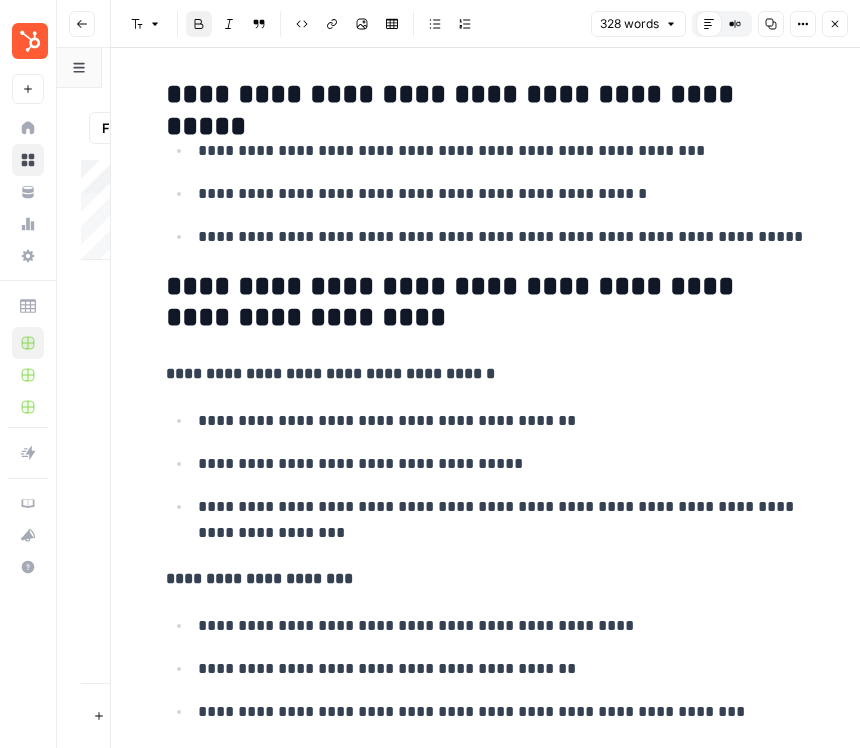 scroll, scrollTop: 280, scrollLeft: 0, axis: vertical 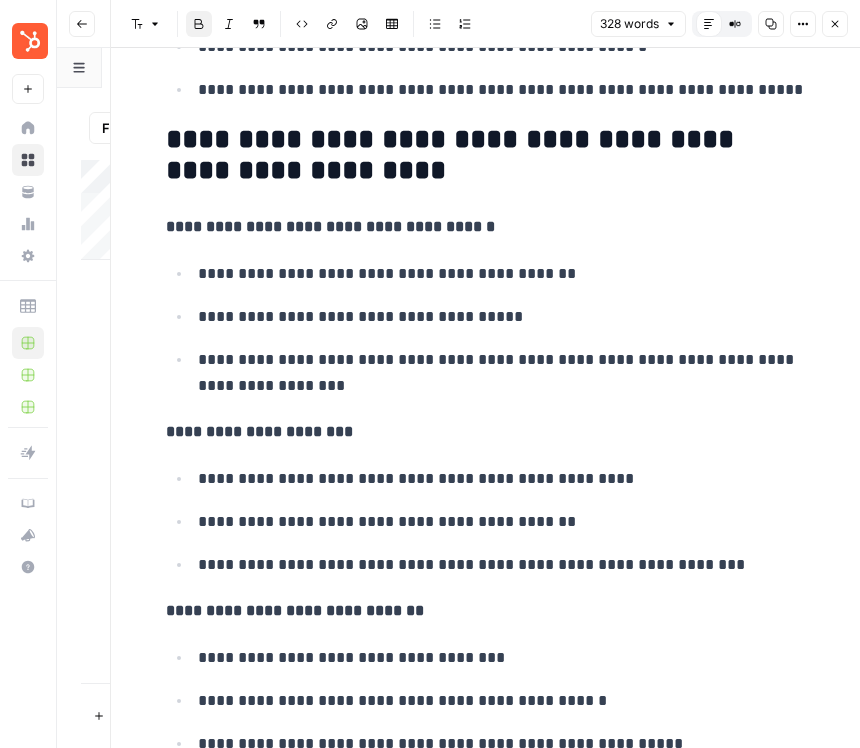 click on "**********" at bounding box center (259, 431) 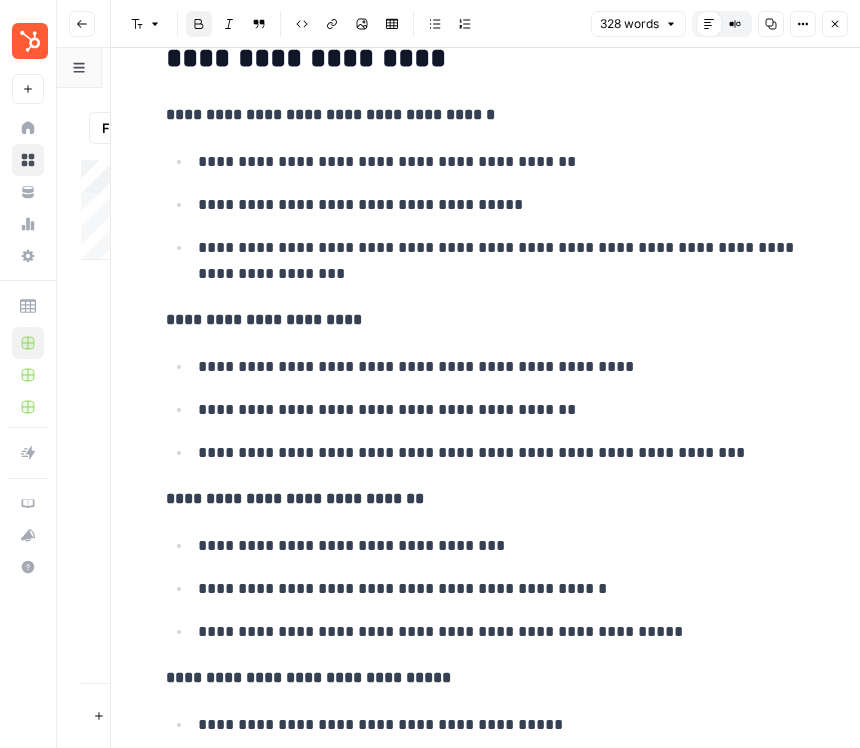 scroll, scrollTop: 423, scrollLeft: 0, axis: vertical 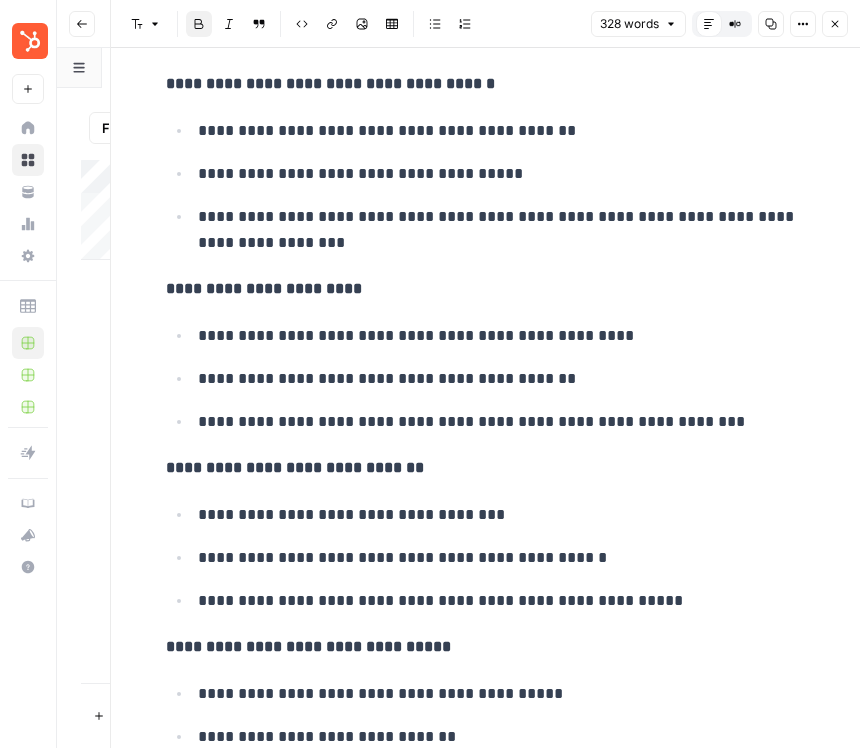 click on "**********" at bounding box center [295, 467] 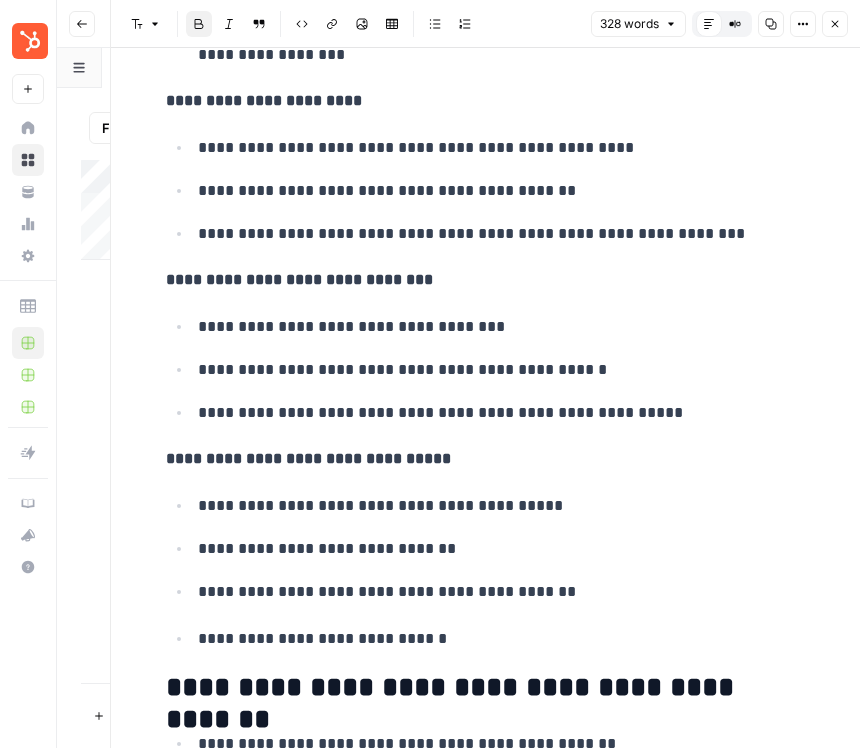 scroll, scrollTop: 618, scrollLeft: 0, axis: vertical 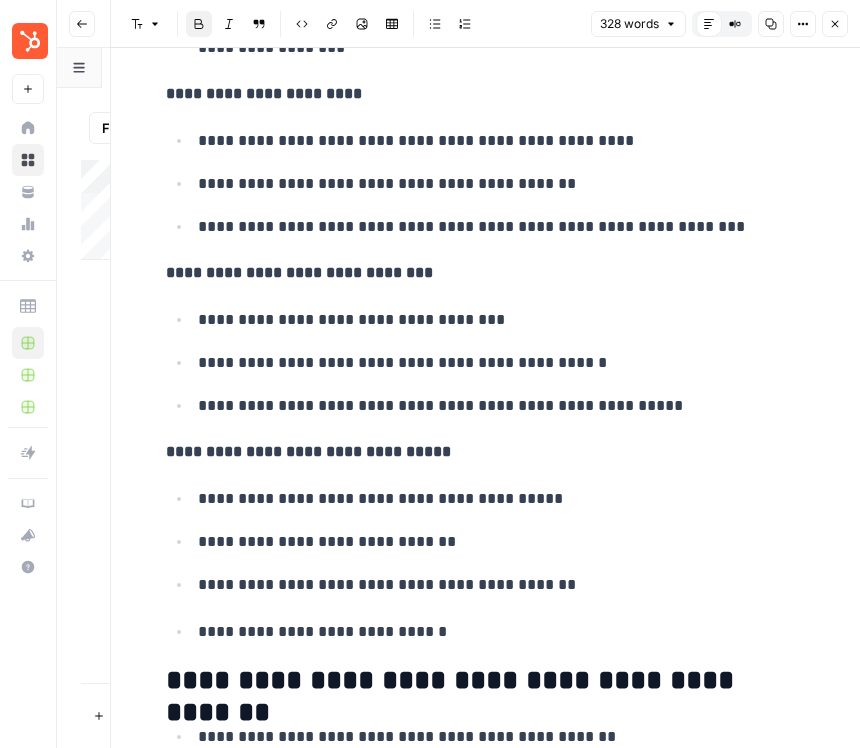 click on "**********" at bounding box center [308, 451] 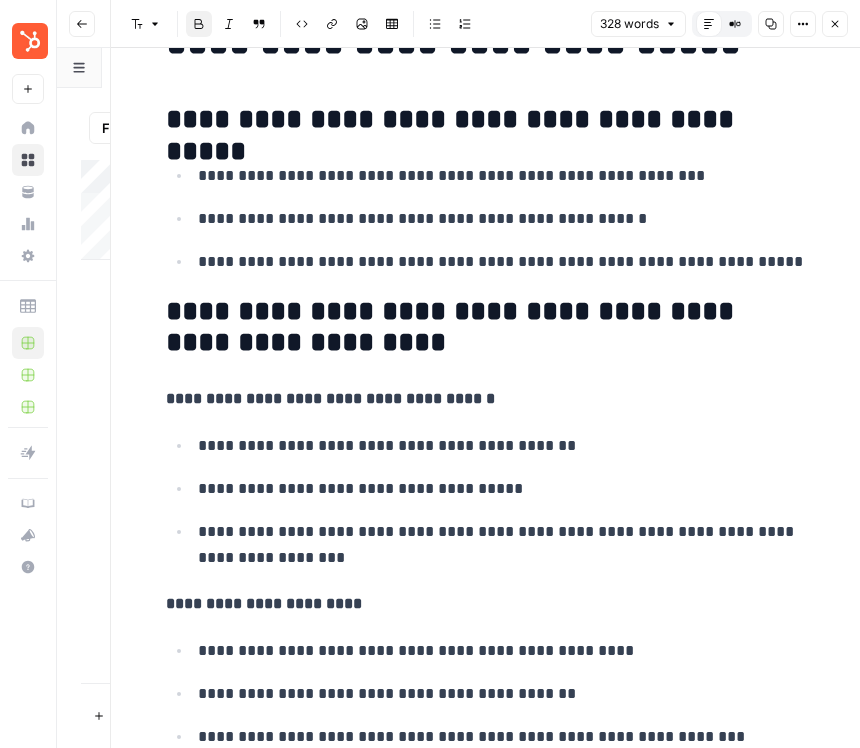 scroll, scrollTop: 114, scrollLeft: 0, axis: vertical 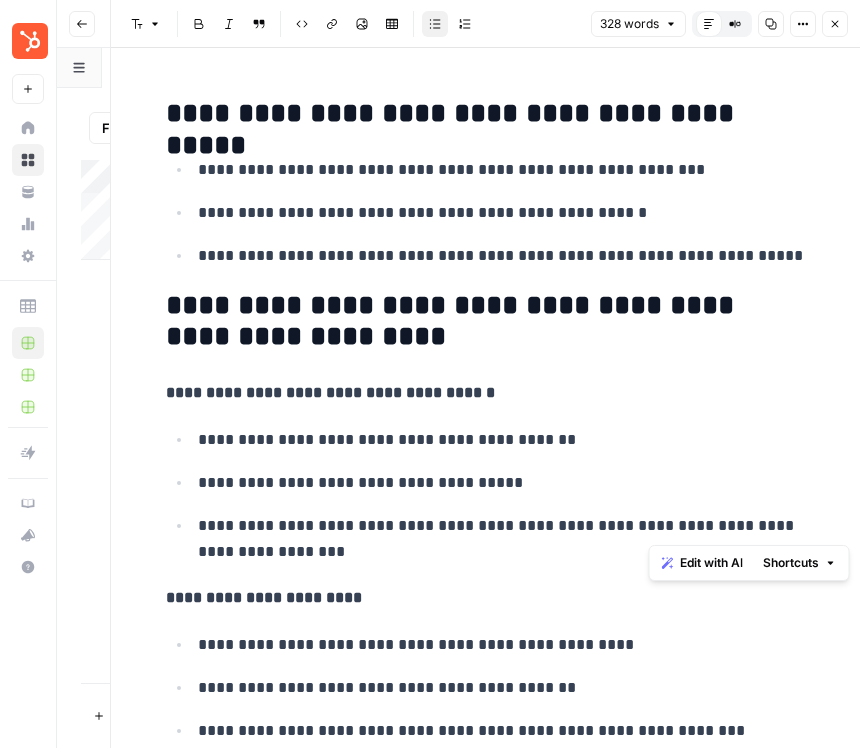 drag, startPoint x: 356, startPoint y: 554, endPoint x: 712, endPoint y: 521, distance: 357.5262 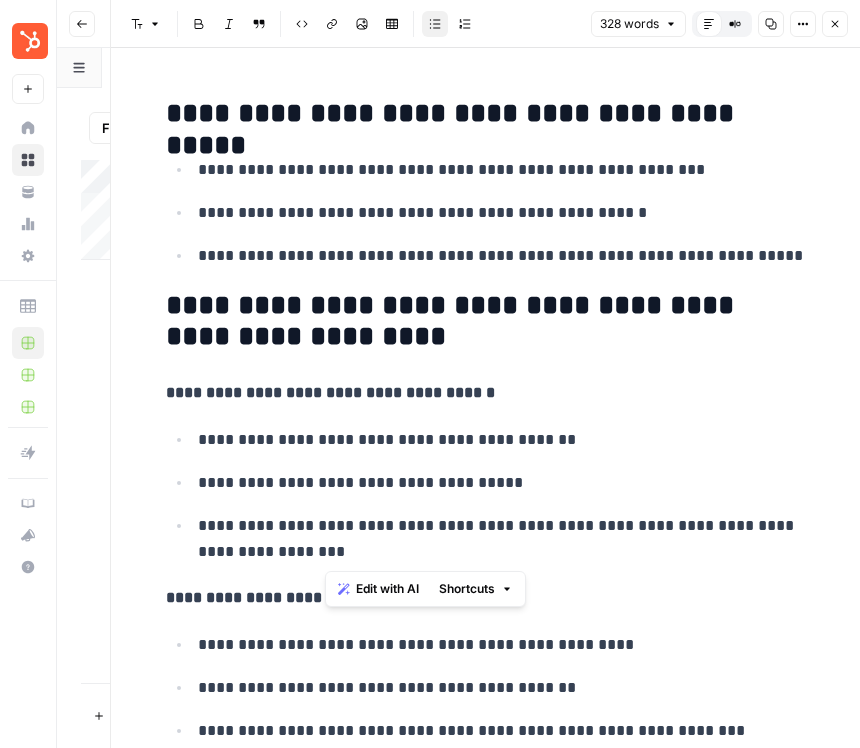 drag, startPoint x: 712, startPoint y: 521, endPoint x: 712, endPoint y: 547, distance: 26 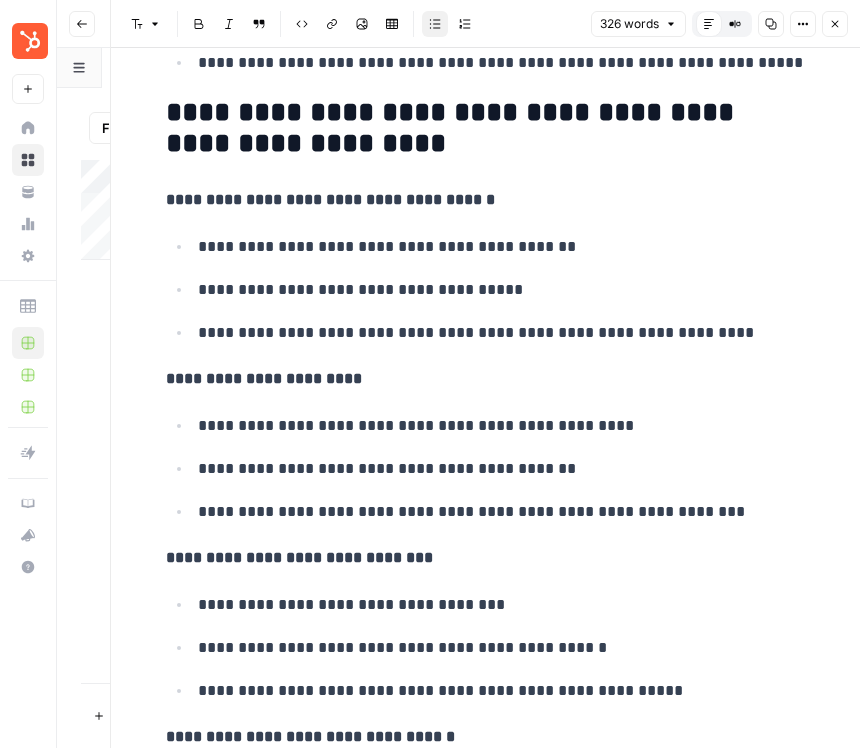 scroll, scrollTop: 330, scrollLeft: 0, axis: vertical 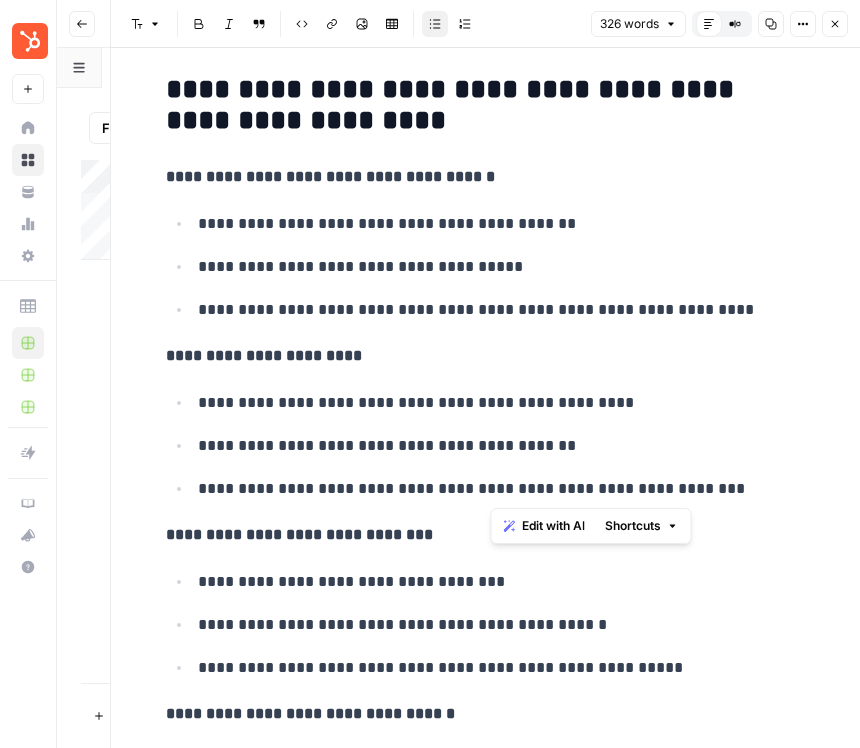 drag, startPoint x: 496, startPoint y: 487, endPoint x: 796, endPoint y: 484, distance: 300.015 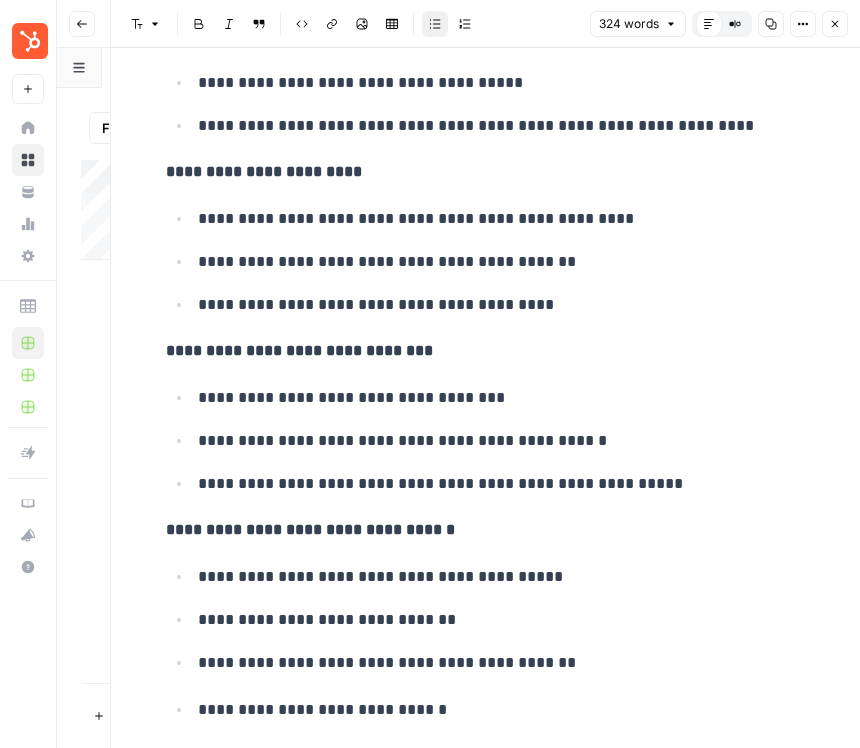 scroll, scrollTop: 517, scrollLeft: 0, axis: vertical 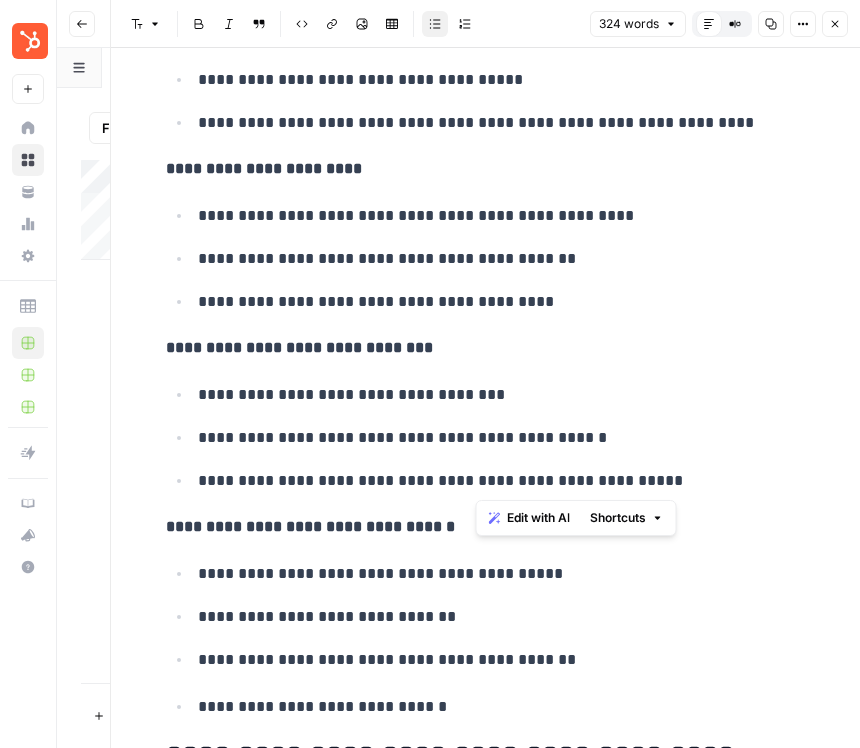 drag, startPoint x: 479, startPoint y: 479, endPoint x: 759, endPoint y: 477, distance: 280.00714 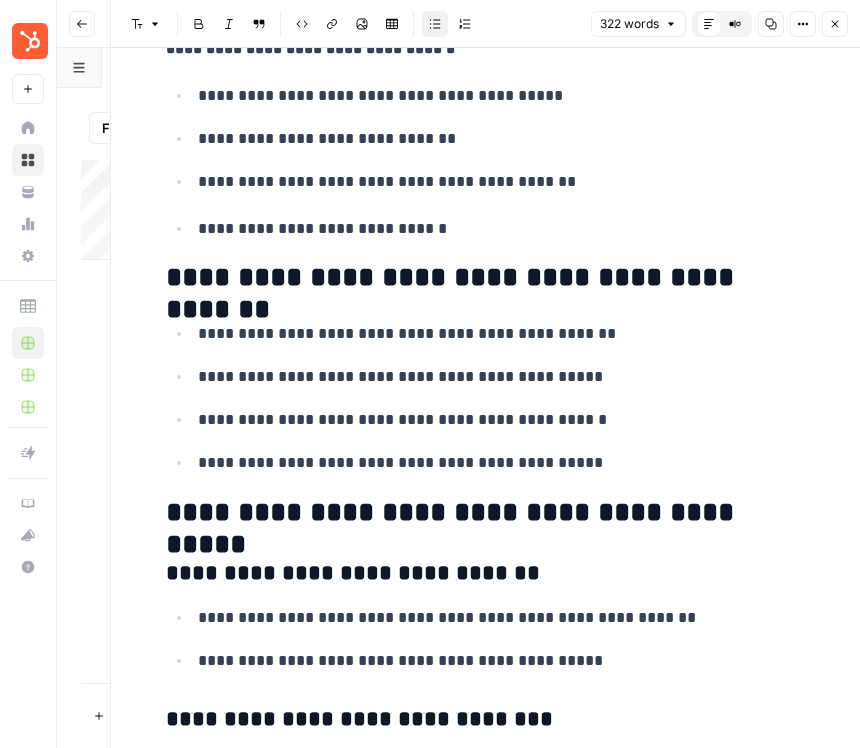 scroll, scrollTop: 1042, scrollLeft: 0, axis: vertical 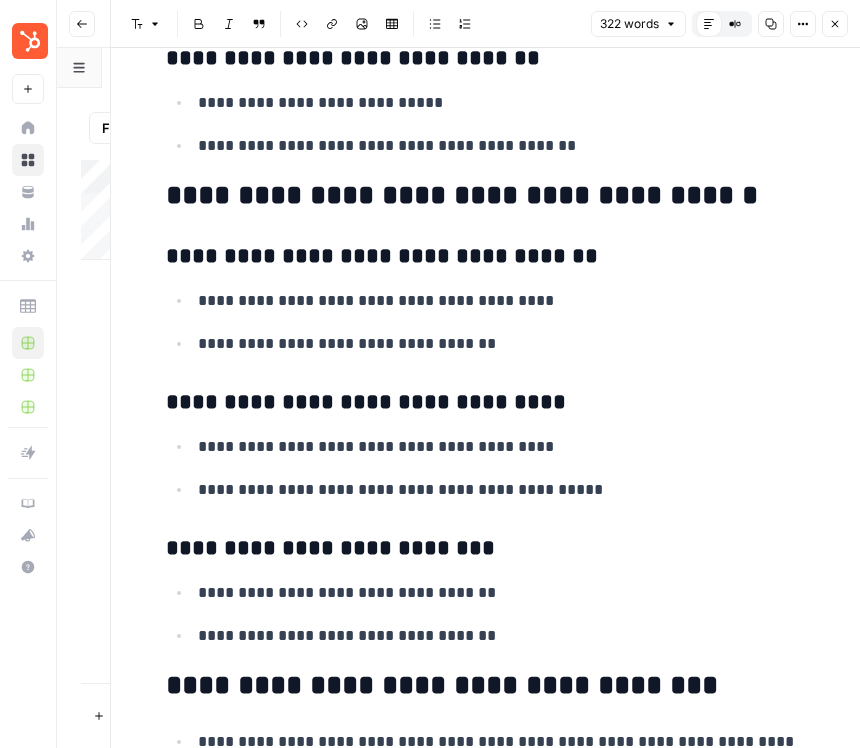 click on "**********" at bounding box center [486, 549] 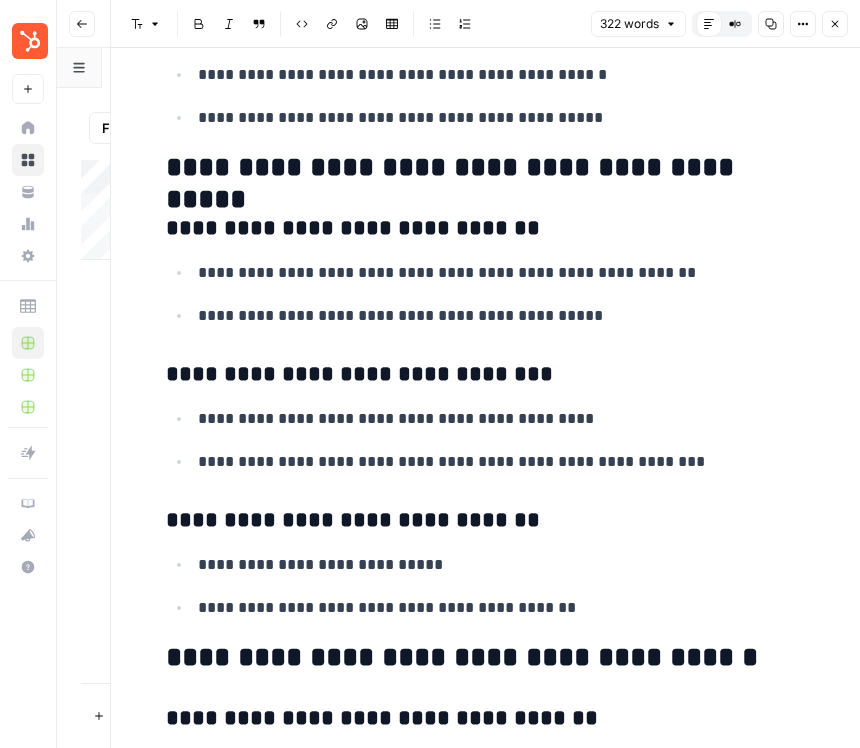 scroll, scrollTop: 1328, scrollLeft: 0, axis: vertical 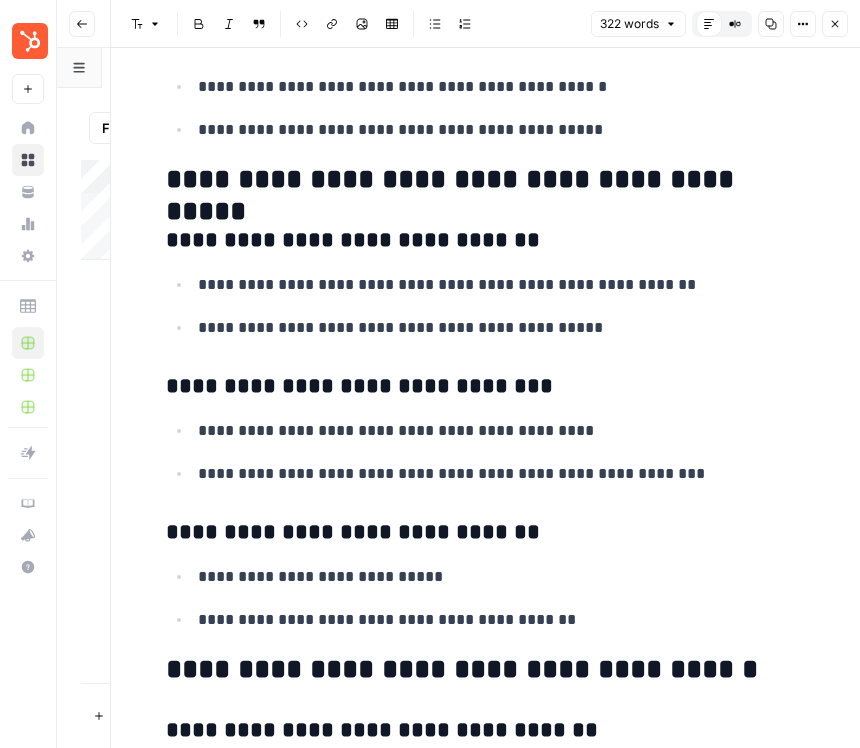 click on "**********" at bounding box center [486, 180] 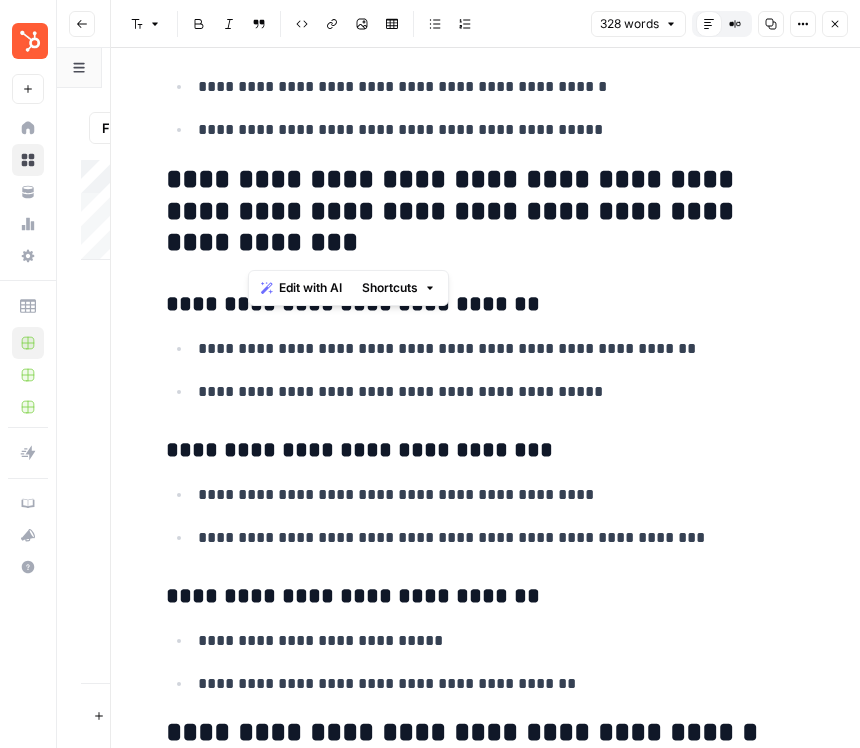 drag, startPoint x: 297, startPoint y: 241, endPoint x: 254, endPoint y: 216, distance: 49.73932 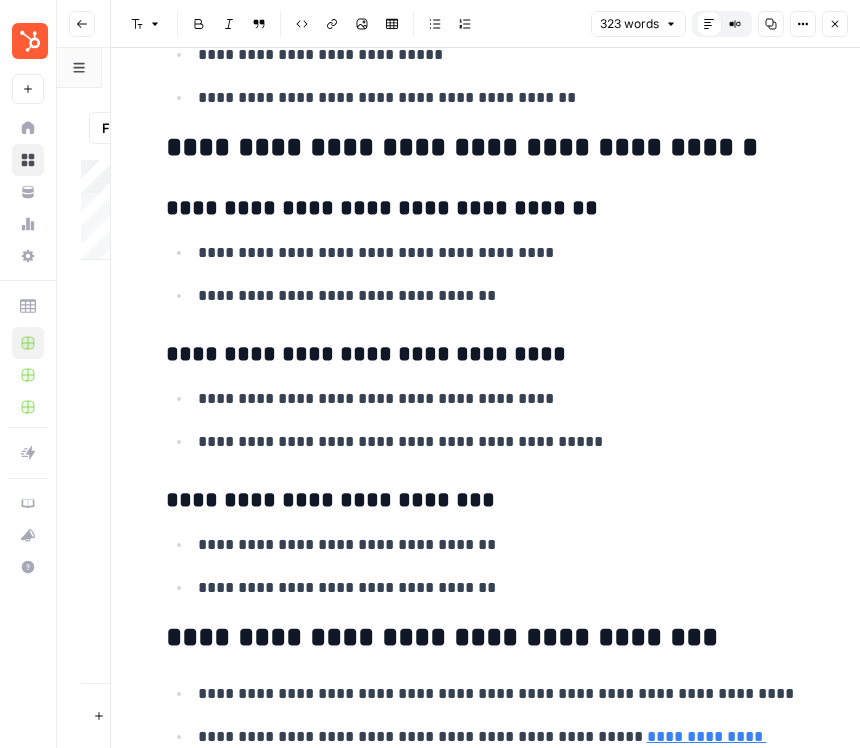 scroll, scrollTop: 1888, scrollLeft: 0, axis: vertical 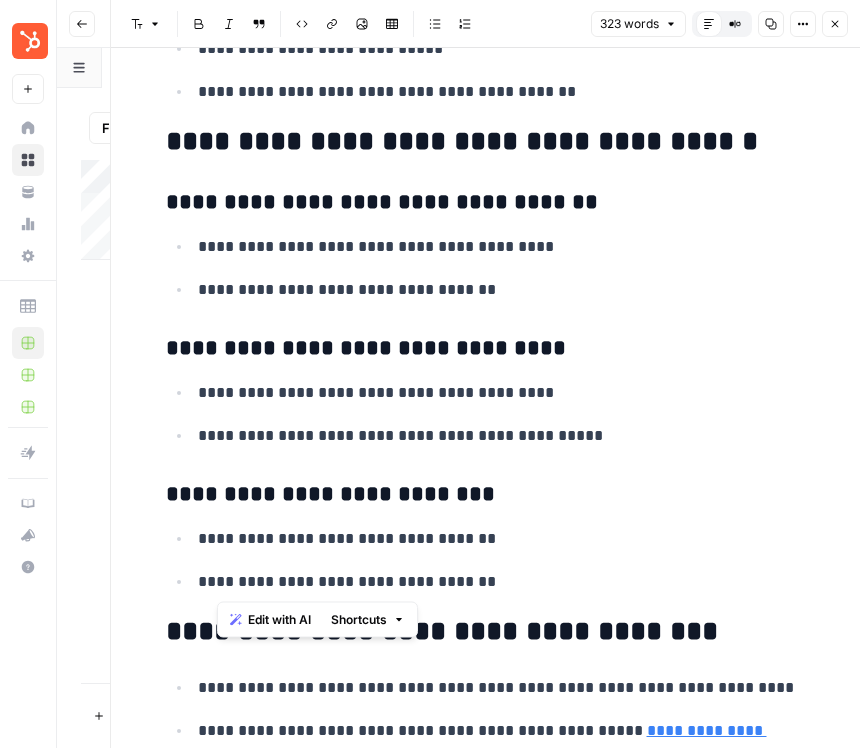 drag, startPoint x: 482, startPoint y: 582, endPoint x: 218, endPoint y: 141, distance: 513.9815 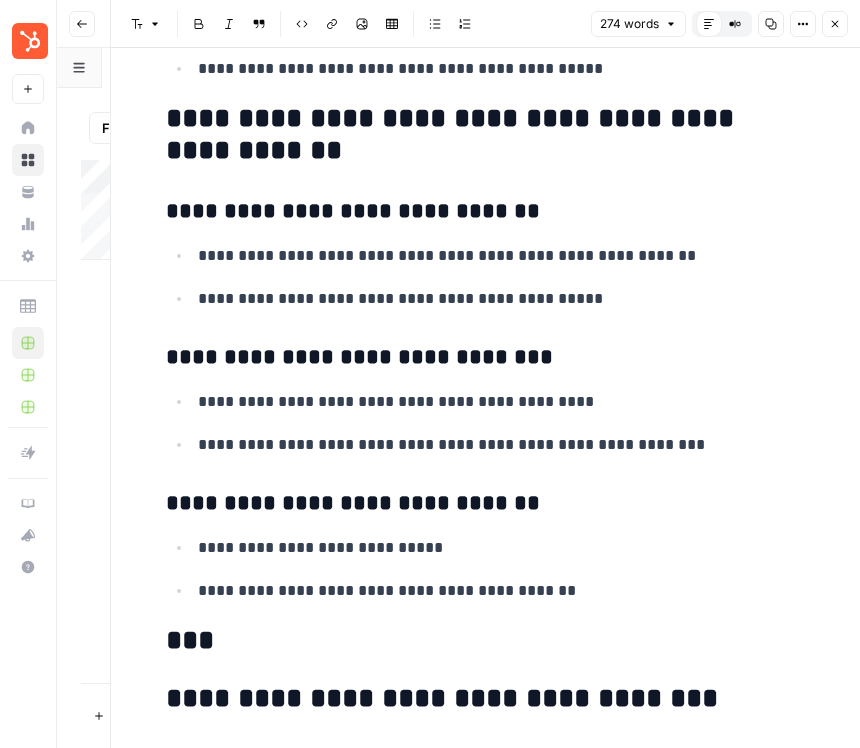 scroll, scrollTop: 1391, scrollLeft: 0, axis: vertical 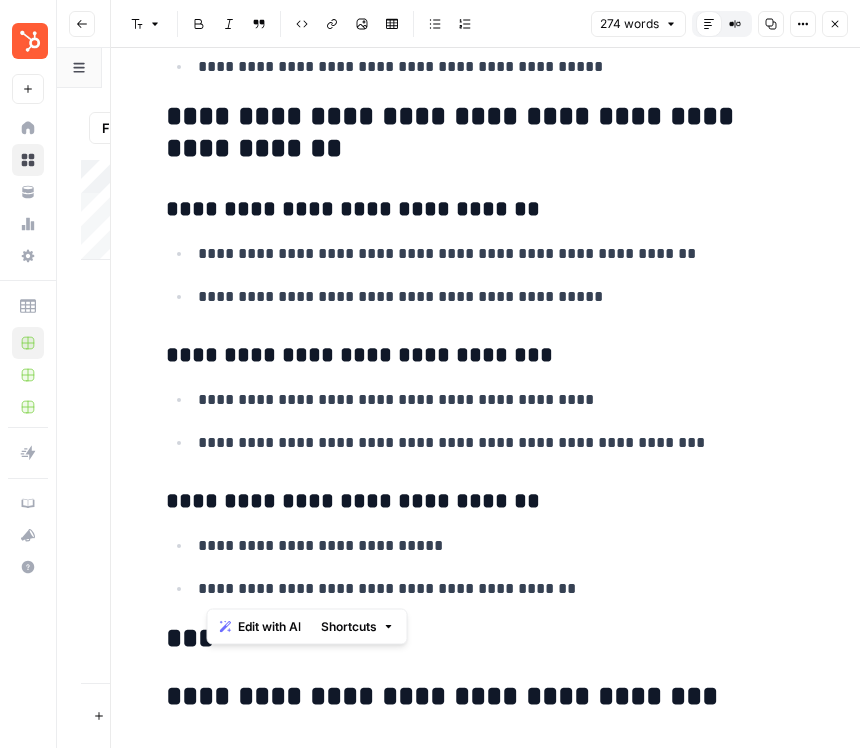 drag, startPoint x: 576, startPoint y: 595, endPoint x: 208, endPoint y: 216, distance: 528.26605 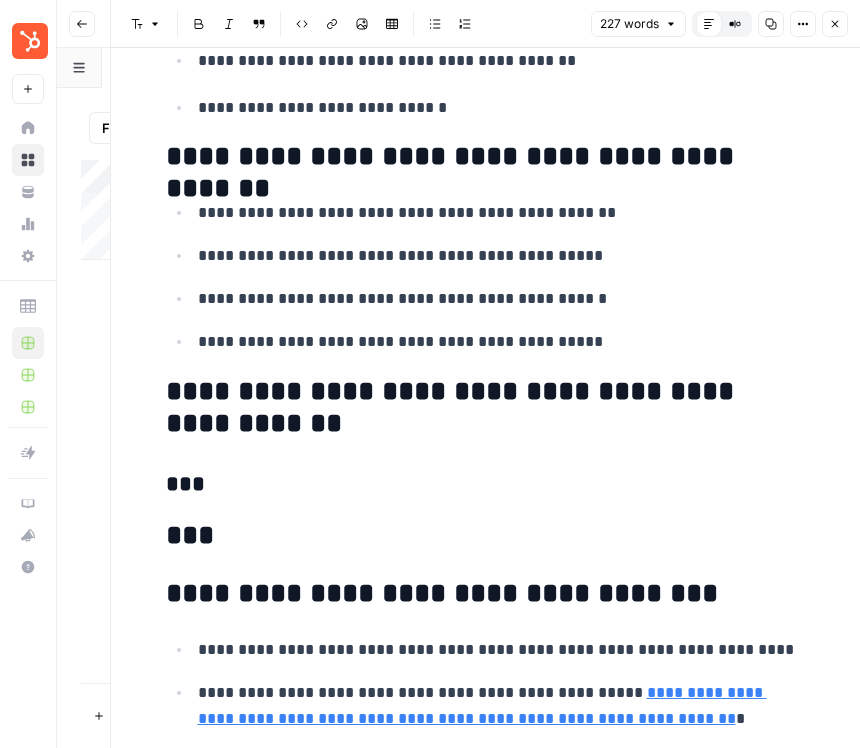 scroll, scrollTop: 1408, scrollLeft: 0, axis: vertical 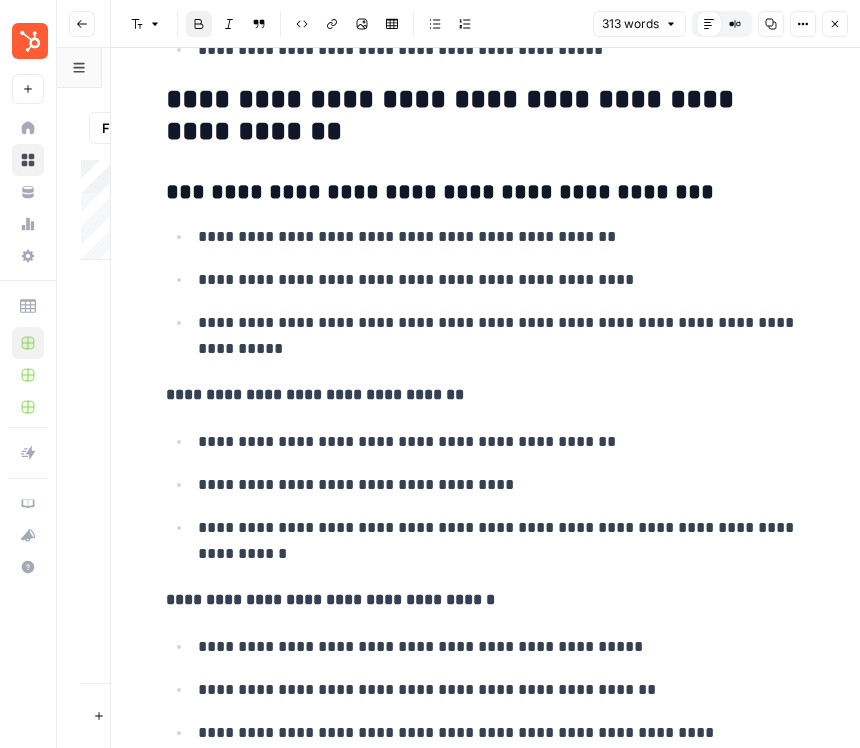 drag, startPoint x: 183, startPoint y: 396, endPoint x: 133, endPoint y: 395, distance: 50.01 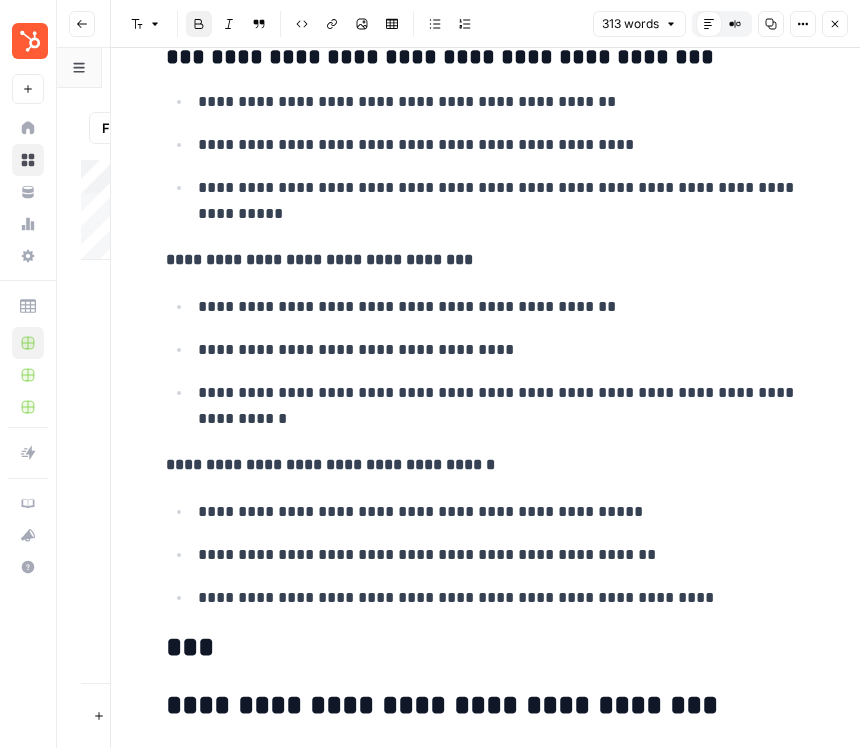 scroll, scrollTop: 1549, scrollLeft: 0, axis: vertical 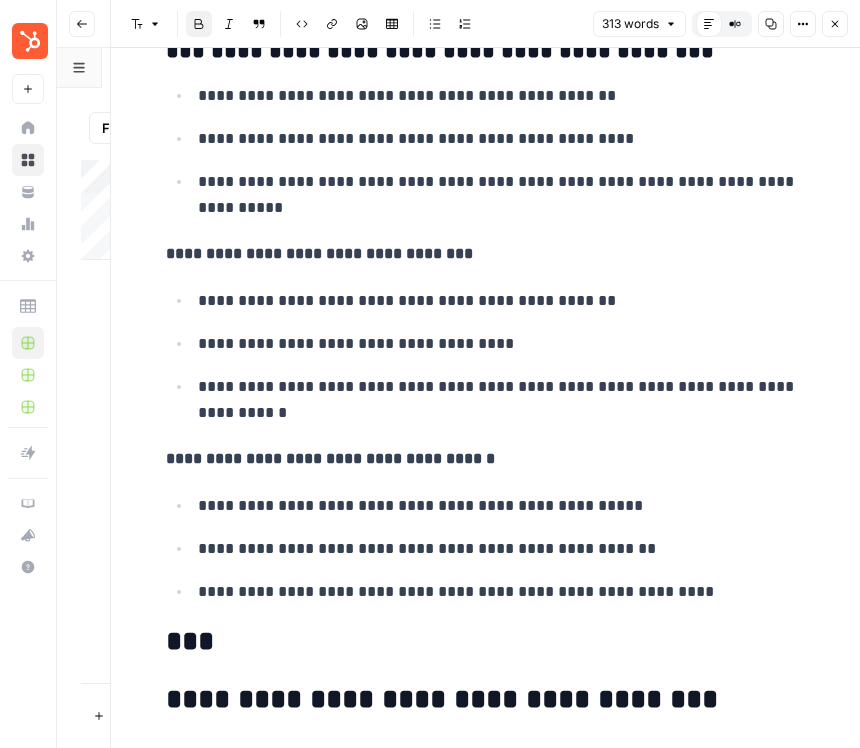 drag, startPoint x: 187, startPoint y: 460, endPoint x: 120, endPoint y: 460, distance: 67 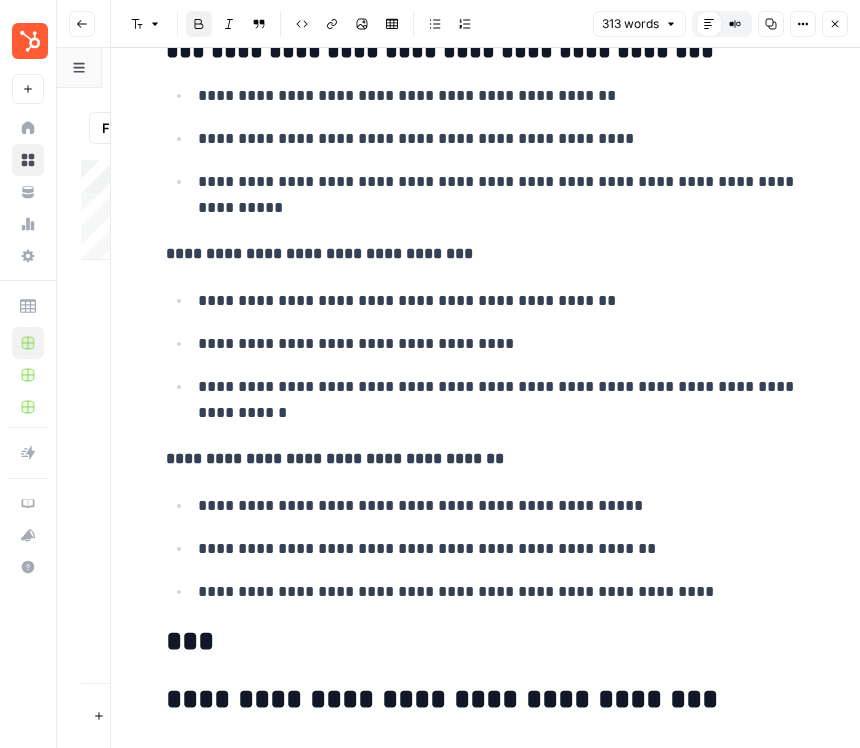 scroll, scrollTop: 1469, scrollLeft: 0, axis: vertical 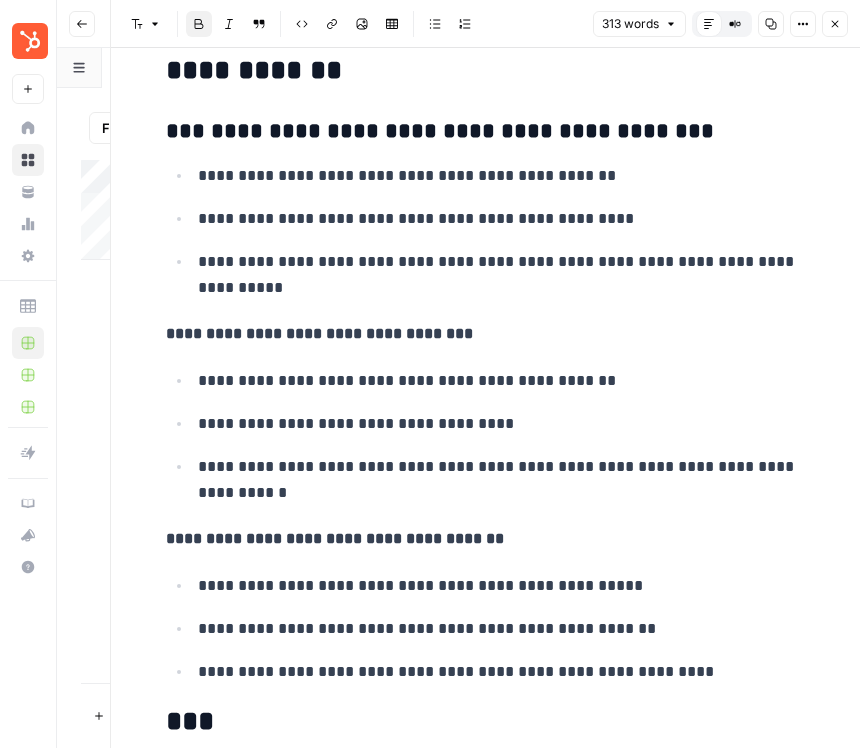 click on "**********" at bounding box center (319, 333) 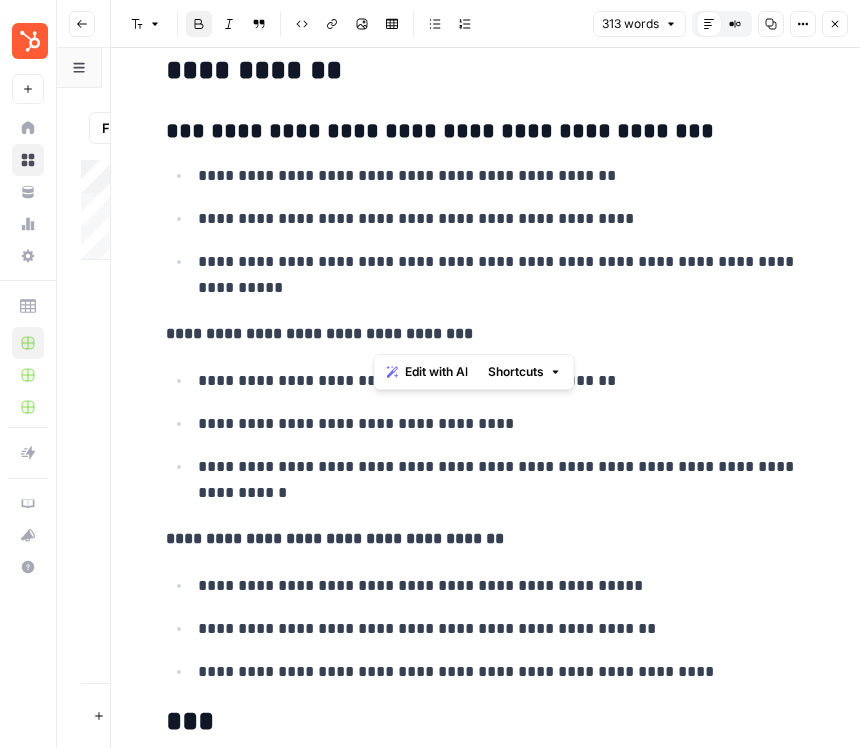 click on "**********" at bounding box center [319, 333] 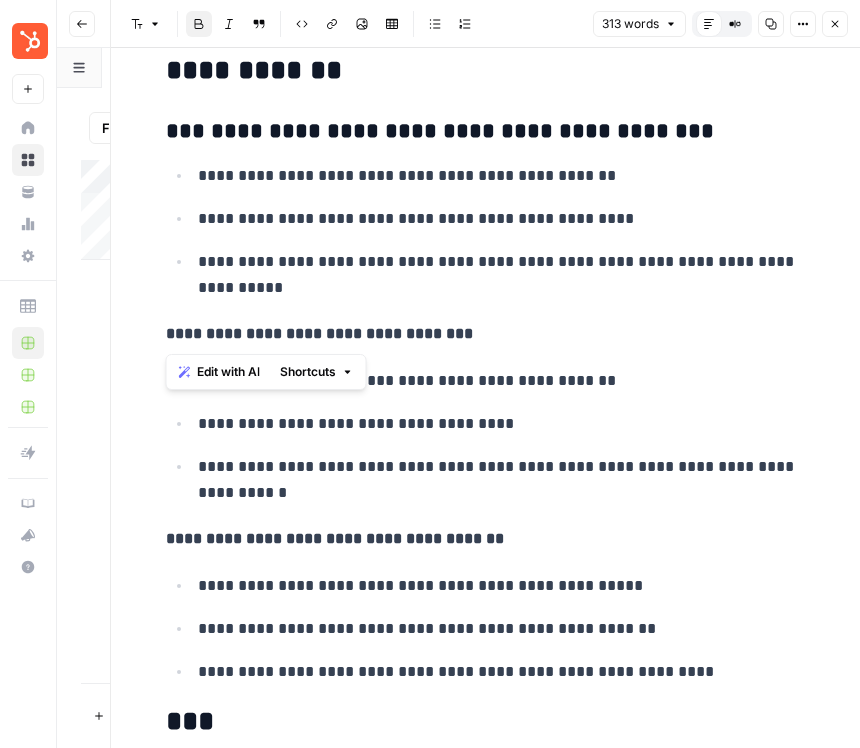 click on "**********" at bounding box center [486, -228] 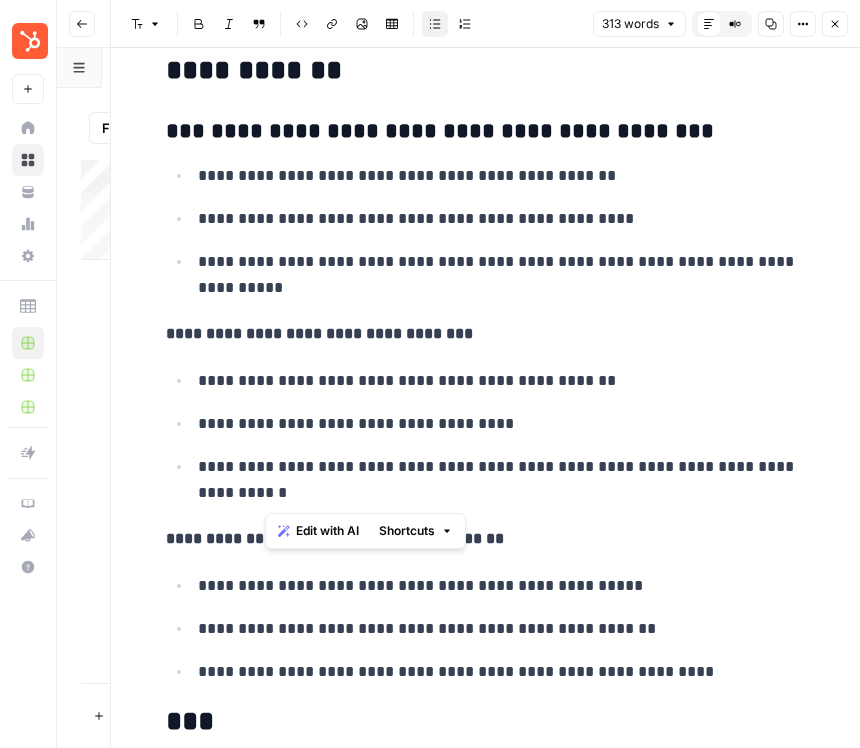 drag, startPoint x: 681, startPoint y: 495, endPoint x: 657, endPoint y: 469, distance: 35.383614 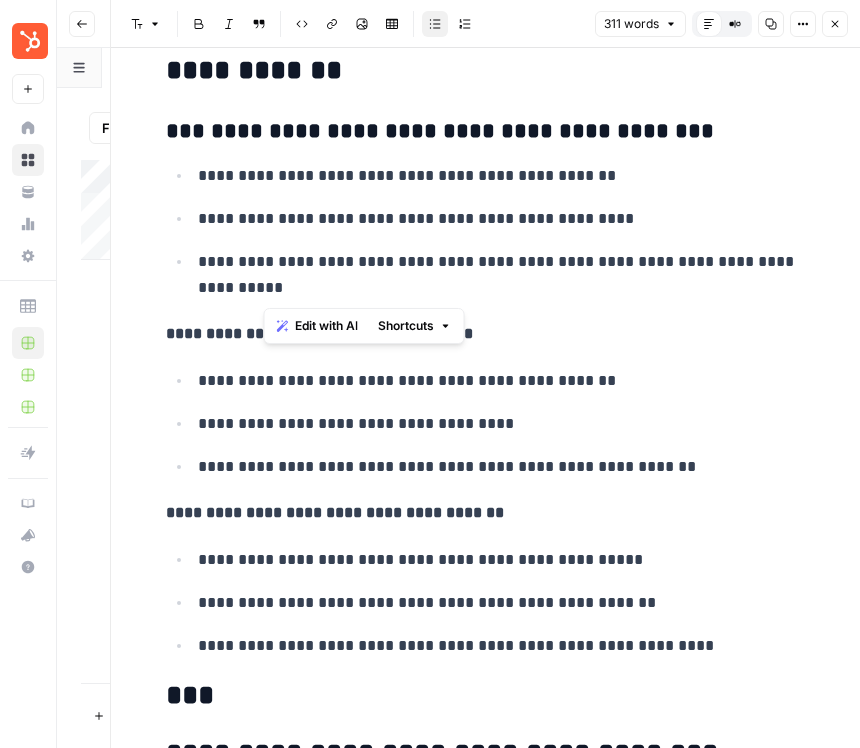 drag, startPoint x: 658, startPoint y: 257, endPoint x: 677, endPoint y: 277, distance: 27.58623 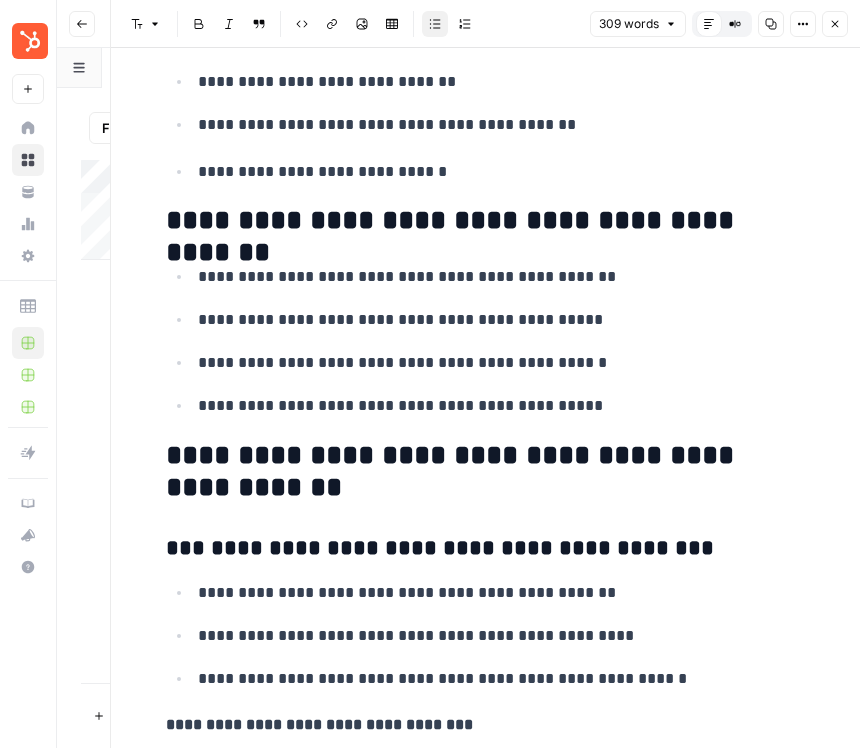 scroll, scrollTop: 1057, scrollLeft: 0, axis: vertical 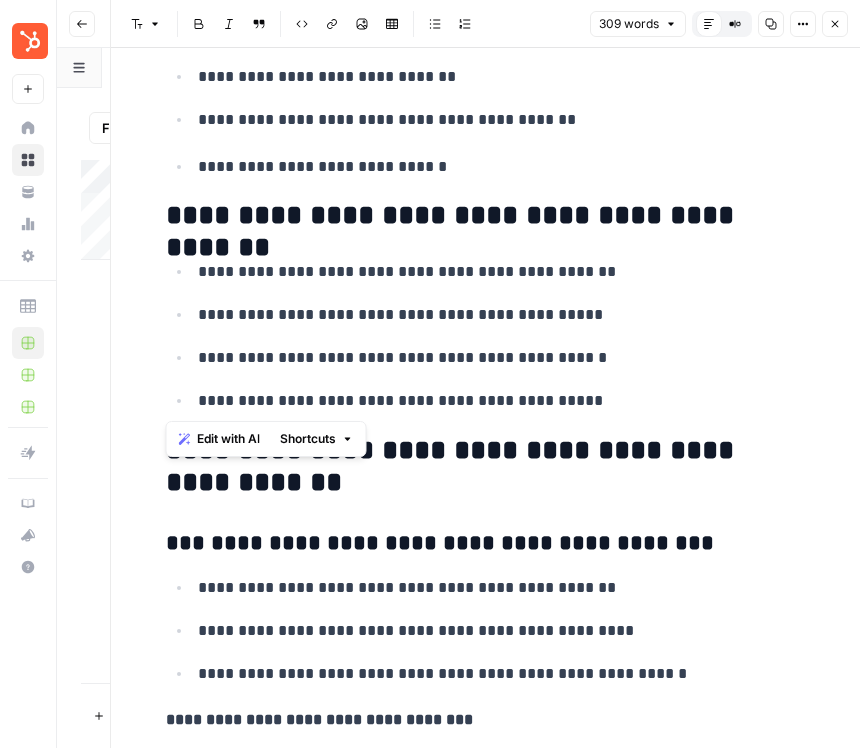 drag, startPoint x: 611, startPoint y: 397, endPoint x: 163, endPoint y: 222, distance: 480.96674 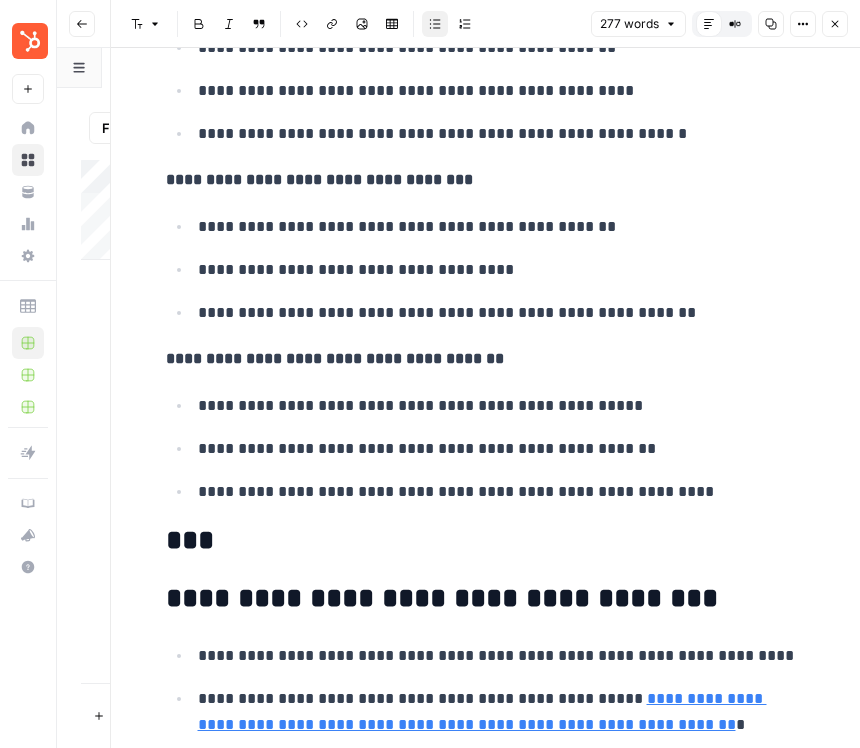 scroll, scrollTop: 1368, scrollLeft: 0, axis: vertical 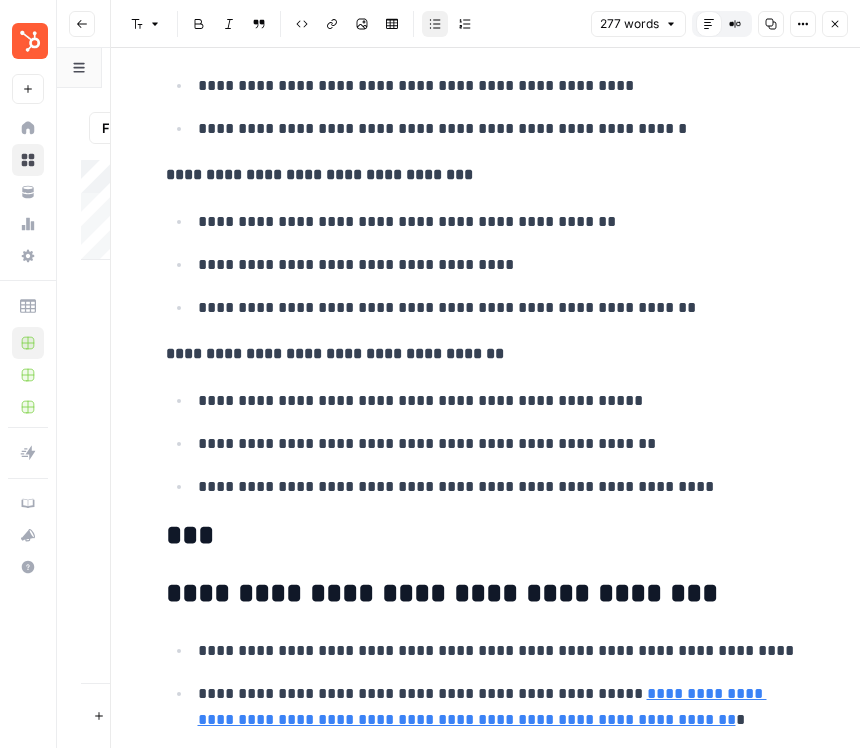 click on "**********" at bounding box center [486, 443] 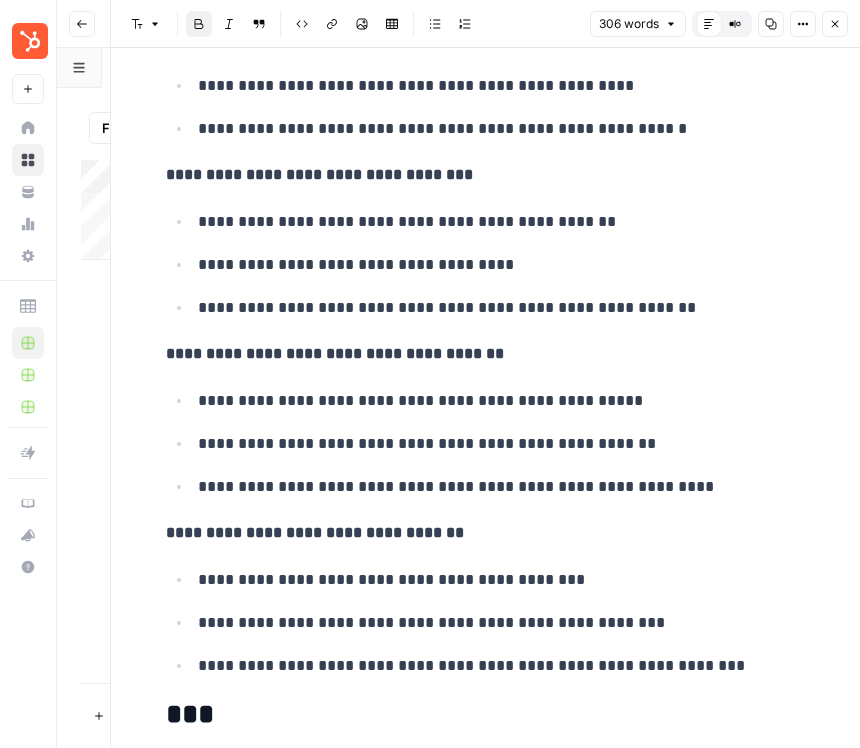 click on "**********" at bounding box center [315, 532] 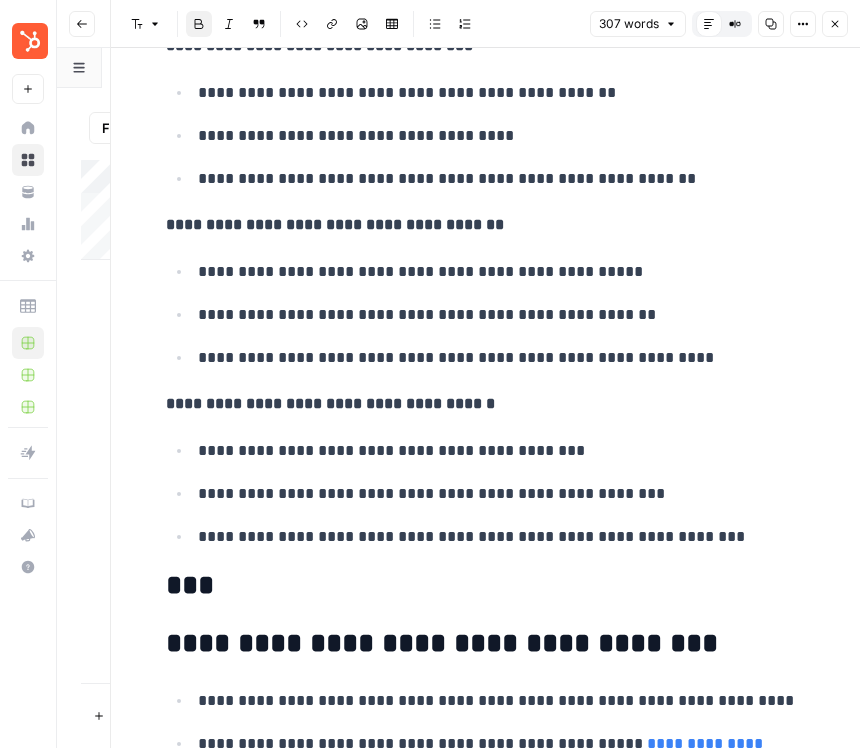 scroll, scrollTop: 1519, scrollLeft: 0, axis: vertical 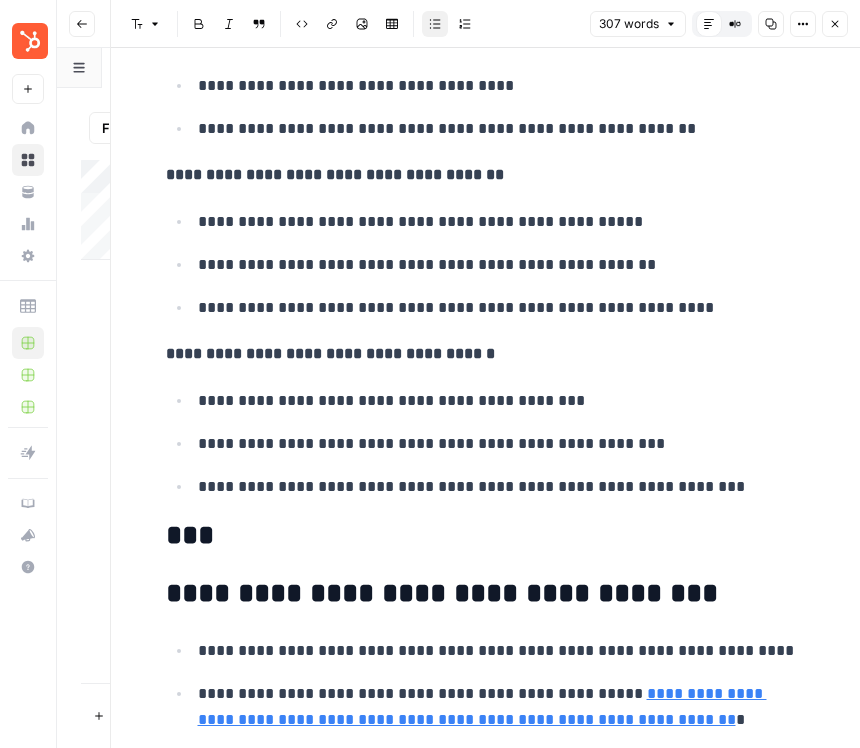 click on "**********" at bounding box center (502, 651) 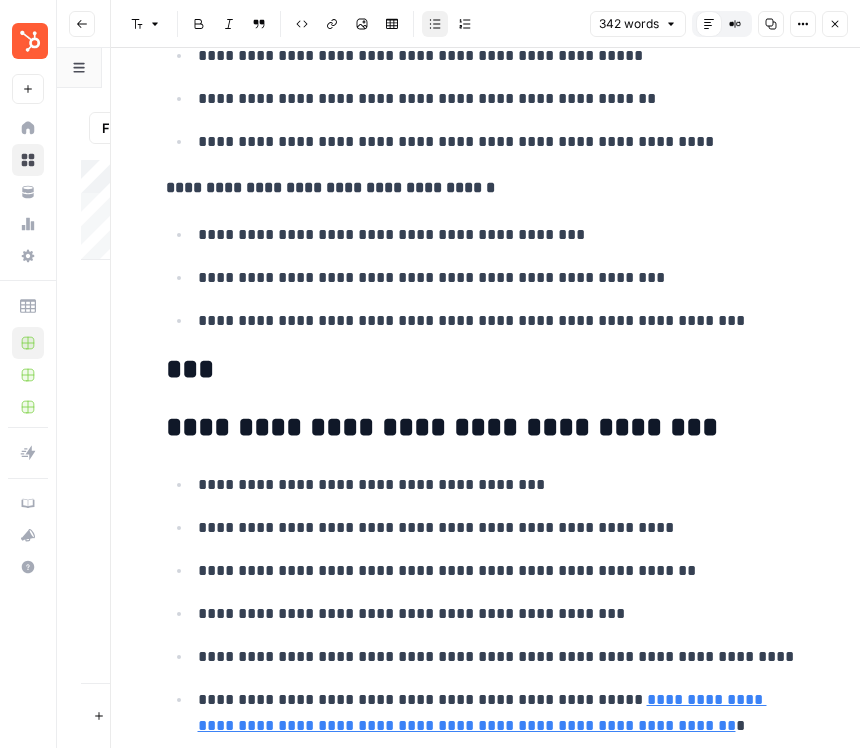 scroll, scrollTop: 1719, scrollLeft: 0, axis: vertical 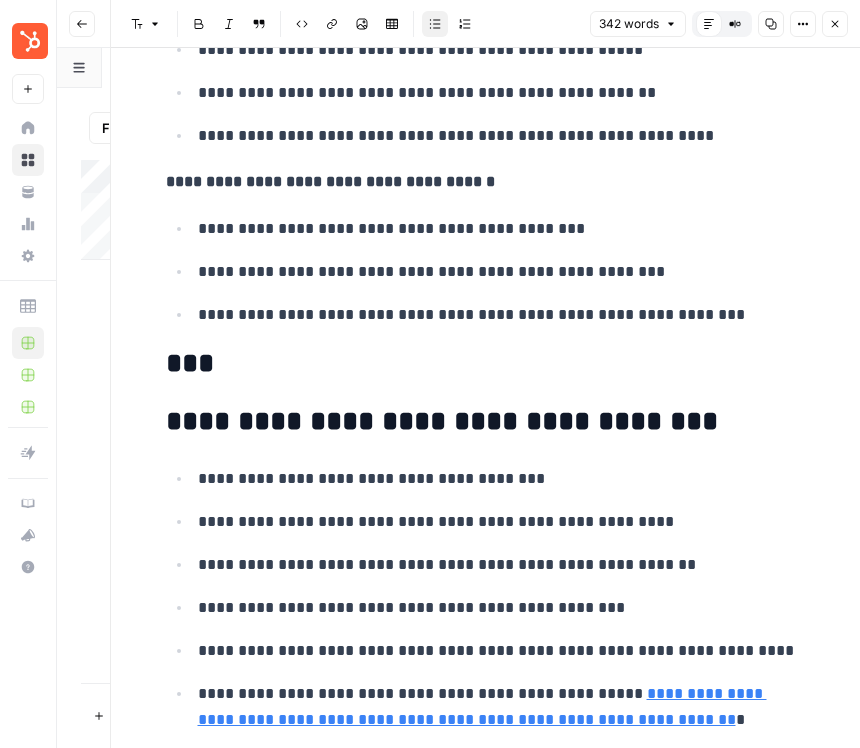 click on "**********" at bounding box center (499, 478) 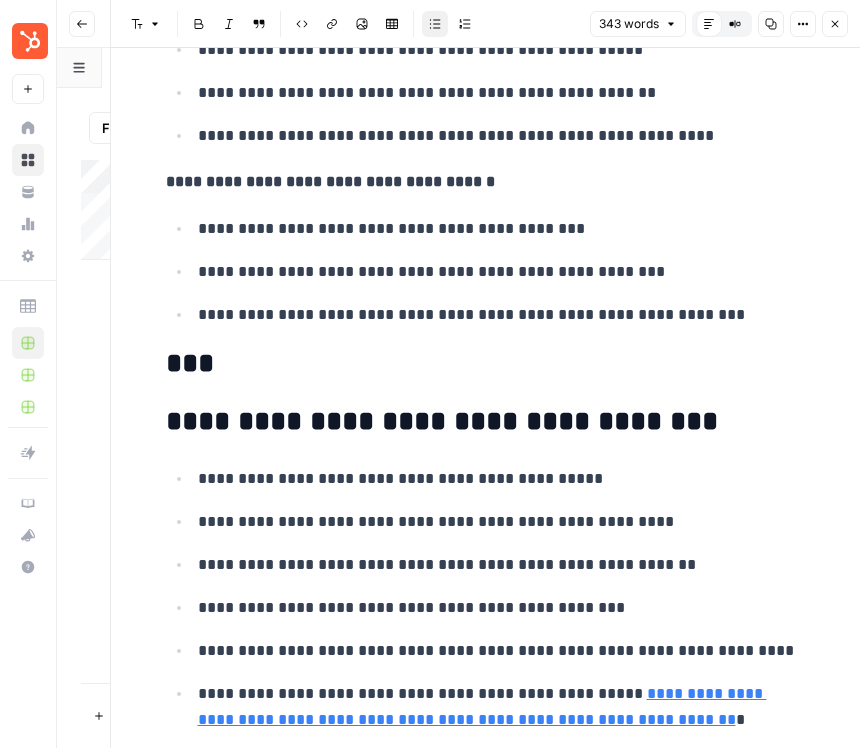 click on "**********" at bounding box center (499, 521) 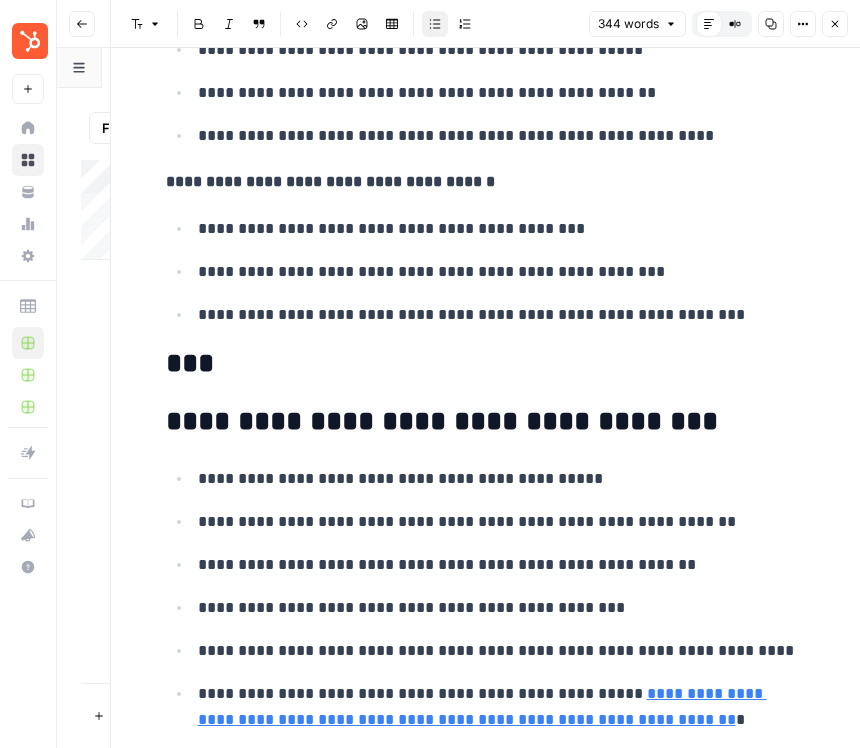 click on "**********" at bounding box center (502, 565) 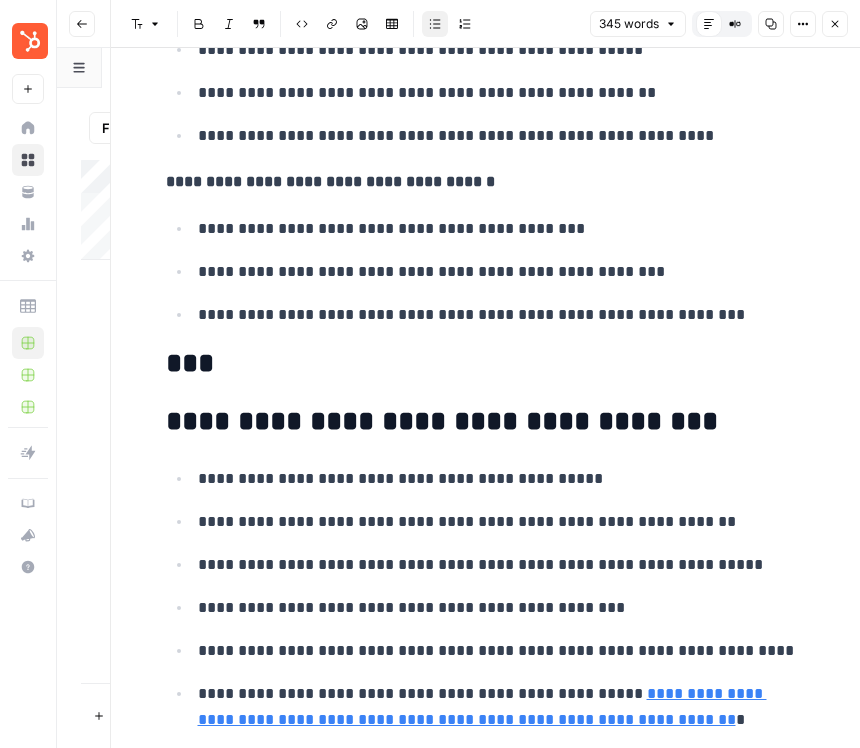 click on "**********" at bounding box center (502, 608) 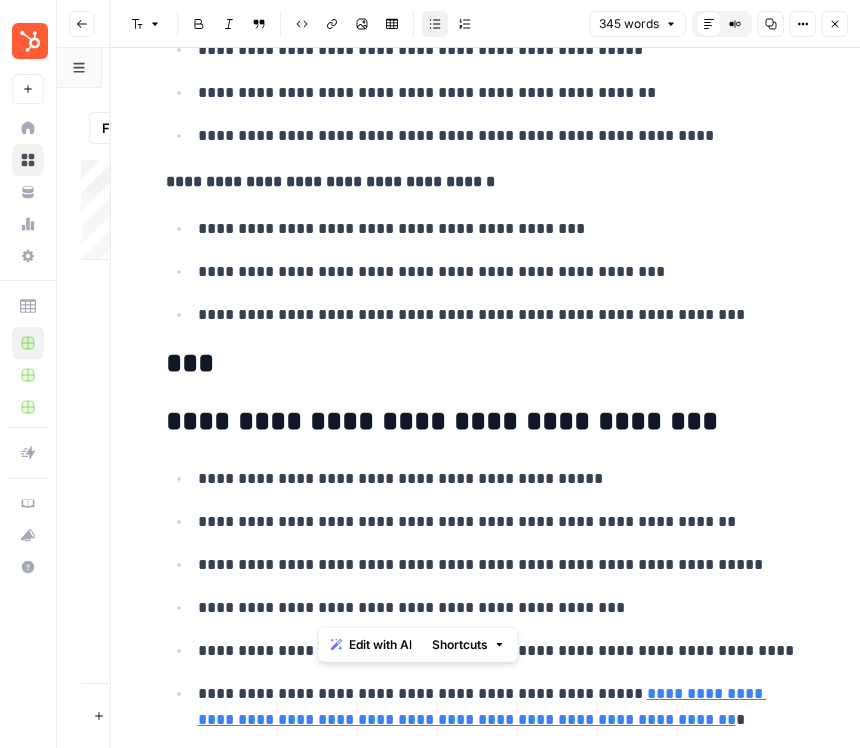 click on "**********" at bounding box center [502, 608] 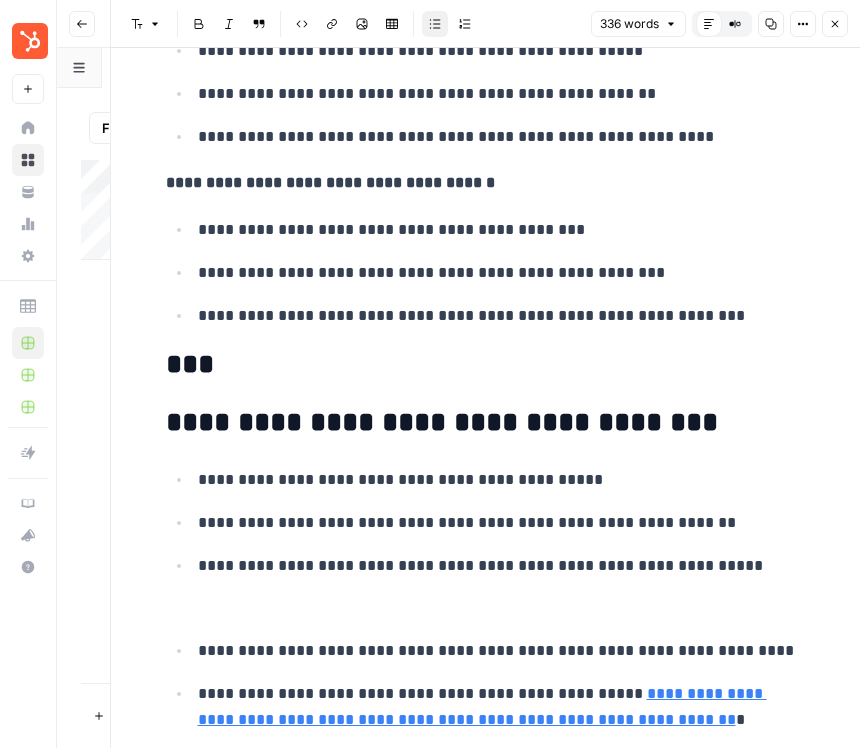 scroll, scrollTop: 1676, scrollLeft: 0, axis: vertical 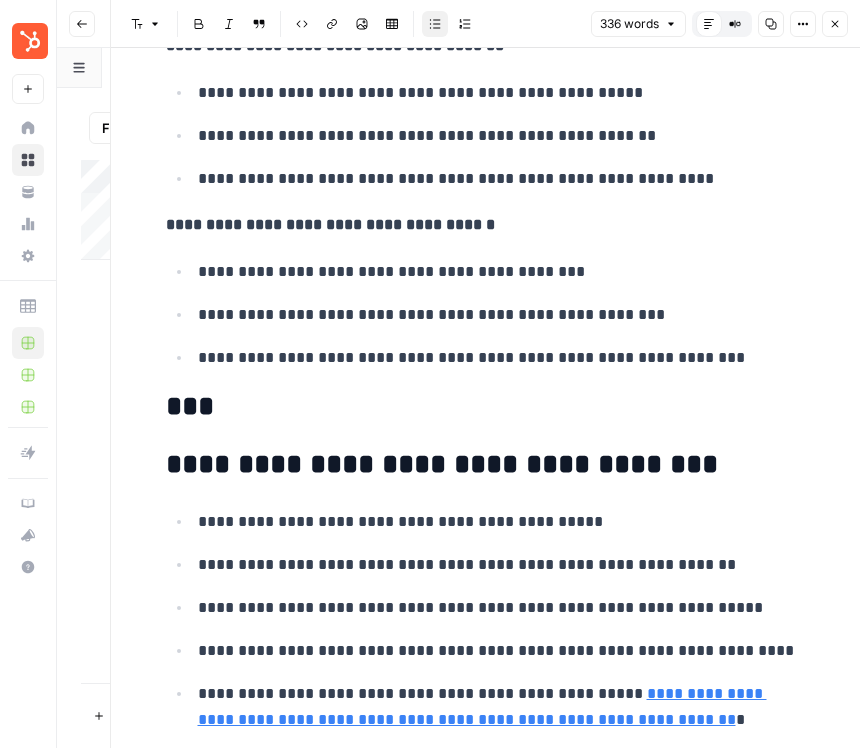 click on "**********" at bounding box center [502, 651] 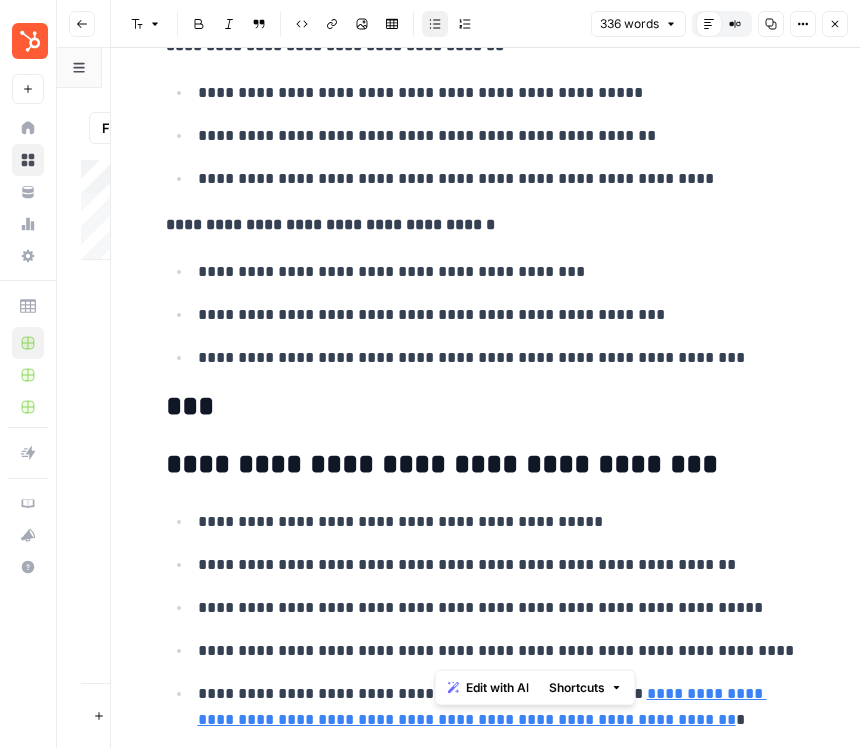 click on "**********" at bounding box center (502, 651) 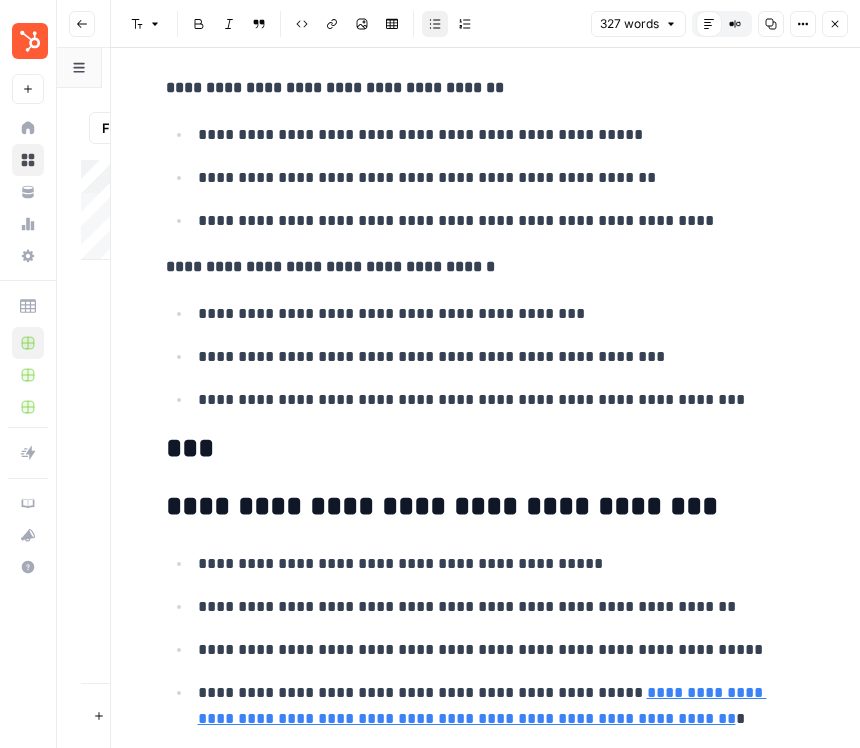 scroll, scrollTop: 1633, scrollLeft: 0, axis: vertical 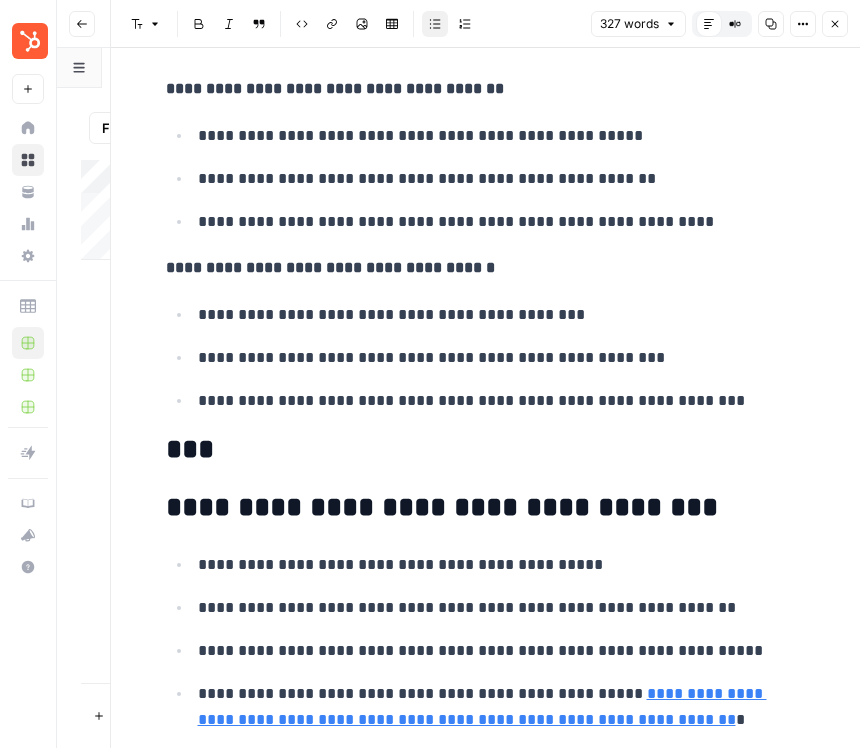 click on "**********" at bounding box center (502, 707) 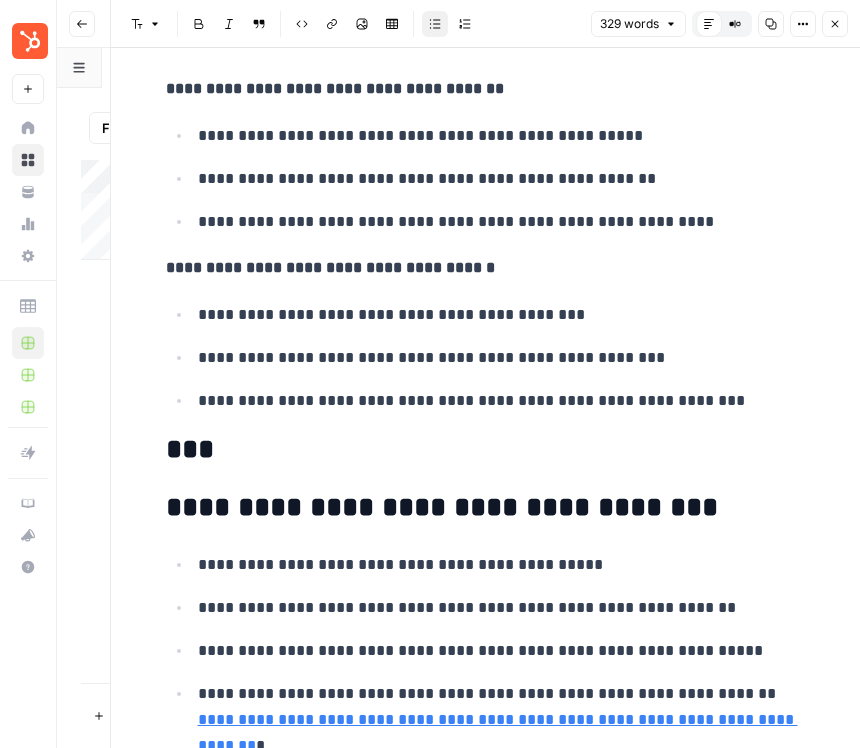 scroll, scrollTop: 1659, scrollLeft: 0, axis: vertical 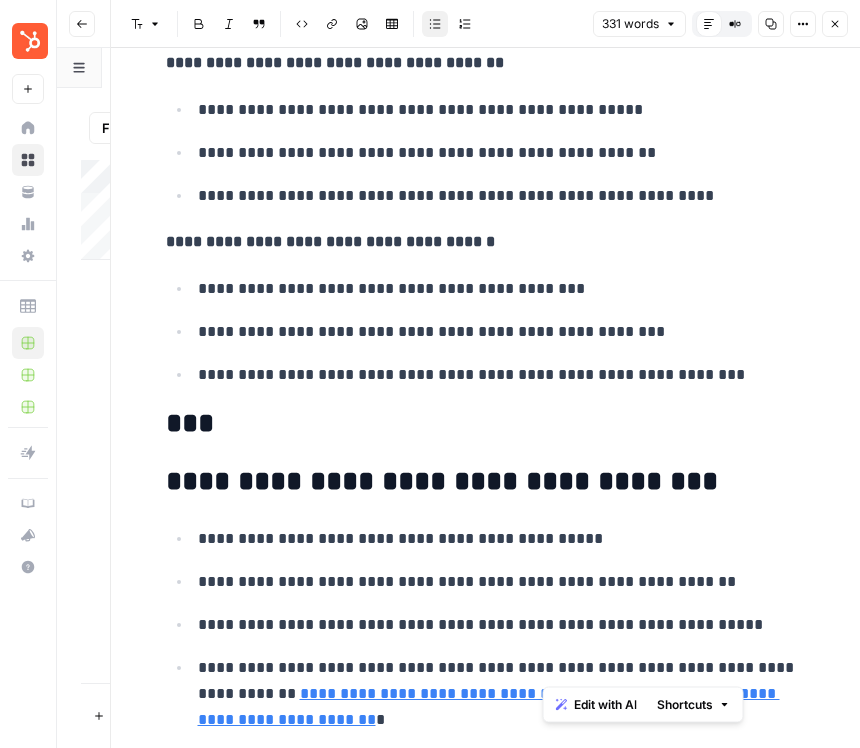 drag, startPoint x: 601, startPoint y: 665, endPoint x: 542, endPoint y: 665, distance: 59 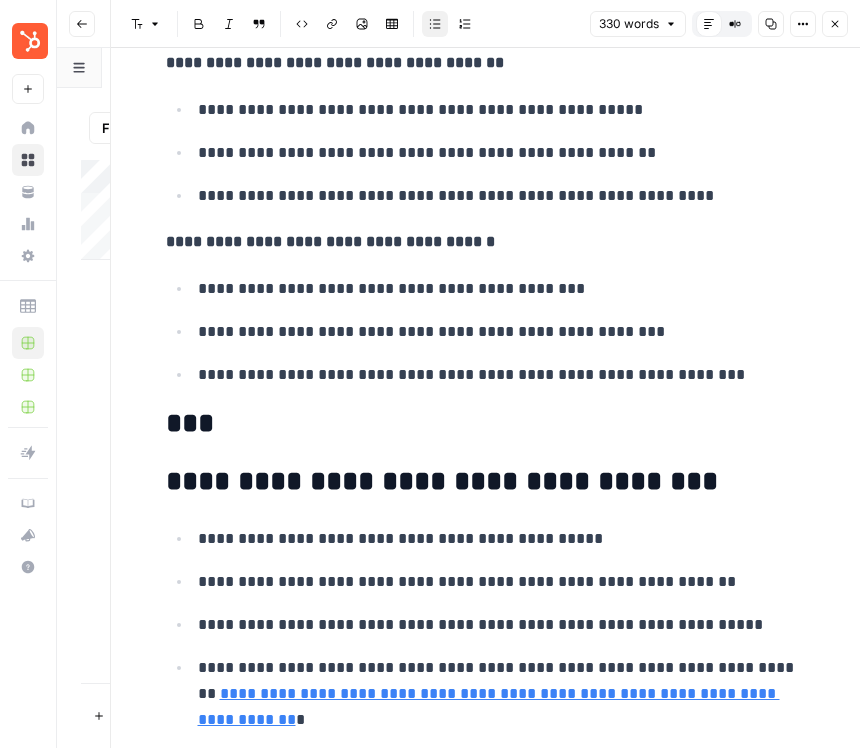 click on "**********" at bounding box center [502, 694] 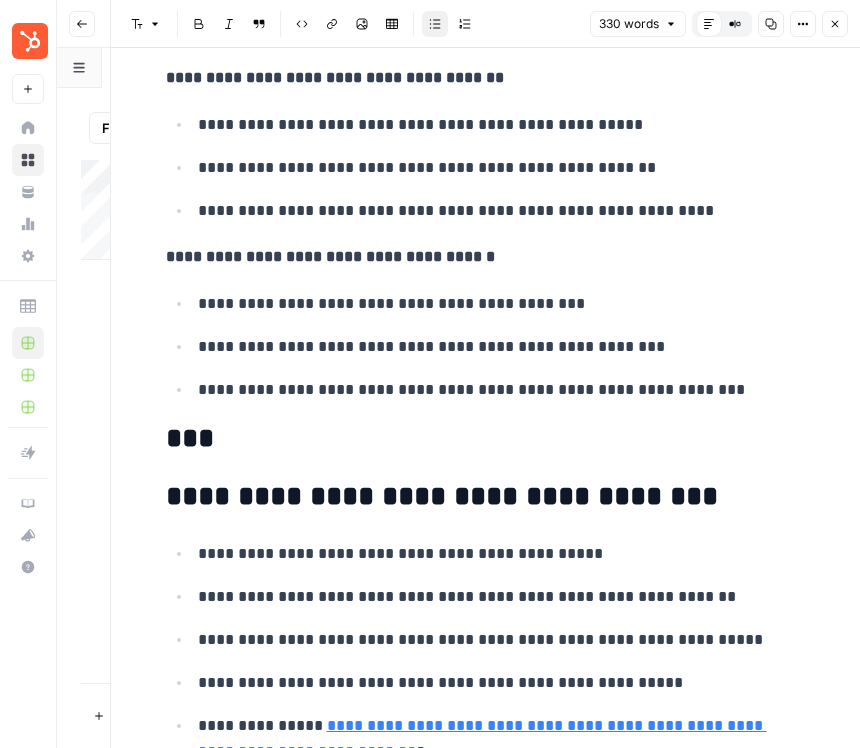 scroll, scrollTop: 1632, scrollLeft: 0, axis: vertical 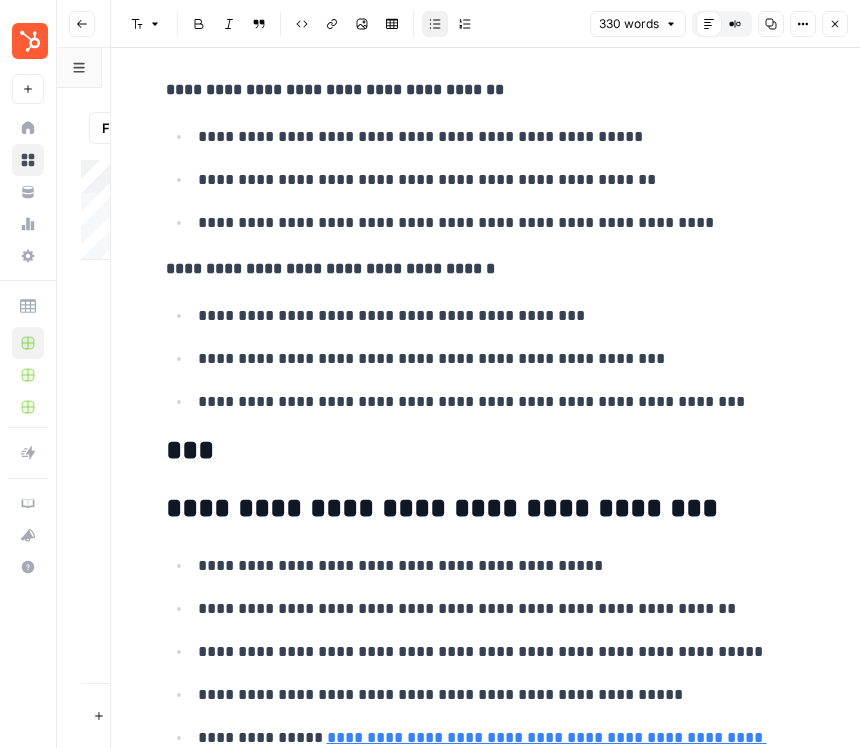 click on "***" at bounding box center [486, 451] 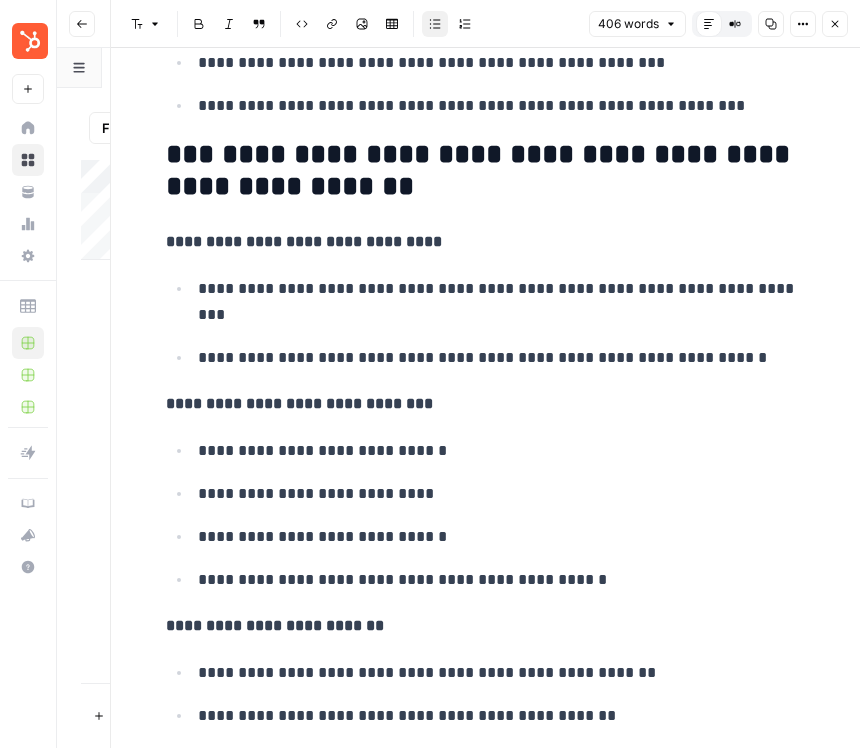 scroll, scrollTop: 1930, scrollLeft: 0, axis: vertical 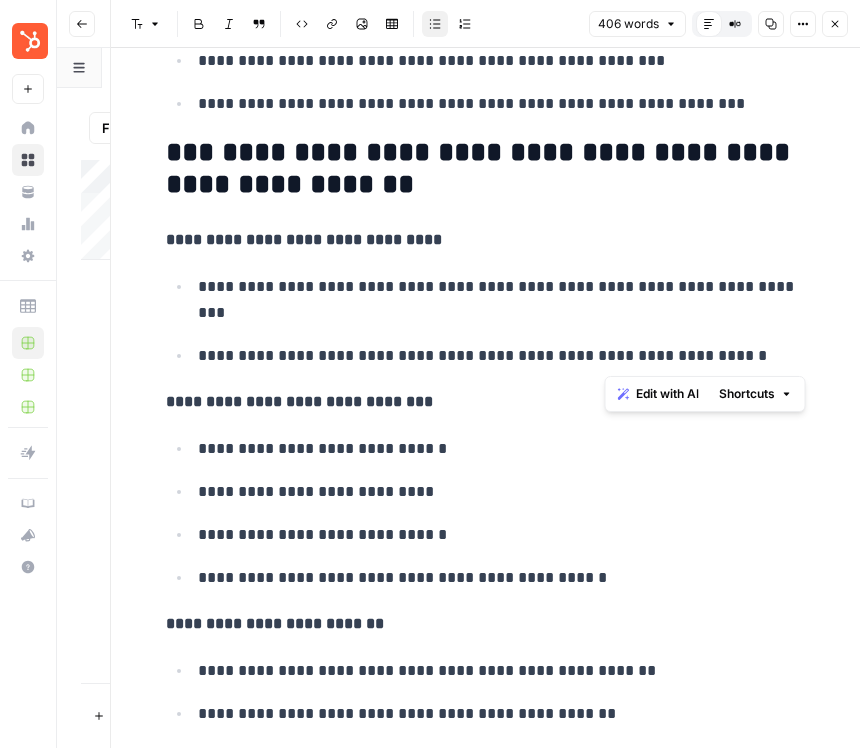 drag, startPoint x: 748, startPoint y: 358, endPoint x: 602, endPoint y: 356, distance: 146.0137 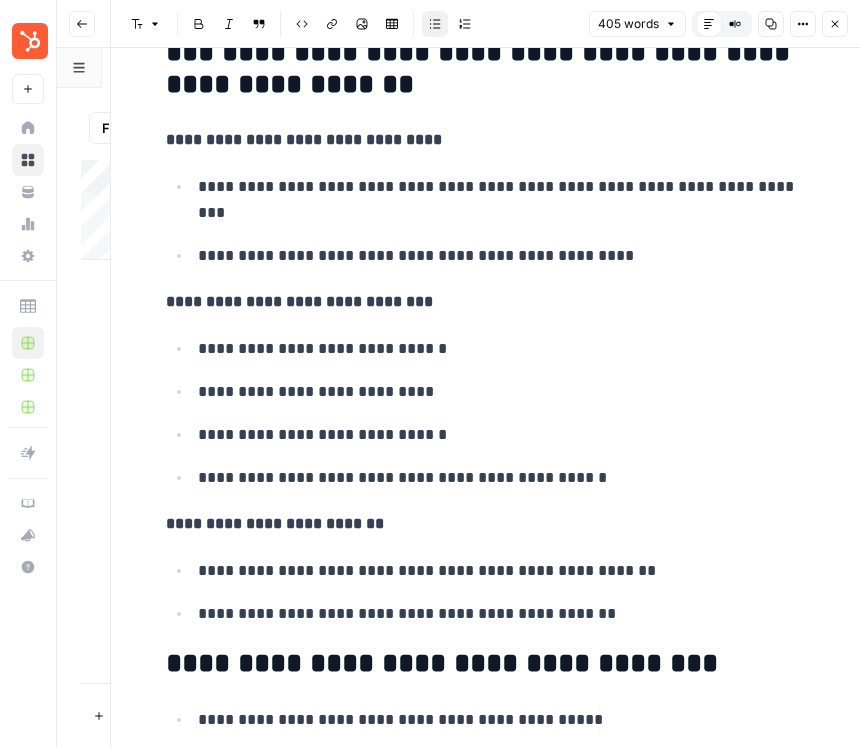 scroll, scrollTop: 2035, scrollLeft: 0, axis: vertical 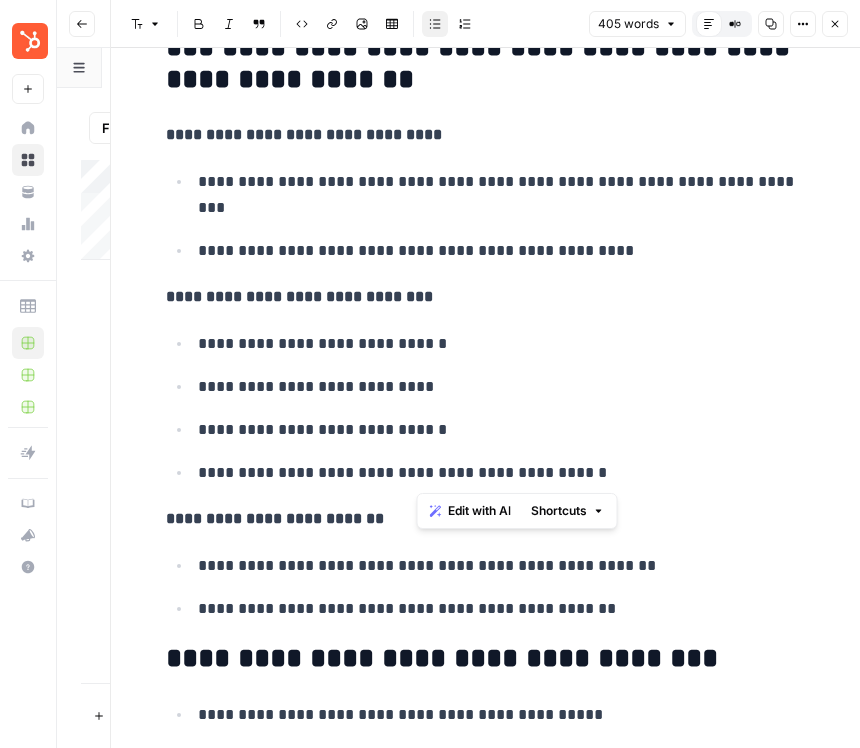 drag, startPoint x: 555, startPoint y: 469, endPoint x: 416, endPoint y: 469, distance: 139 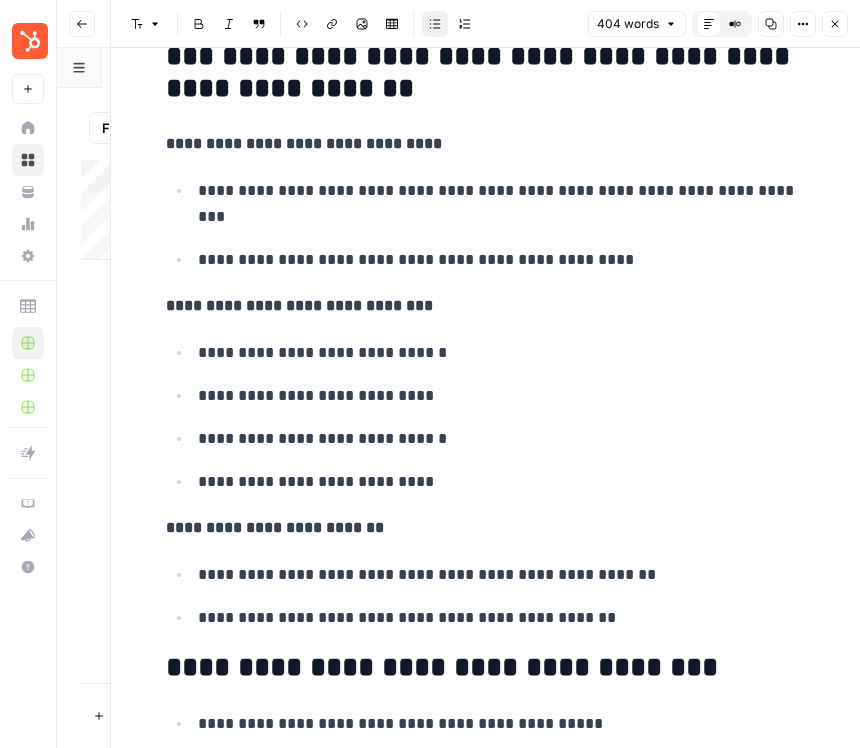 scroll, scrollTop: 2022, scrollLeft: 0, axis: vertical 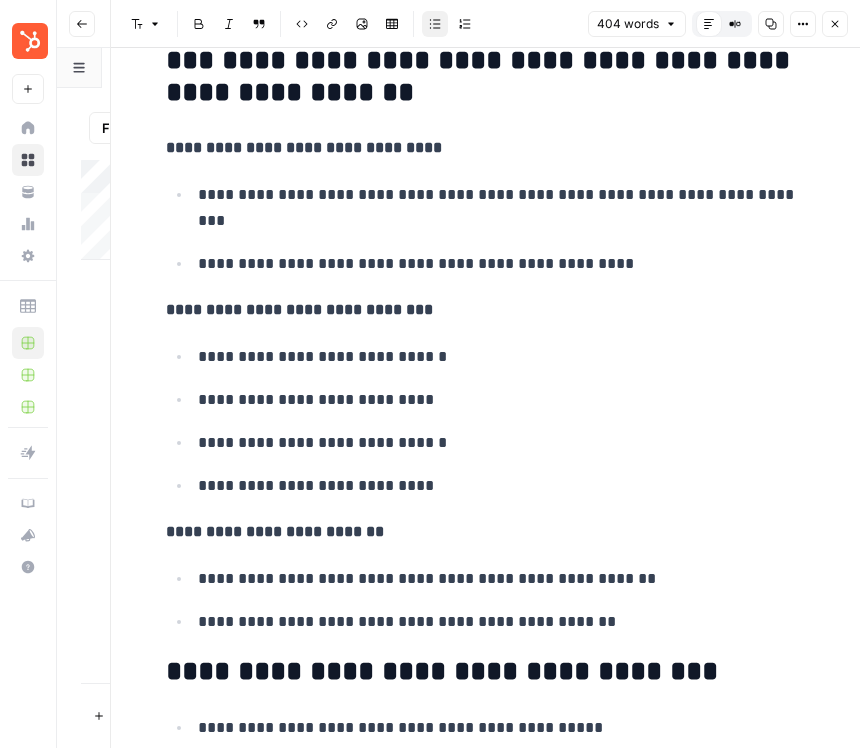 click on "**********" at bounding box center [499, 207] 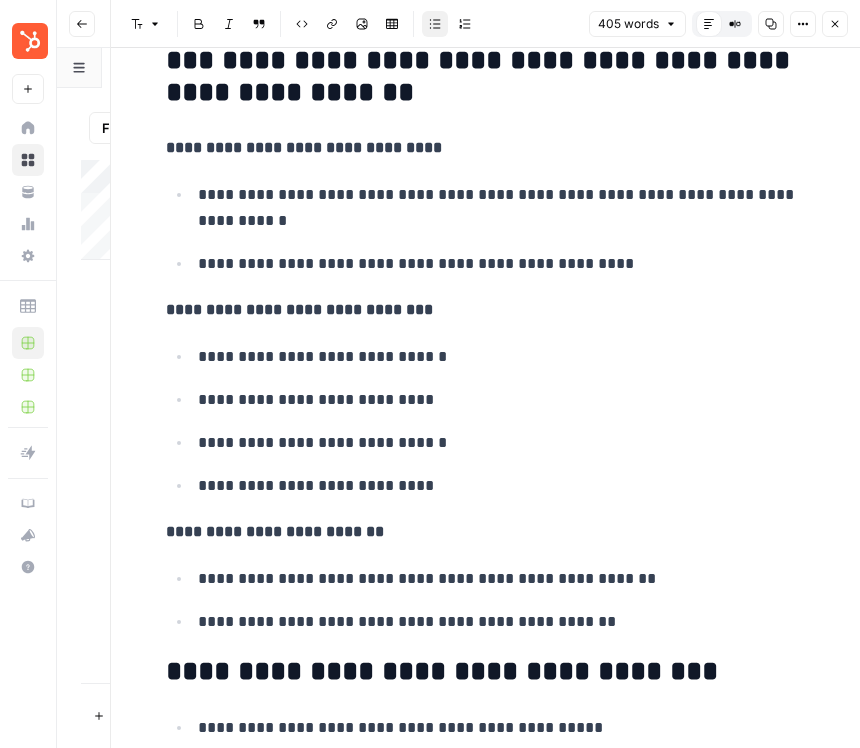 click on "**********" at bounding box center (499, 263) 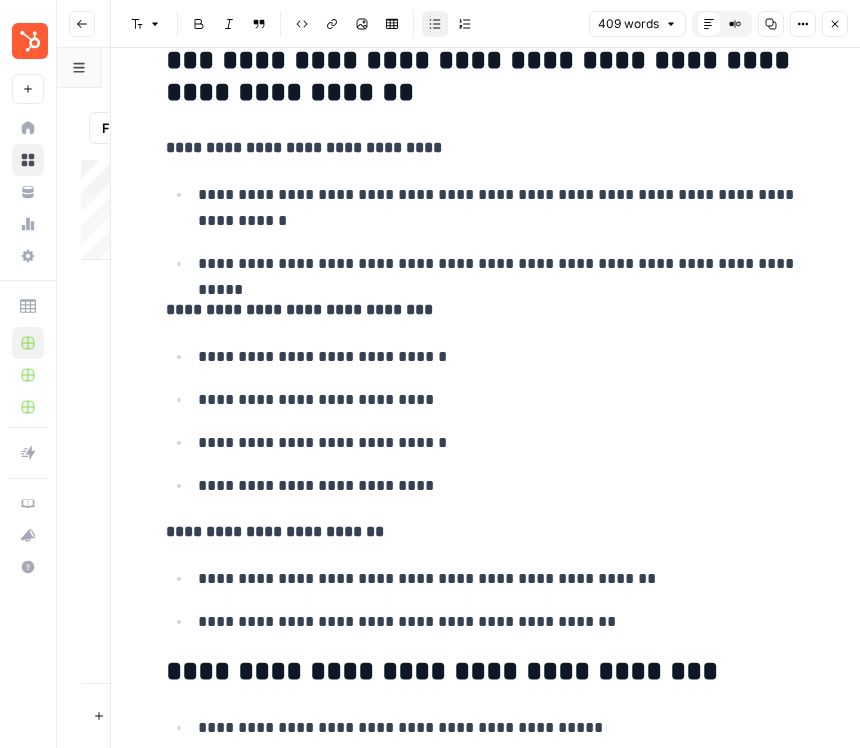 click on "**********" at bounding box center (502, 443) 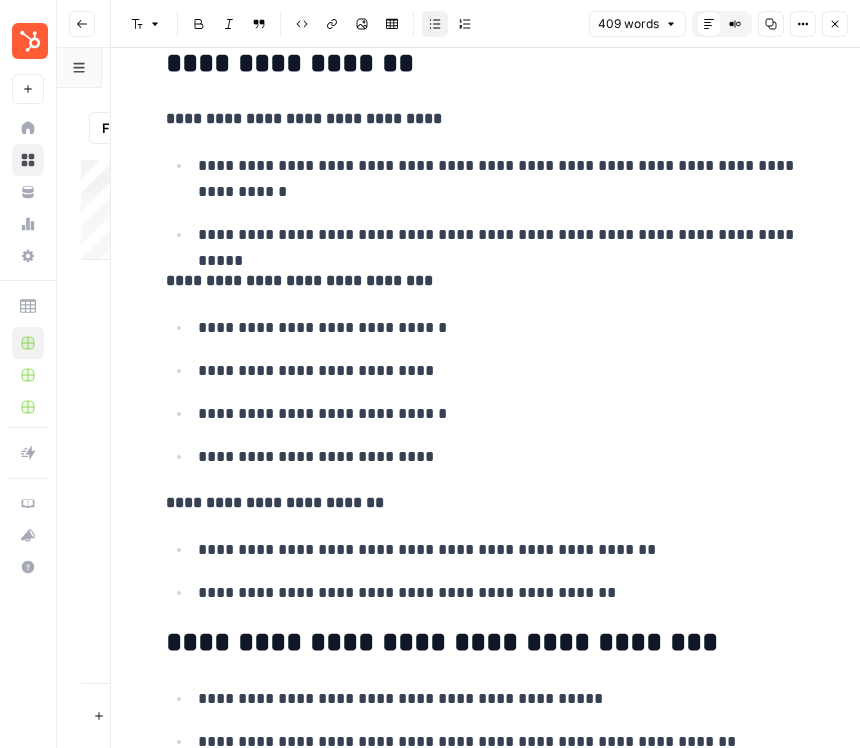 scroll, scrollTop: 2079, scrollLeft: 0, axis: vertical 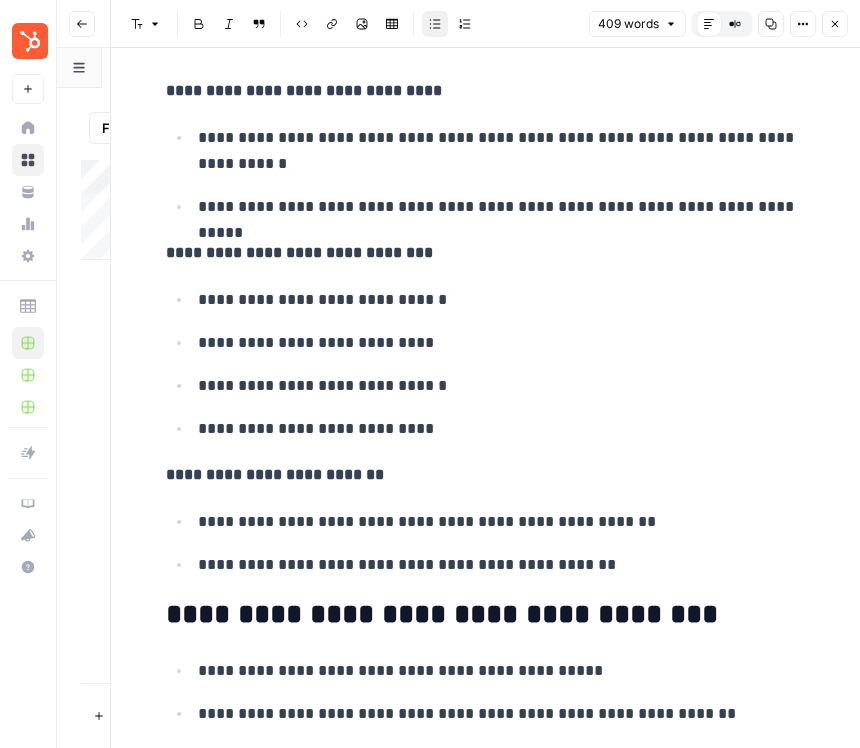 click on "**********" at bounding box center [502, 522] 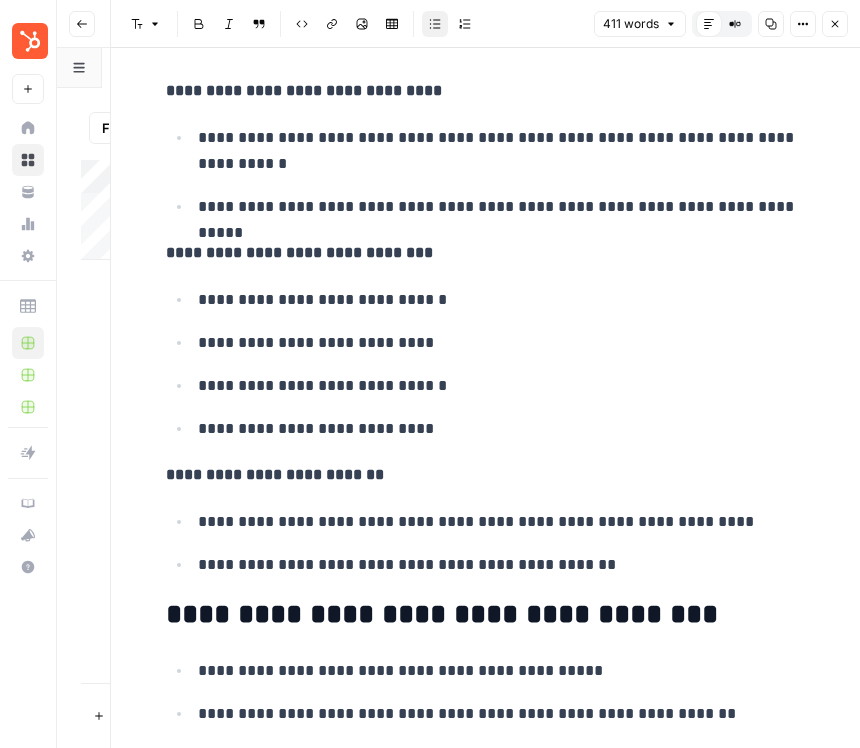 click on "**********" at bounding box center [486, 543] 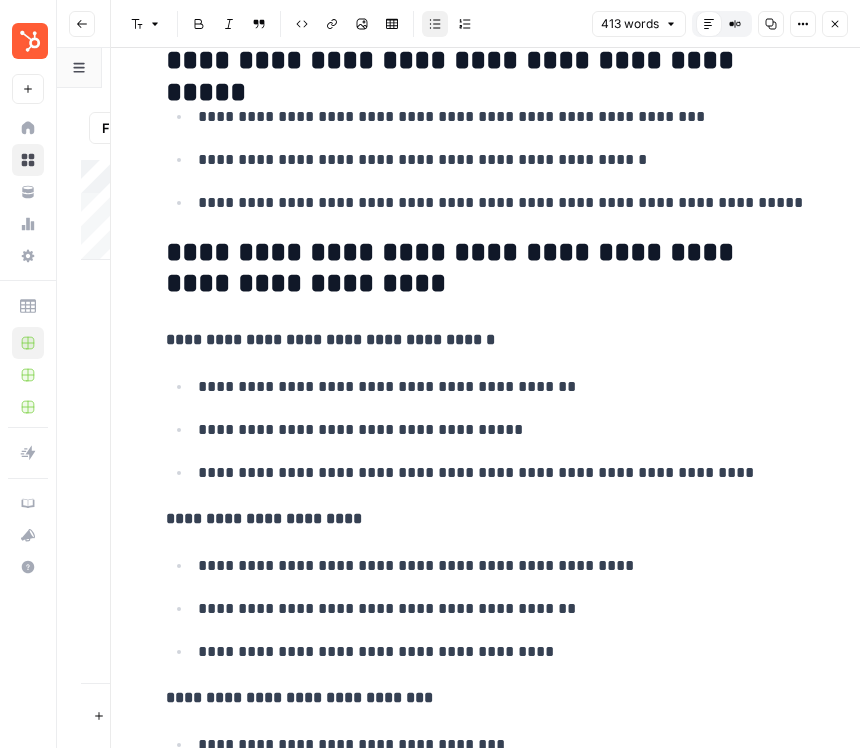 scroll, scrollTop: 0, scrollLeft: 0, axis: both 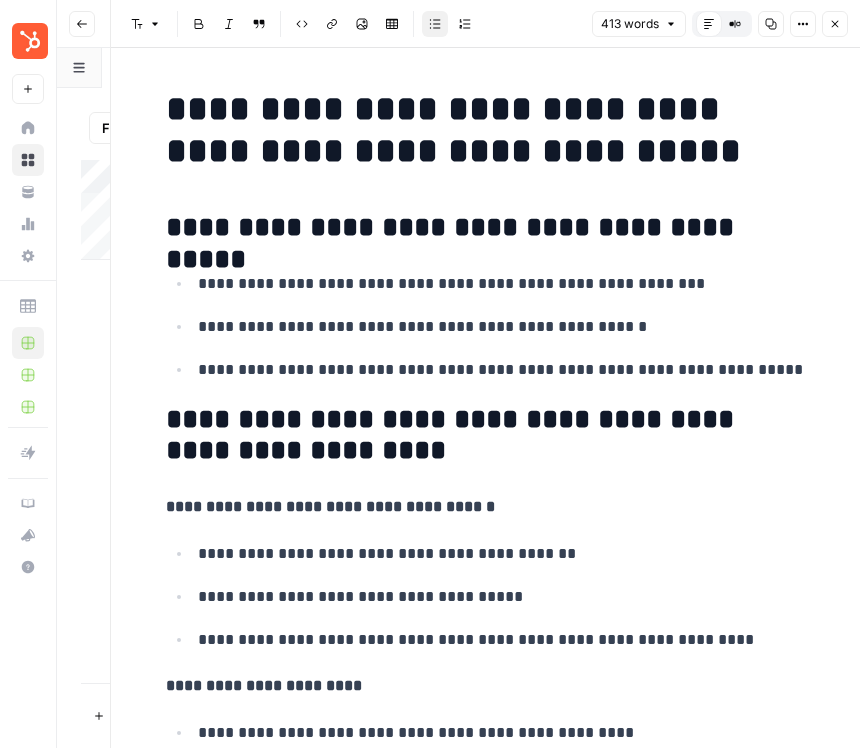 click 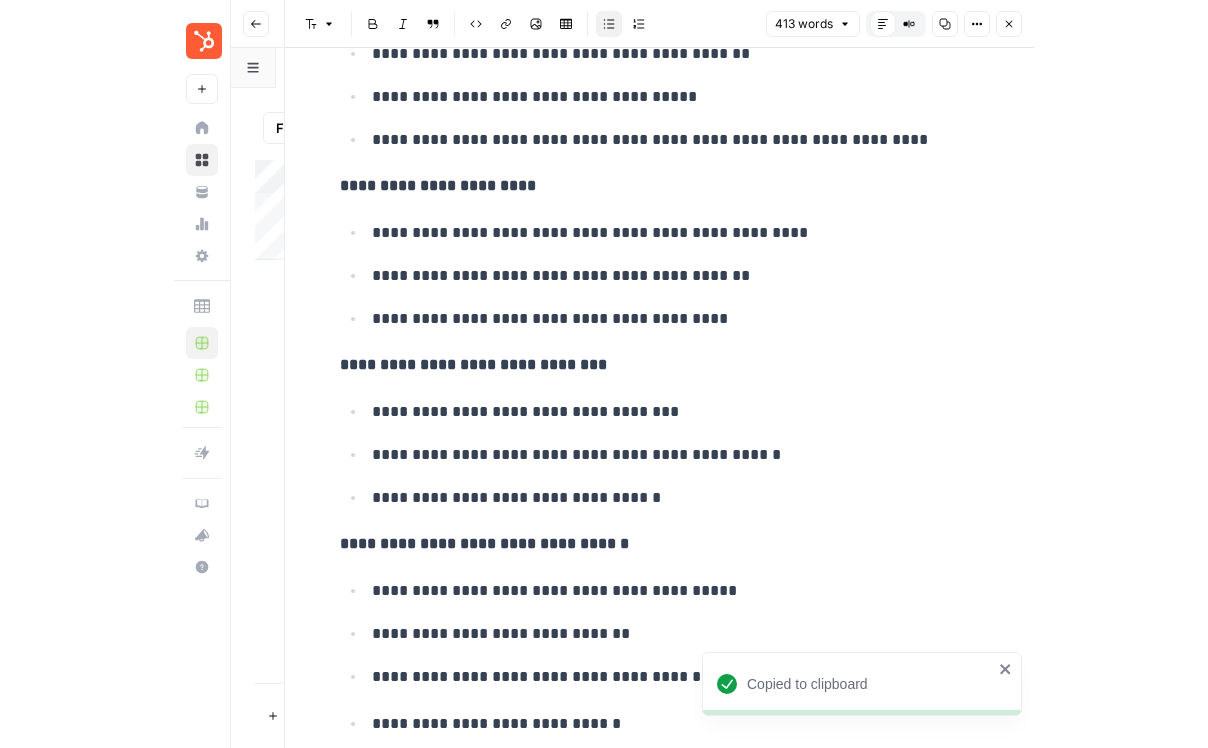 scroll, scrollTop: 100, scrollLeft: 0, axis: vertical 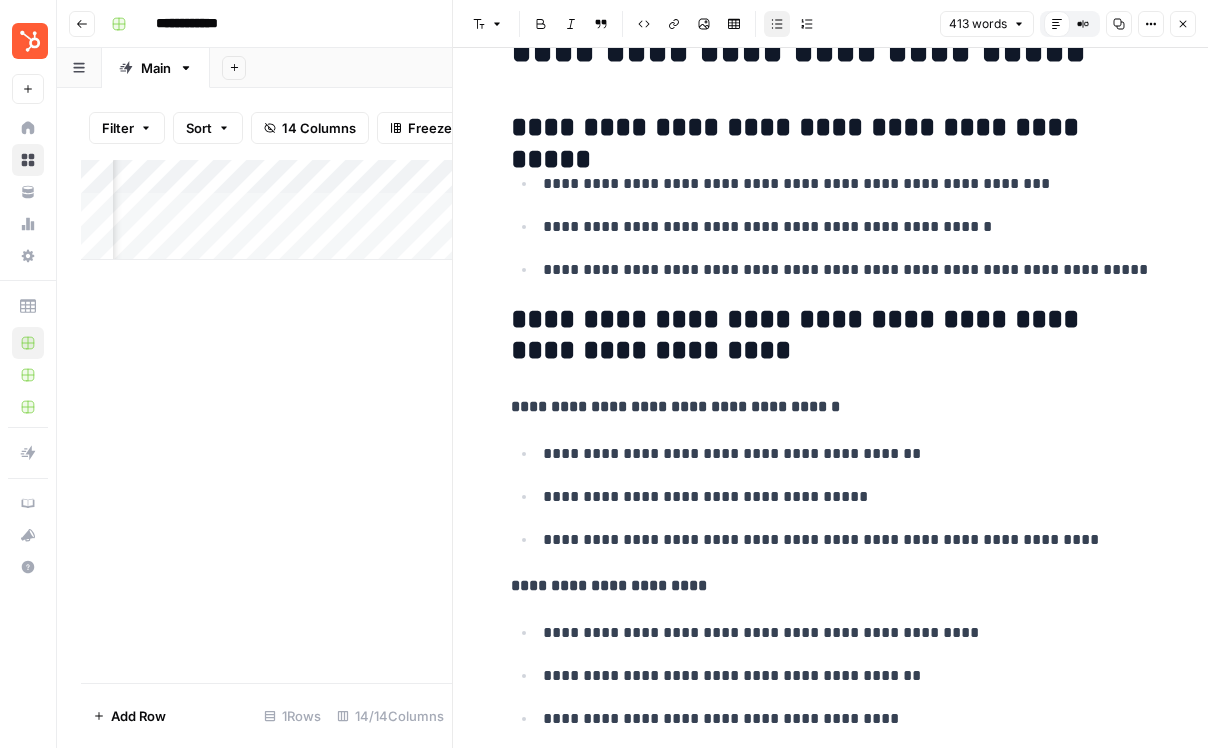 click on "Close" at bounding box center (1183, 24) 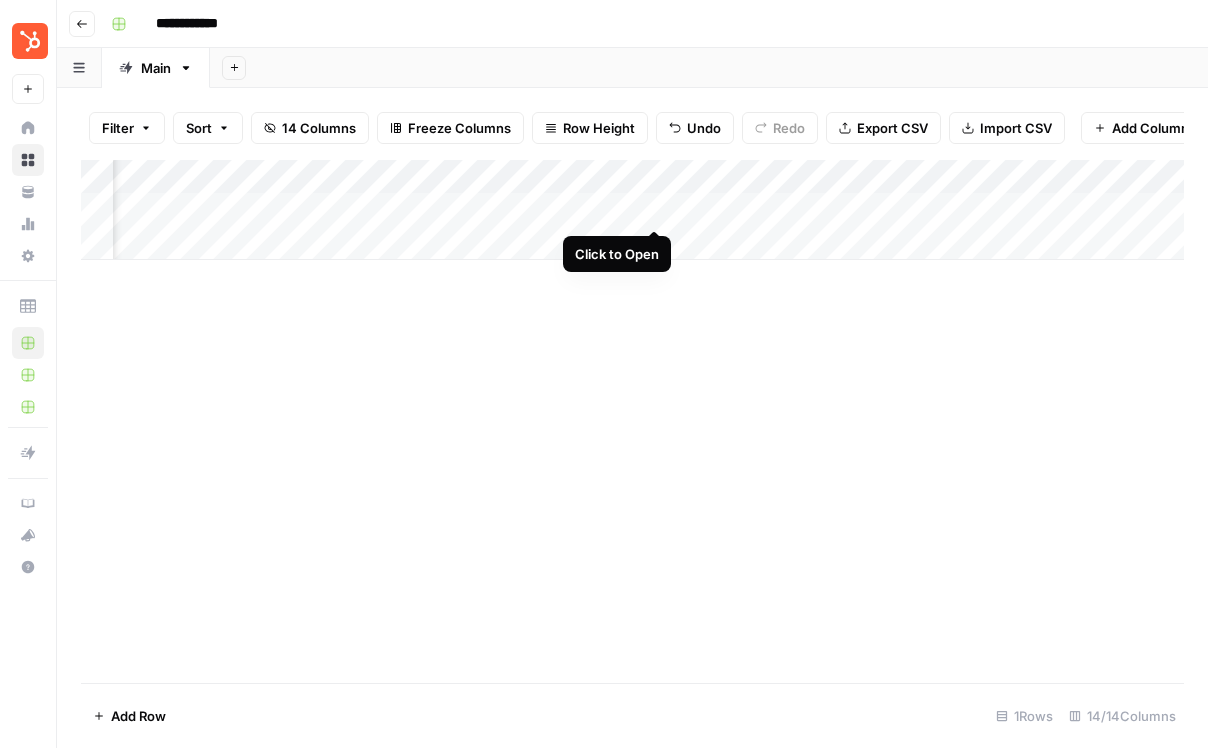 click on "Add Column" at bounding box center (632, 210) 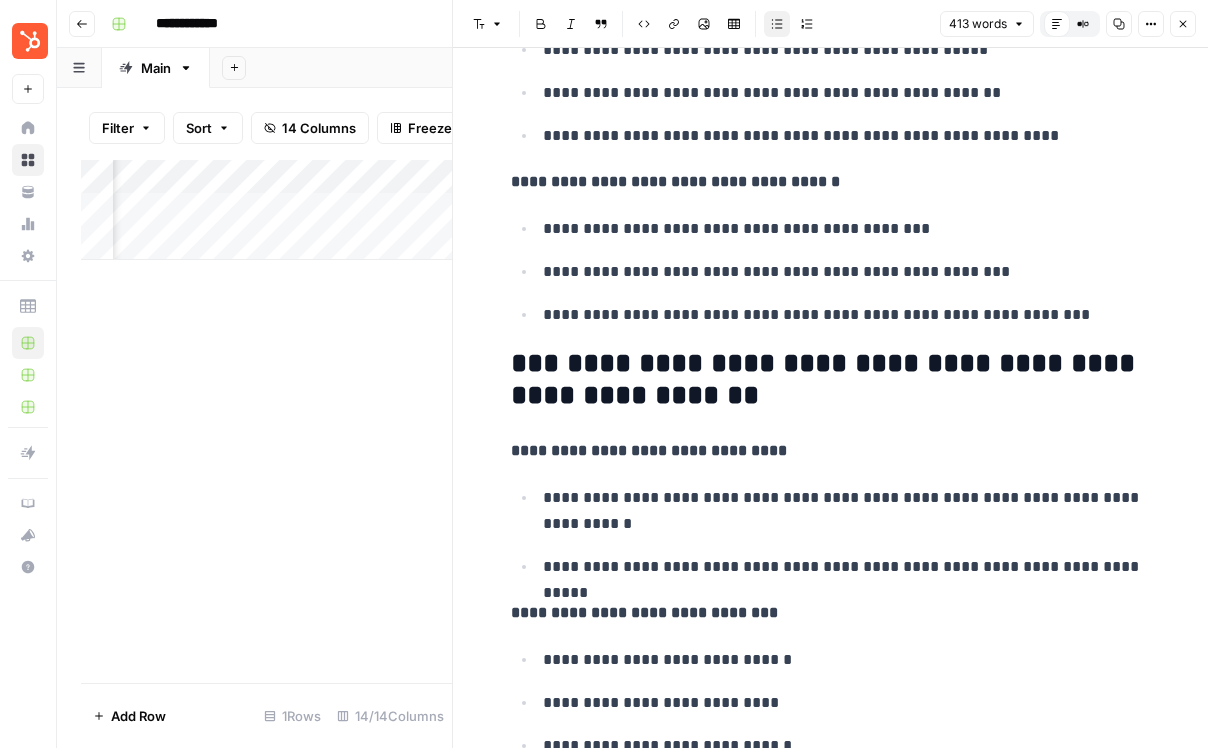 scroll, scrollTop: 1717, scrollLeft: 0, axis: vertical 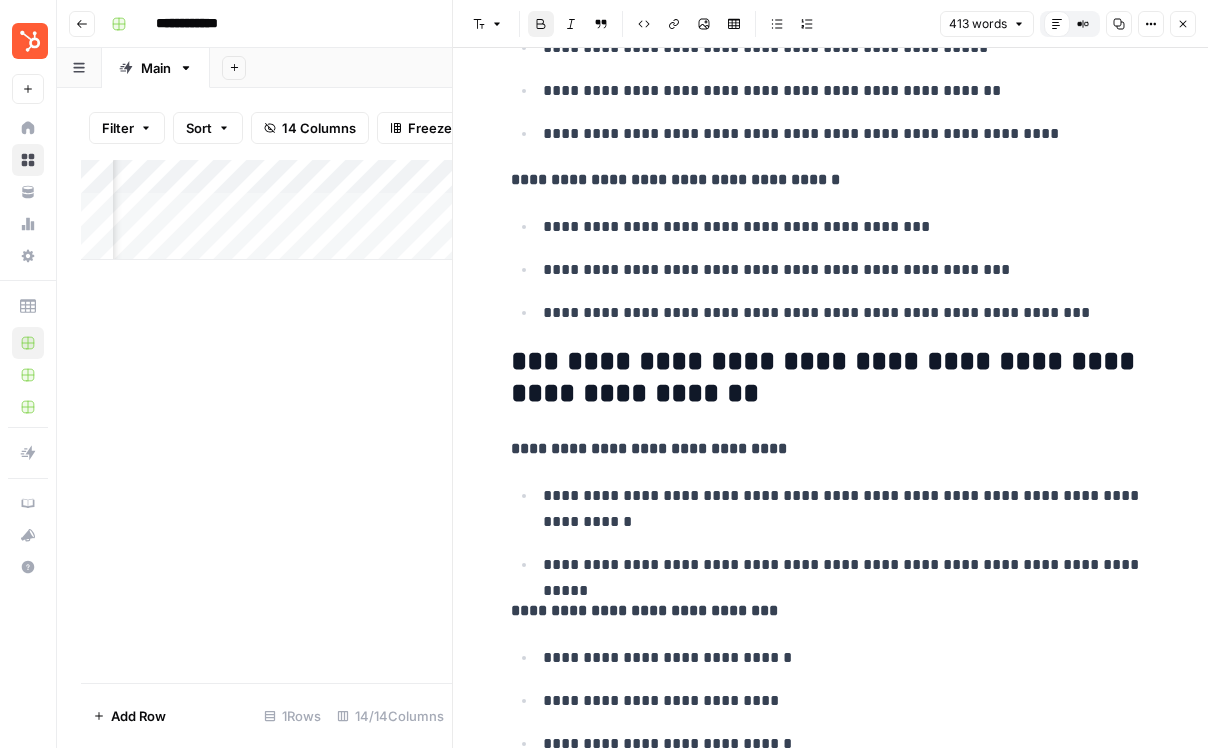 click on "**********" at bounding box center (649, 448) 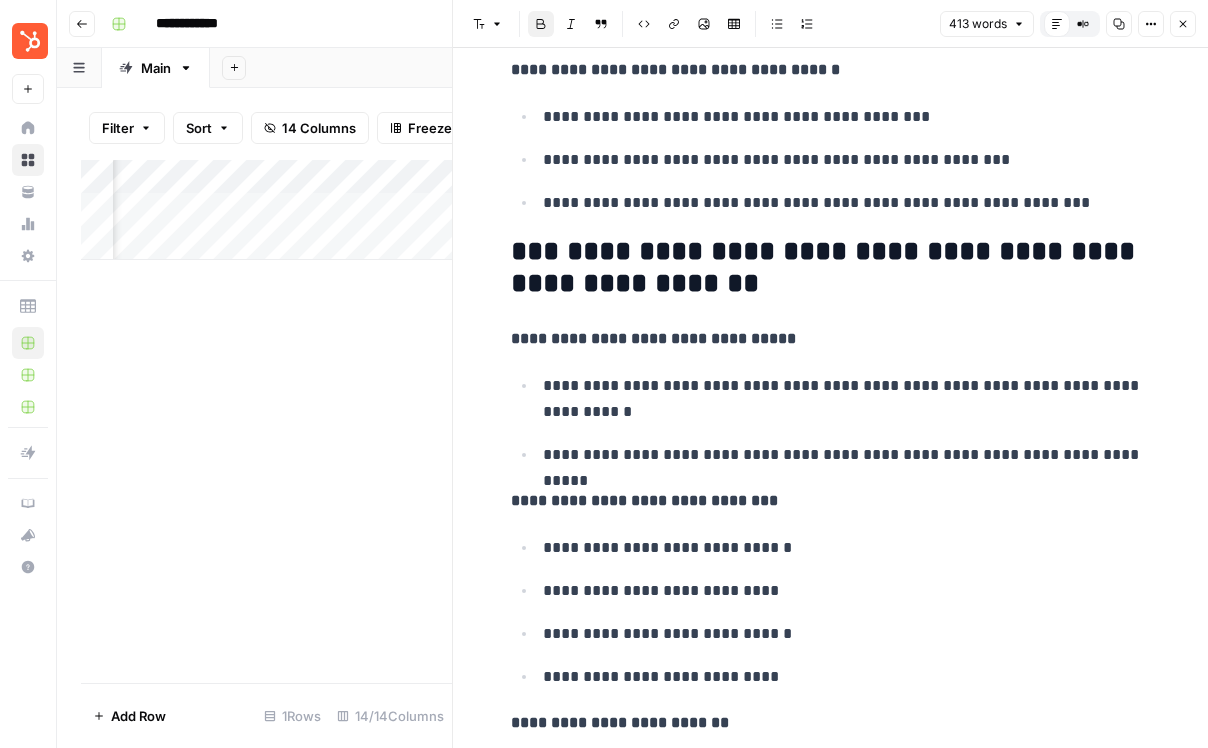 scroll, scrollTop: 1849, scrollLeft: 0, axis: vertical 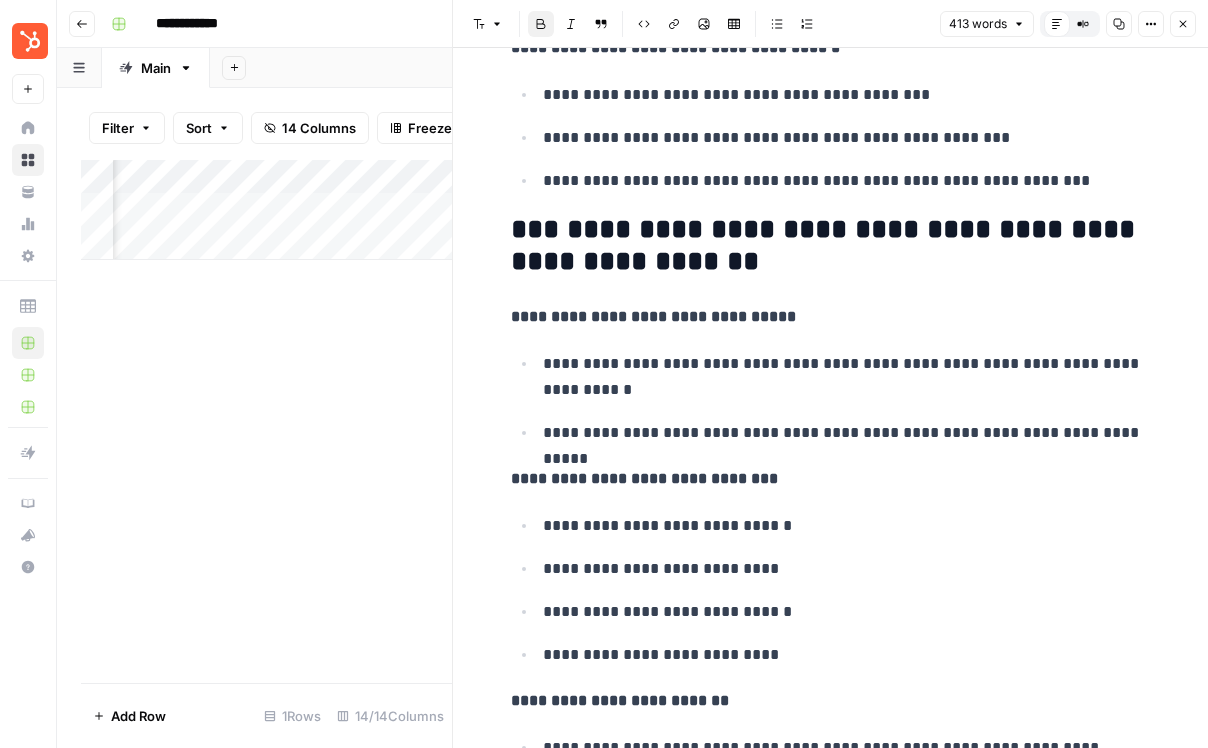 click on "**********" at bounding box center (644, 478) 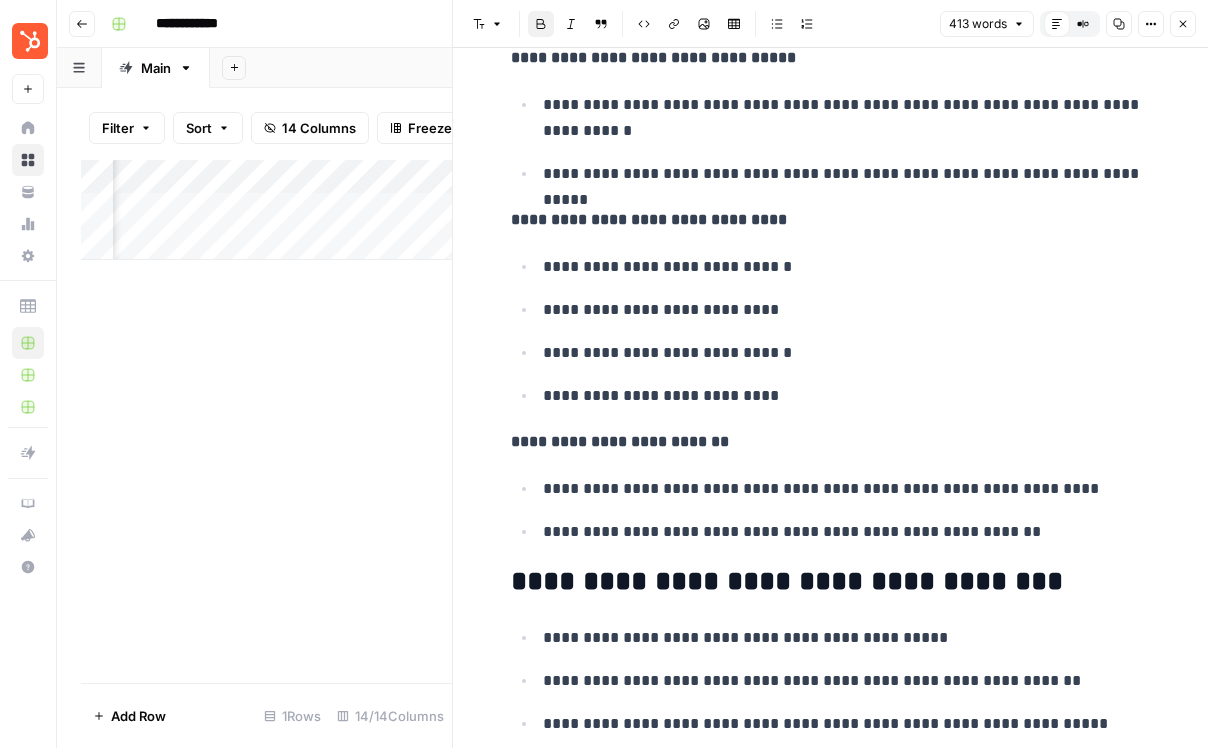 scroll, scrollTop: 2116, scrollLeft: 0, axis: vertical 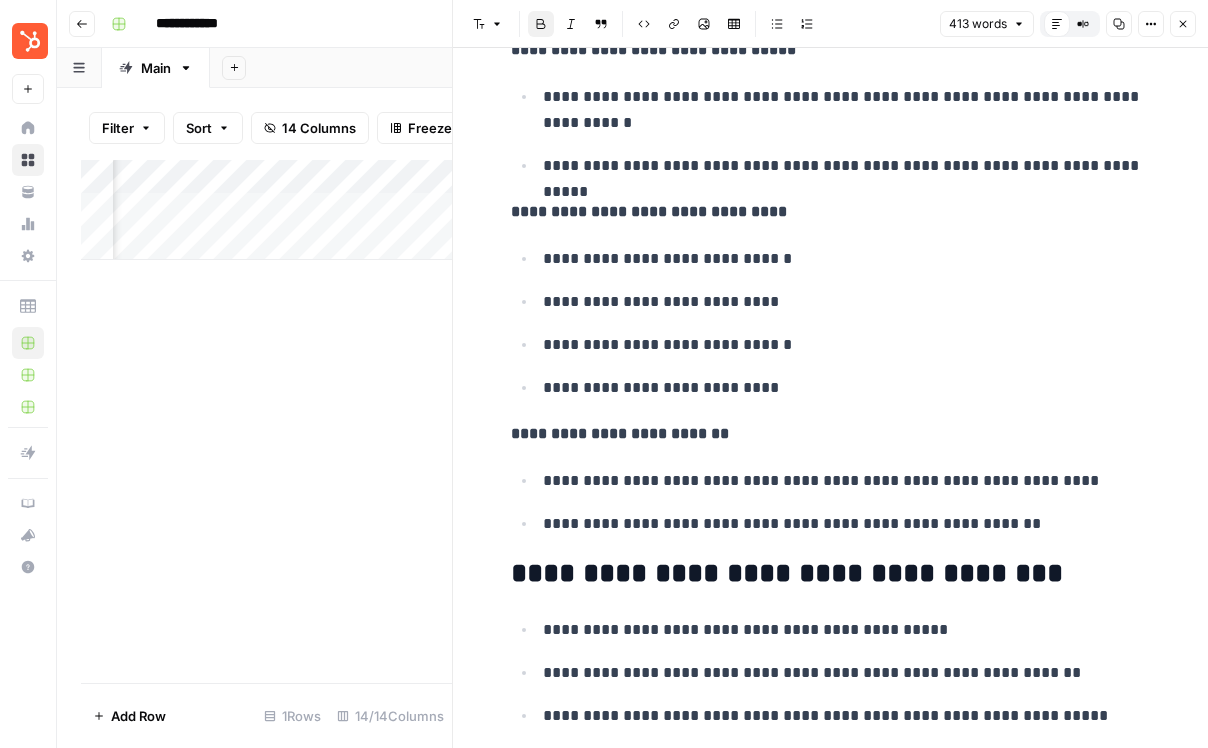 click on "**********" at bounding box center [620, 433] 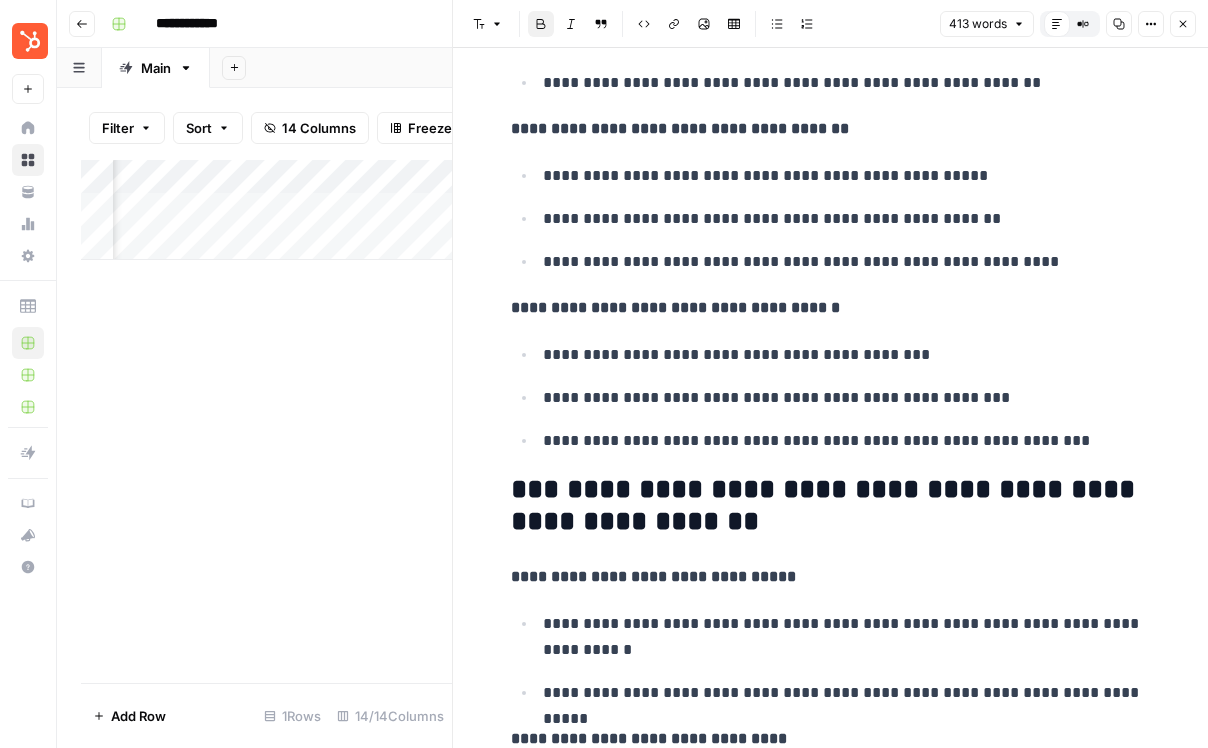 scroll, scrollTop: 1588, scrollLeft: 0, axis: vertical 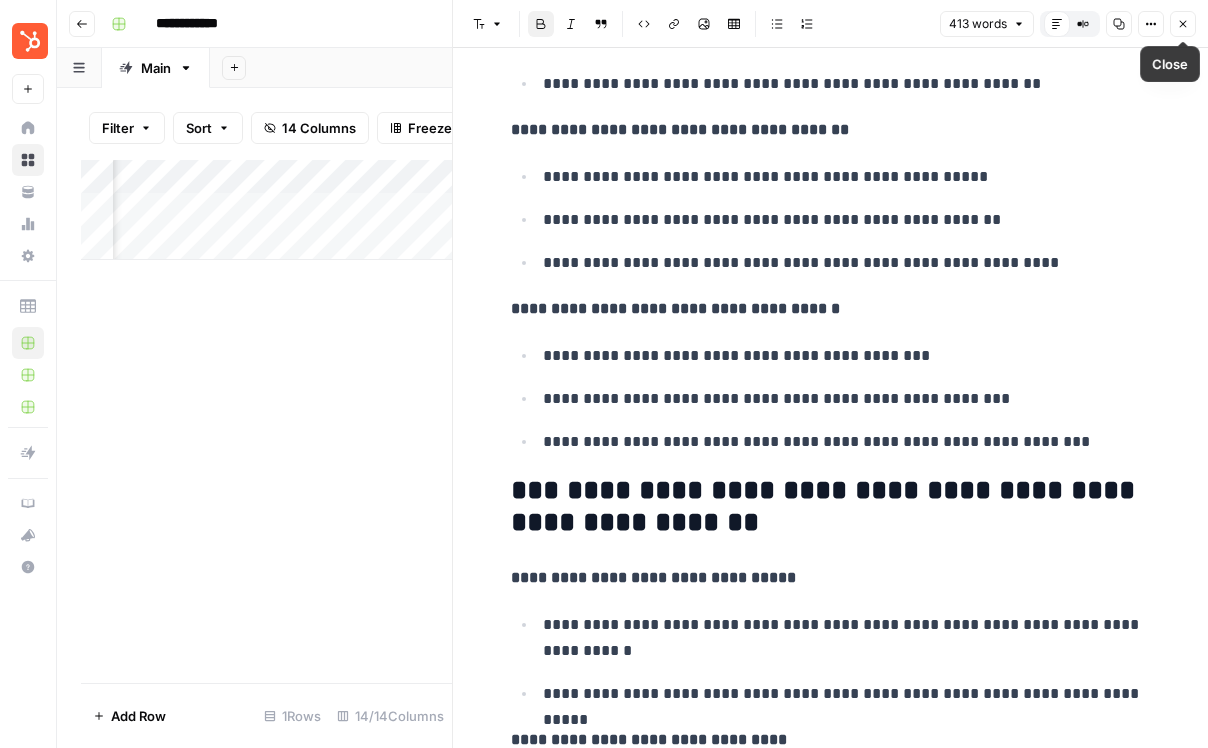 click on "Close" at bounding box center (1183, 24) 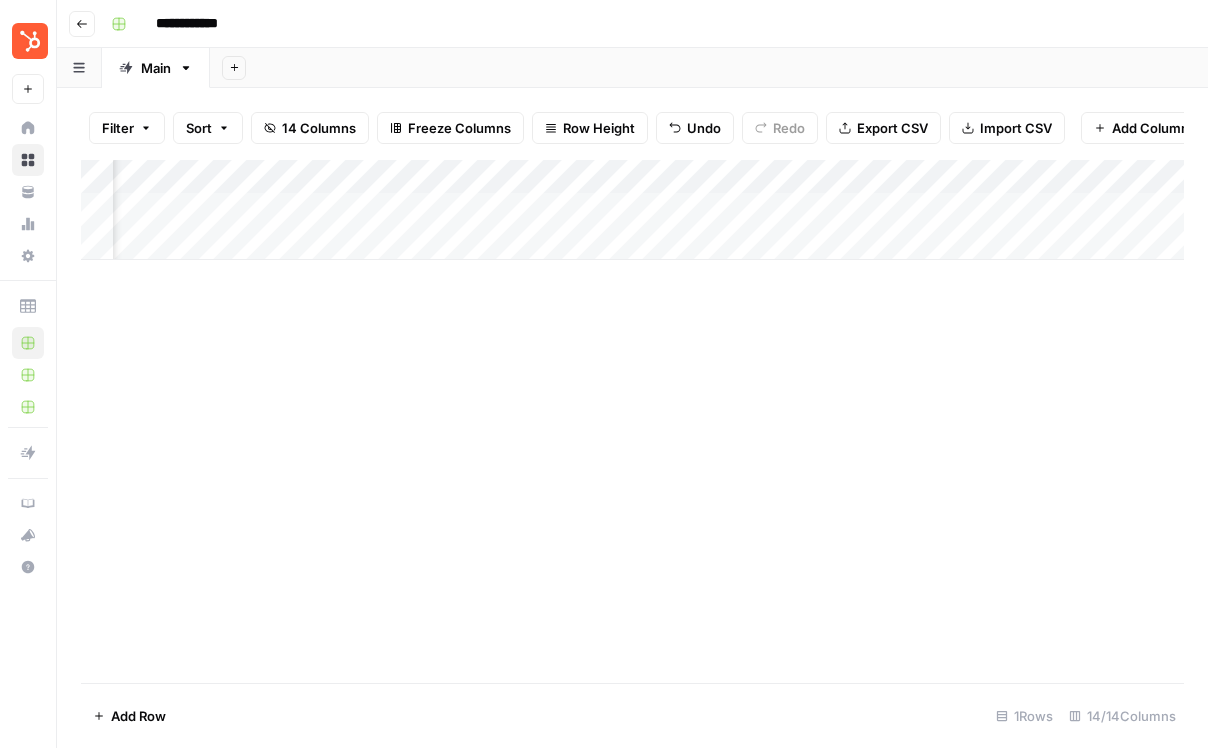 scroll, scrollTop: 0, scrollLeft: 898, axis: horizontal 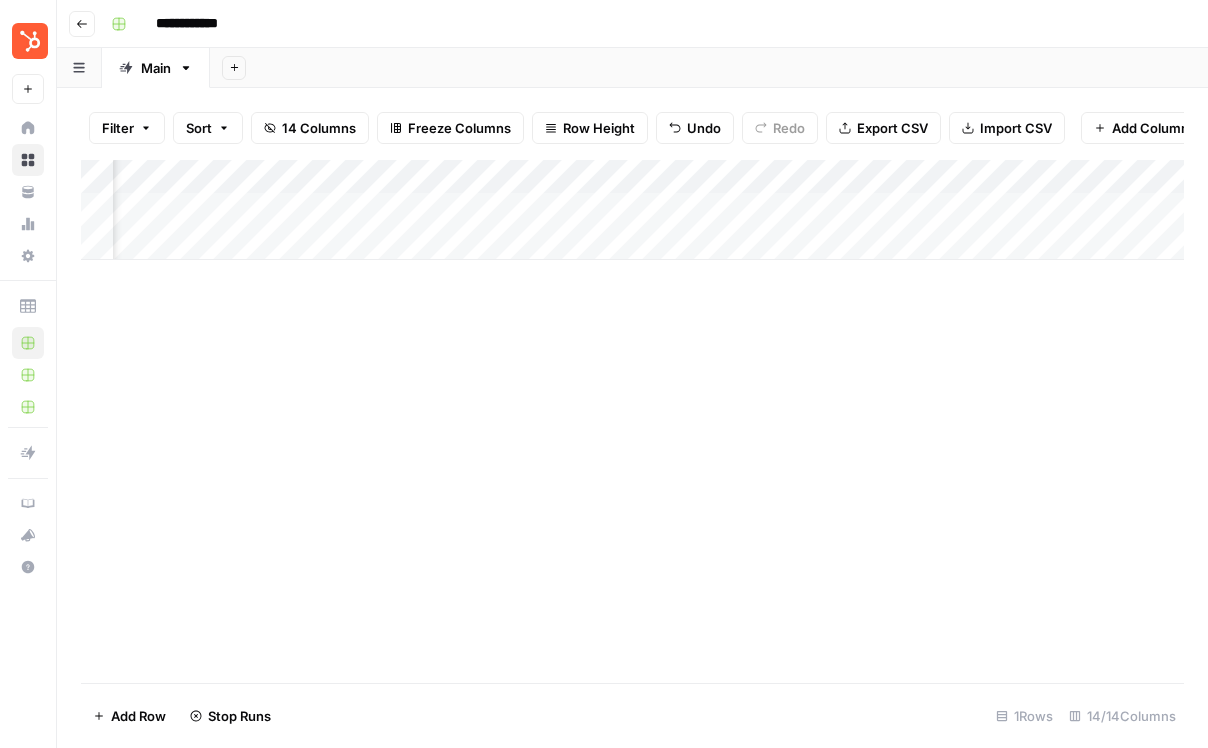 click on "Add Column" at bounding box center (632, 210) 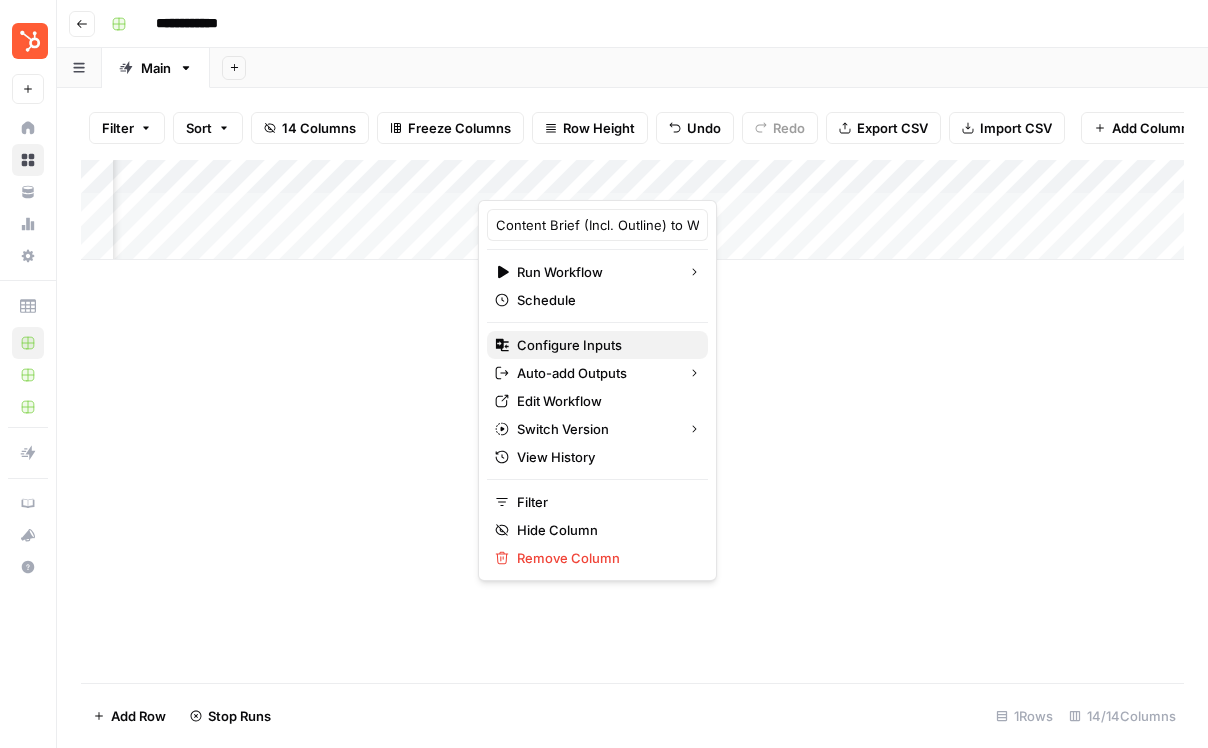 click on "Configure Inputs" at bounding box center (604, 345) 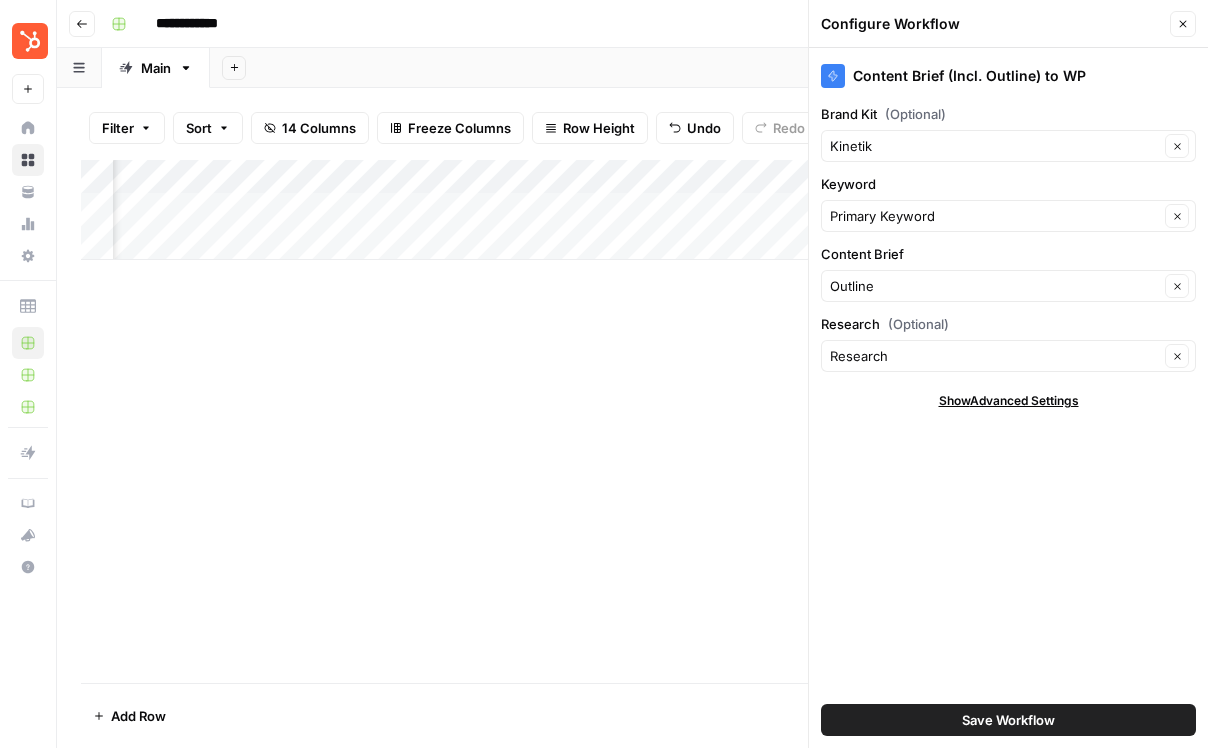 click 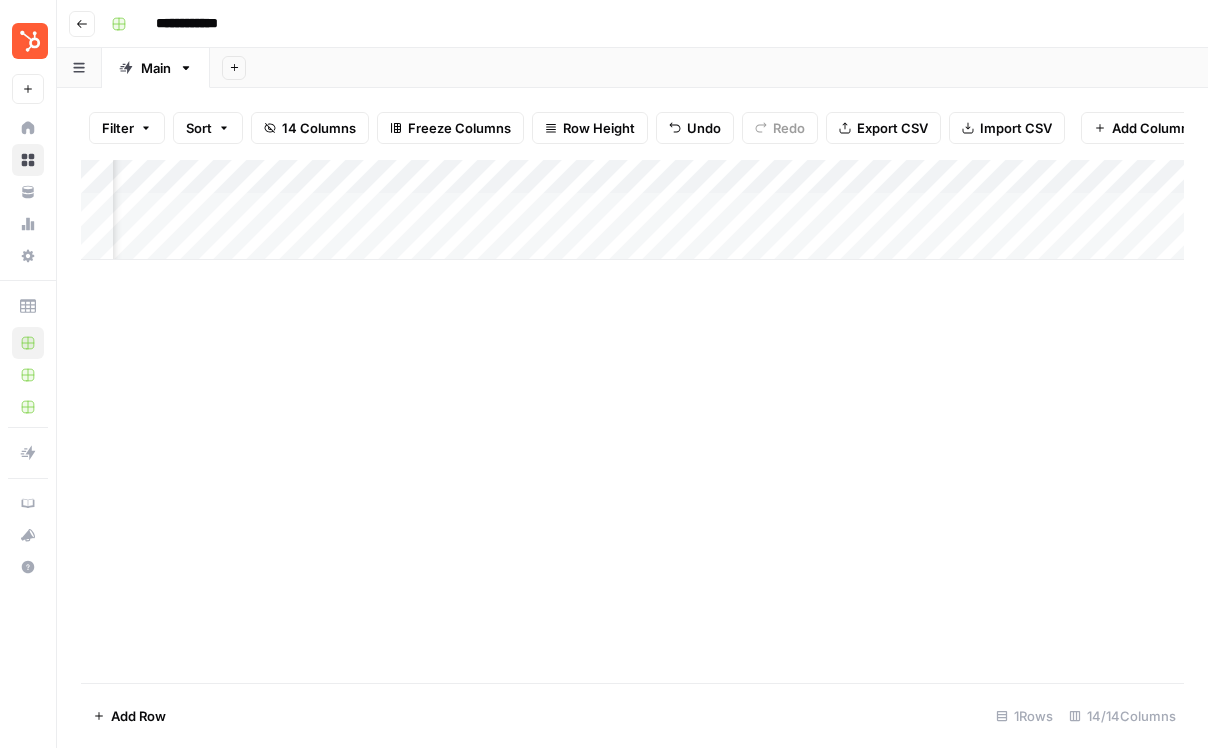 scroll, scrollTop: 0, scrollLeft: 64, axis: horizontal 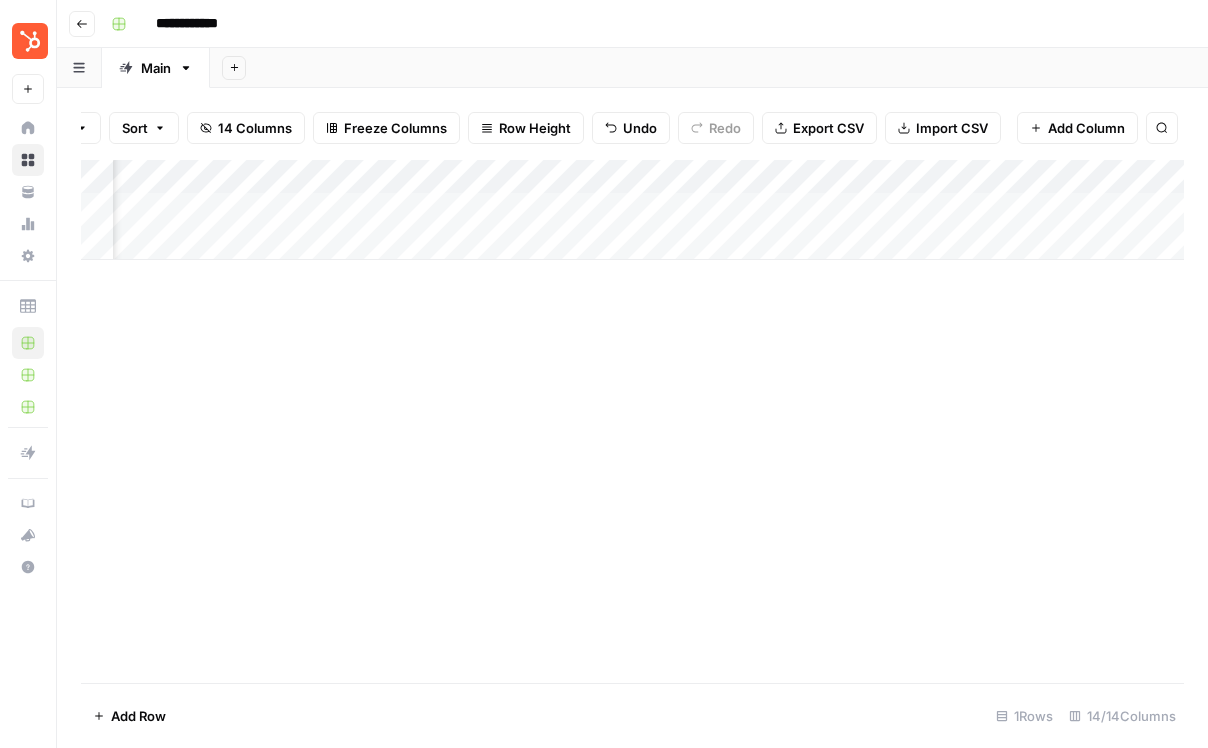 click on "Add Column" at bounding box center (632, 421) 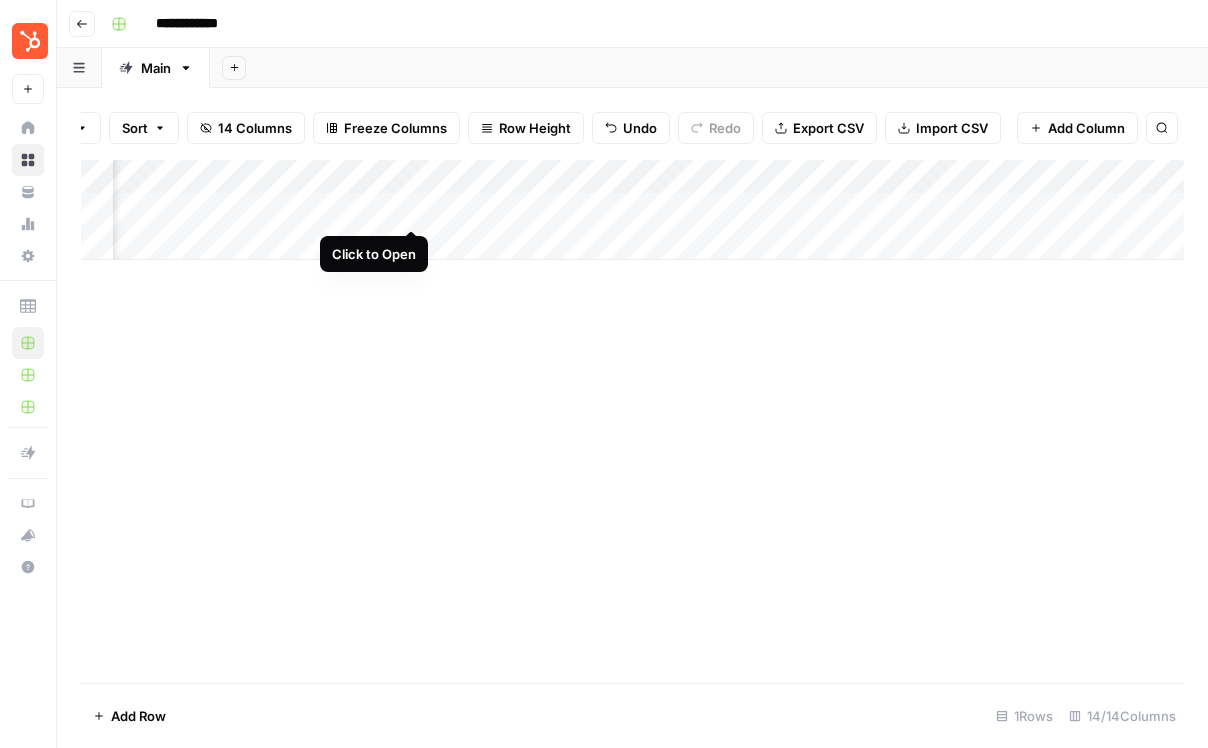 click on "Add Column" at bounding box center [632, 210] 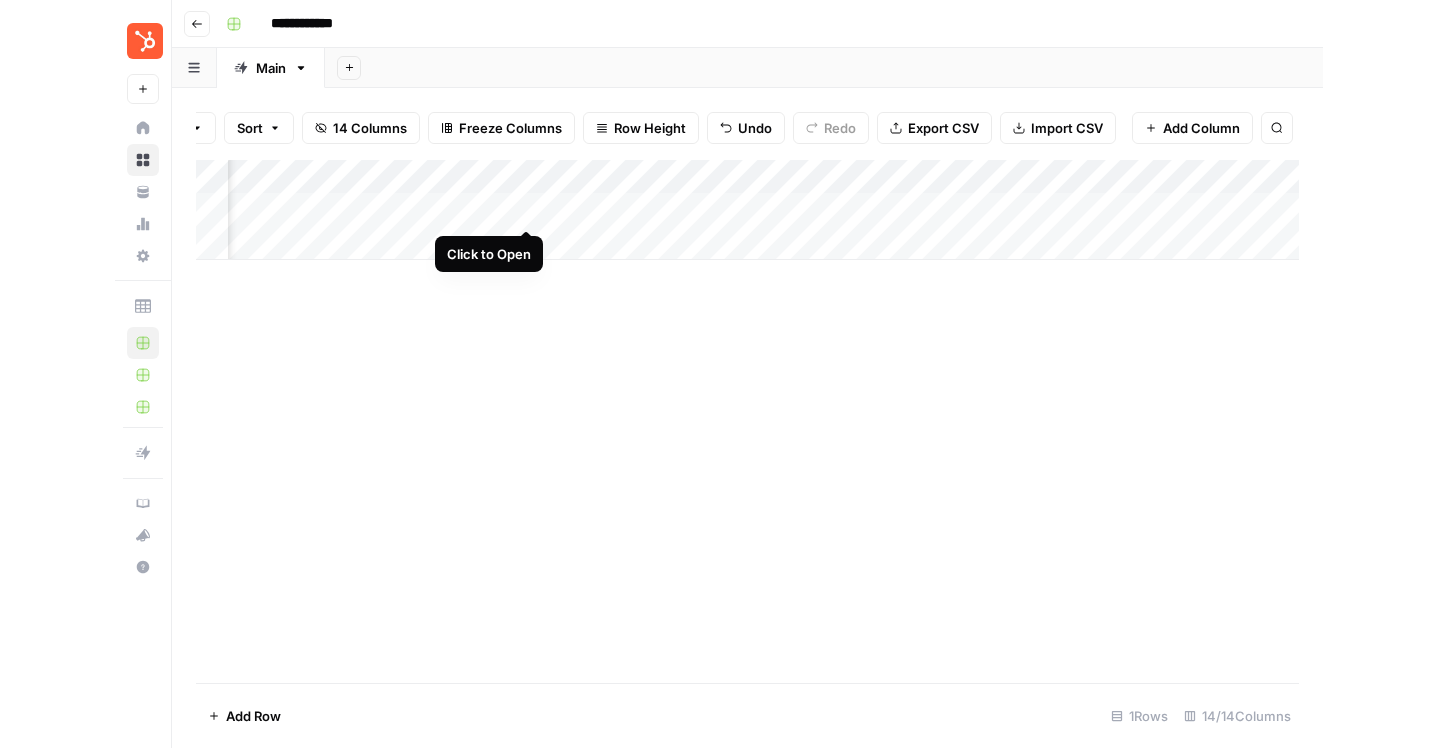 scroll, scrollTop: 0, scrollLeft: 40, axis: horizontal 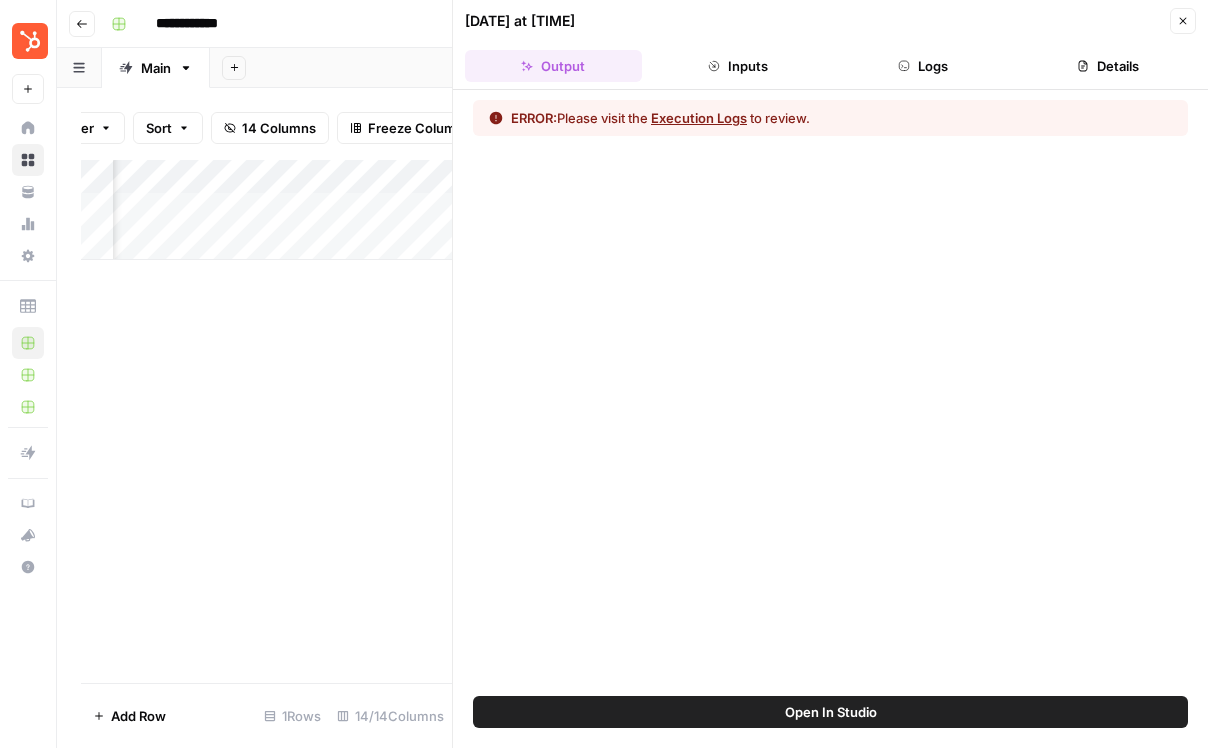 click on "Execution Logs" at bounding box center (699, 118) 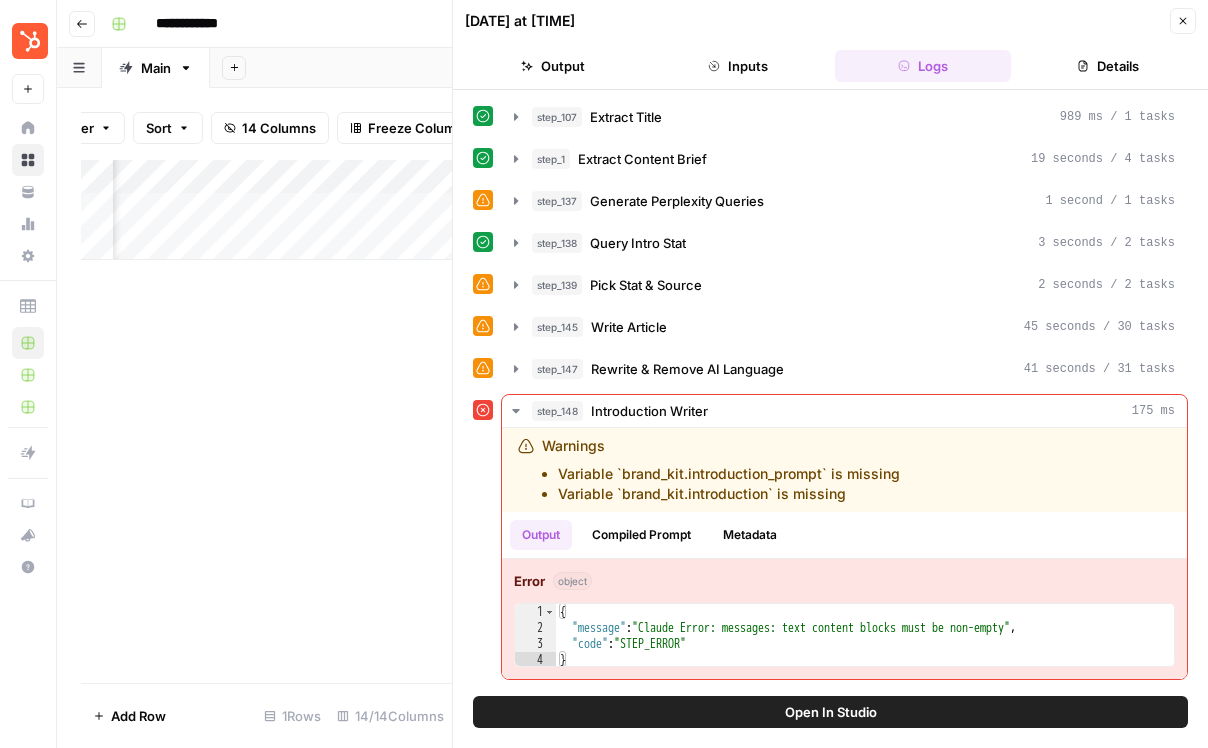 click 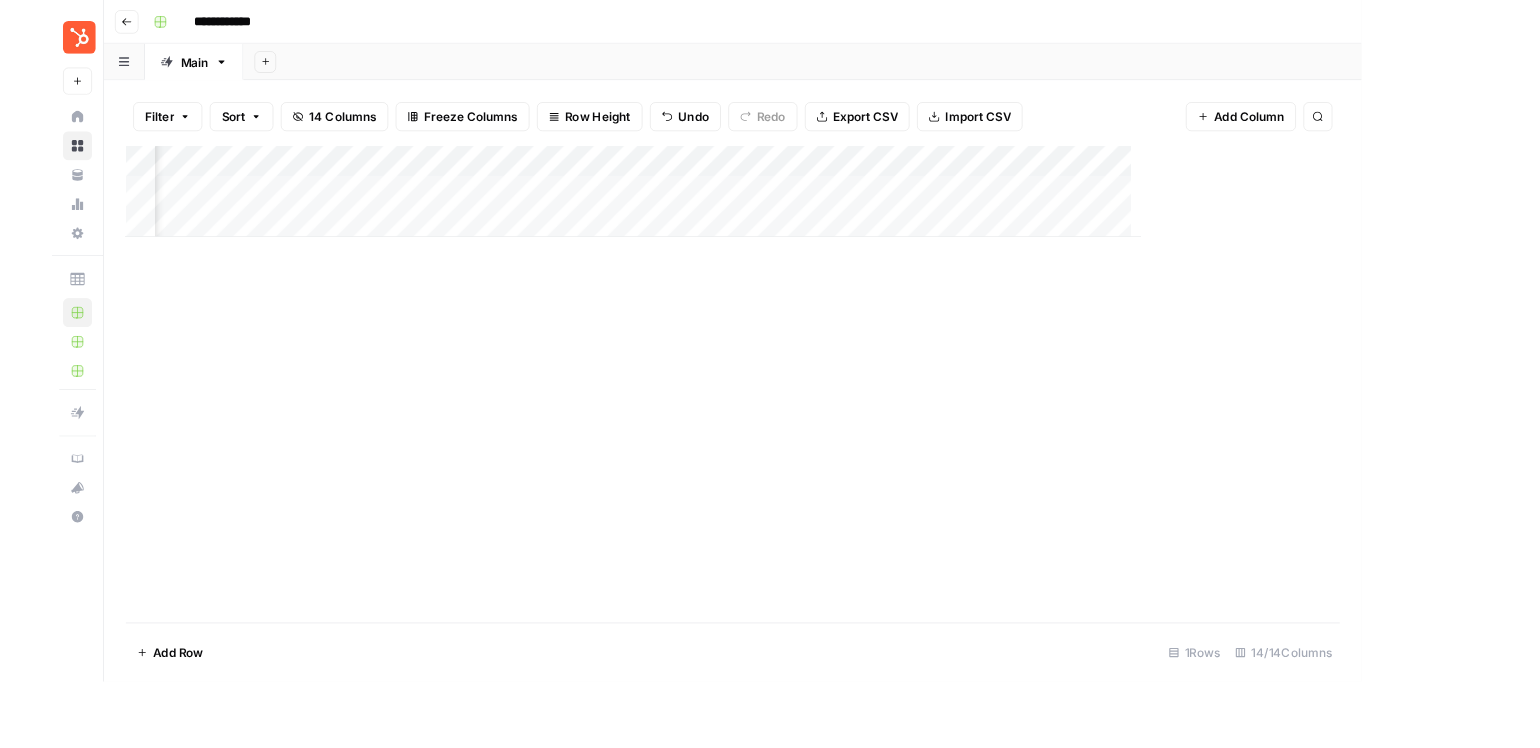scroll, scrollTop: 0, scrollLeft: 0, axis: both 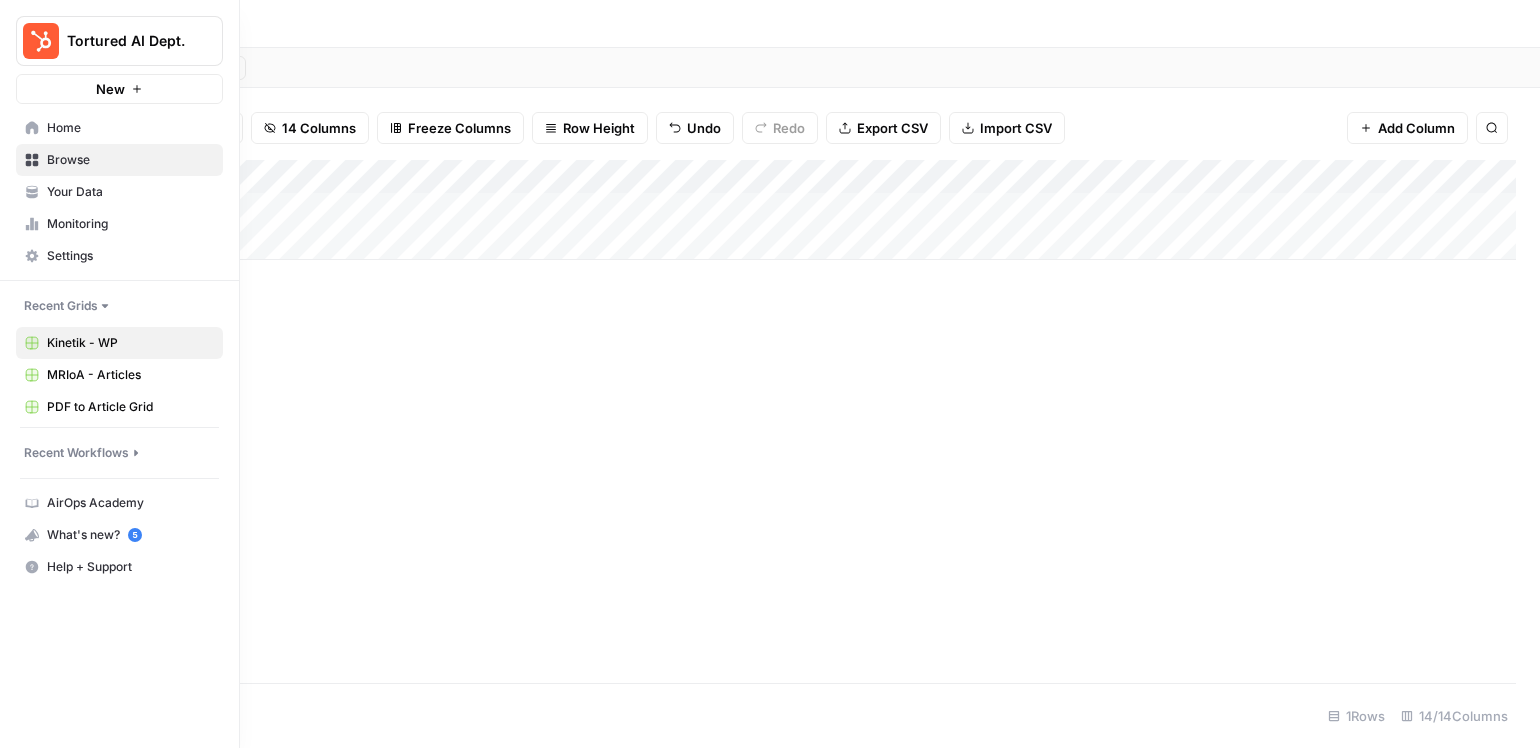 click 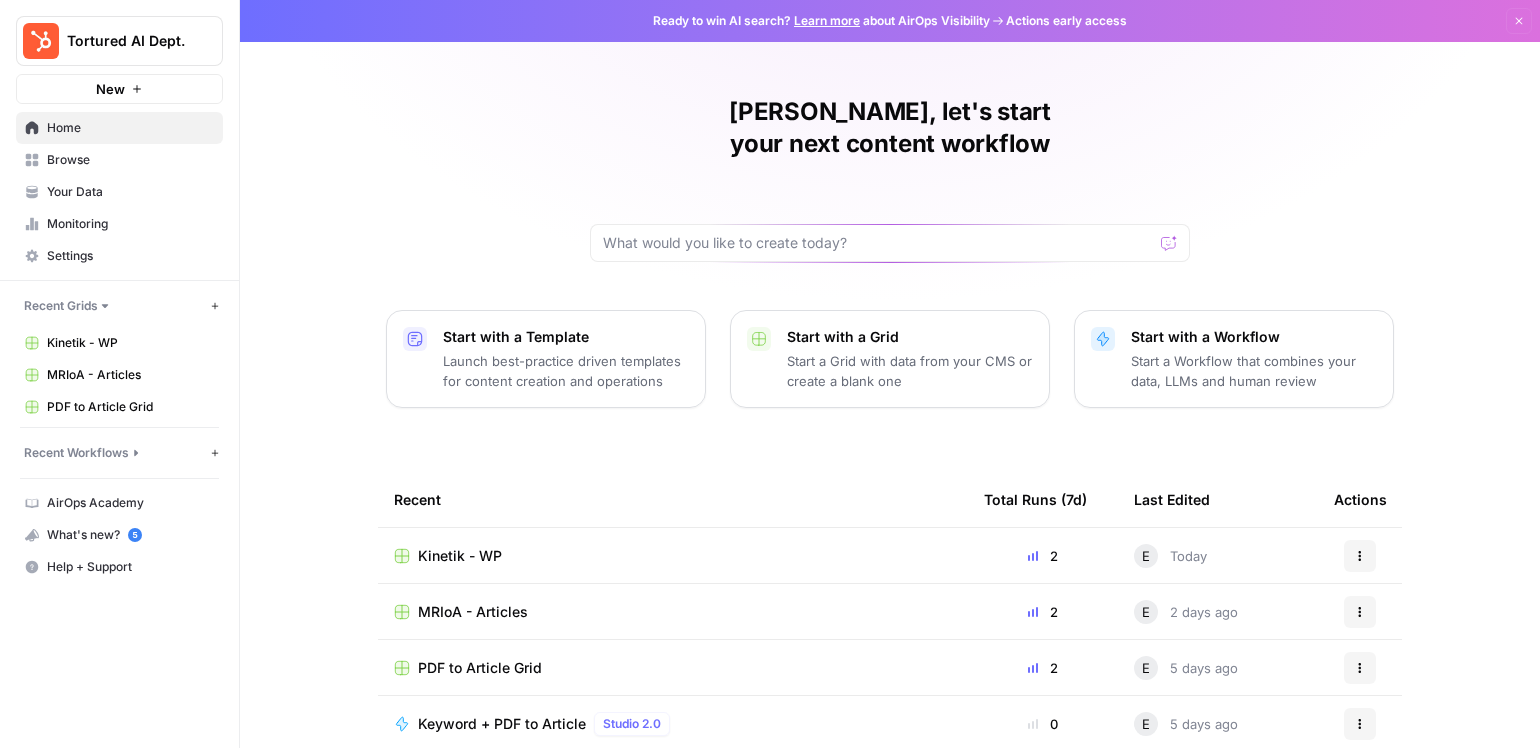 click on "Your Data" at bounding box center (130, 192) 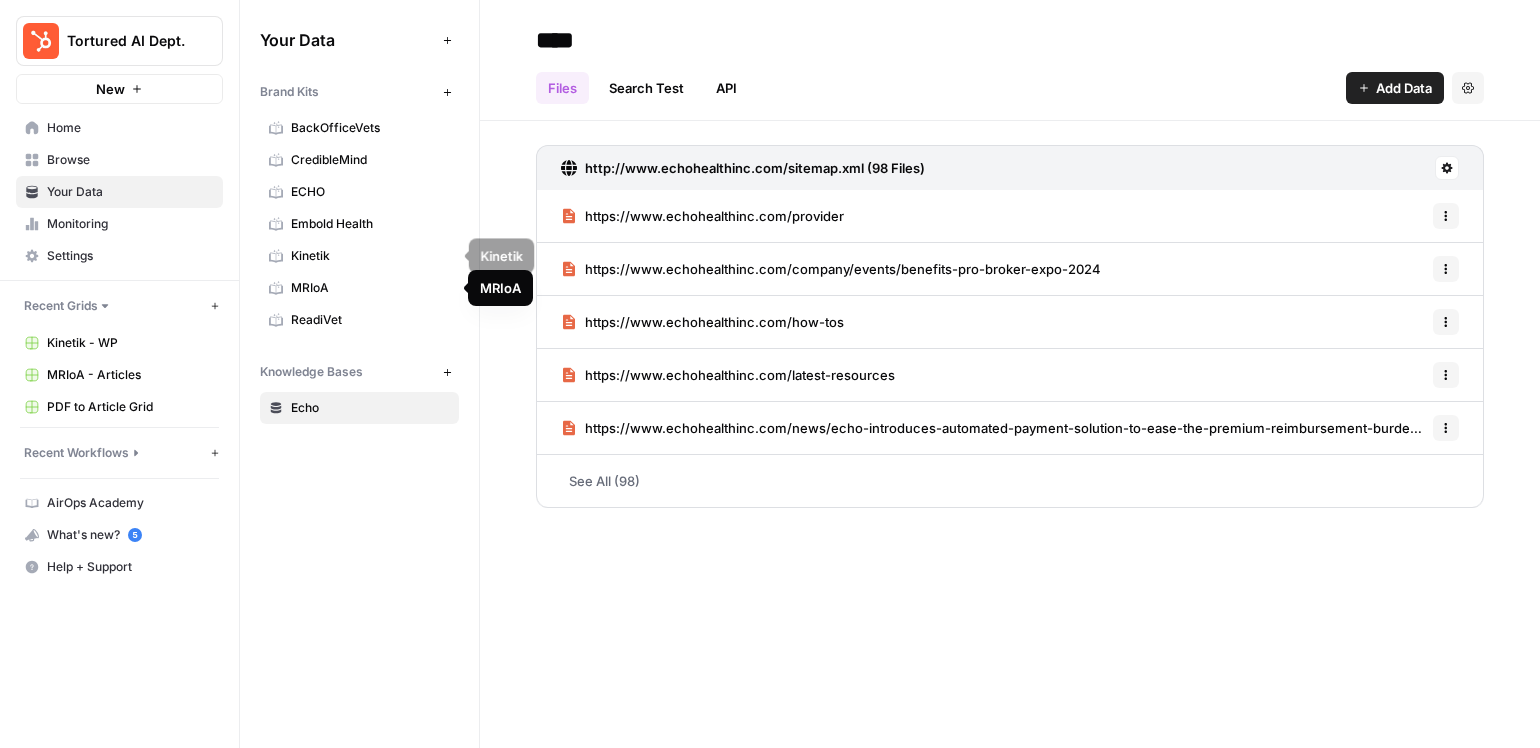 click on "Kinetik" at bounding box center [370, 256] 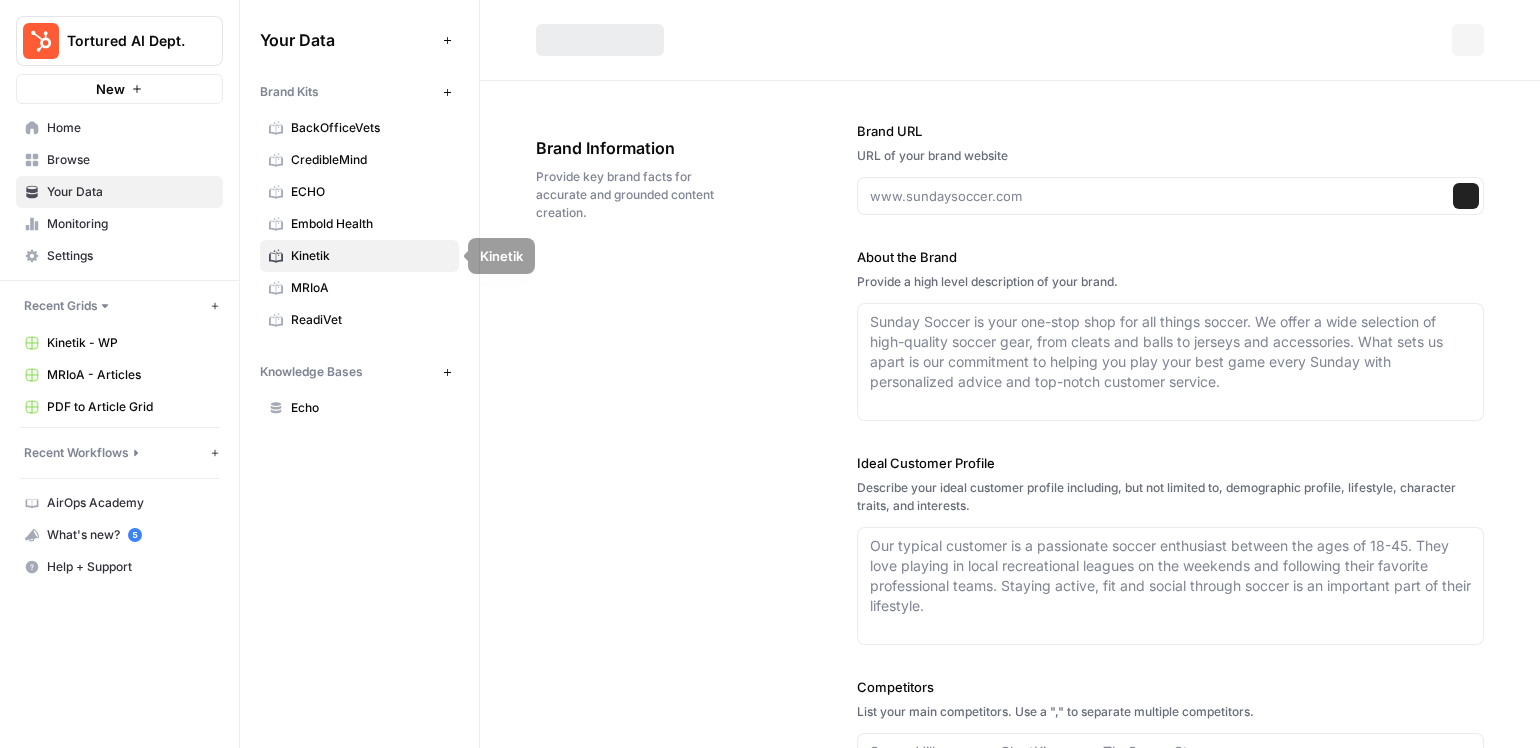 type on "https://kinetik.care/" 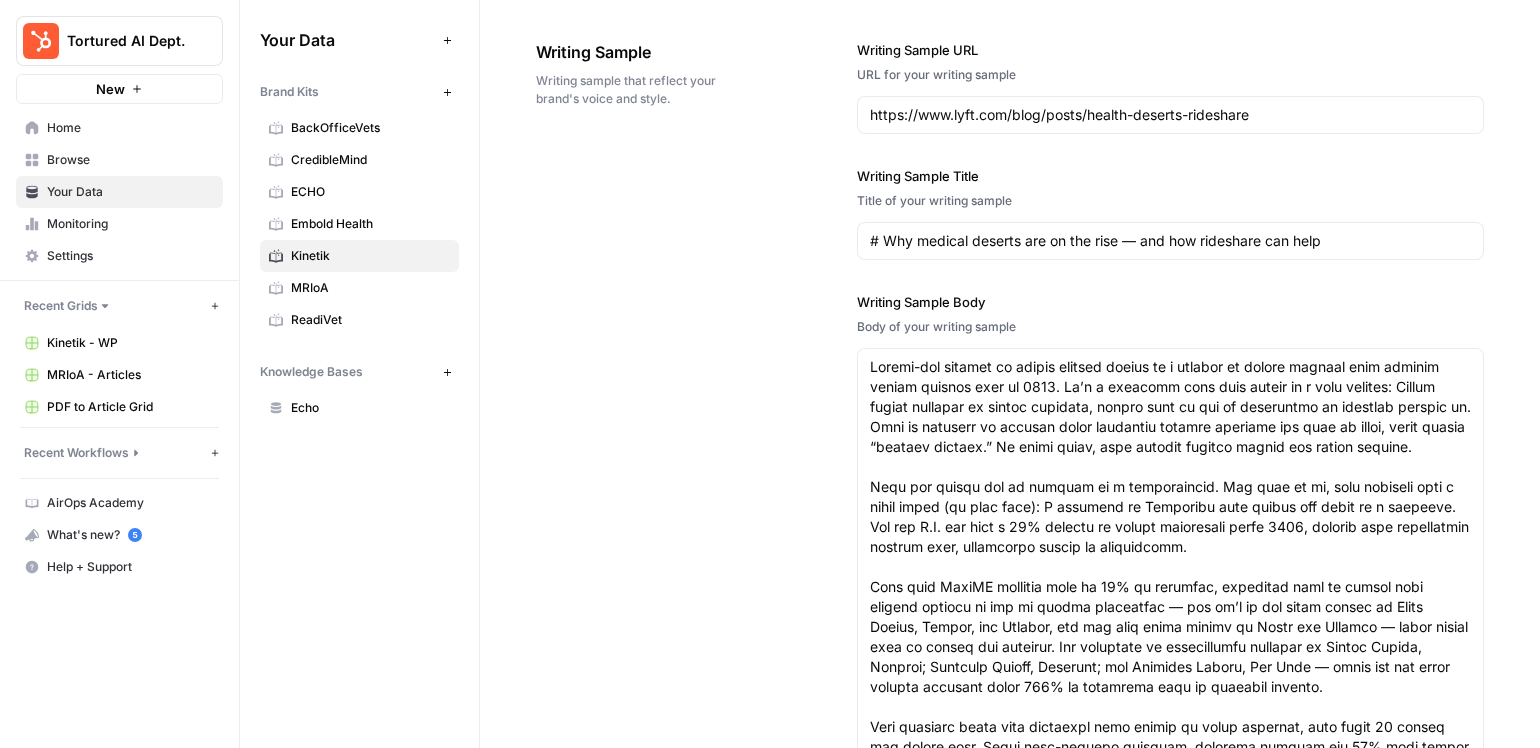 scroll, scrollTop: 2642, scrollLeft: 0, axis: vertical 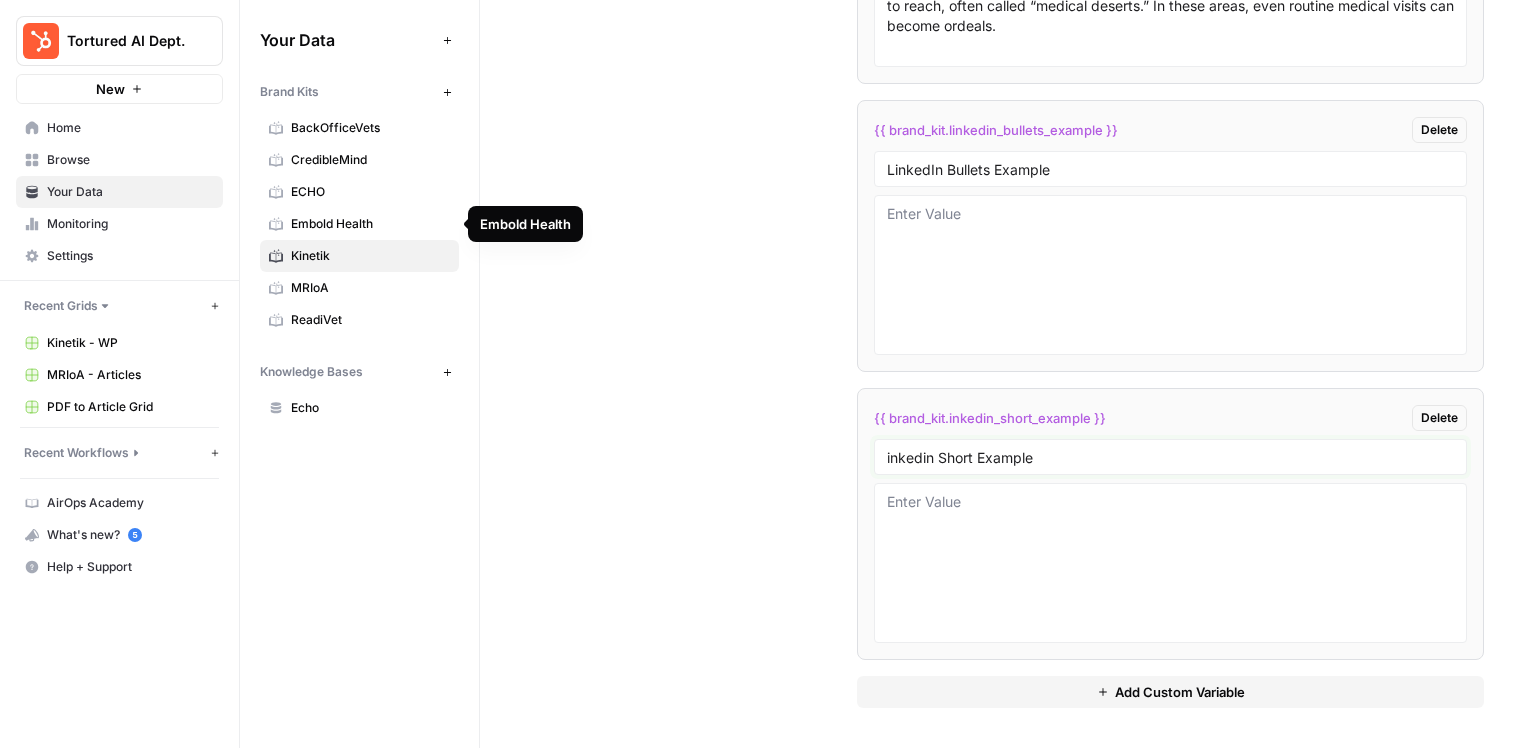 click on "inkedin Short Example" at bounding box center [1170, 457] 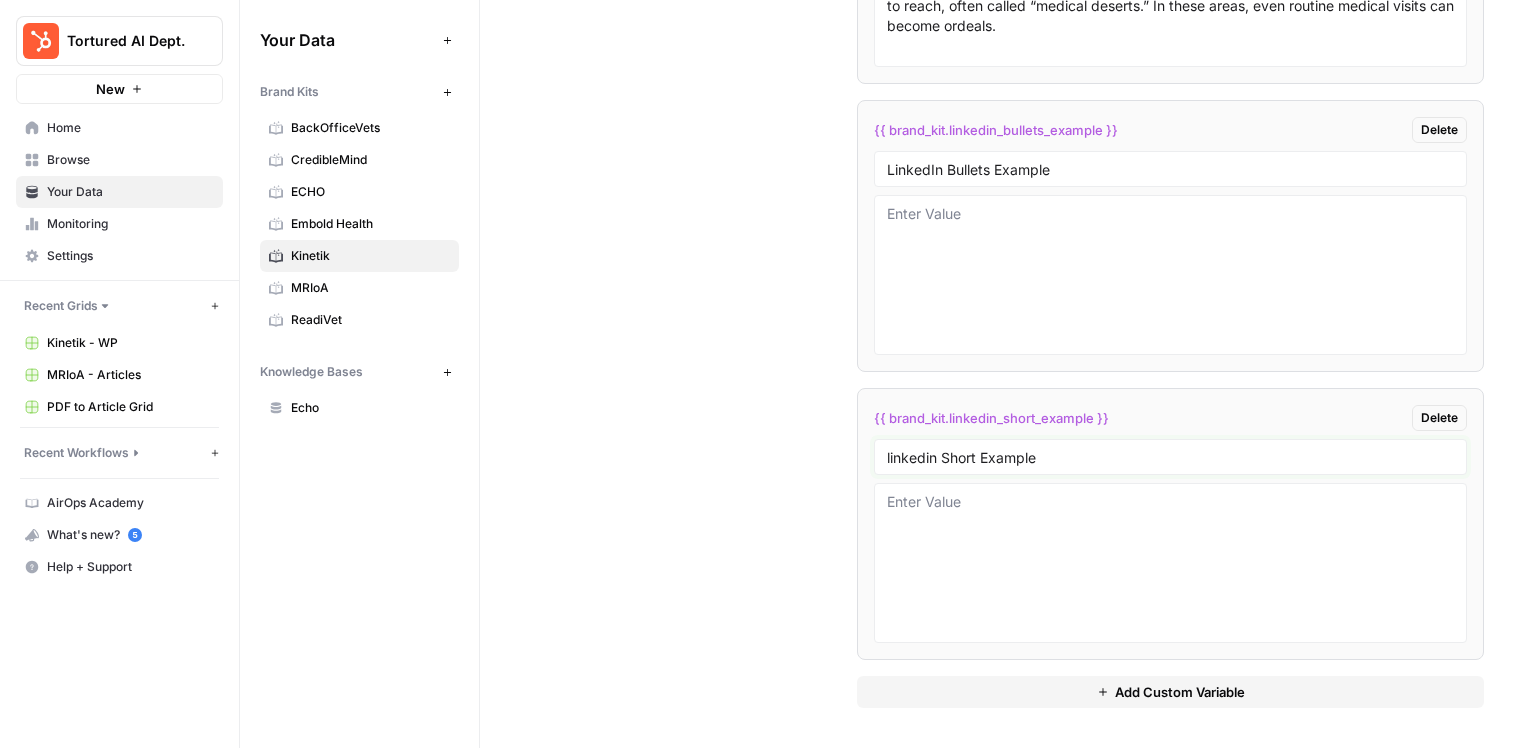 type on "linkedin Short Example" 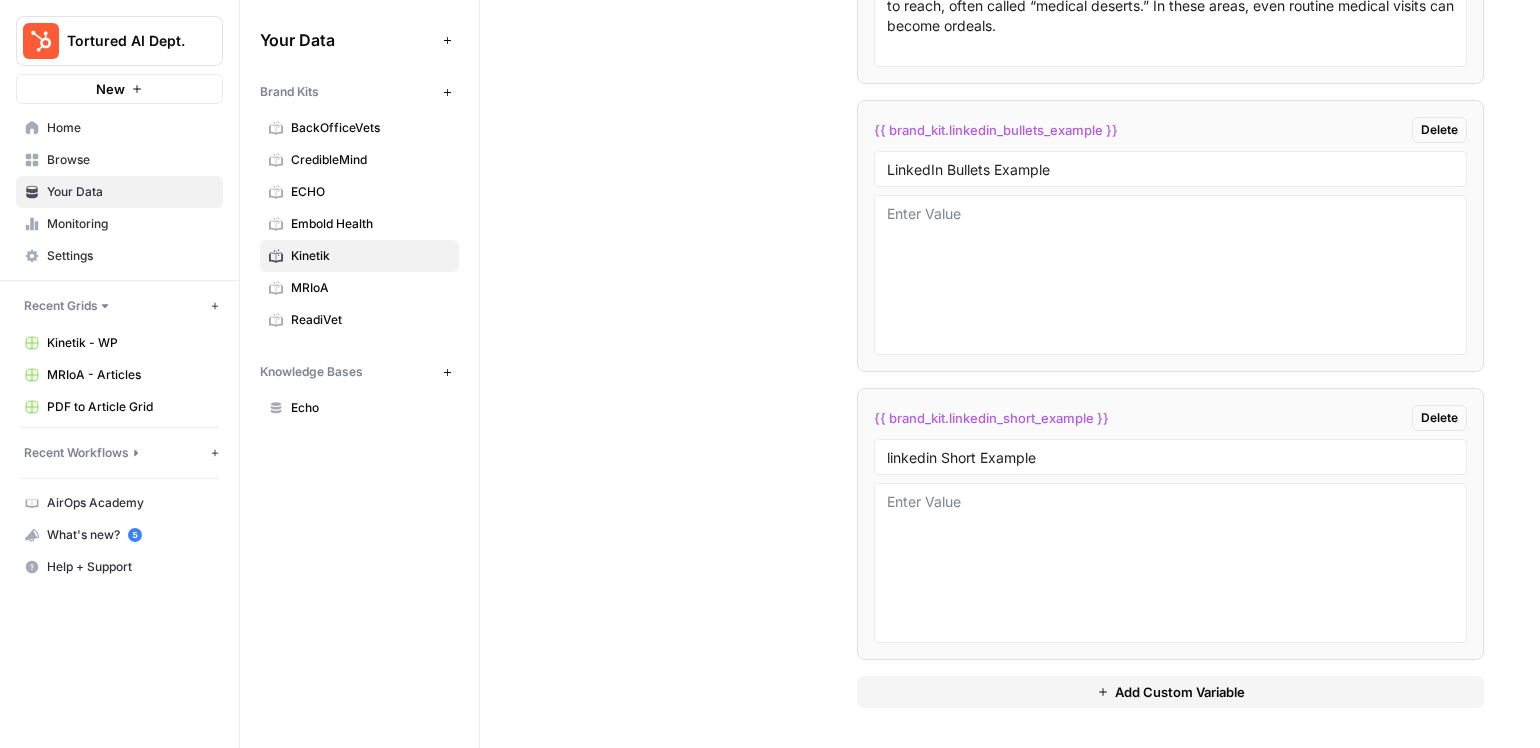 click 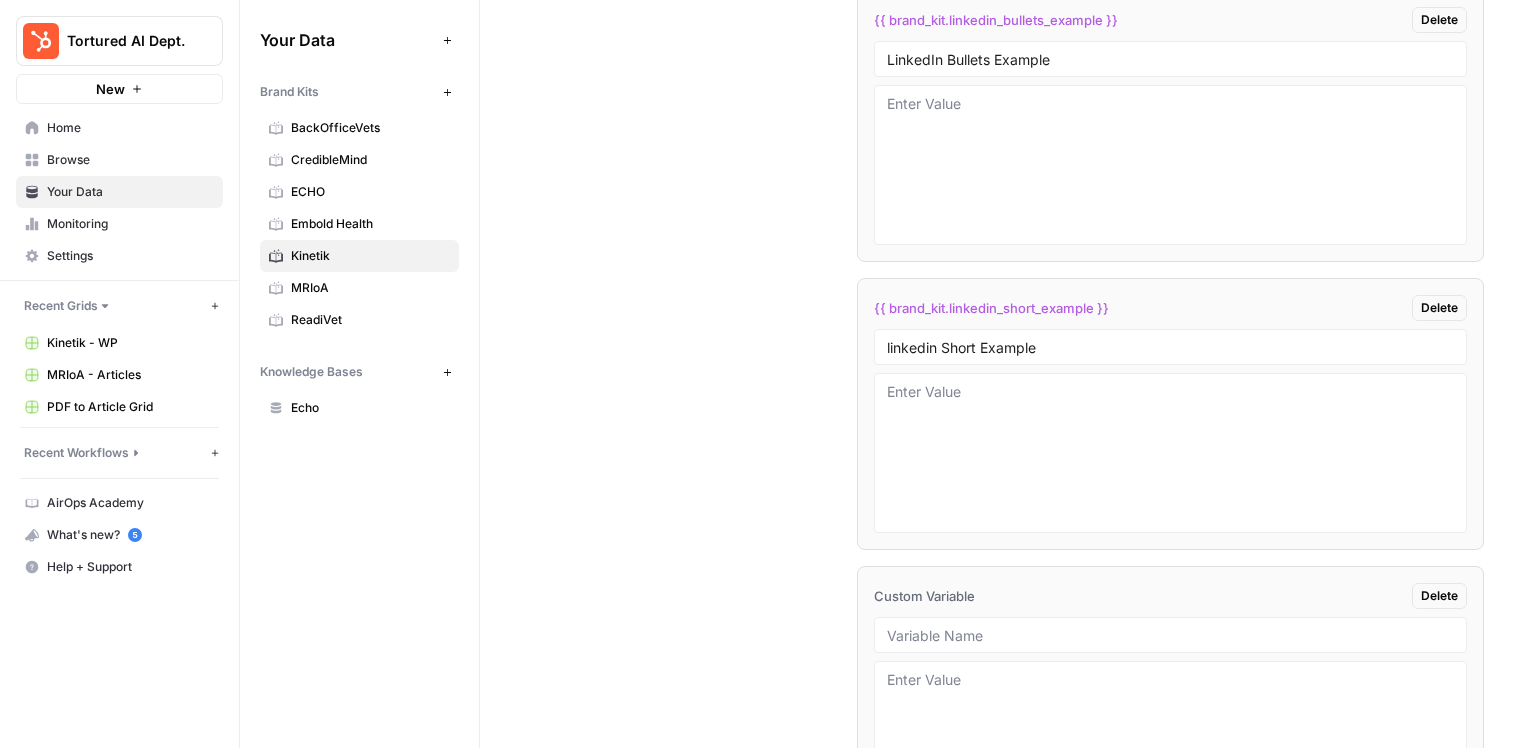 scroll, scrollTop: 4568, scrollLeft: 0, axis: vertical 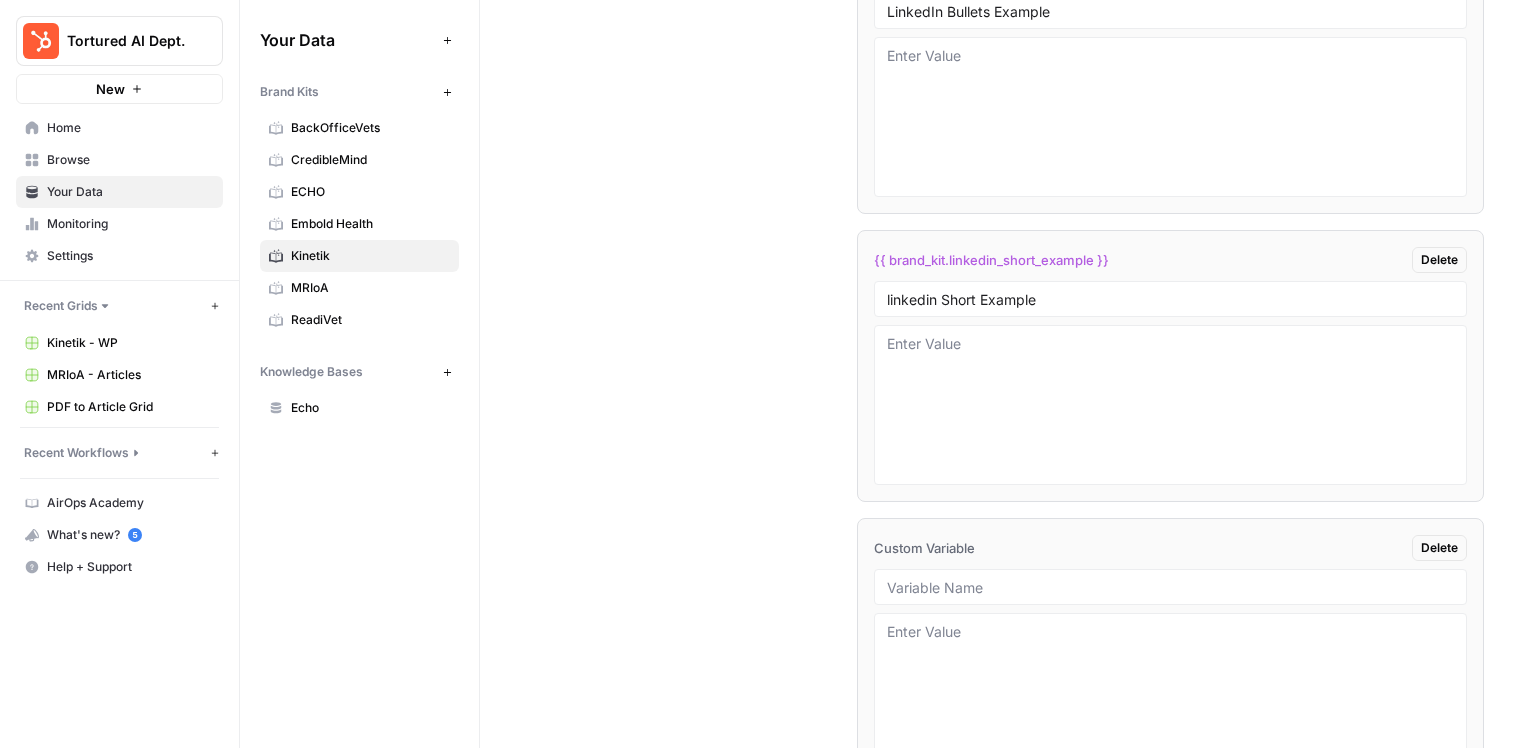 click on "ECHO" at bounding box center [370, 192] 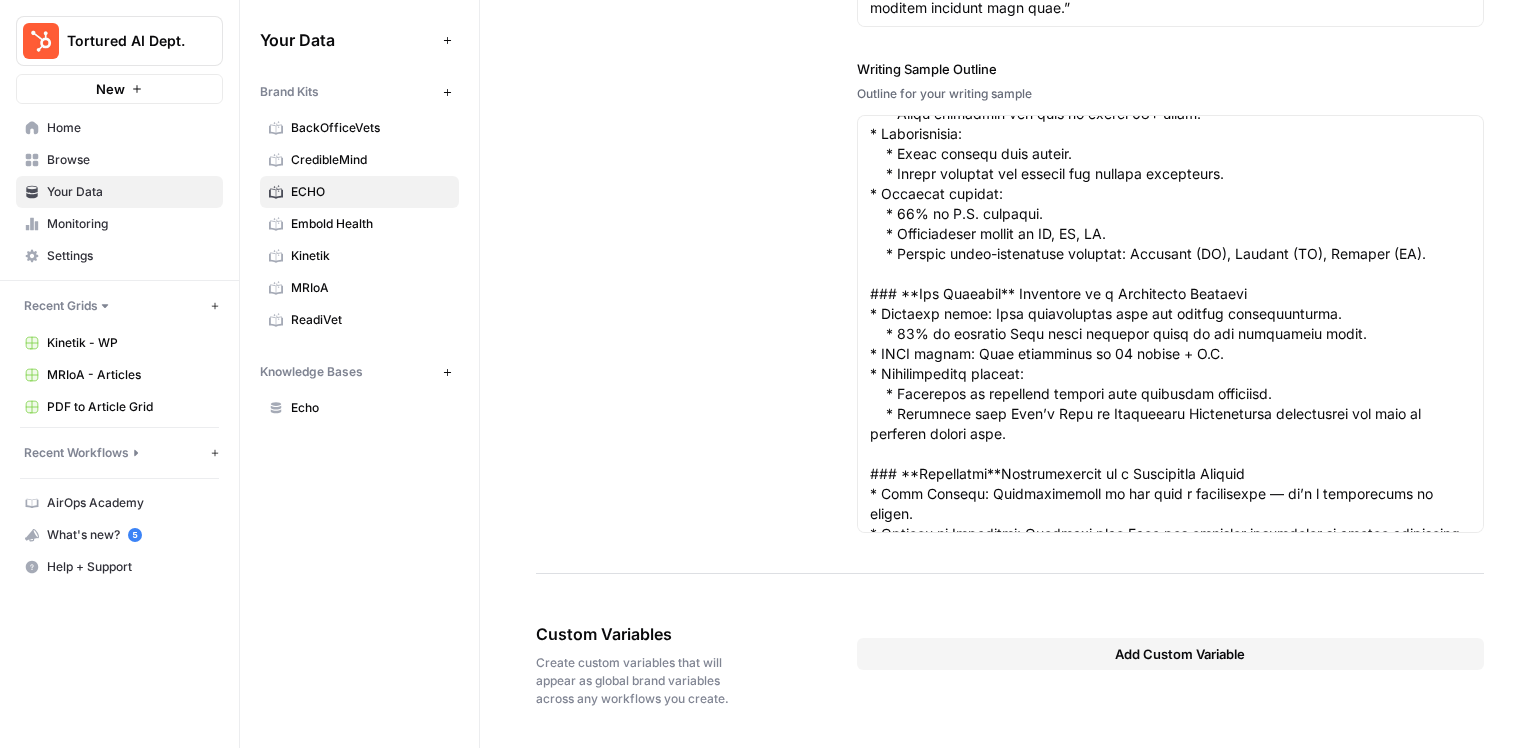 type 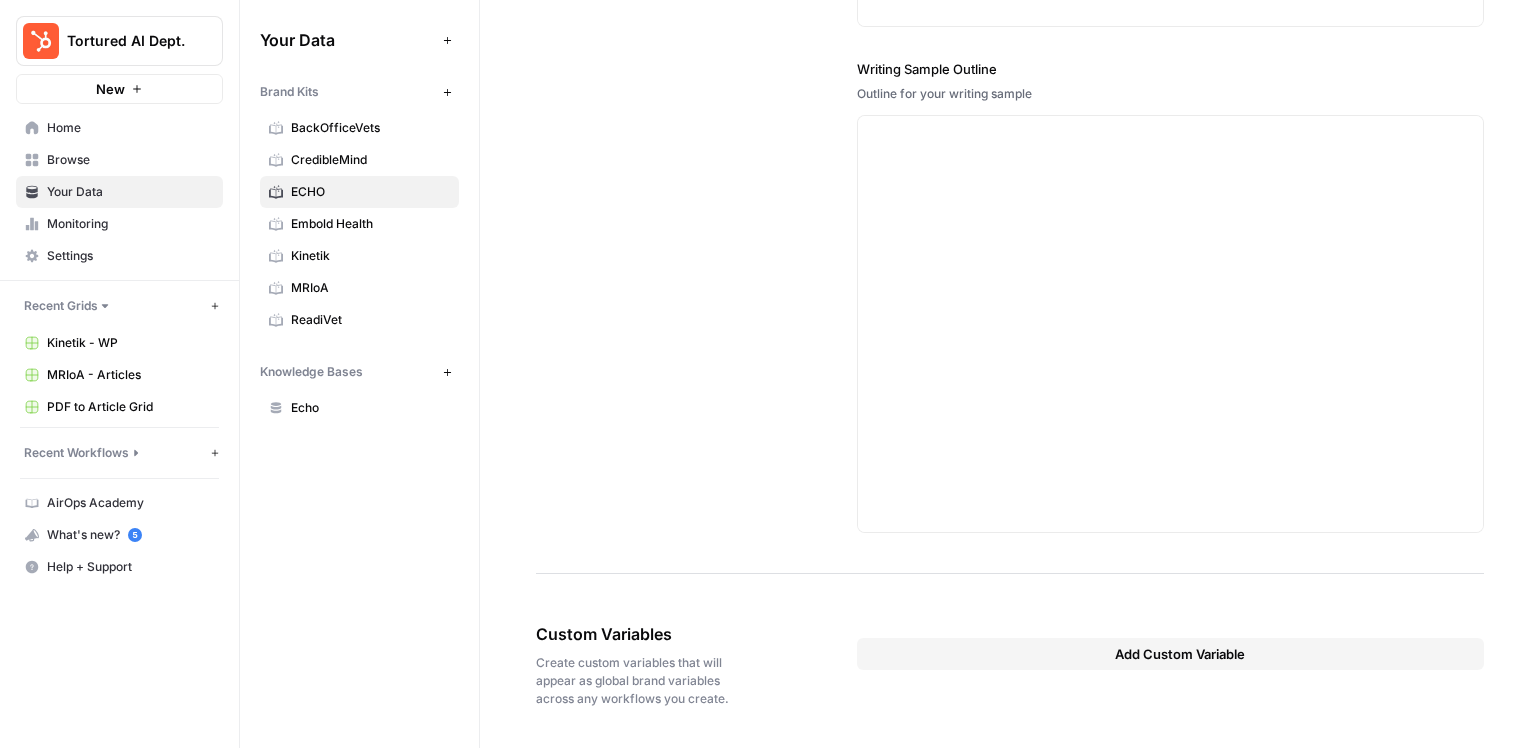 scroll, scrollTop: 2292, scrollLeft: 0, axis: vertical 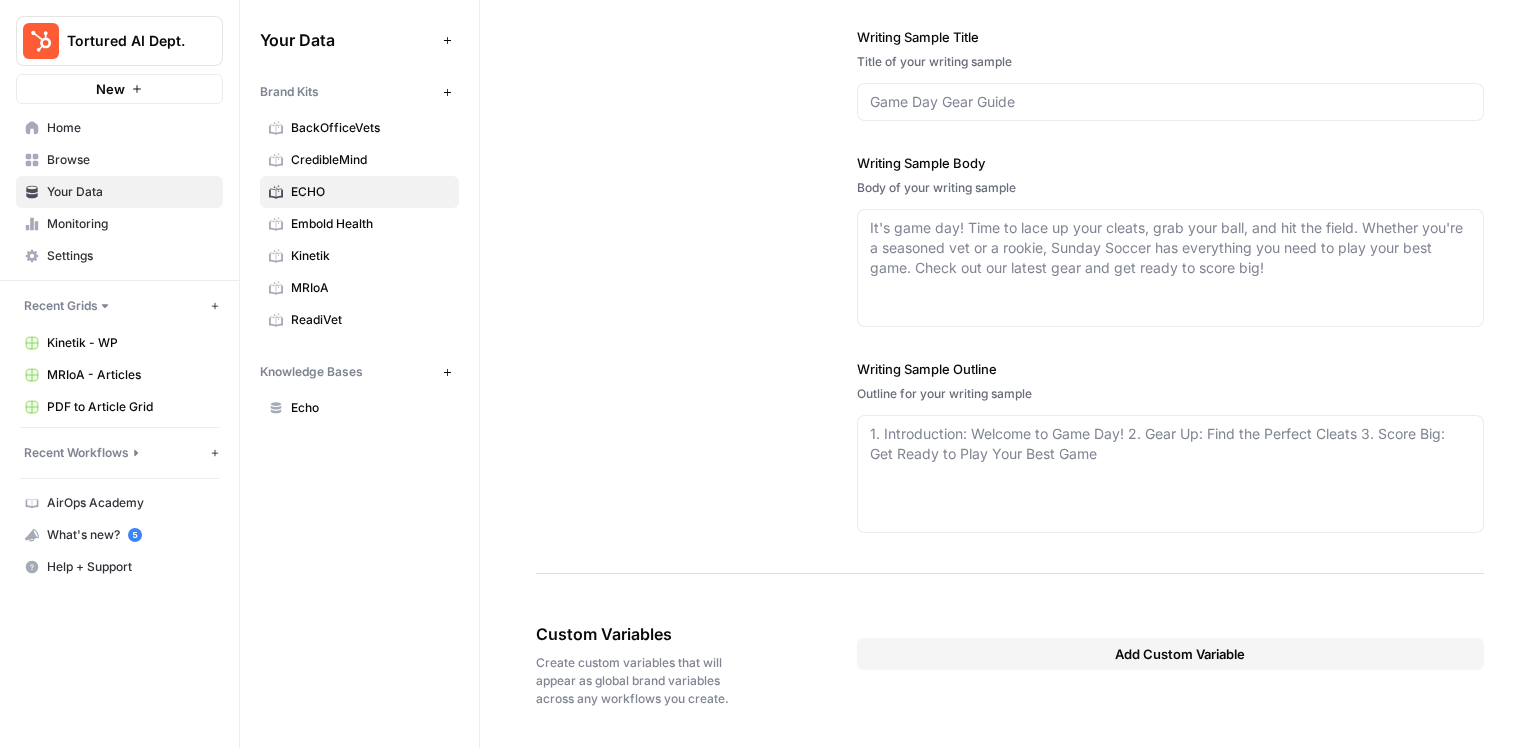 type on "https://www.echohealthinc.com/" 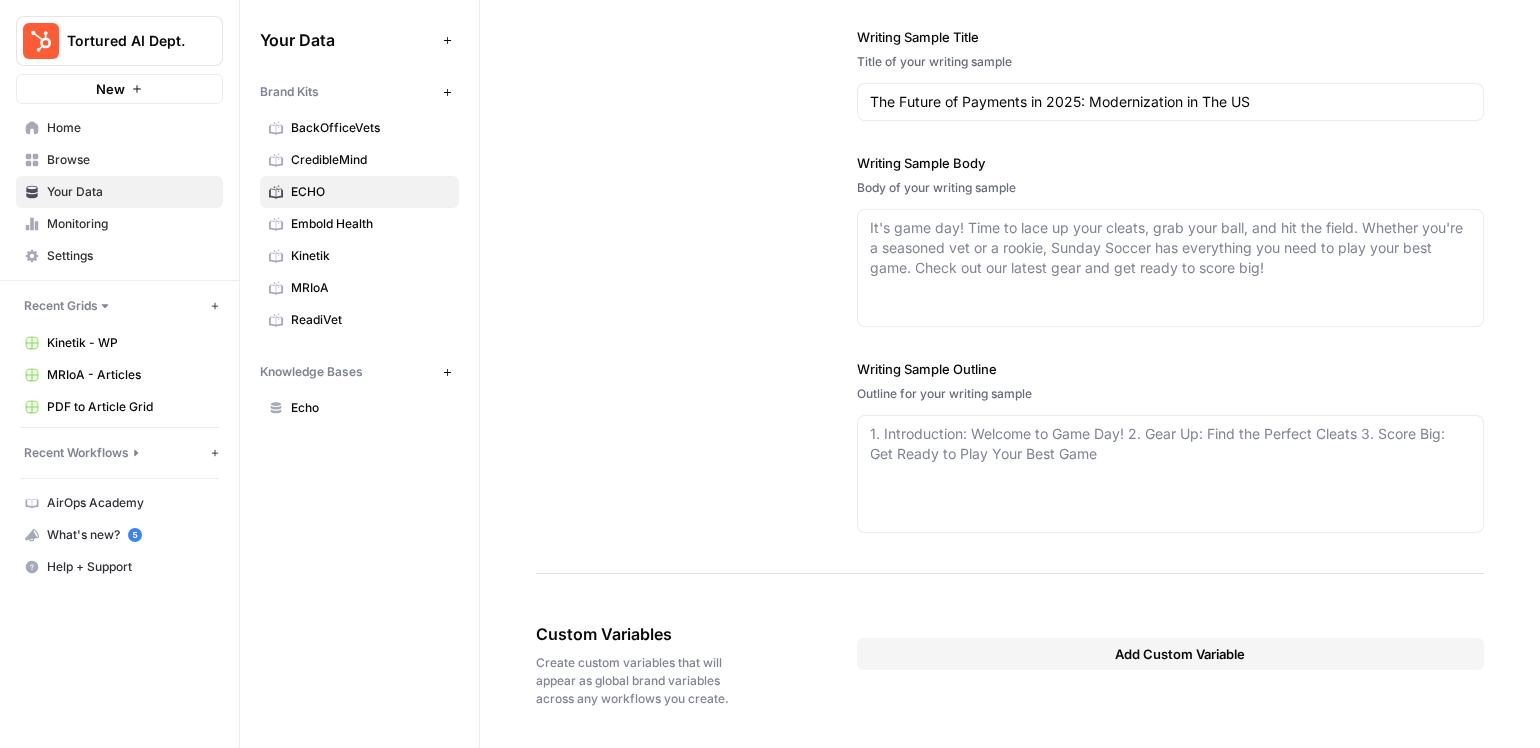 type on "Backed by 25+ years of expertise, ECHO is dedicated to moving payments forward with simplicity and innovation, no matter how complex the challenge. They’re changing the way businesses pay with integrated solutions designed to remove cost and complexity across B2B, healthcare, and insurance. As a leader in payment innovation, ECHO securely processes $180 billion in payments annually, saving clients over $1 billion through scalable solutions. At ECHO, payments are at the center of everything we do." 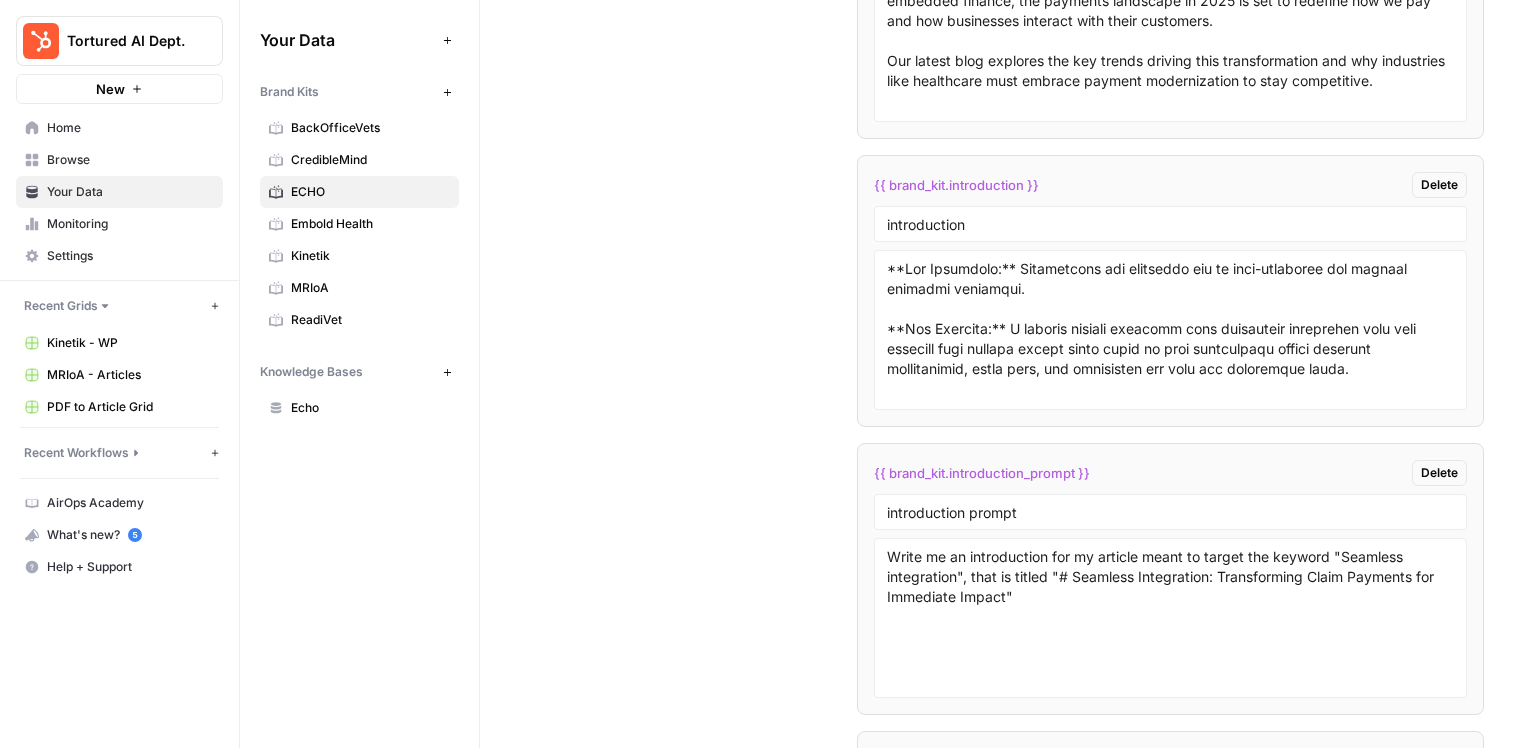 scroll, scrollTop: 9216, scrollLeft: 0, axis: vertical 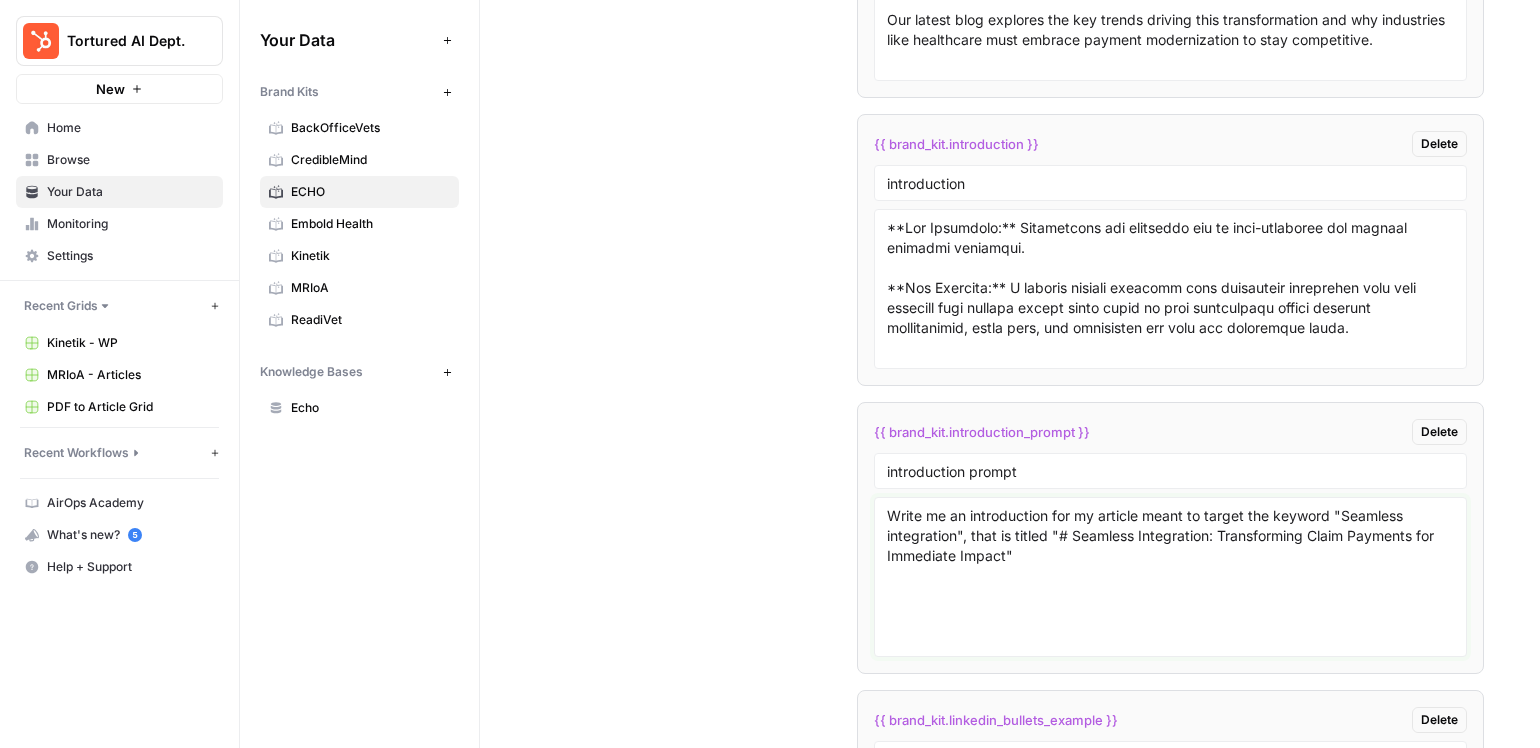 drag, startPoint x: 1123, startPoint y: 566, endPoint x: 850, endPoint y: 501, distance: 280.63144 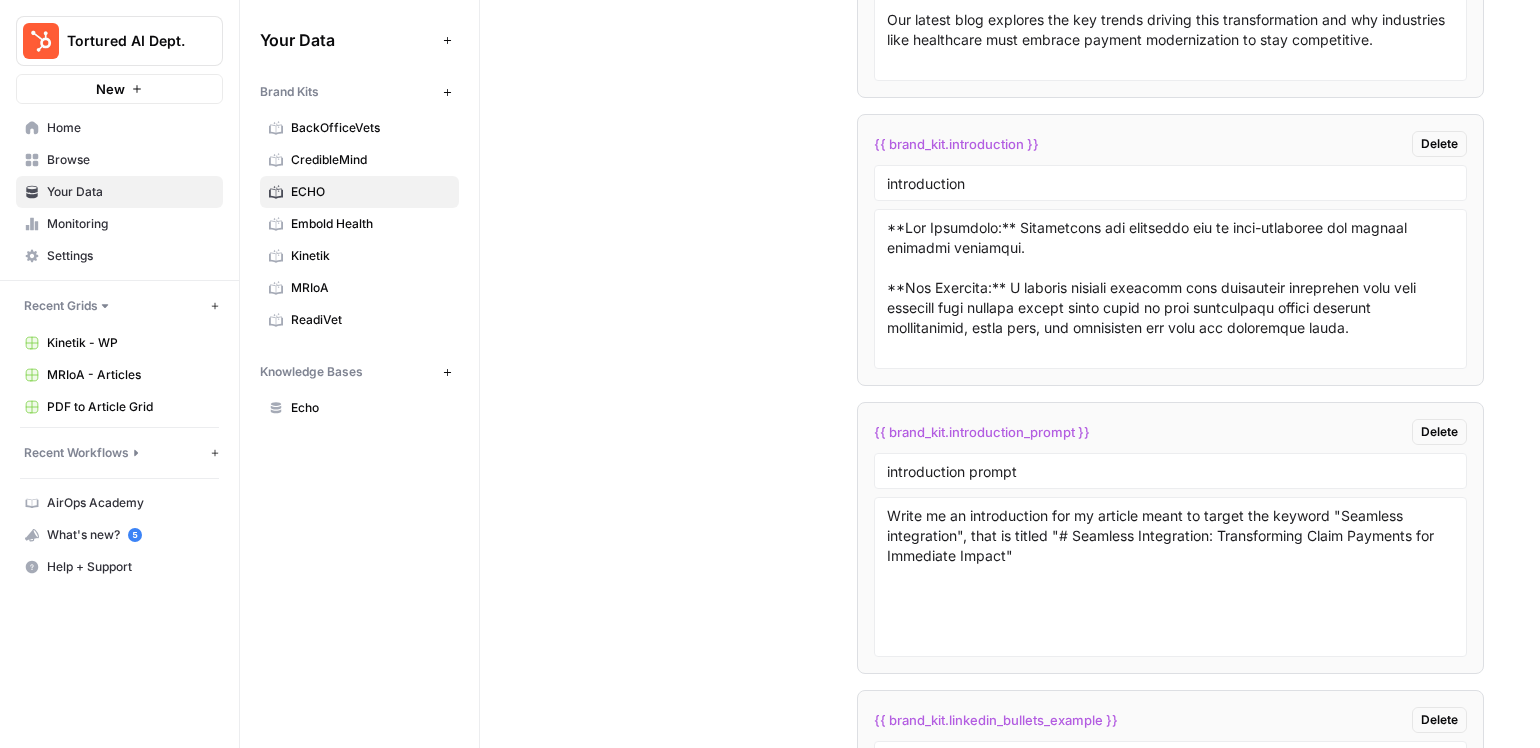 click on "Custom Variables Create custom variables that will appear as global brand variables across any workflows you create. {{ brand_kit.word_count }} Delete word_count 1200 words {{ brand_kit.special_instructions }} Delete Special Instructions - You should always preference the word "solutions" over "systems".
- Language like "let's explore" or "in this blog" is not appropriate for this brand's tone of voice.
- When referencing a single policyholder "claim" should be singular, and should only be plural when referencing multiple policyholders.
- When referencing fraud and security, it must be within the context of payment security and payment fraud, not other vectors of fraud and security. {{ brand_kit.introduction_1 }} Delete Introduction 1 {{ brand_kit.introduction_2 }} Delete Introduction 2 {{ brand_kit.introduction_3 }} Delete Introduction 3 {{ brand_kit.writing_sample_2 }} Delete Writing Sample 2 {{ brand_kit.writing_sample_2_title }} Delete Writing Sample 2 Title ICHRA-nomics Delete Writing Sample 2 Outline" at bounding box center (1010, -1886) 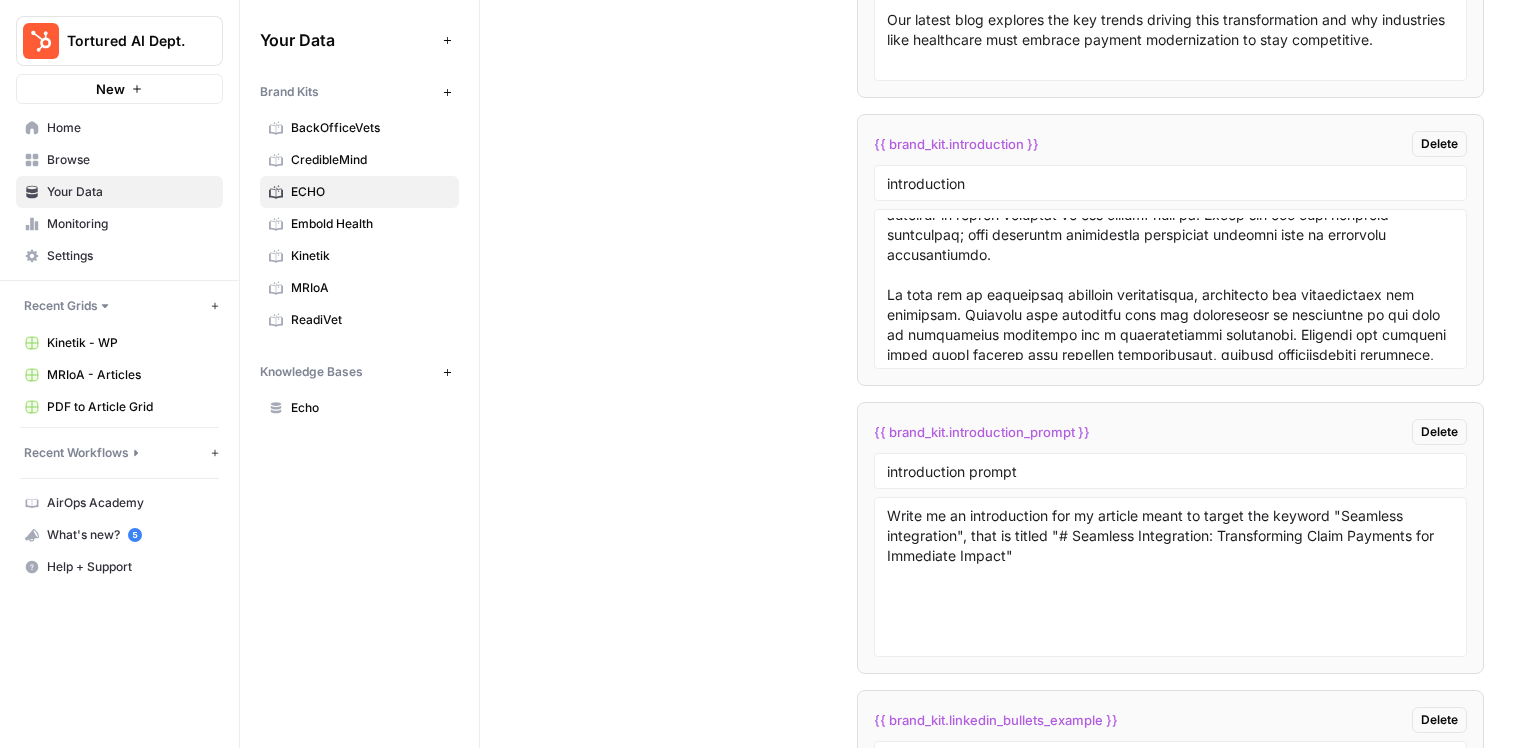 scroll, scrollTop: 458, scrollLeft: 0, axis: vertical 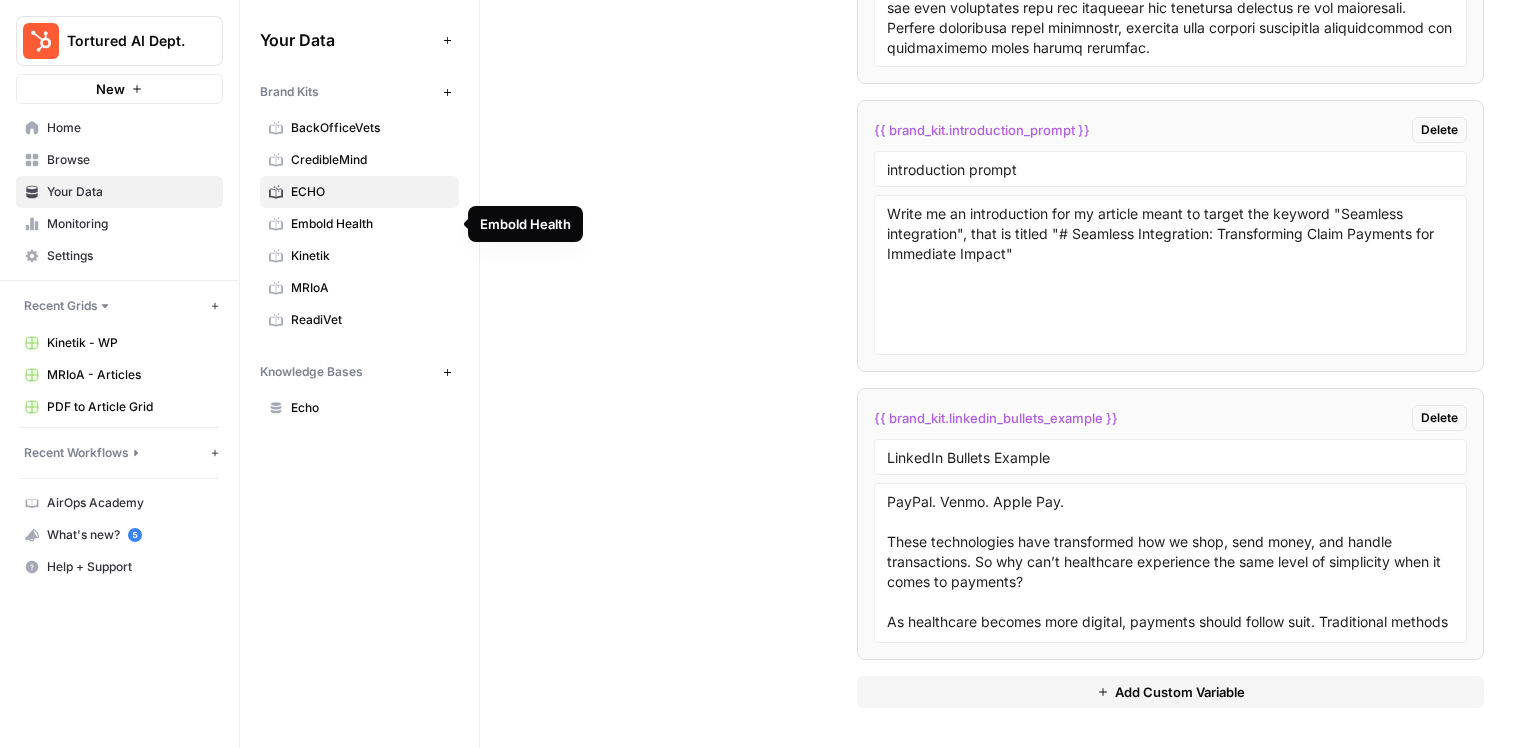 click on "Embold Health" at bounding box center [370, 224] 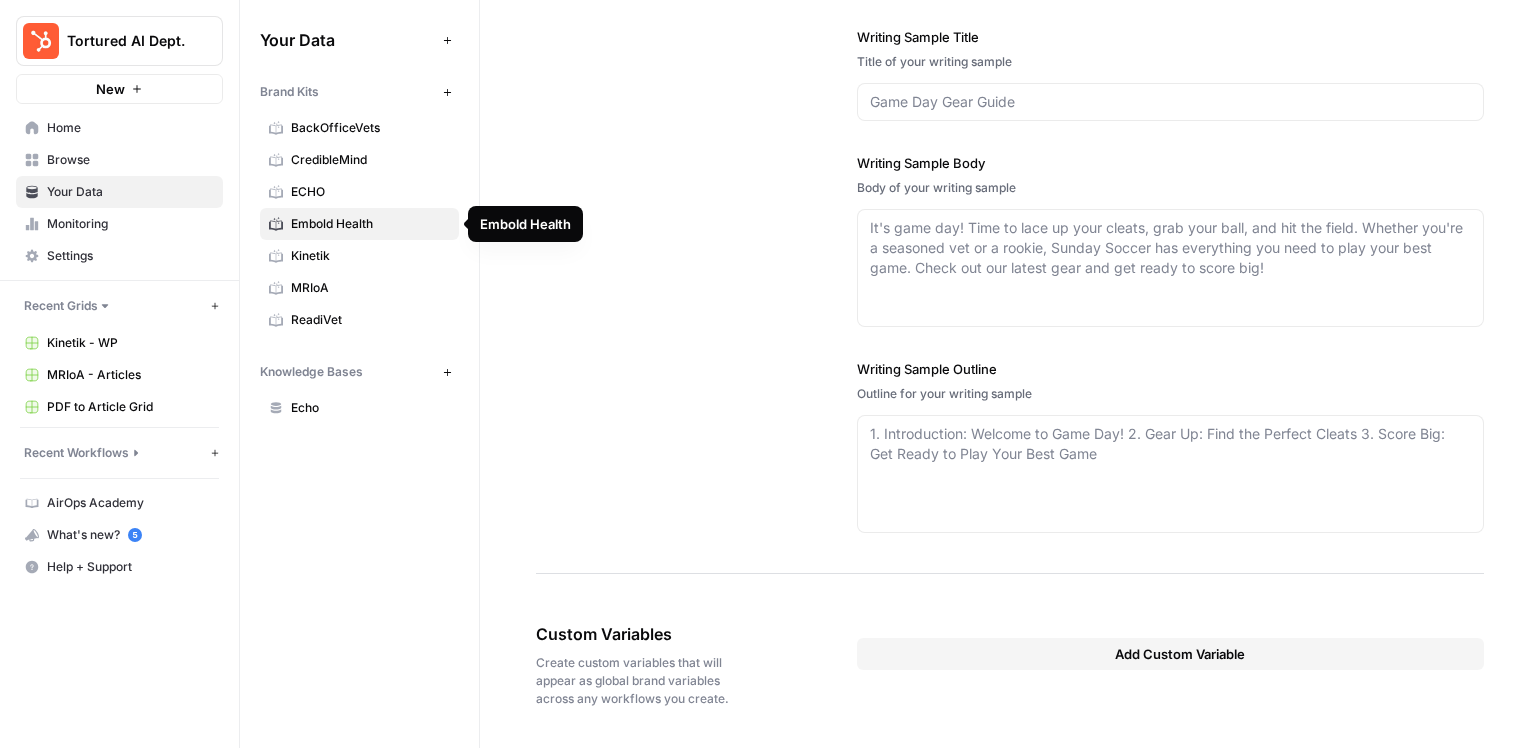 type on "https://emboldhealth.com/" 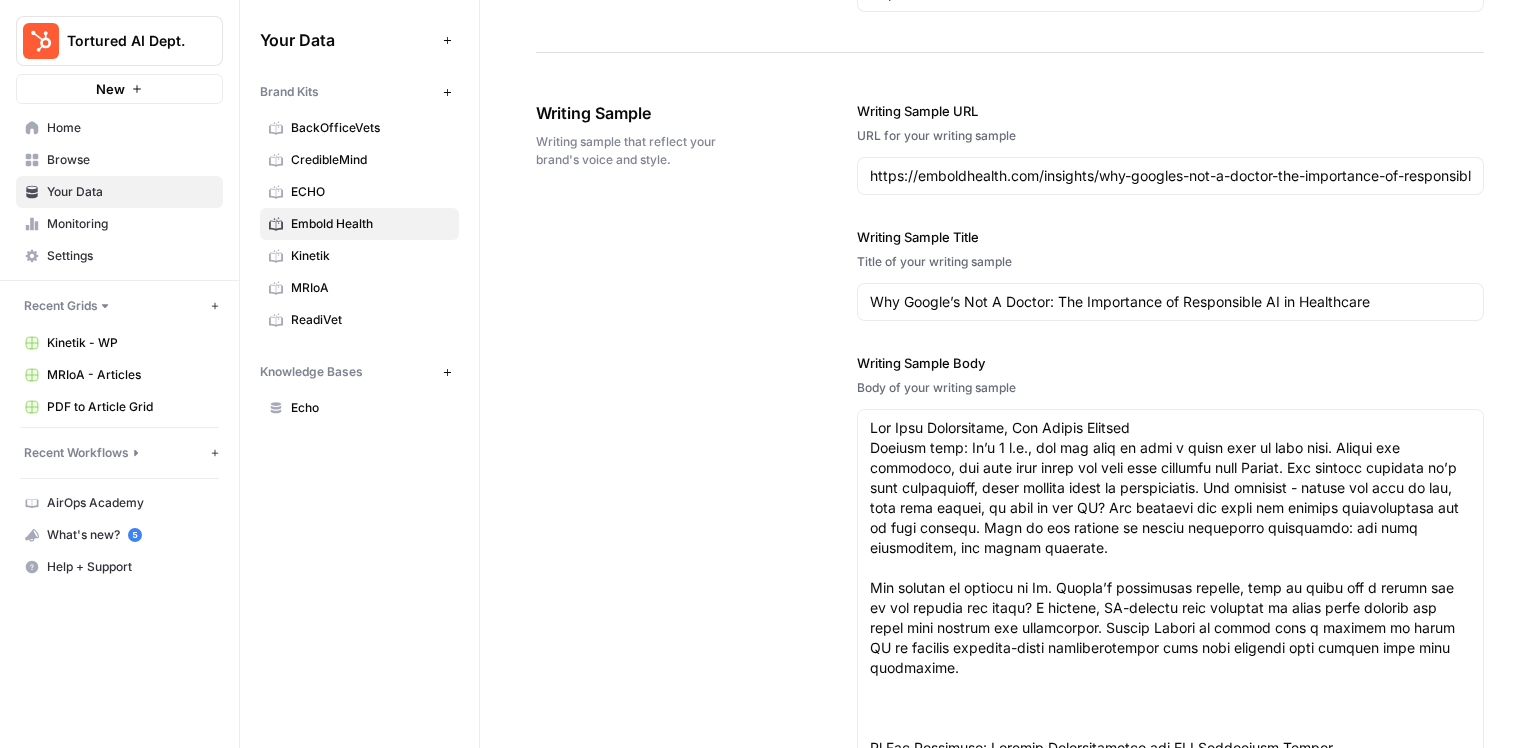 scroll, scrollTop: 5342, scrollLeft: 0, axis: vertical 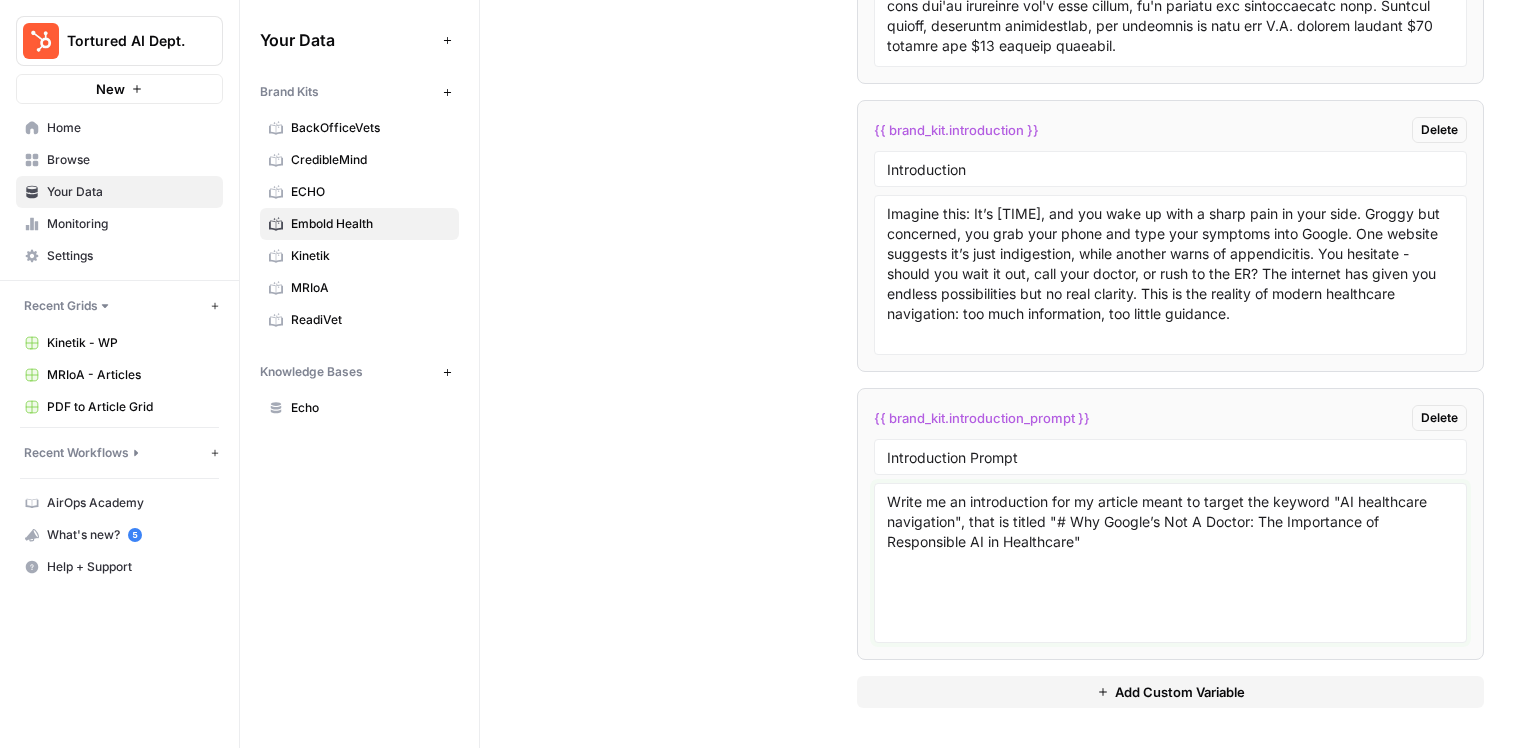 drag, startPoint x: 1118, startPoint y: 547, endPoint x: 864, endPoint y: 488, distance: 260.76233 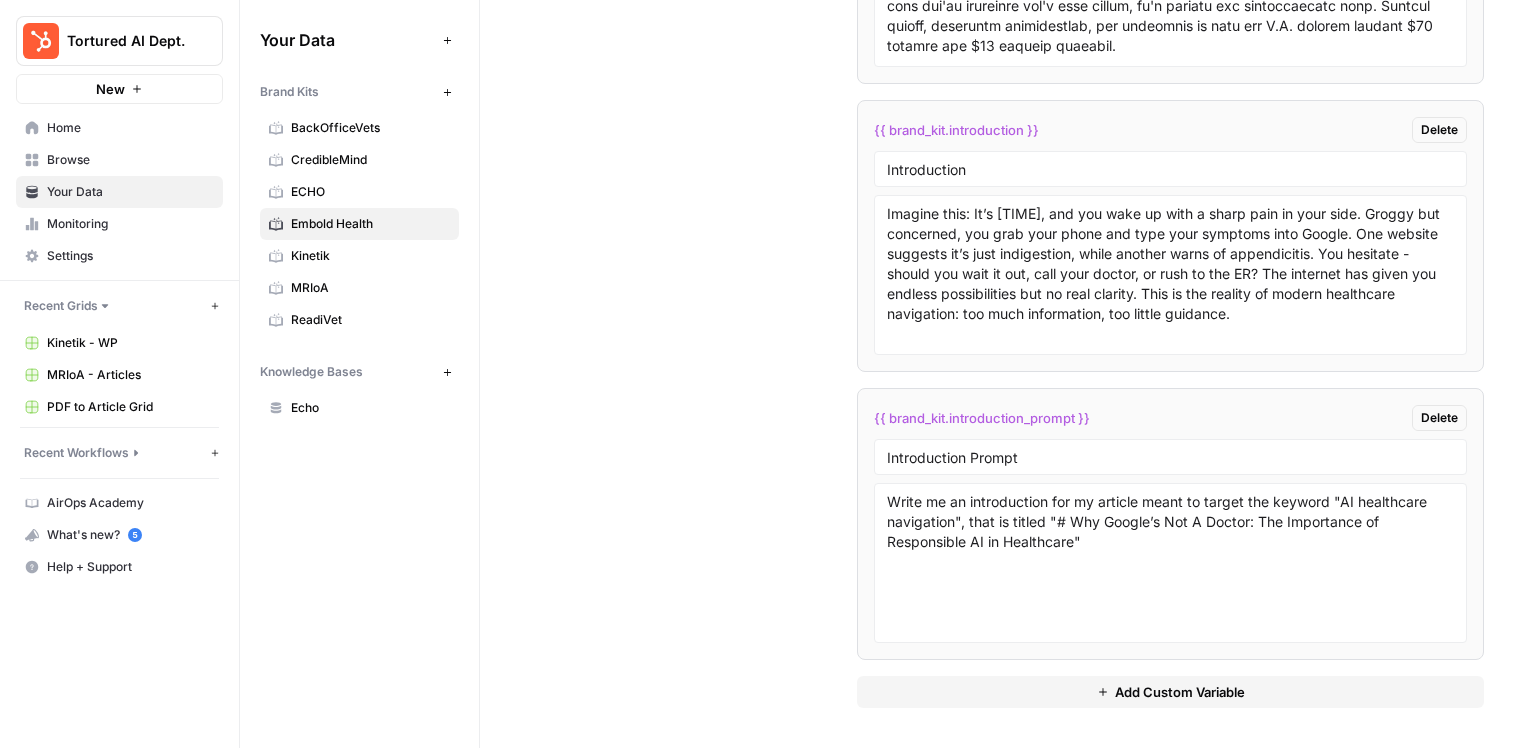 click on "Custom Variables Create custom variables that will appear as global brand variables across any workflows you create. {{ brand_kit.writing_sample_2 }} Delete Writing Sample 2 {{ brand_kit.writing_sample_2_title }} Delete Writing Sample 2 Title Better Care, Smarter Spending: How High-Quality Providers Improve Employee Health and Lower Costs
{{ brand_kit.writing_sample_2_outline }} Delete Writing Sample 2 Outline {{ brand_kit.writing_sample_3_title }} Delete Writing Sample 3 Title Why the Right Care Matters
{{ brand_kit.writing_sample_3_outline }} Delete Writing Sample 3 Outline {{ brand_kit.writing_sample_3 }} Delete Writing Sample 3 {{ brand_kit.introduction }} Delete Introduction {{ brand_kit.introduction_prompt }} Delete Introduction Prompt Write me an introduction for my article meant to target the keyword "AI healthcare navigation", that is titled "# Why Google’s Not A Doctor: The Importance of Responsible AI in Healthcare" Add Custom Variable" at bounding box center [1010, -460] 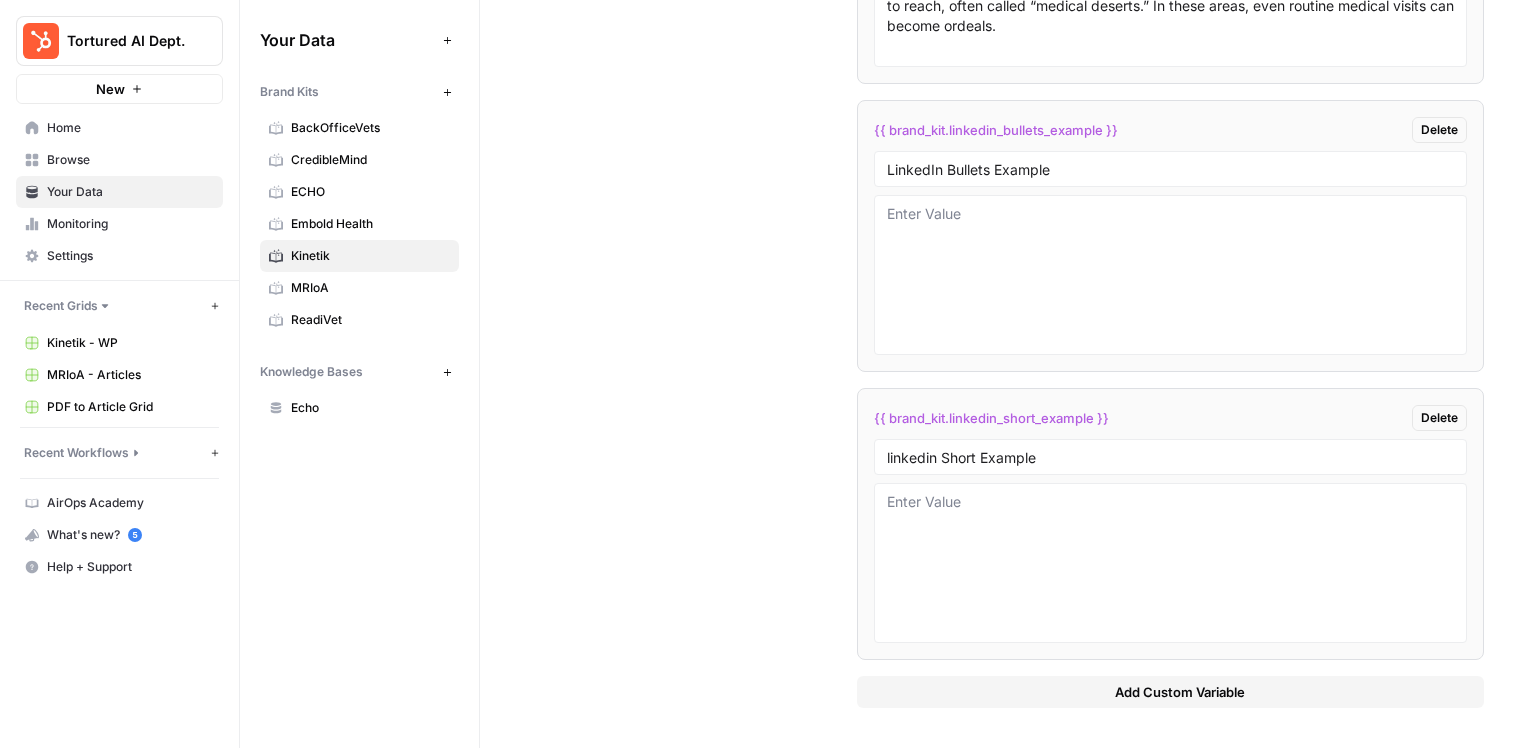scroll, scrollTop: 4410, scrollLeft: 0, axis: vertical 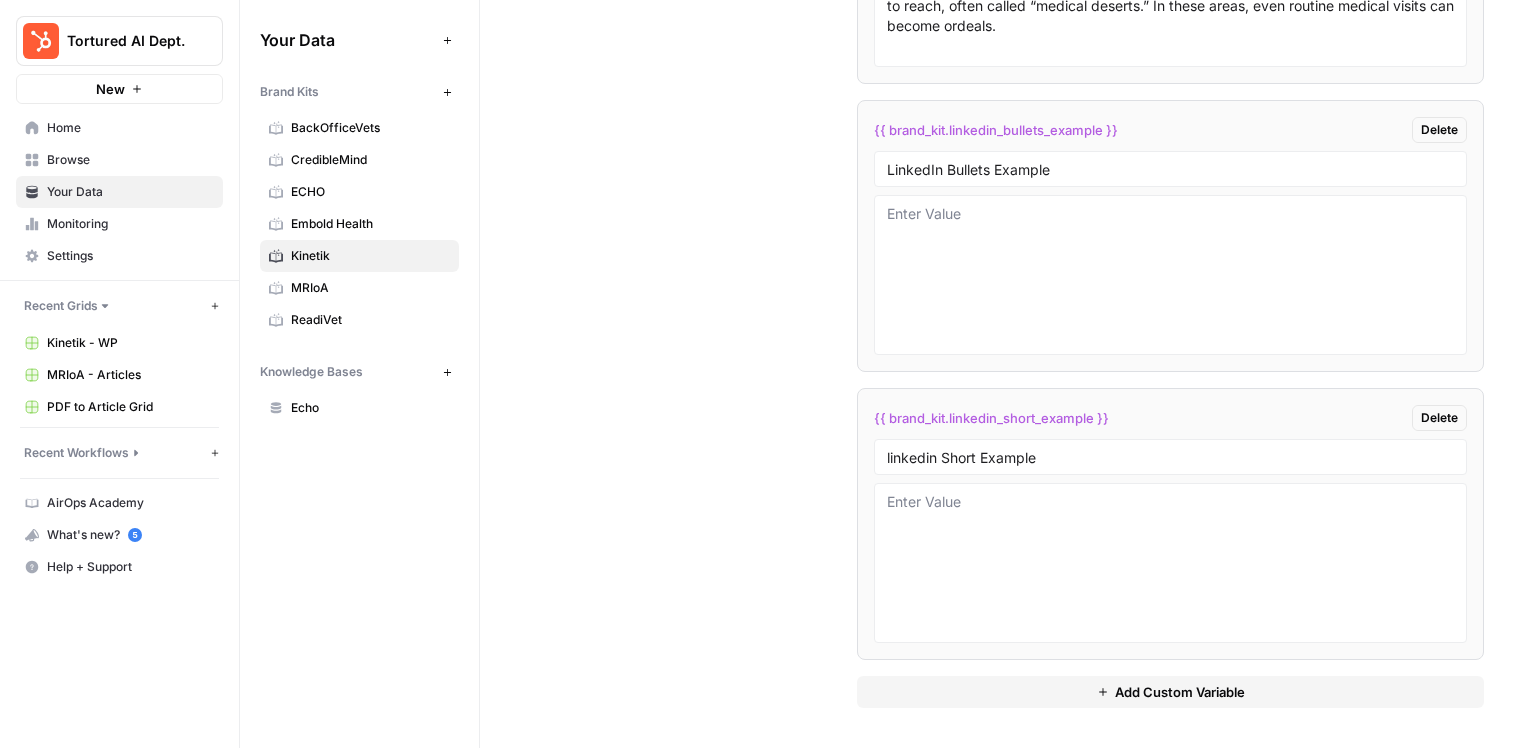click on "Add Custom Variable" at bounding box center (1170, 692) 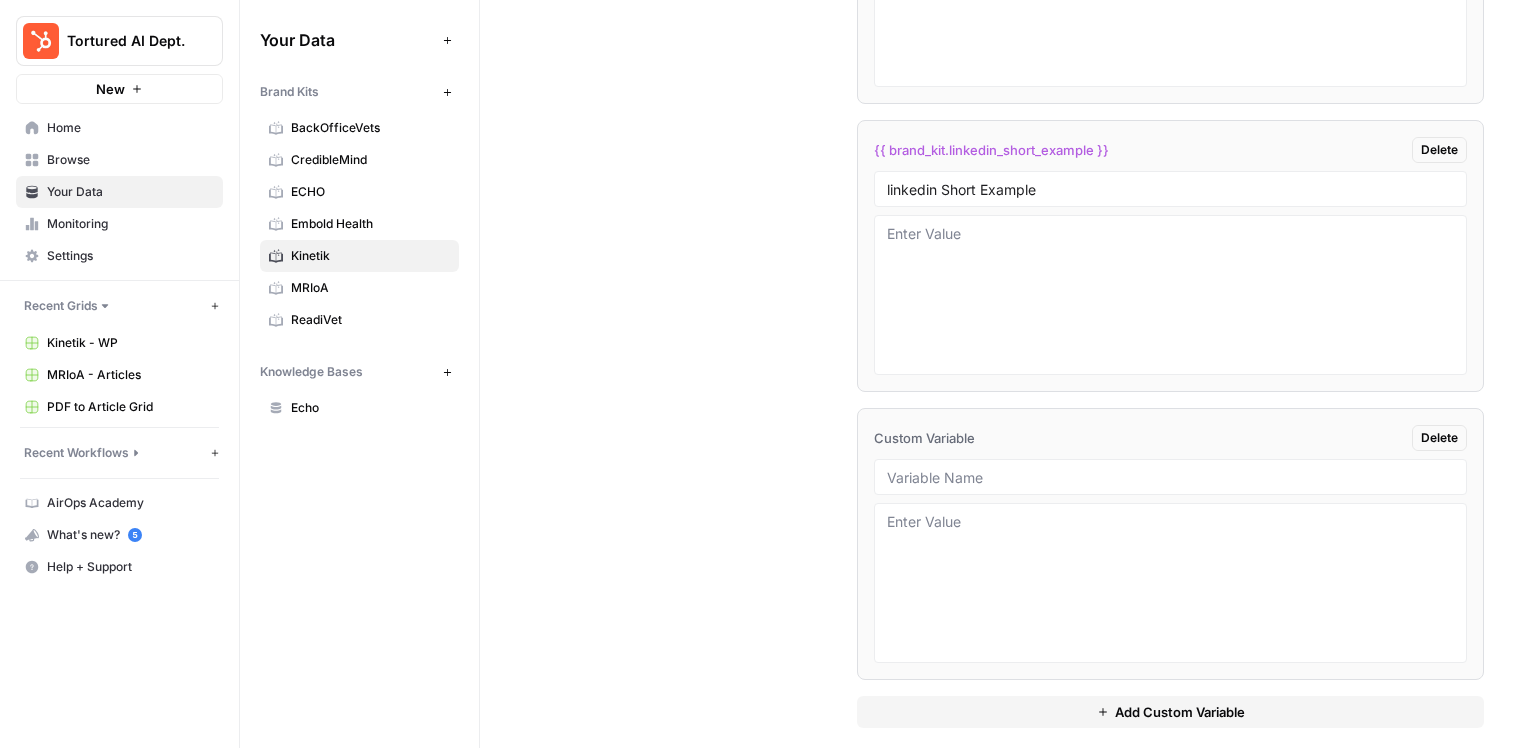 scroll, scrollTop: 4679, scrollLeft: 0, axis: vertical 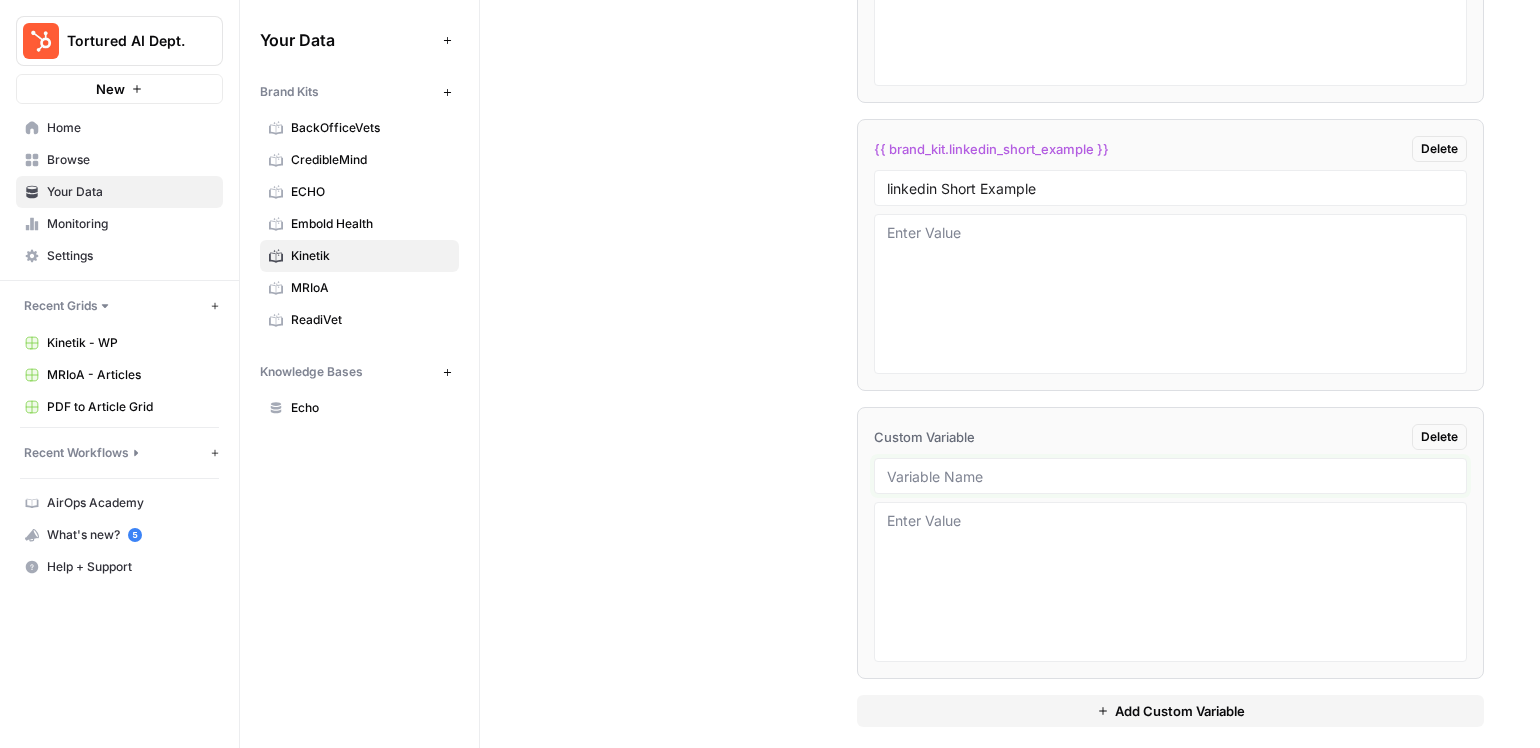 click at bounding box center [1170, 476] 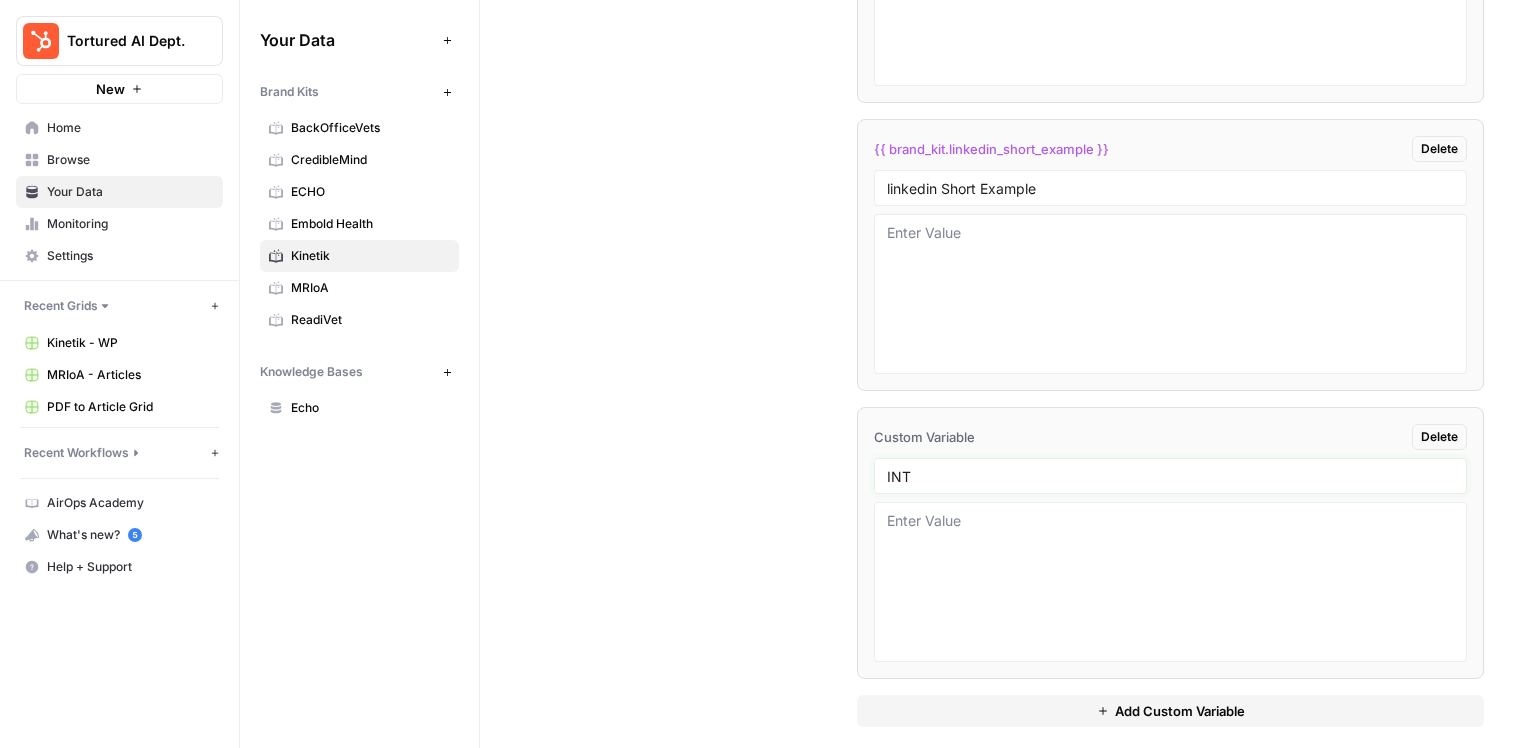 click on "INT" at bounding box center [1170, 476] 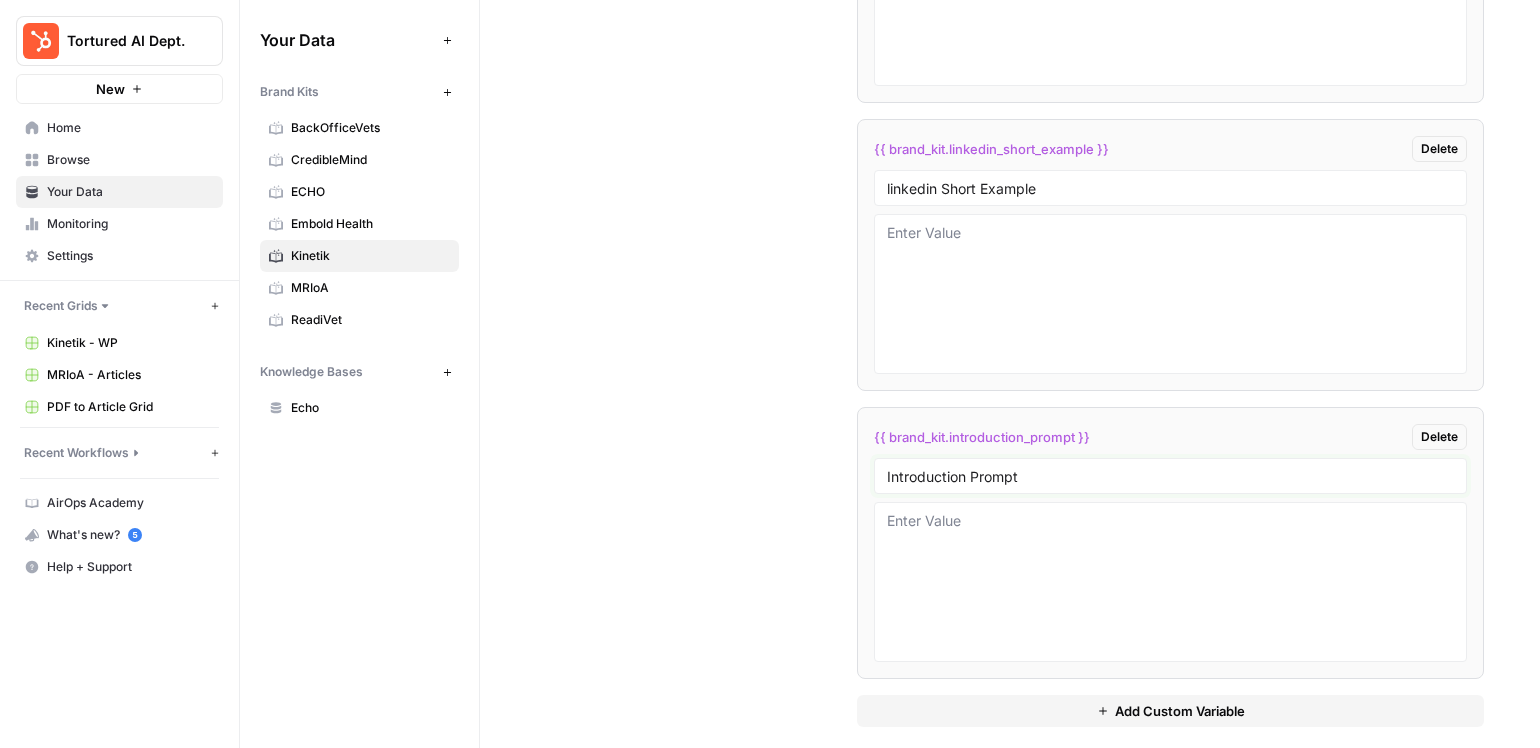 type on "Introduction Prompt" 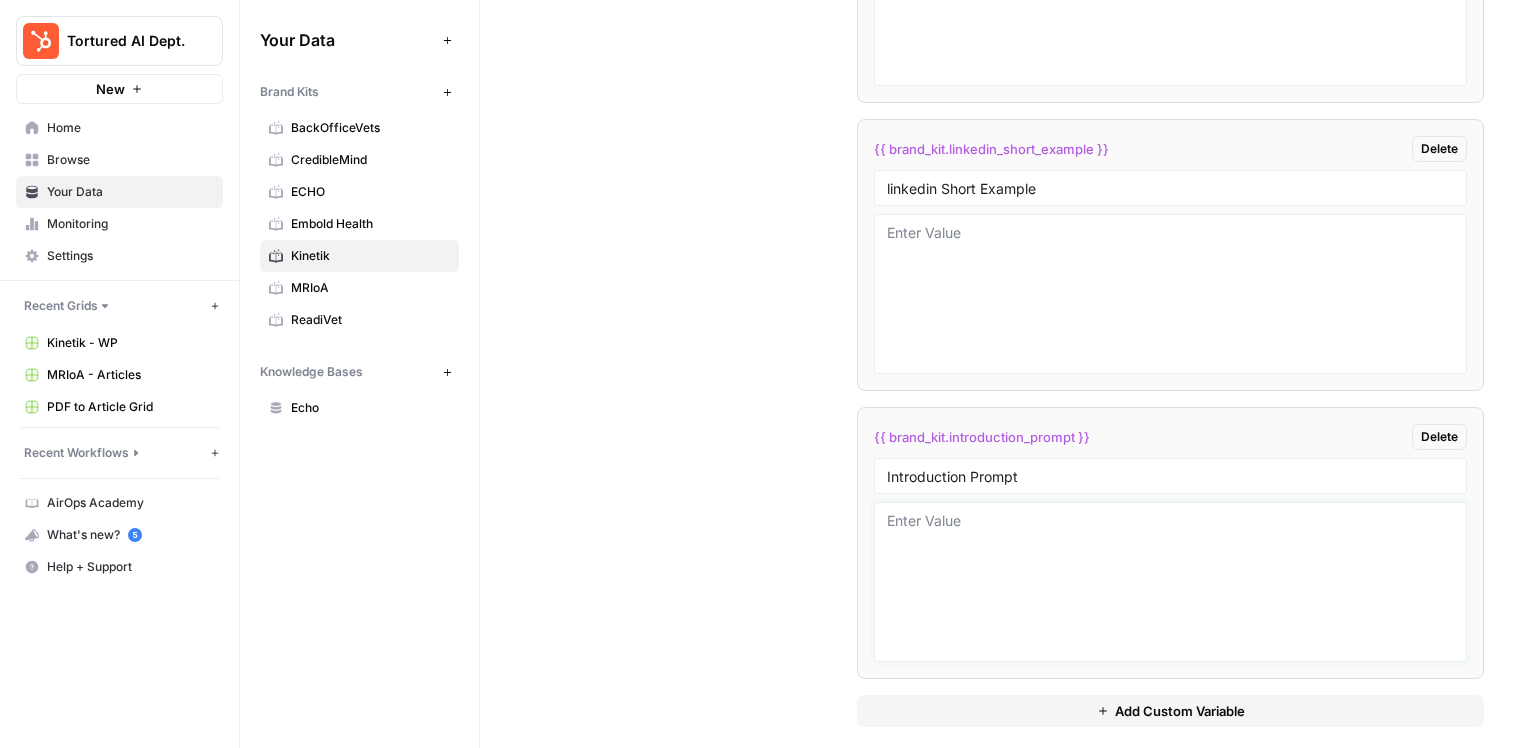 click at bounding box center (1170, 582) 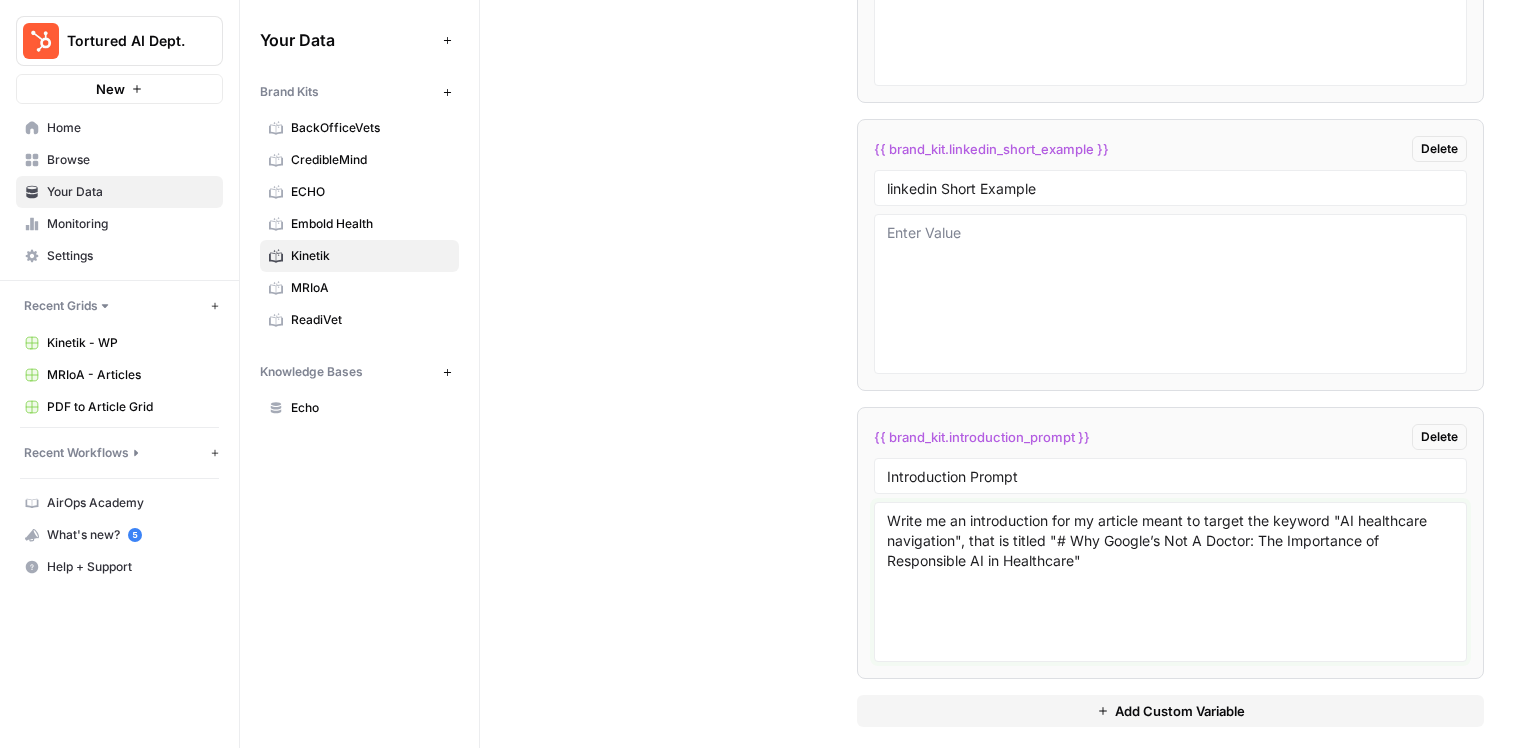 type on "Write me an introduction for my article meant to target the keyword "AI healthcare navigation", that is titled "# Why Google’s Not A Doctor: The Importance of Responsible AI in Healthcare"" 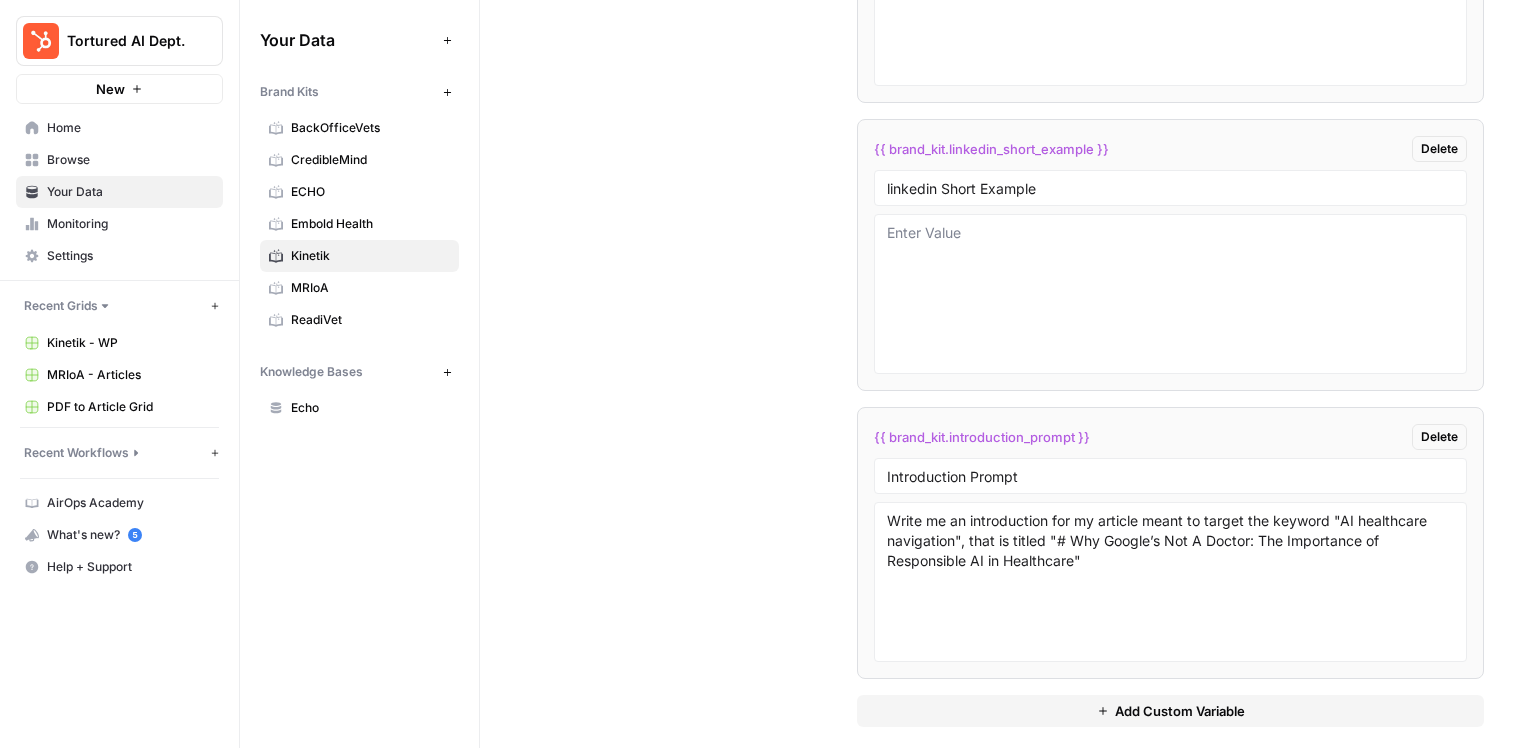 click on "Add Custom Variable" at bounding box center [1170, 711] 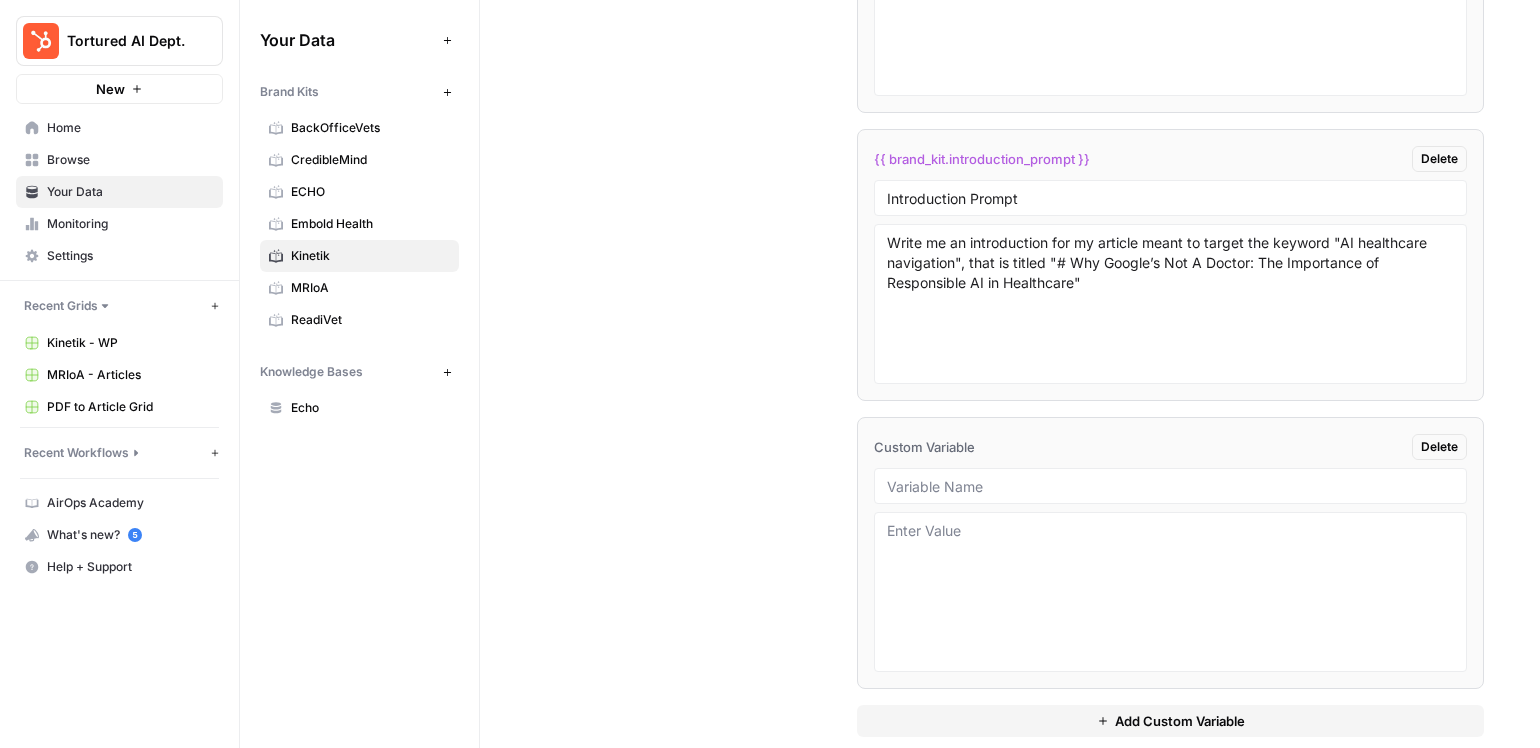 scroll, scrollTop: 4986, scrollLeft: 0, axis: vertical 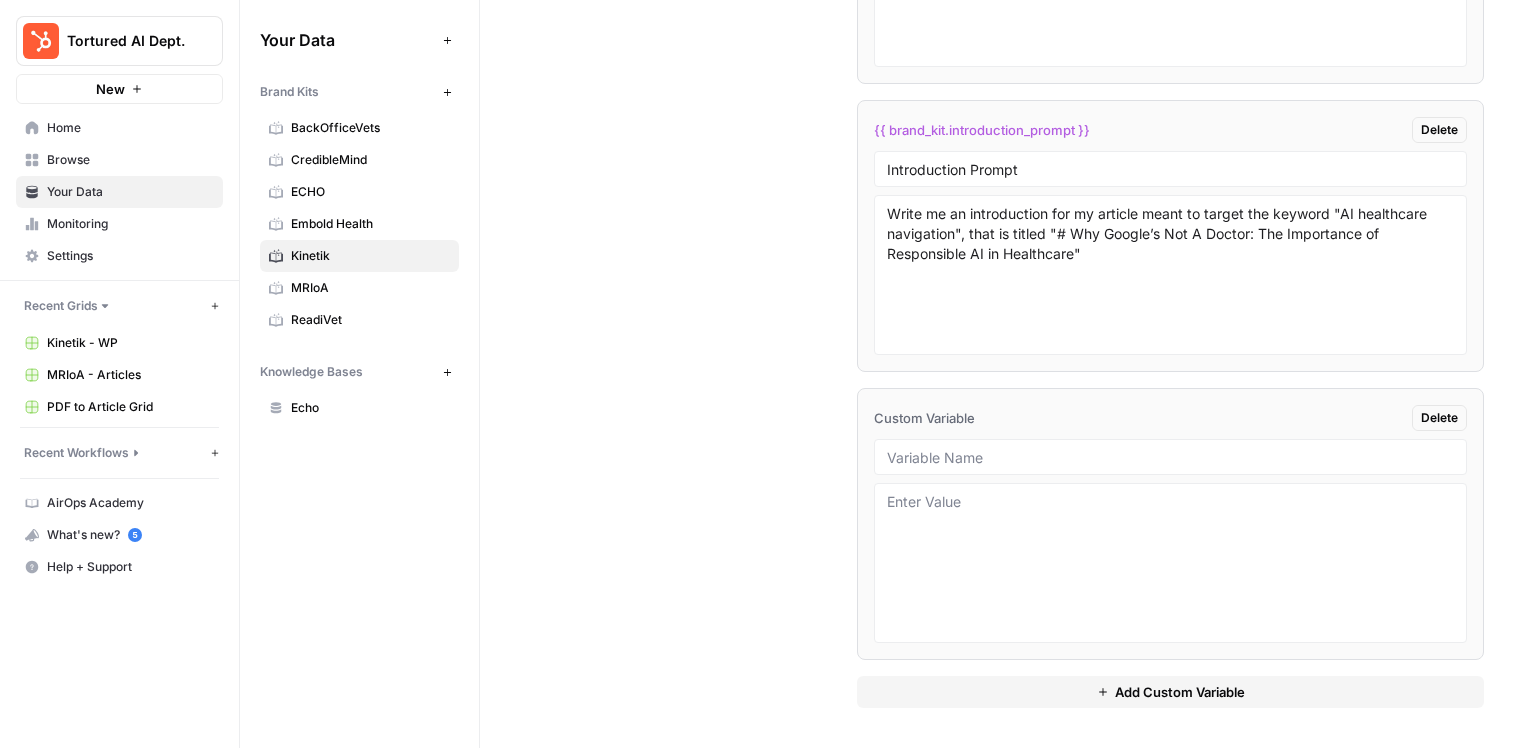 click on "Home" at bounding box center [130, 128] 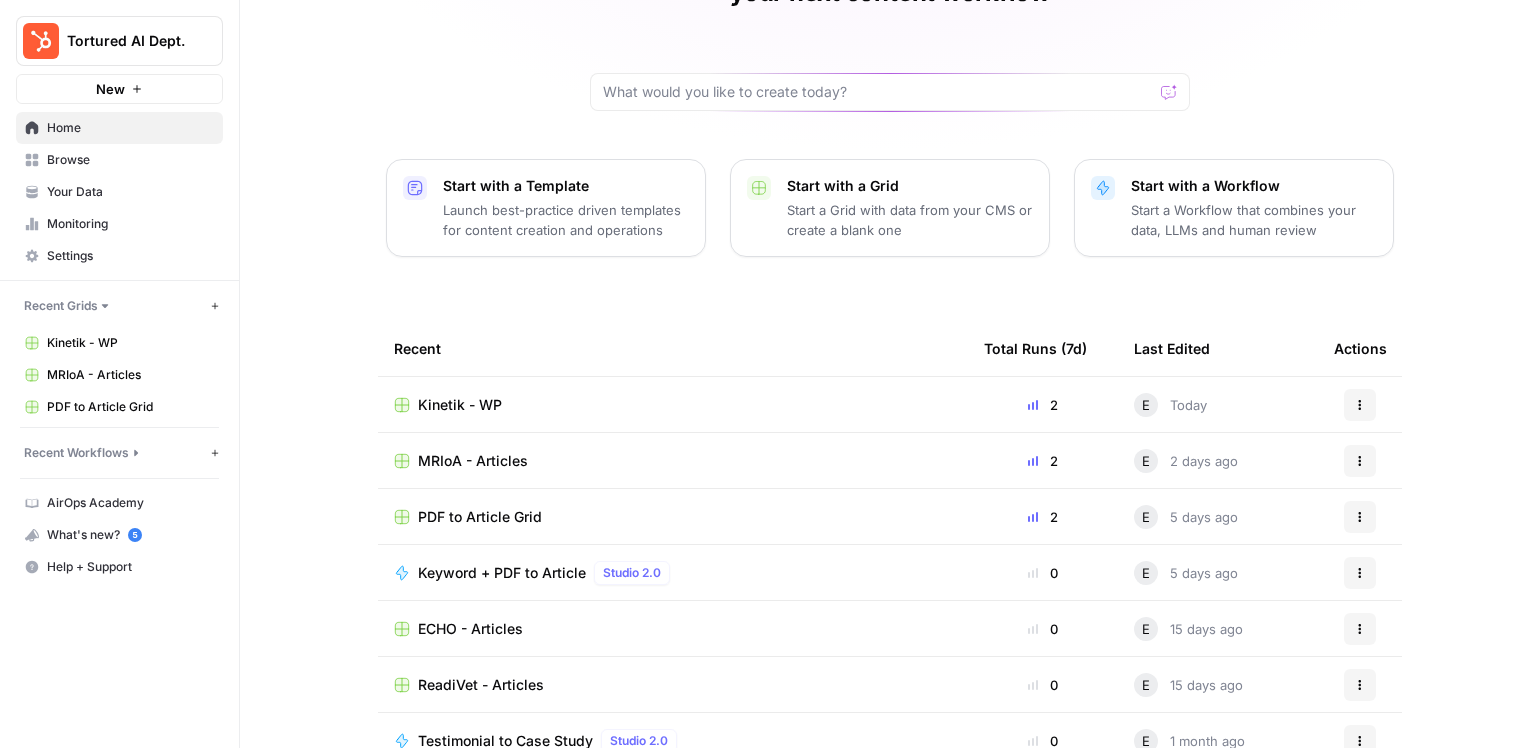 scroll, scrollTop: 172, scrollLeft: 0, axis: vertical 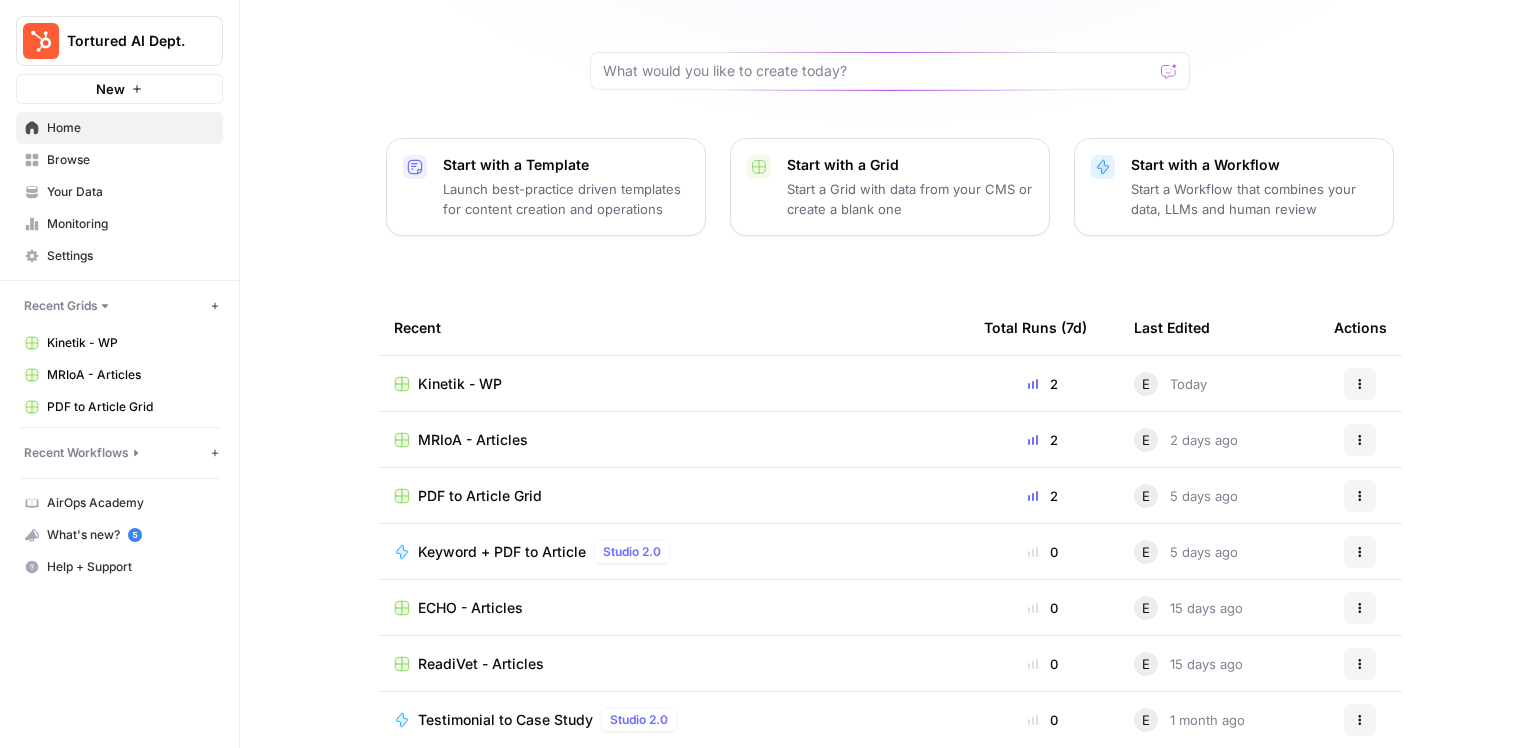 click on "Browse" at bounding box center (130, 160) 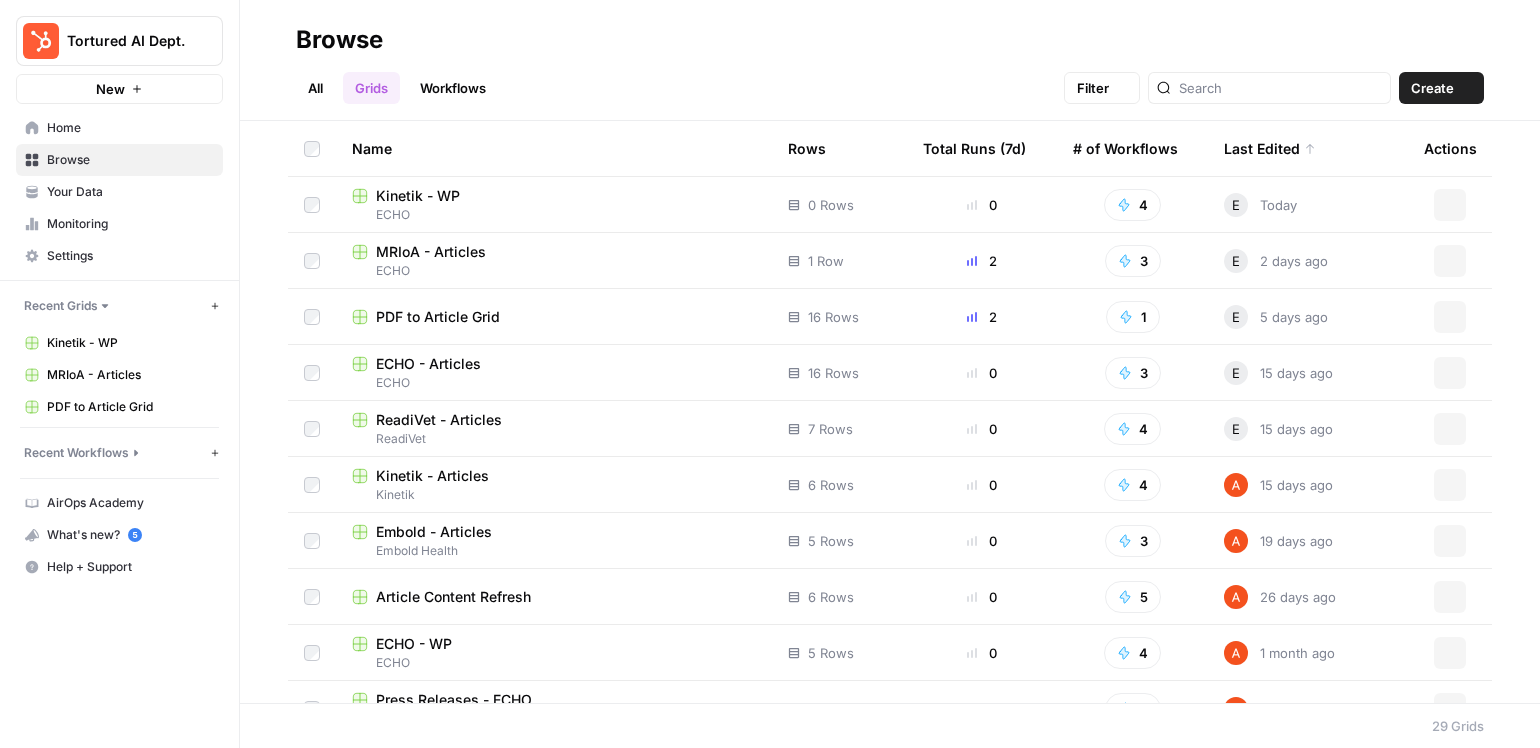 scroll, scrollTop: 0, scrollLeft: 0, axis: both 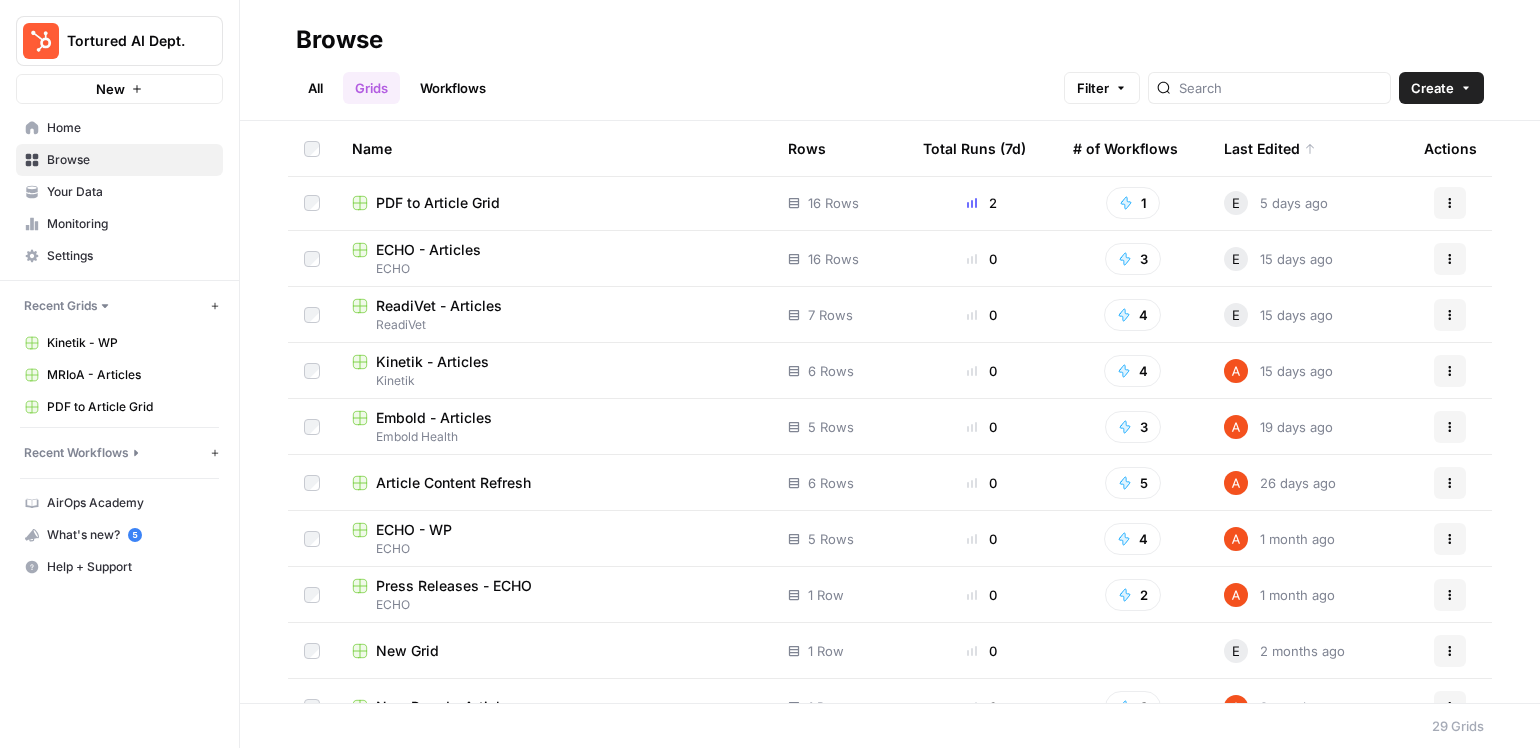 click on "Kinetik - Articles" at bounding box center (432, 362) 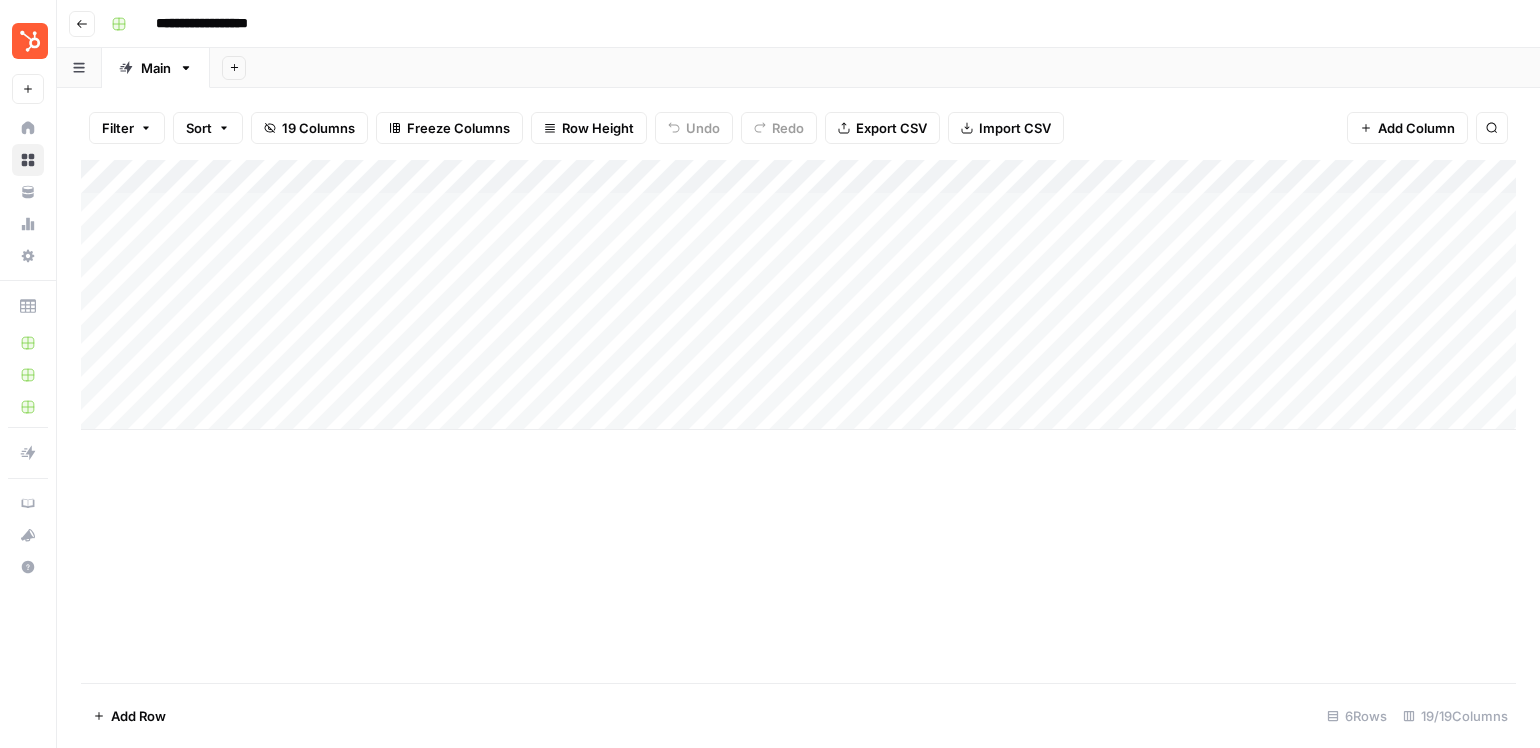 click on "Add Column" at bounding box center [798, 295] 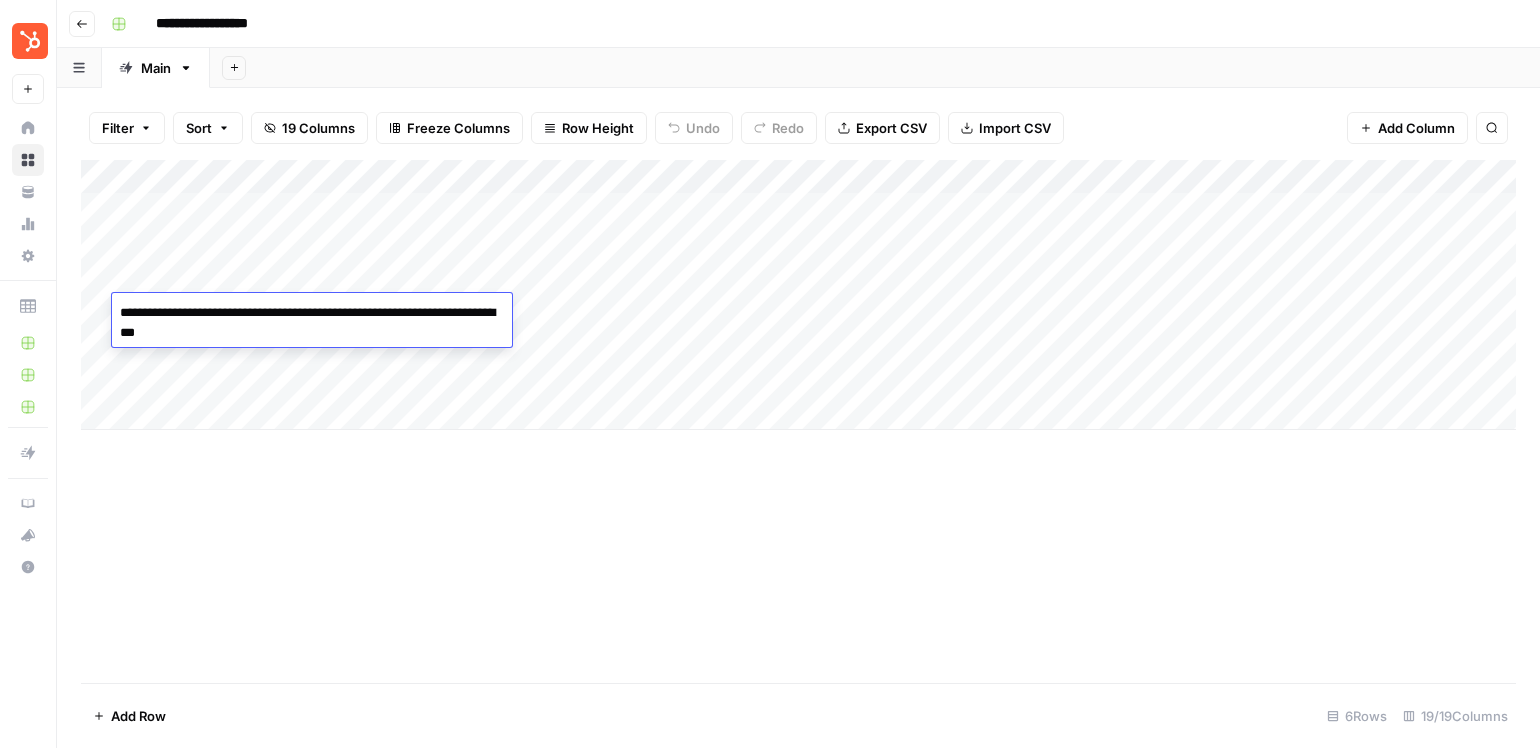 click on "**********" at bounding box center [312, 323] 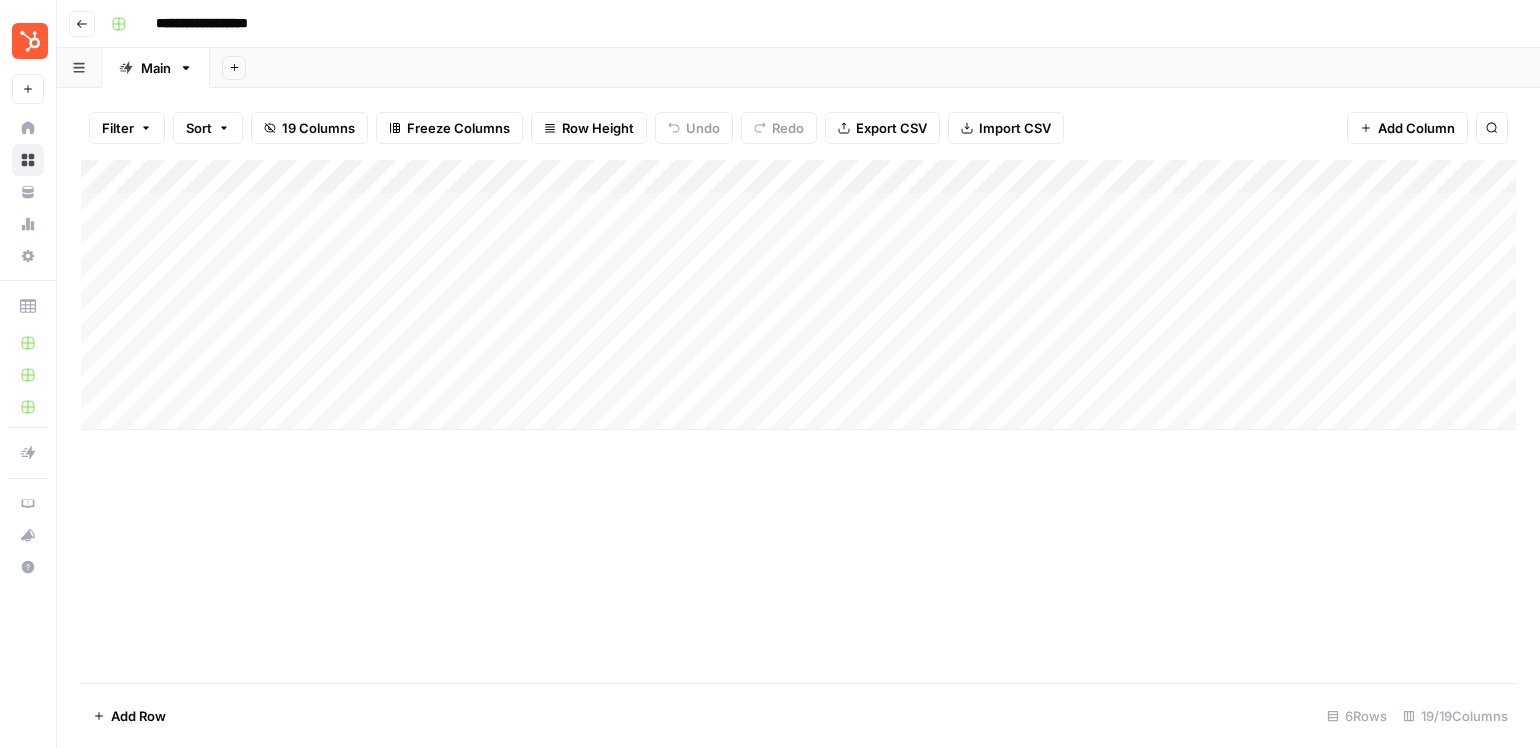 click on "Add Column" at bounding box center (798, 295) 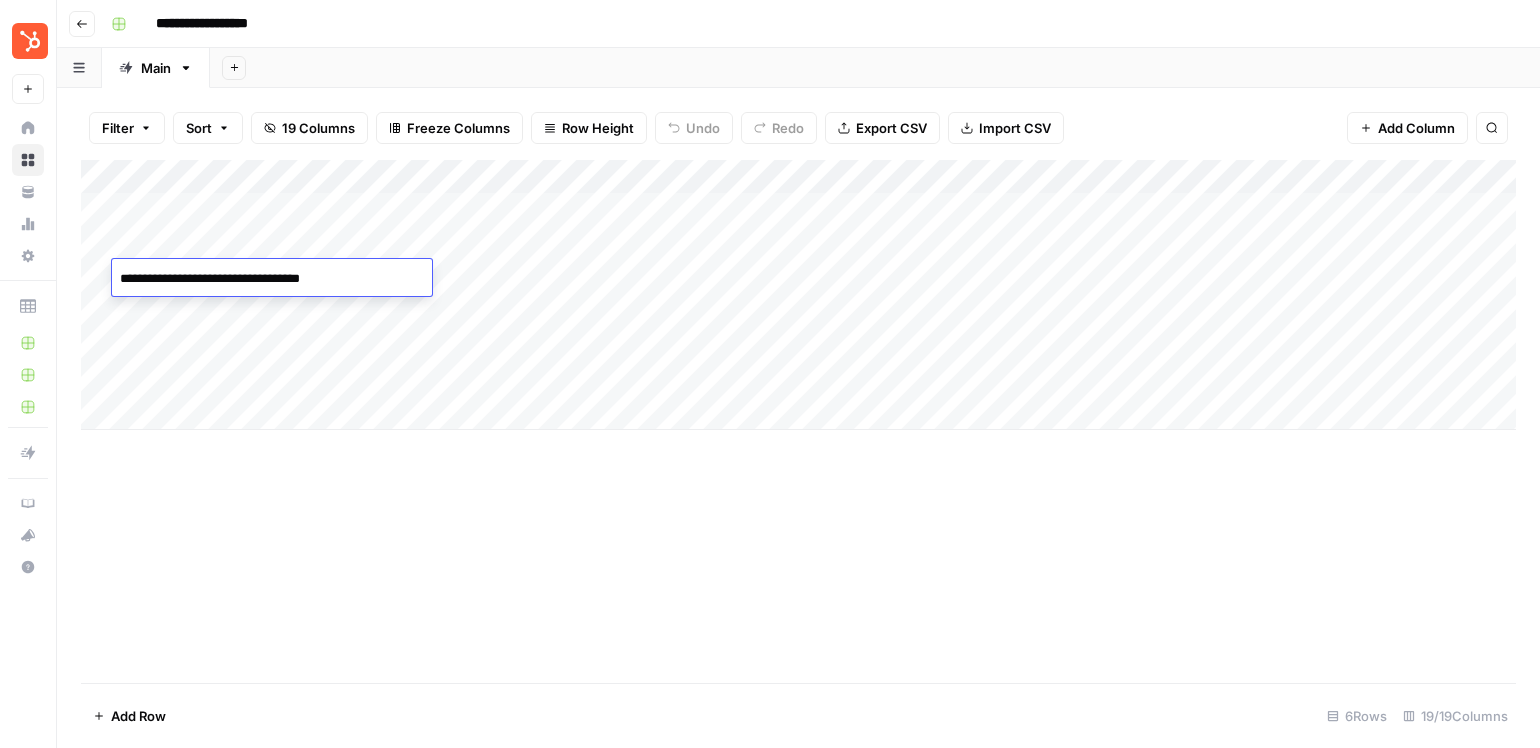 click on "**********" at bounding box center [272, 279] 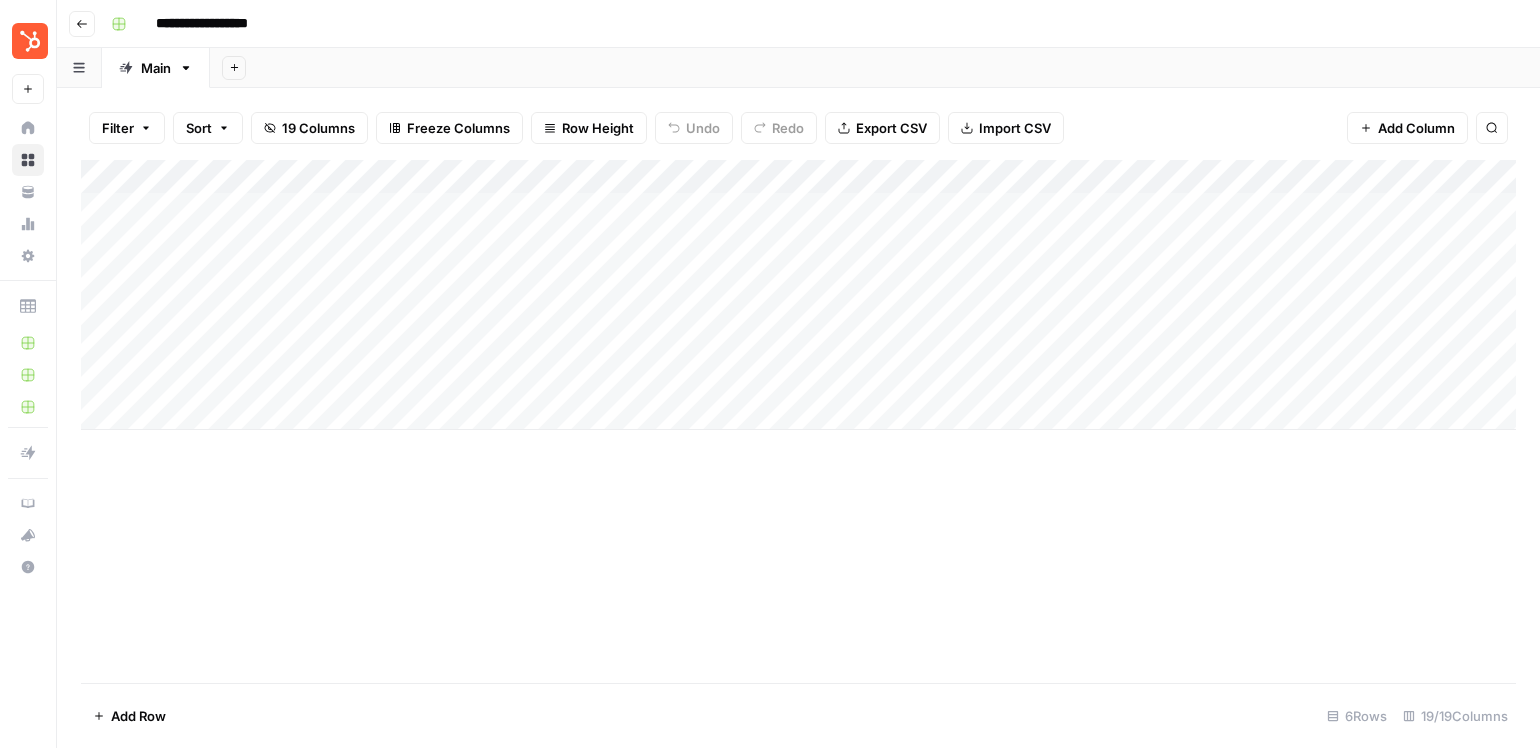 click on "Add Column" at bounding box center (798, 421) 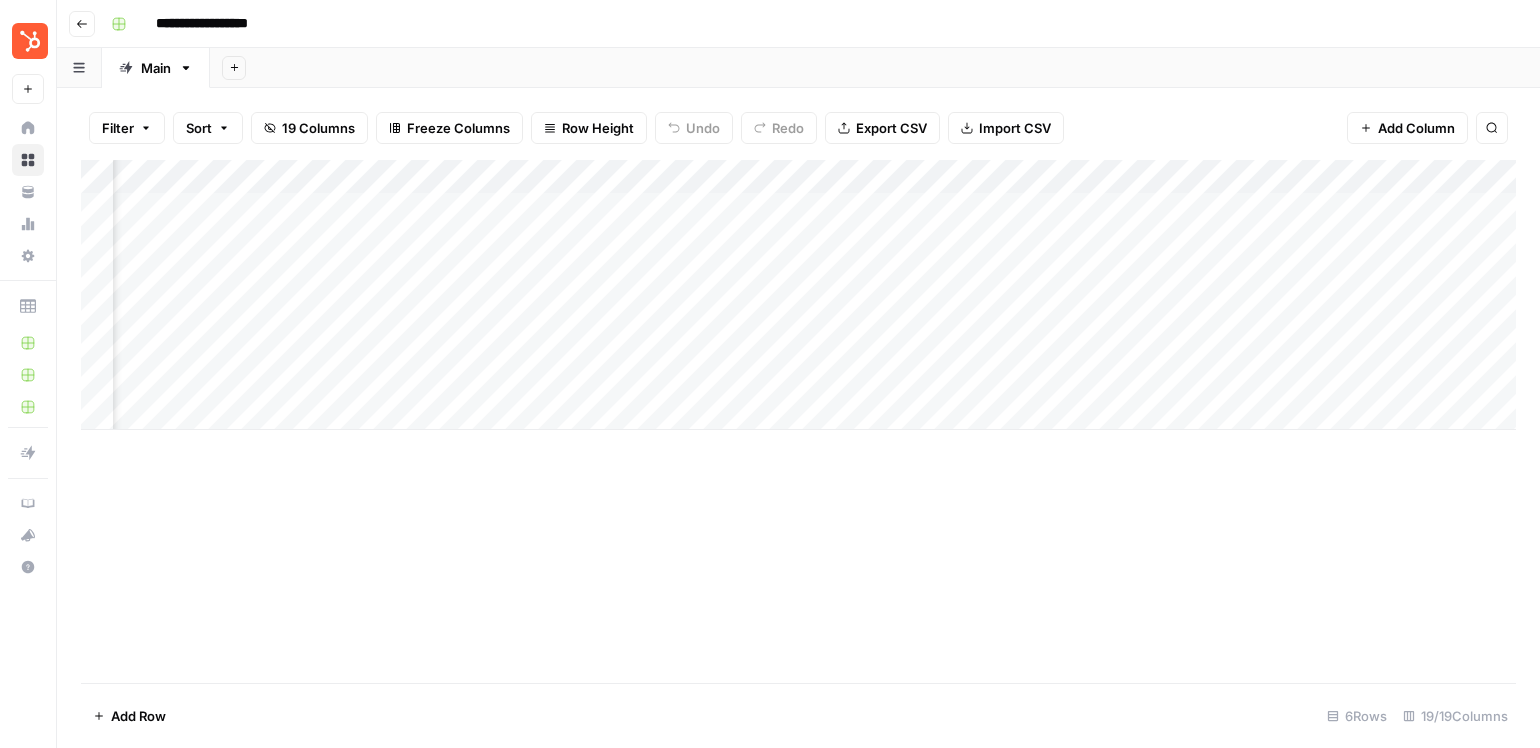 scroll, scrollTop: 0, scrollLeft: 1478, axis: horizontal 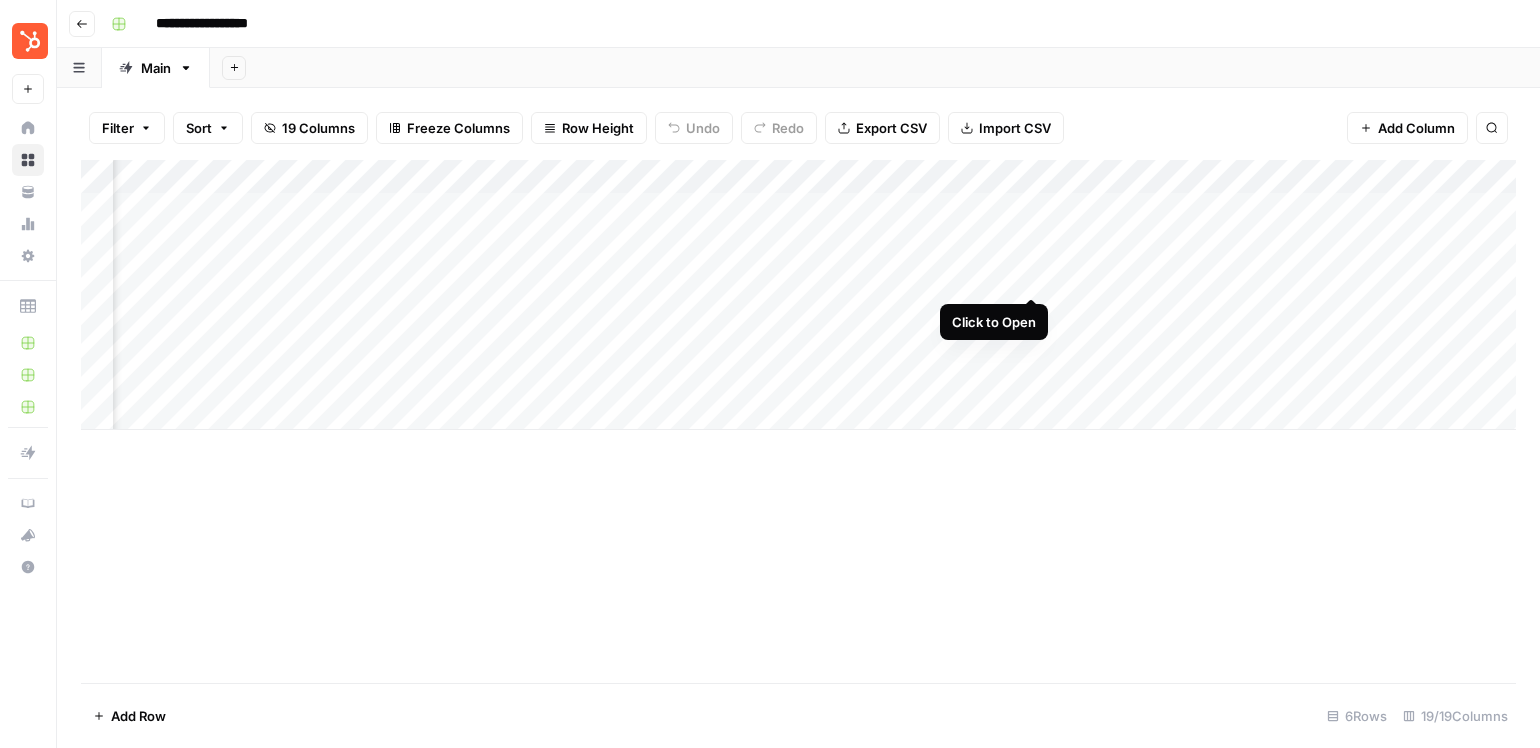 click on "Add Column" at bounding box center [798, 295] 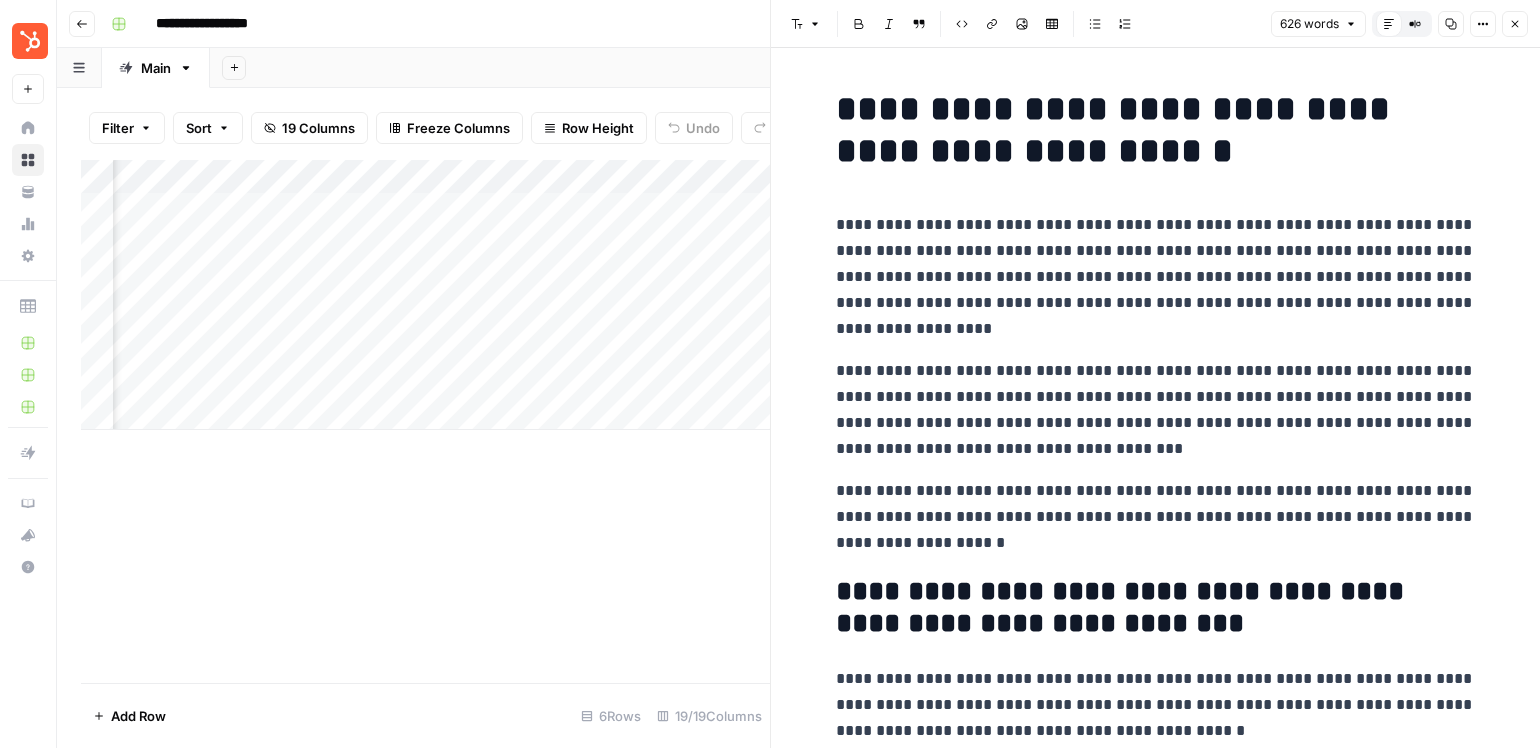 click on "**********" at bounding box center [1156, 130] 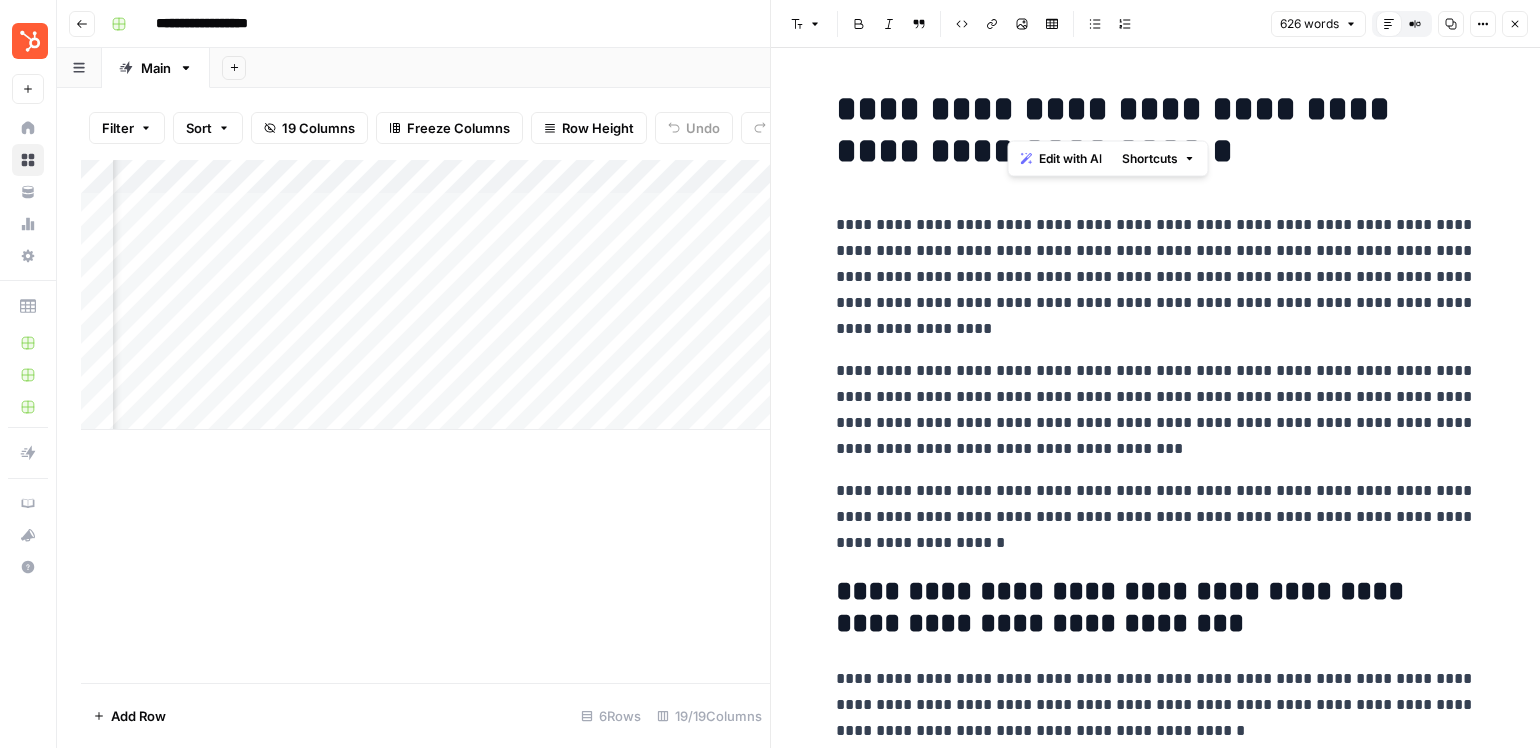 click on "**********" at bounding box center [1156, 130] 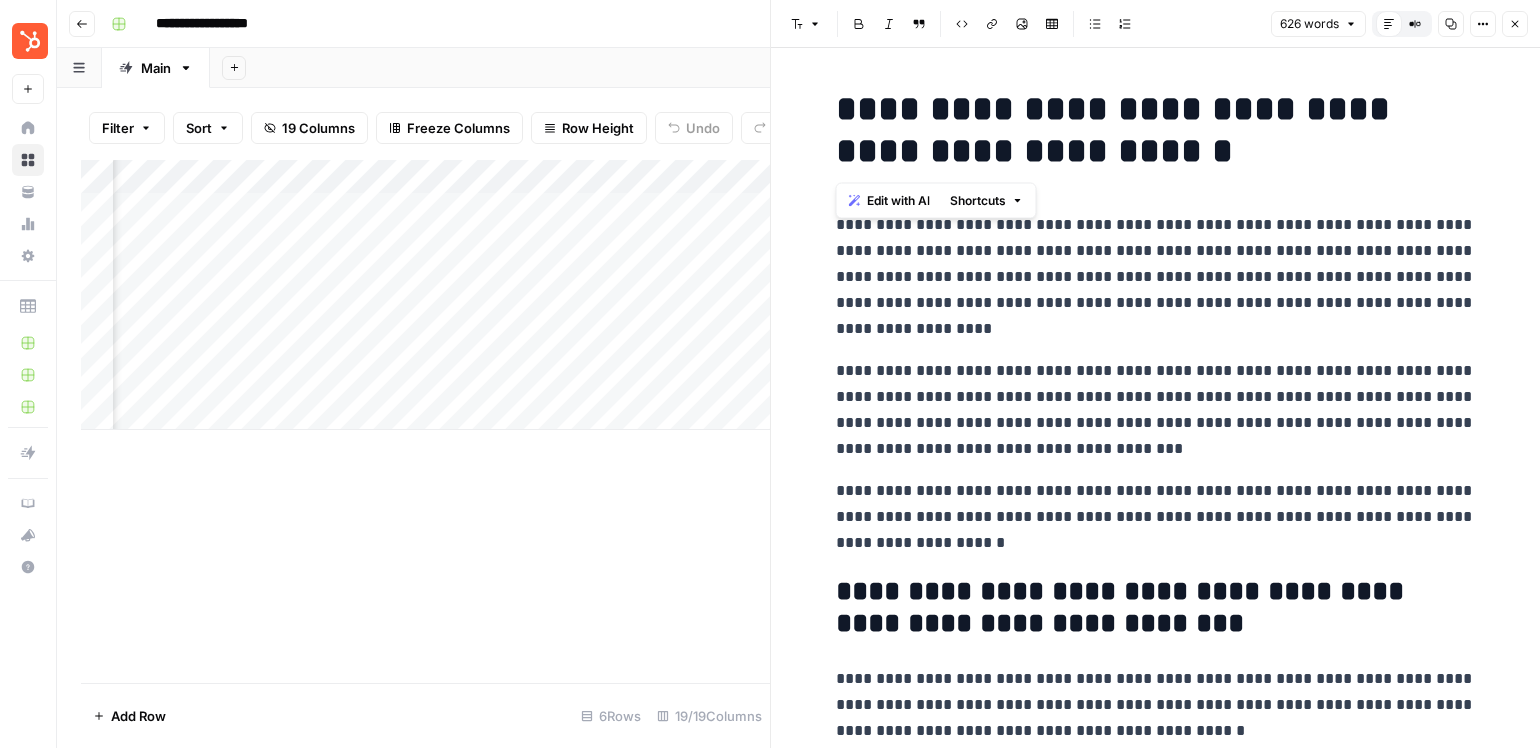 copy on "**********" 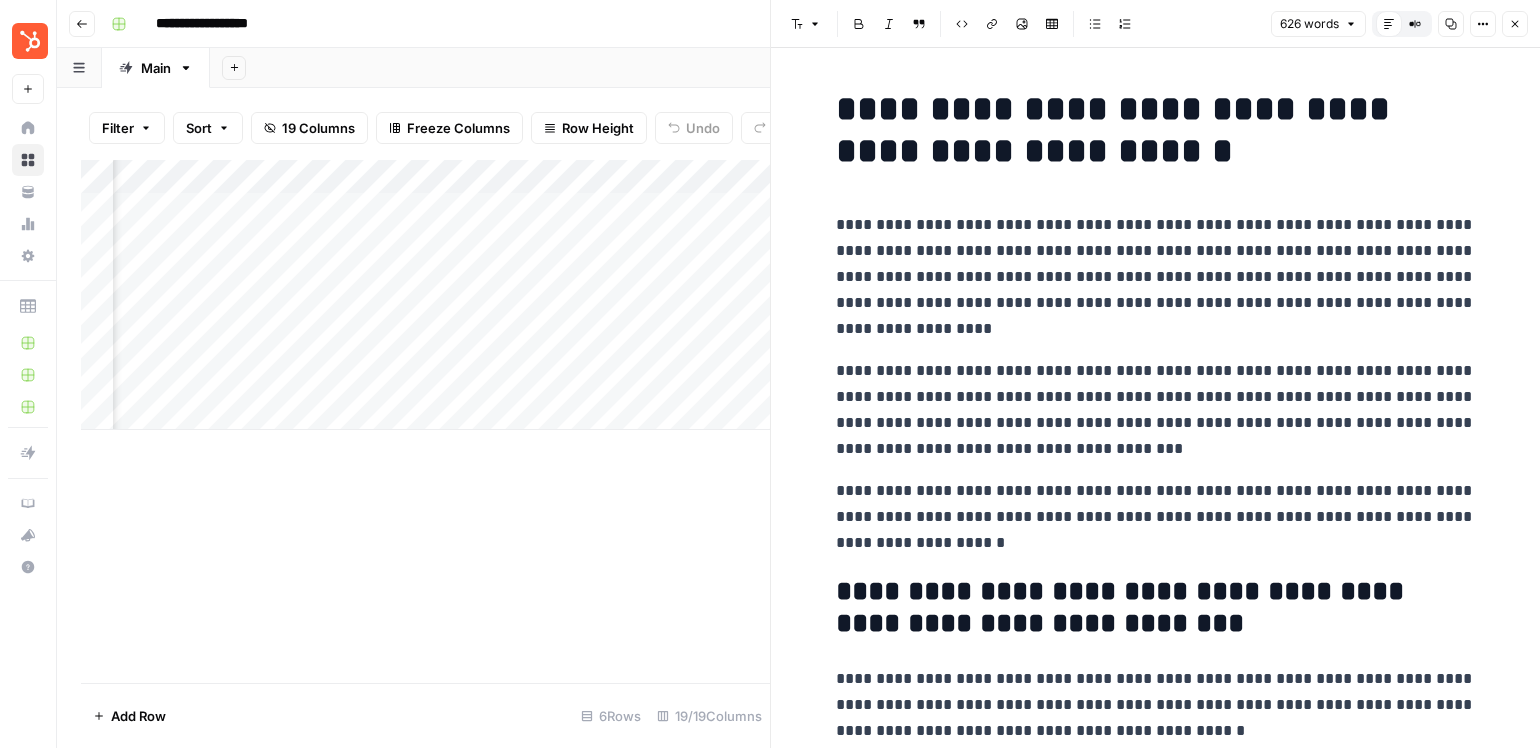 click on "Add Column" at bounding box center (425, 421) 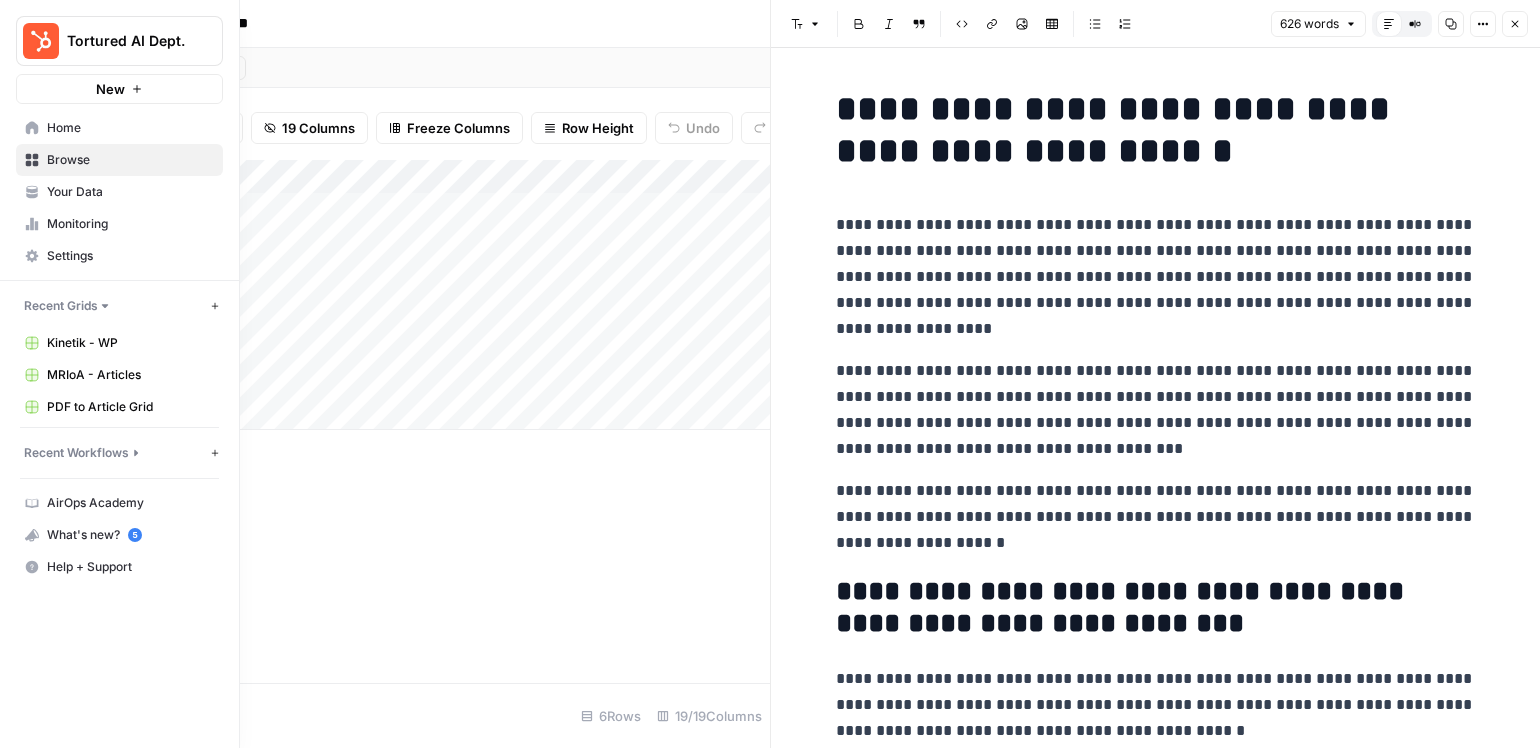 click on "Home" at bounding box center (130, 128) 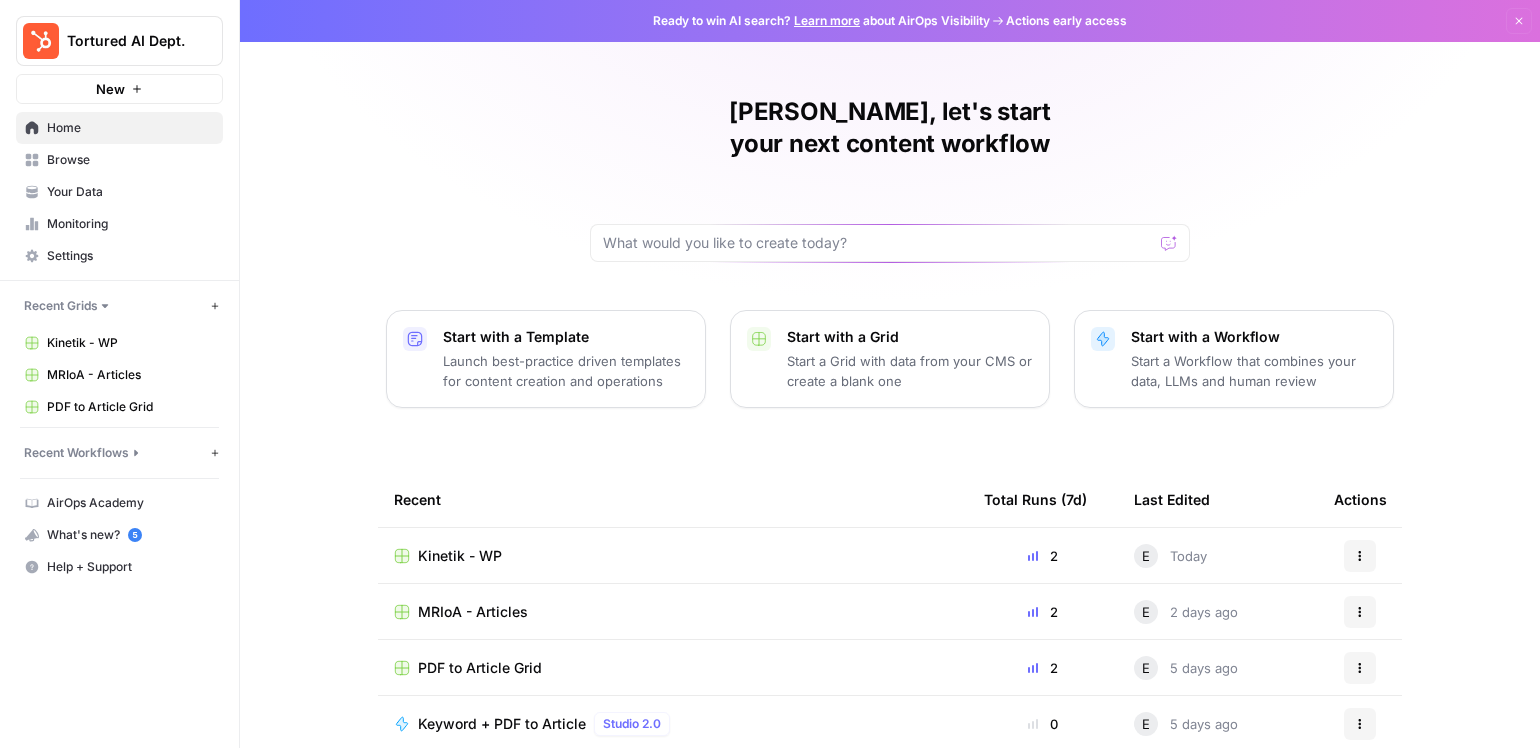 click on "Your Data" at bounding box center (130, 192) 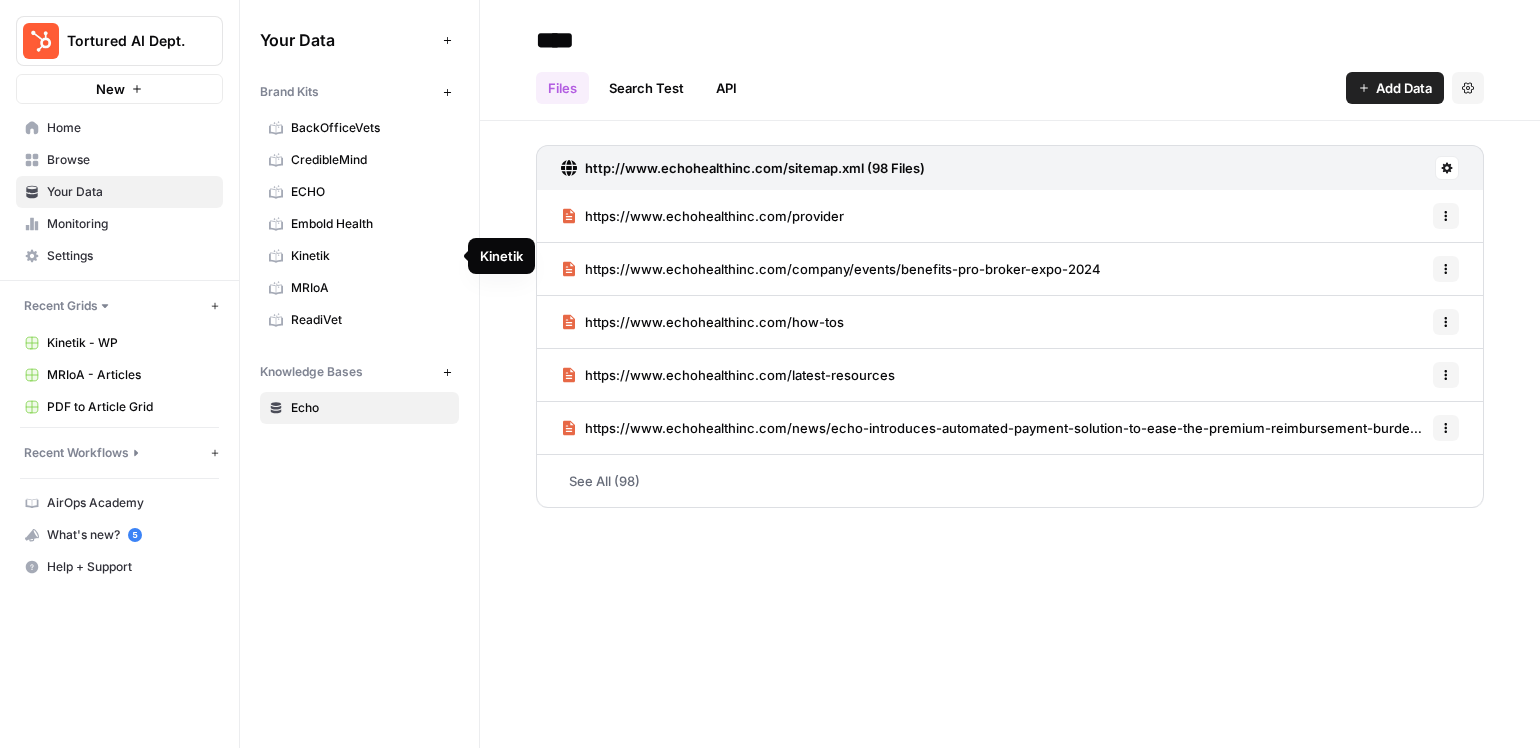 click on "Kinetik" at bounding box center (370, 256) 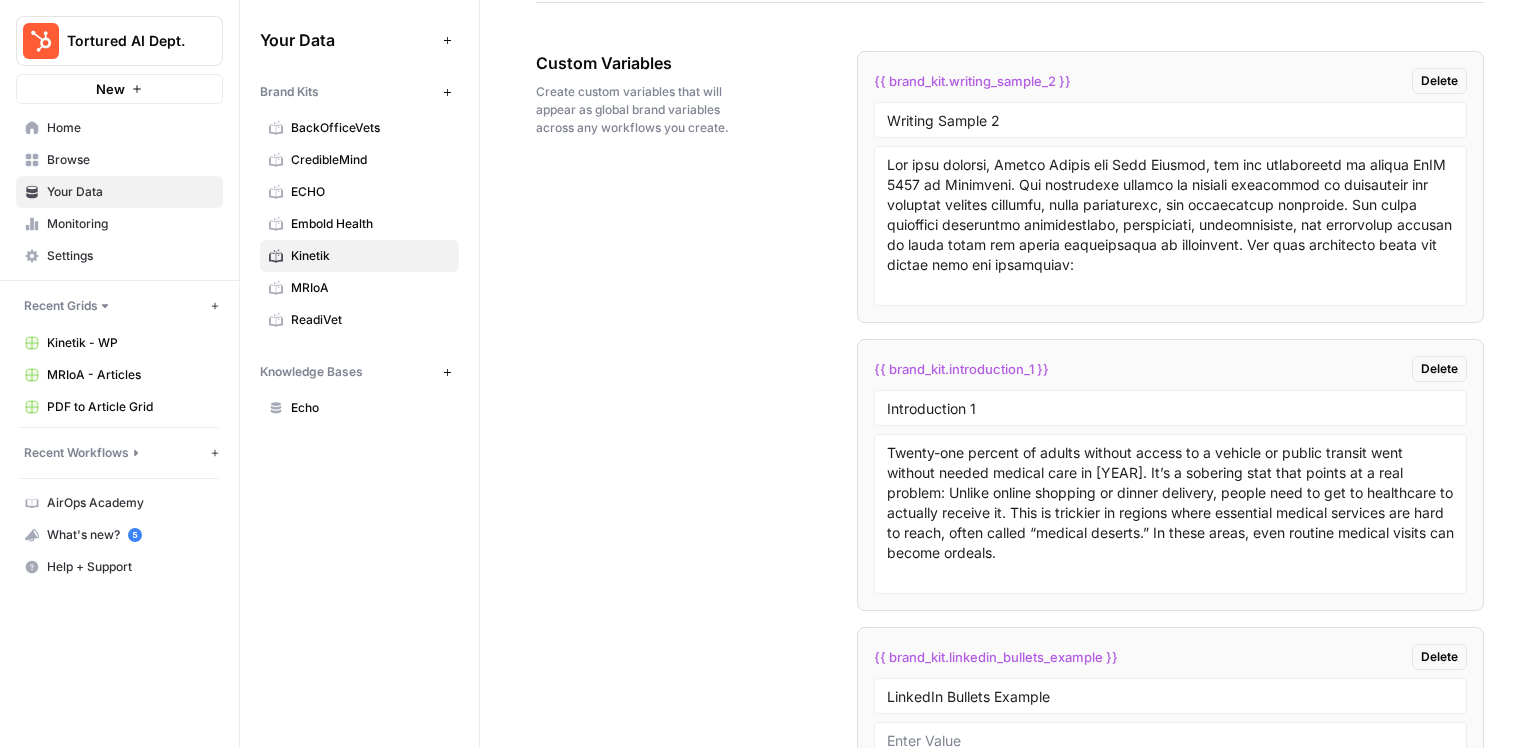 scroll, scrollTop: 4698, scrollLeft: 0, axis: vertical 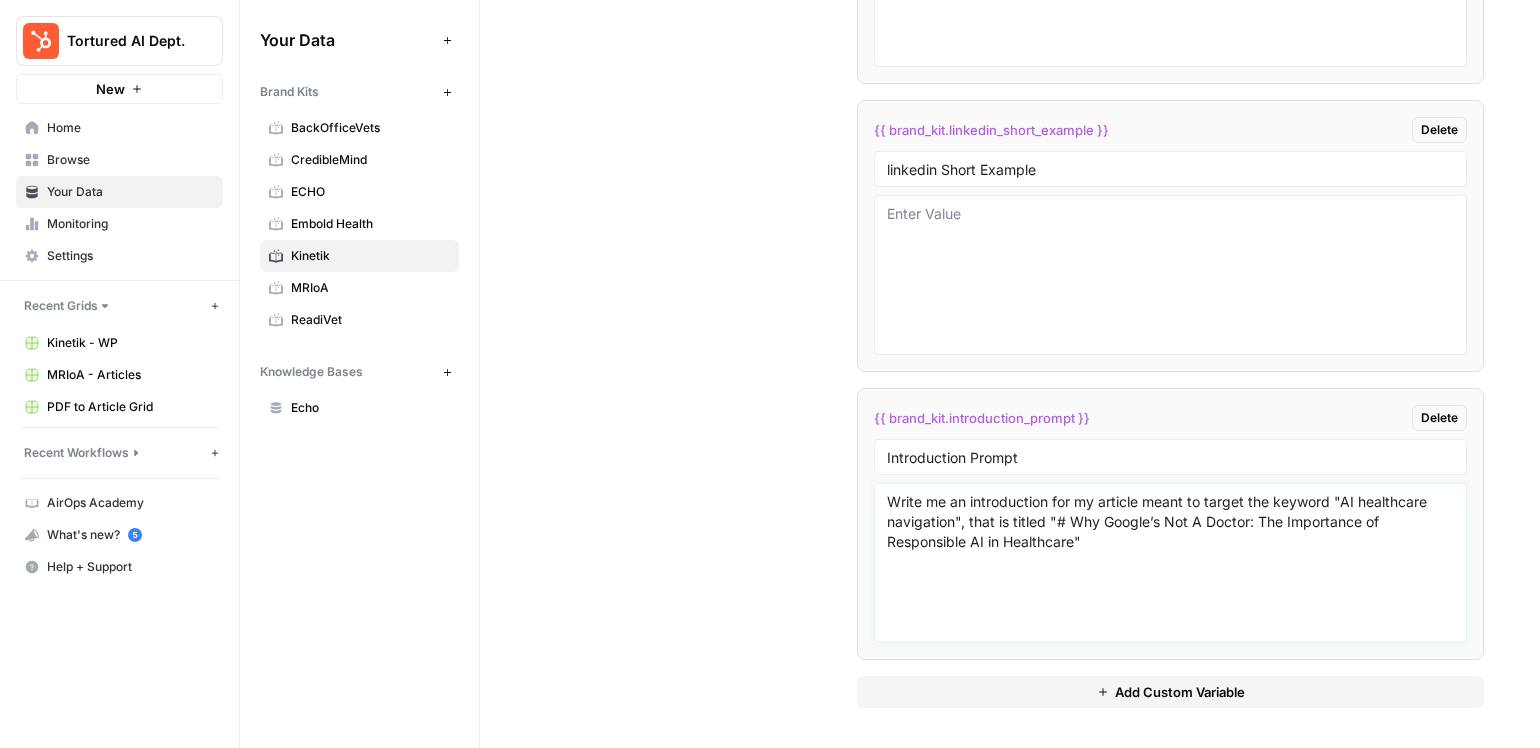 drag, startPoint x: 1077, startPoint y: 541, endPoint x: 1073, endPoint y: 526, distance: 15.524175 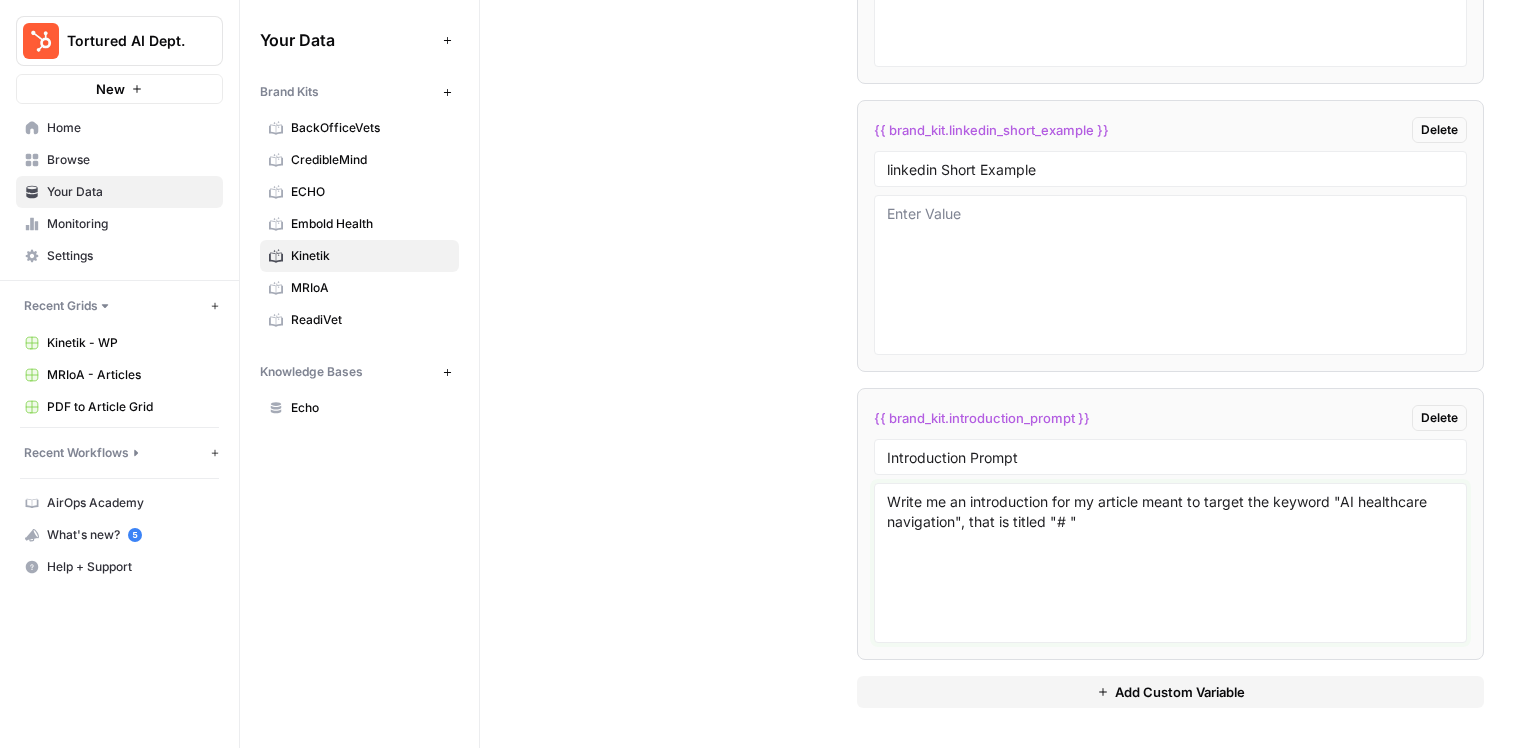 paste on "Transform Your Health Plan's NEMT: 3 Proven Methods" 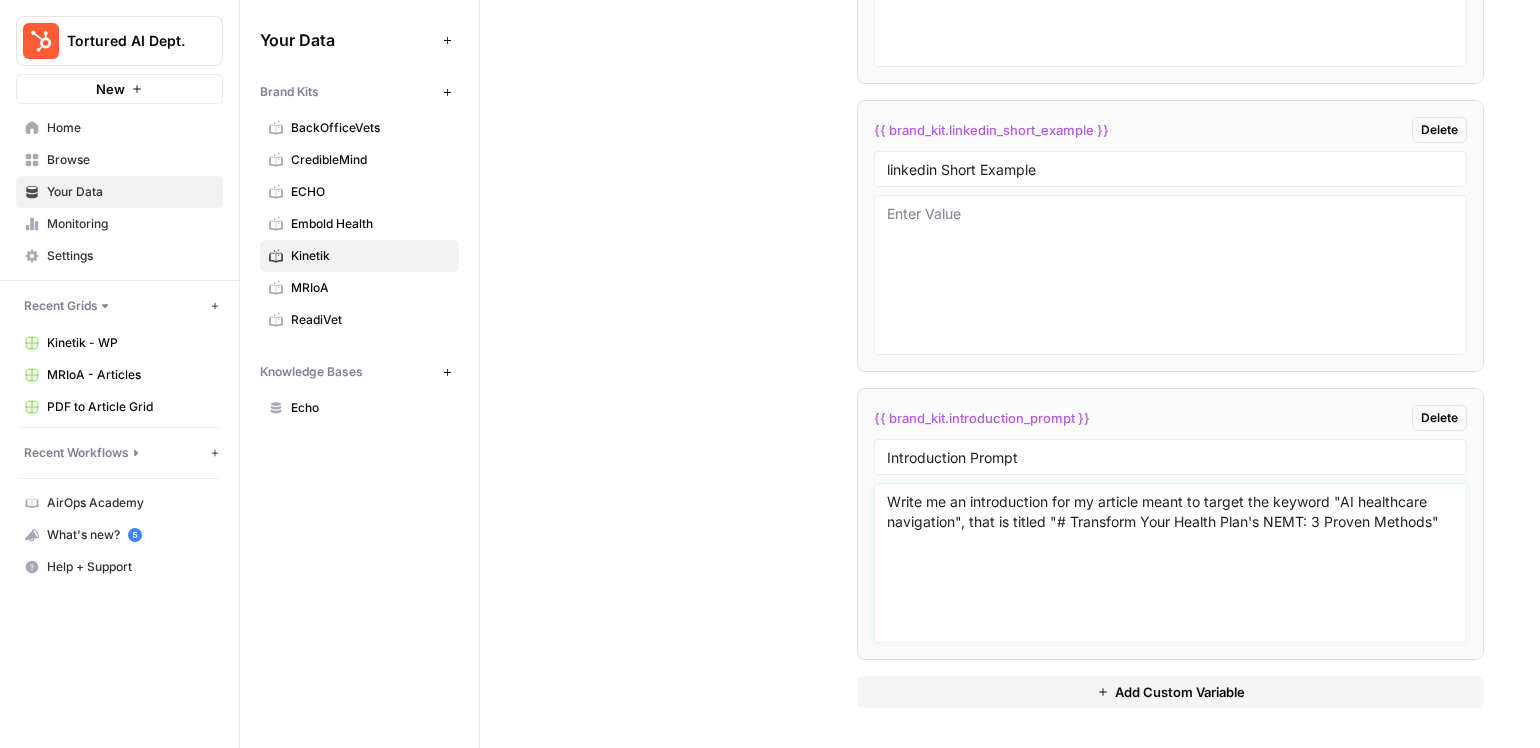 click on "Write me an introduction for my article meant to target the keyword "AI healthcare navigation", that is titled "# Transform Your Health Plan's NEMT: 3 Proven Methods"" at bounding box center (1170, 563) 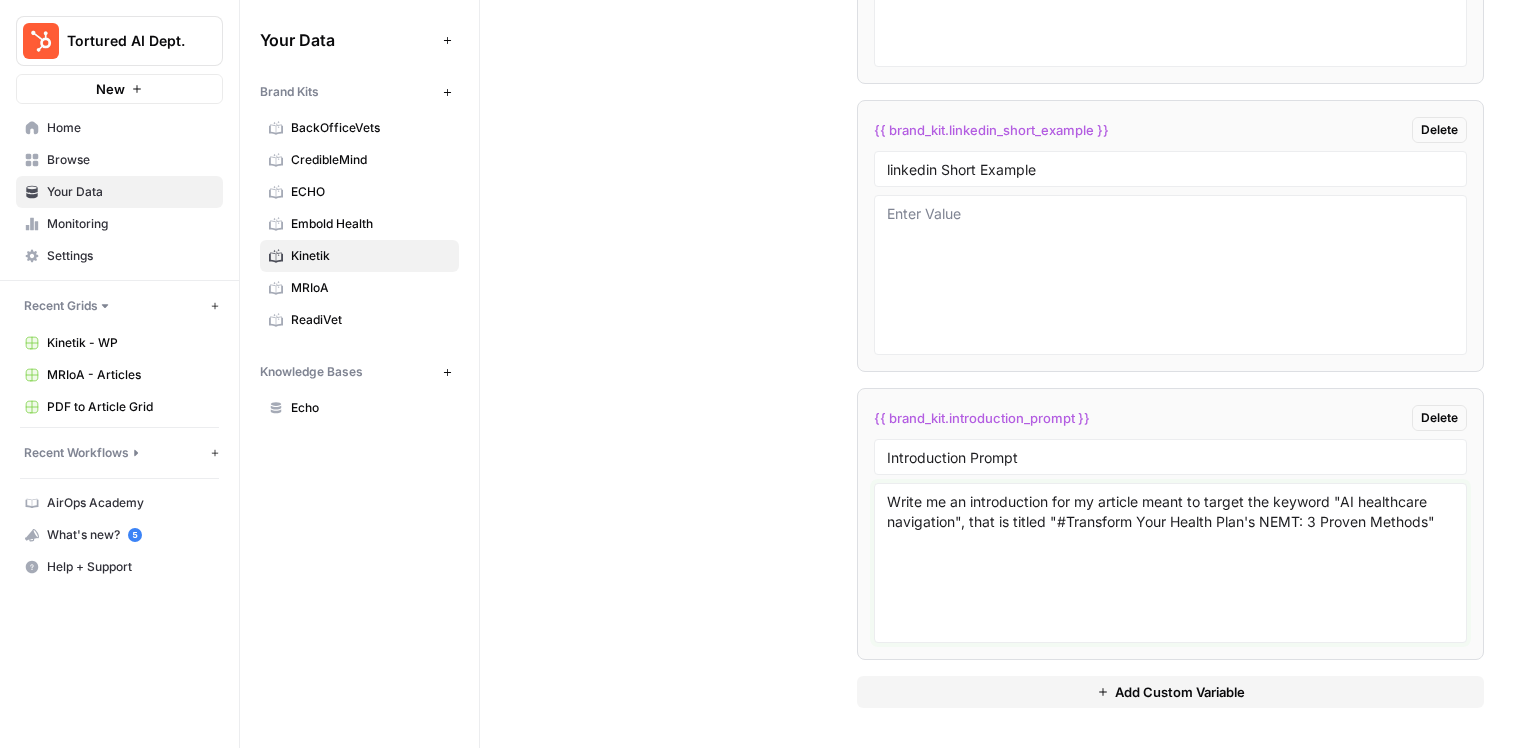 click on "Write me an introduction for my article meant to target the keyword "AI healthcare navigation", that is titled "#Transform Your Health Plan's NEMT: 3 Proven Methods"" at bounding box center [1170, 563] 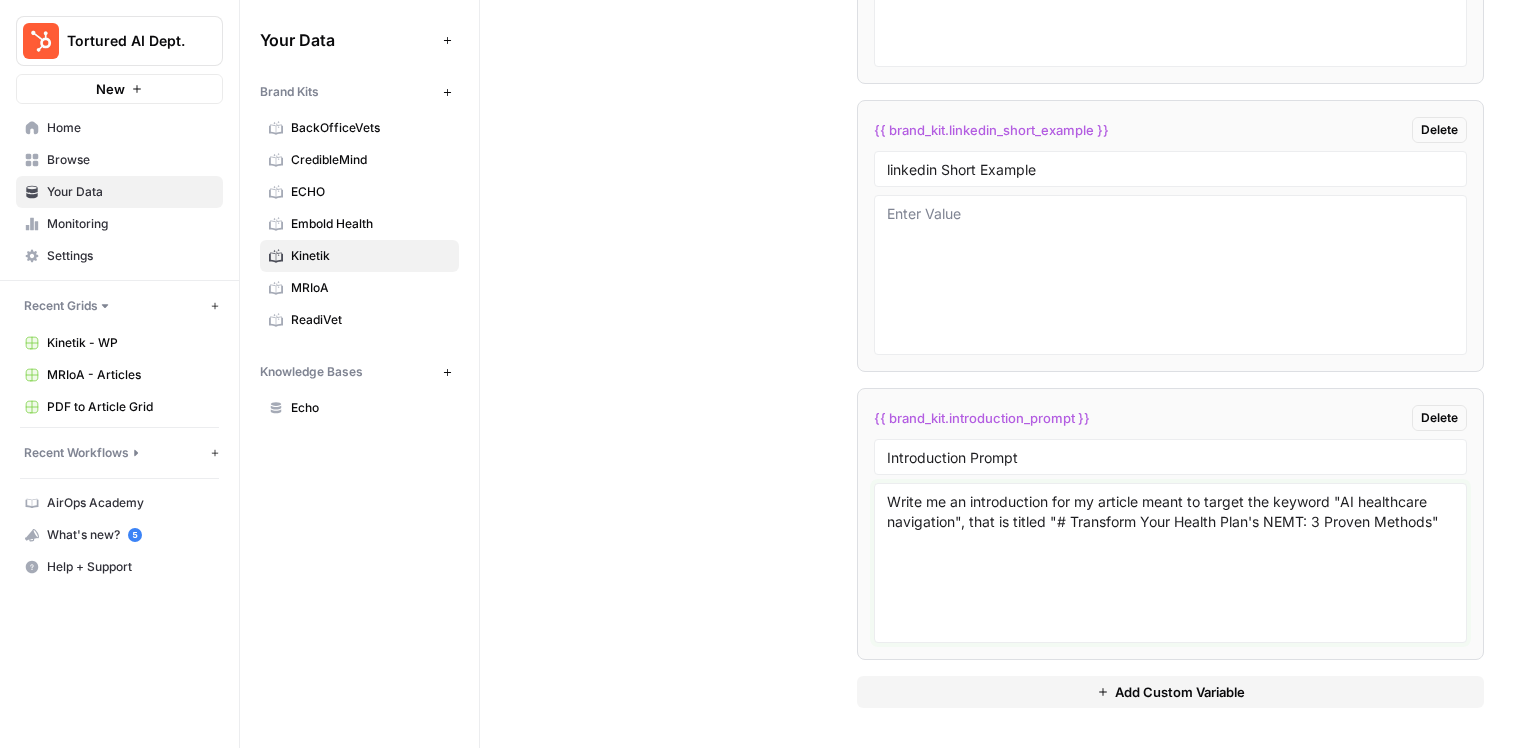 drag, startPoint x: 955, startPoint y: 522, endPoint x: 1339, endPoint y: 506, distance: 384.3332 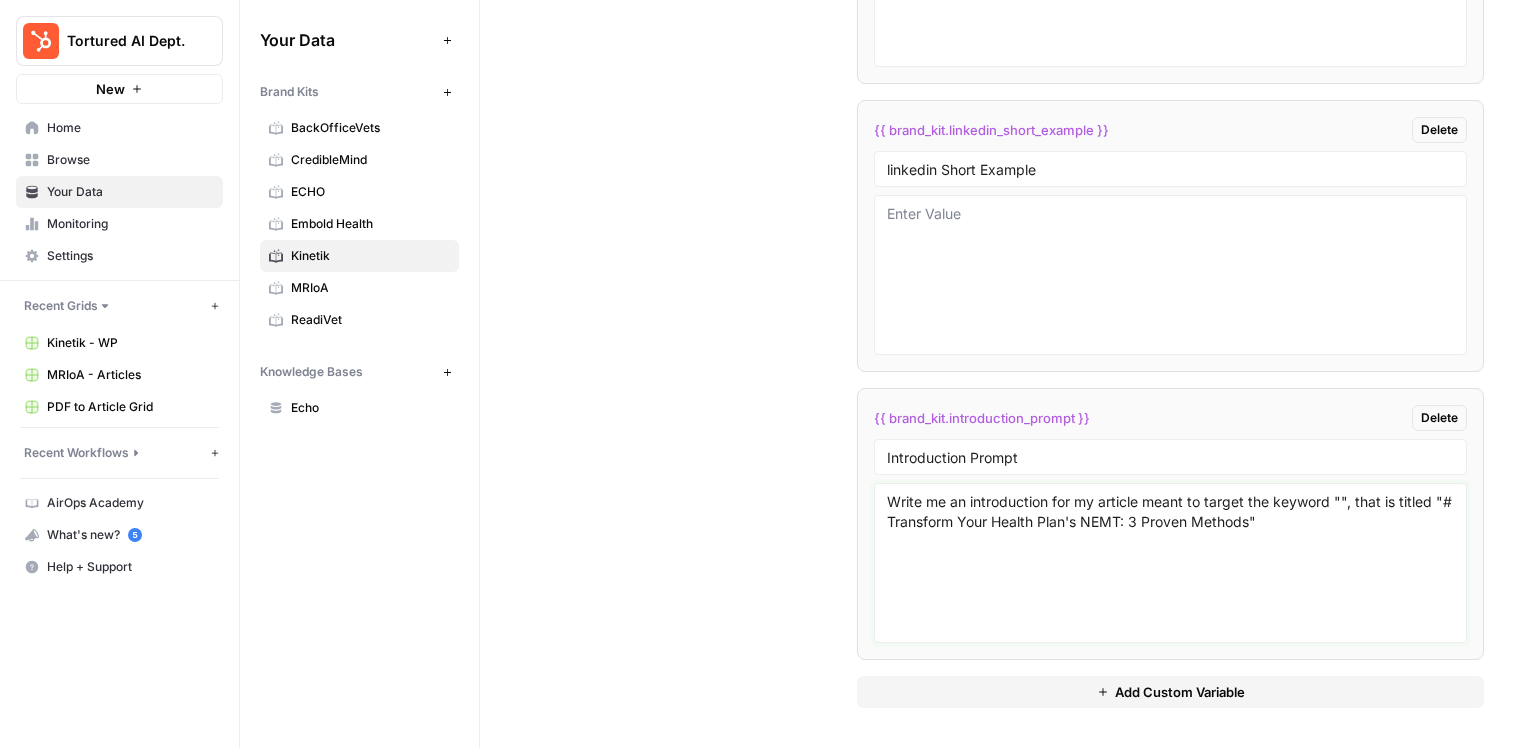 paste on "3 Ways Health Plans Can Improve NEMT" 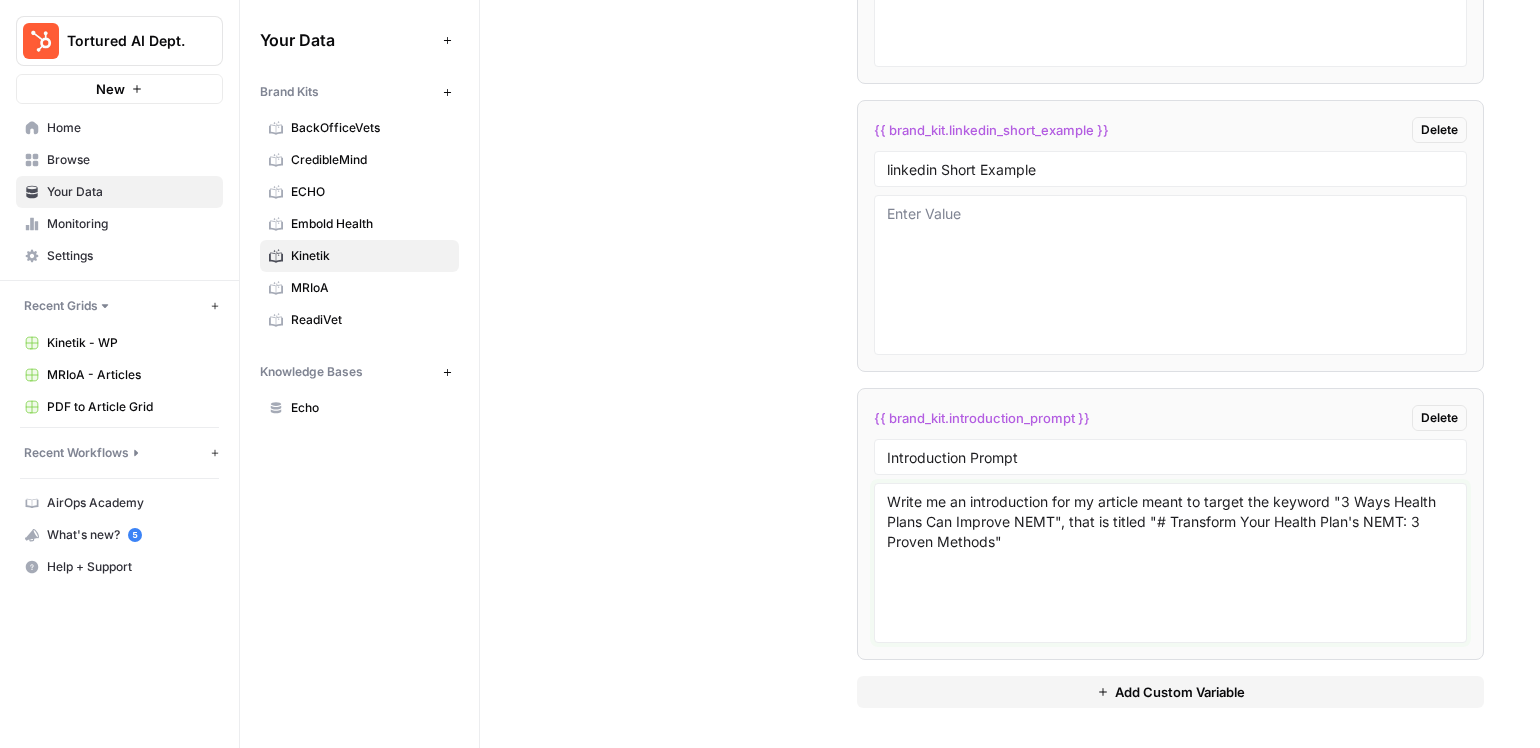 type on "Write me an introduction for my article meant to target the keyword "3 Ways Health Plans Can Improve NEMT", that is titled "# Transform Your Health Plan's NEMT: 3 Proven Methods"" 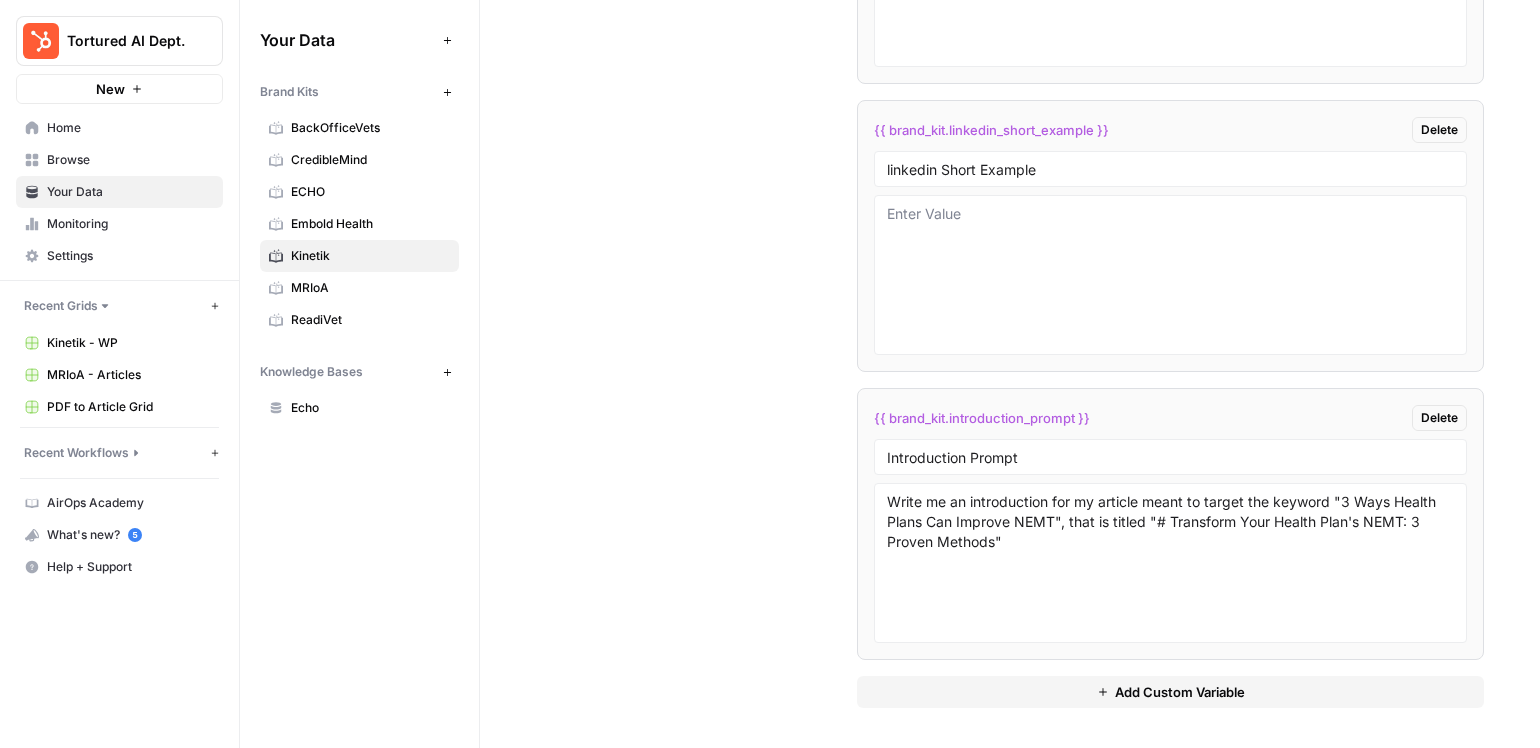 click on "Add Custom Variable" at bounding box center [1180, 692] 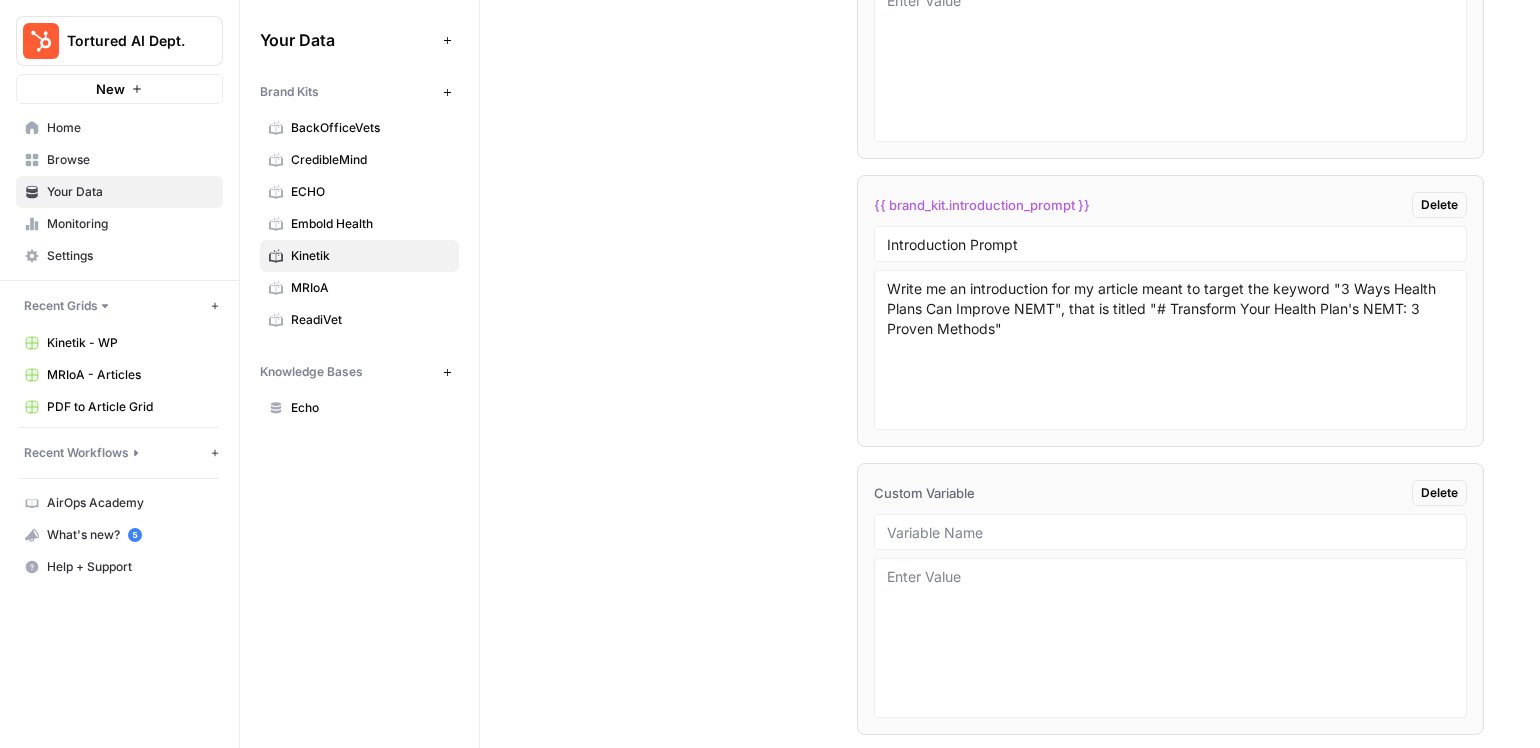 scroll, scrollTop: 4937, scrollLeft: 0, axis: vertical 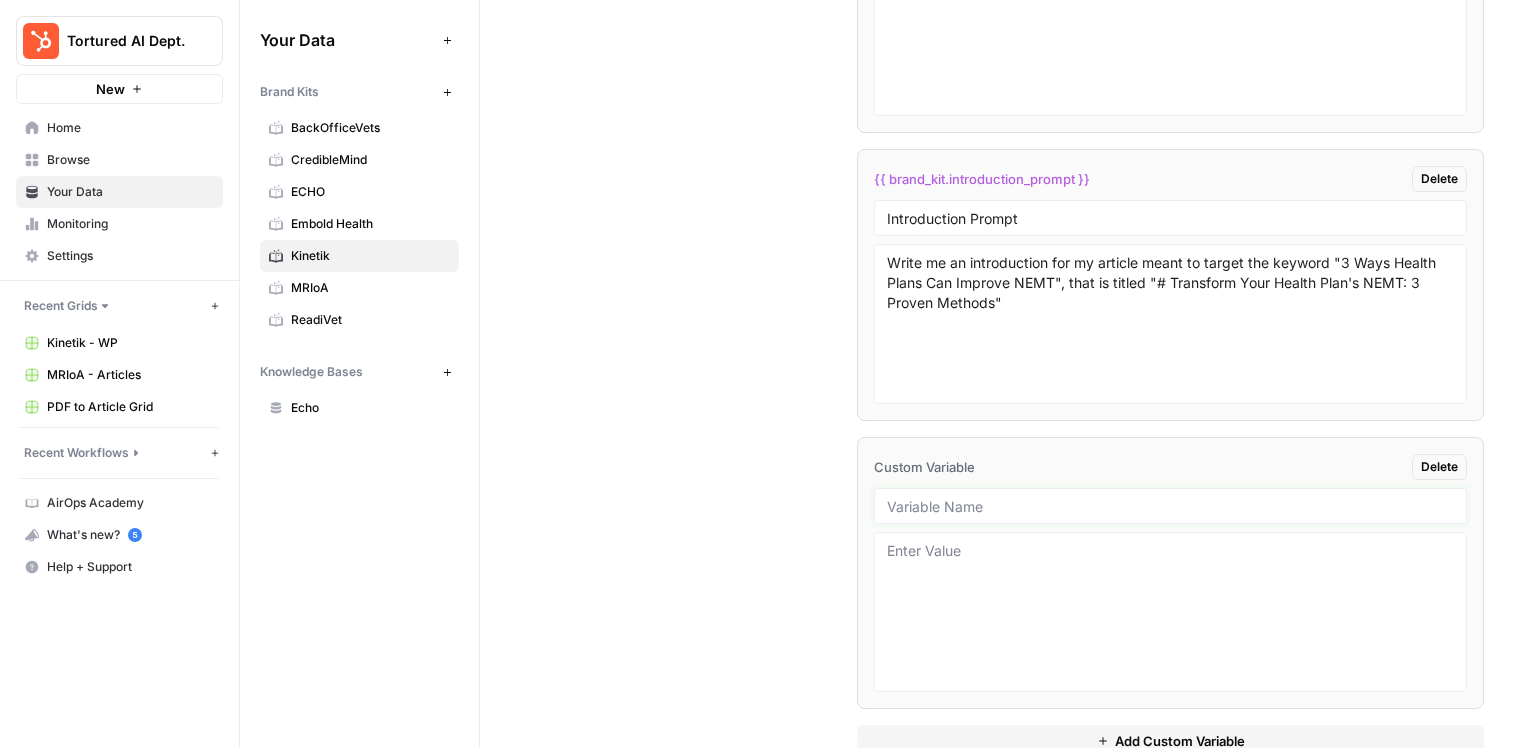 click at bounding box center [1170, 506] 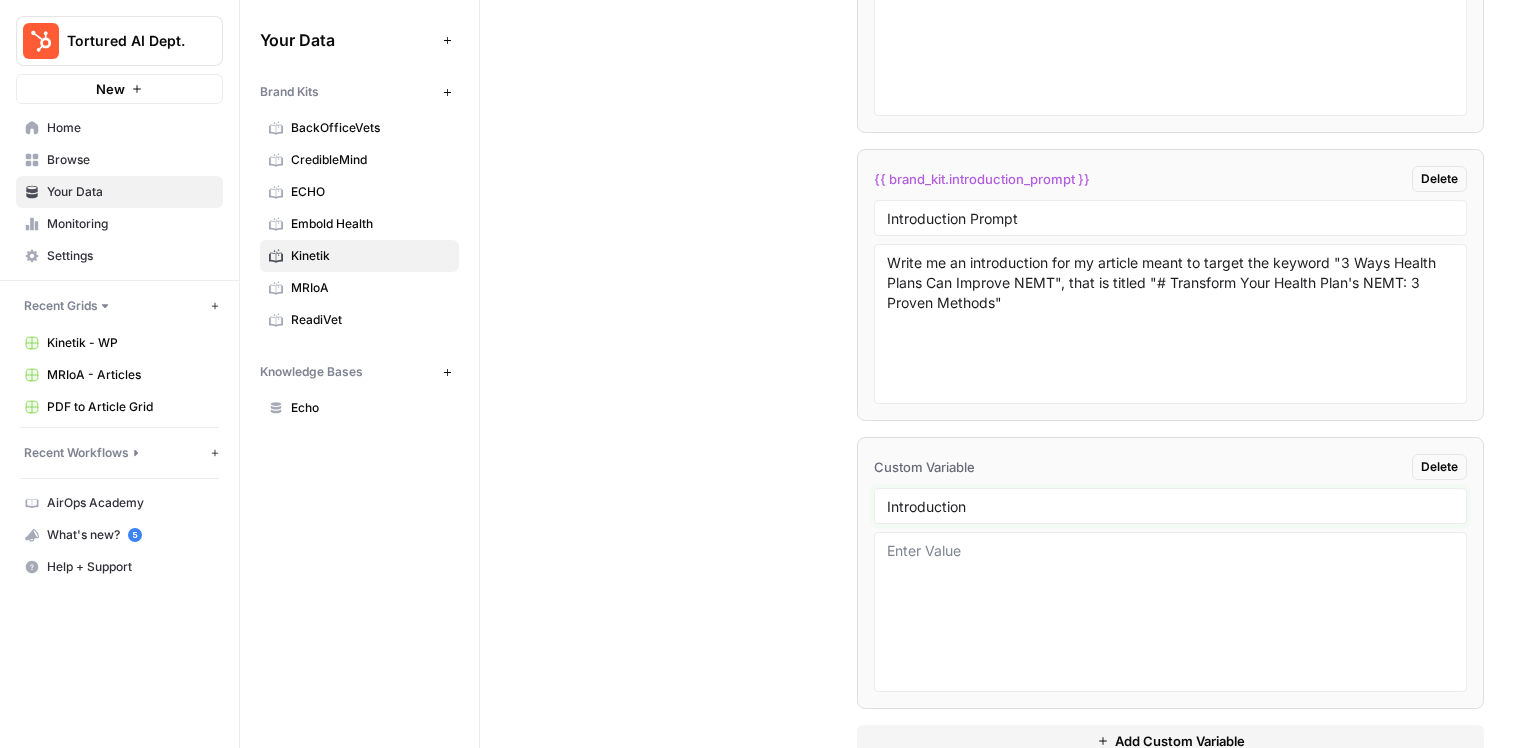 type on "Introduction" 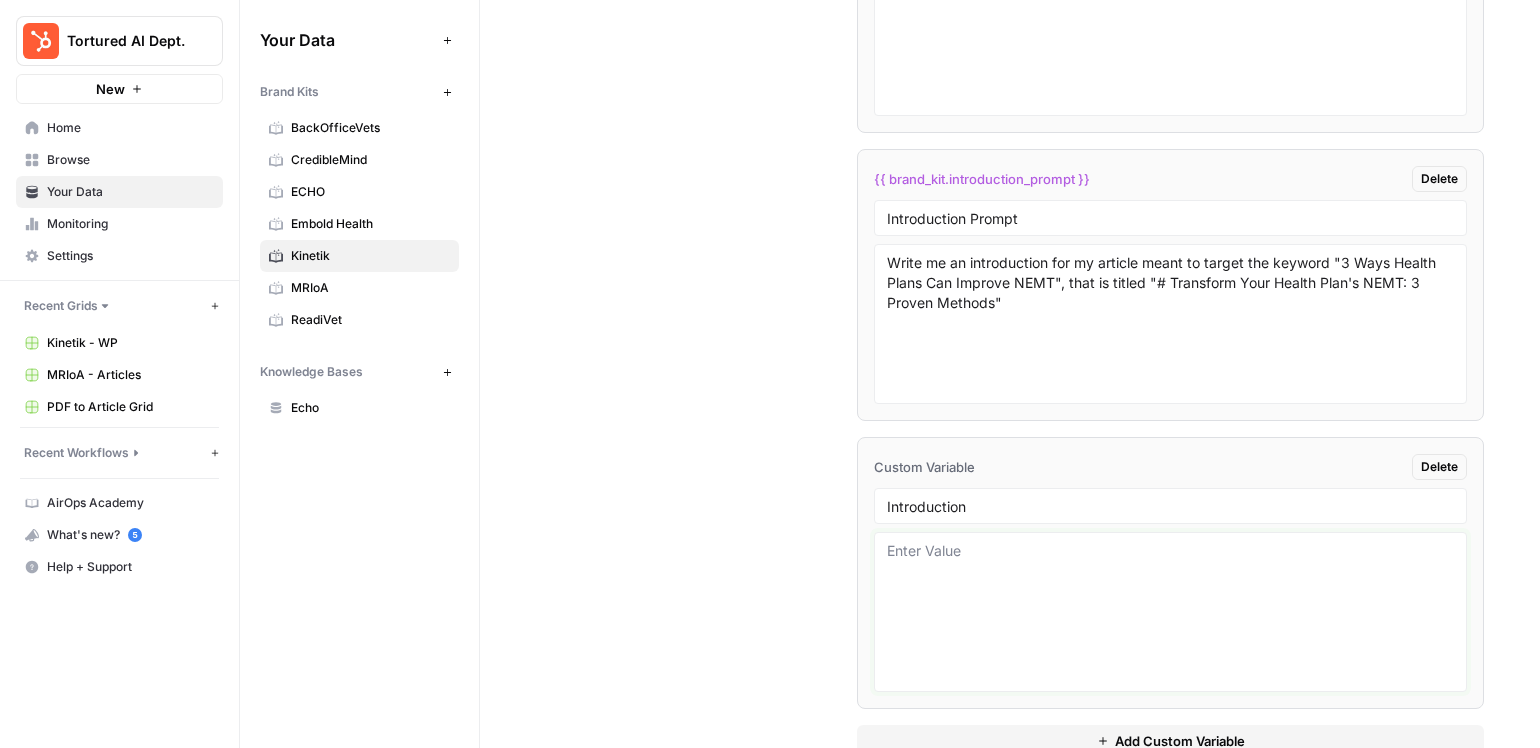 click at bounding box center [1170, 612] 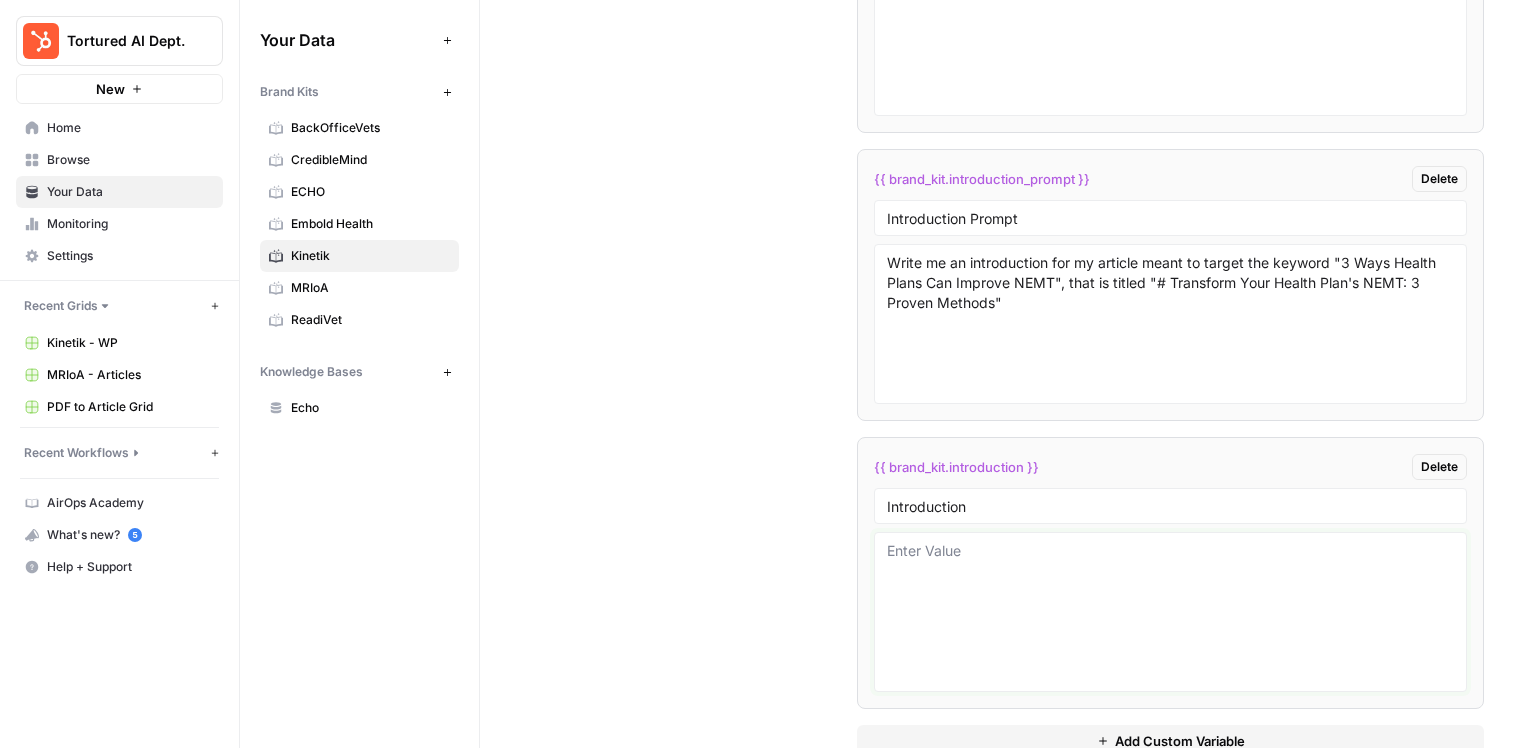 paste on "Today, state and health plan Medicaid leaders are navigating a complex, high-stakes landscape. Enrollment and funding are shifting, and the pressure is rising to improve efficiency. While most attention focuses on controlling healthcare costs, there is another critical and underutilized lever: Non-Emergency Medical Transportation (NEMT).
NEMT is crucial for ensuring that Medicaid members can access life-sustaining care, including dialysis, cancer treatments, and behavioral health visits. Yet, many NEMT programs still rely on outdated, fragmented systems that create inefficiencies, delay care, and in extreme cases, create an environment for fraud, waste, and abuse (FWA).
Yet there are proven, smart strategies that remove inefficiencies, improve oversight, and simplify billing for NEMT programs. The opportunity is clear: make NEMT work better for members and for Medicaid." 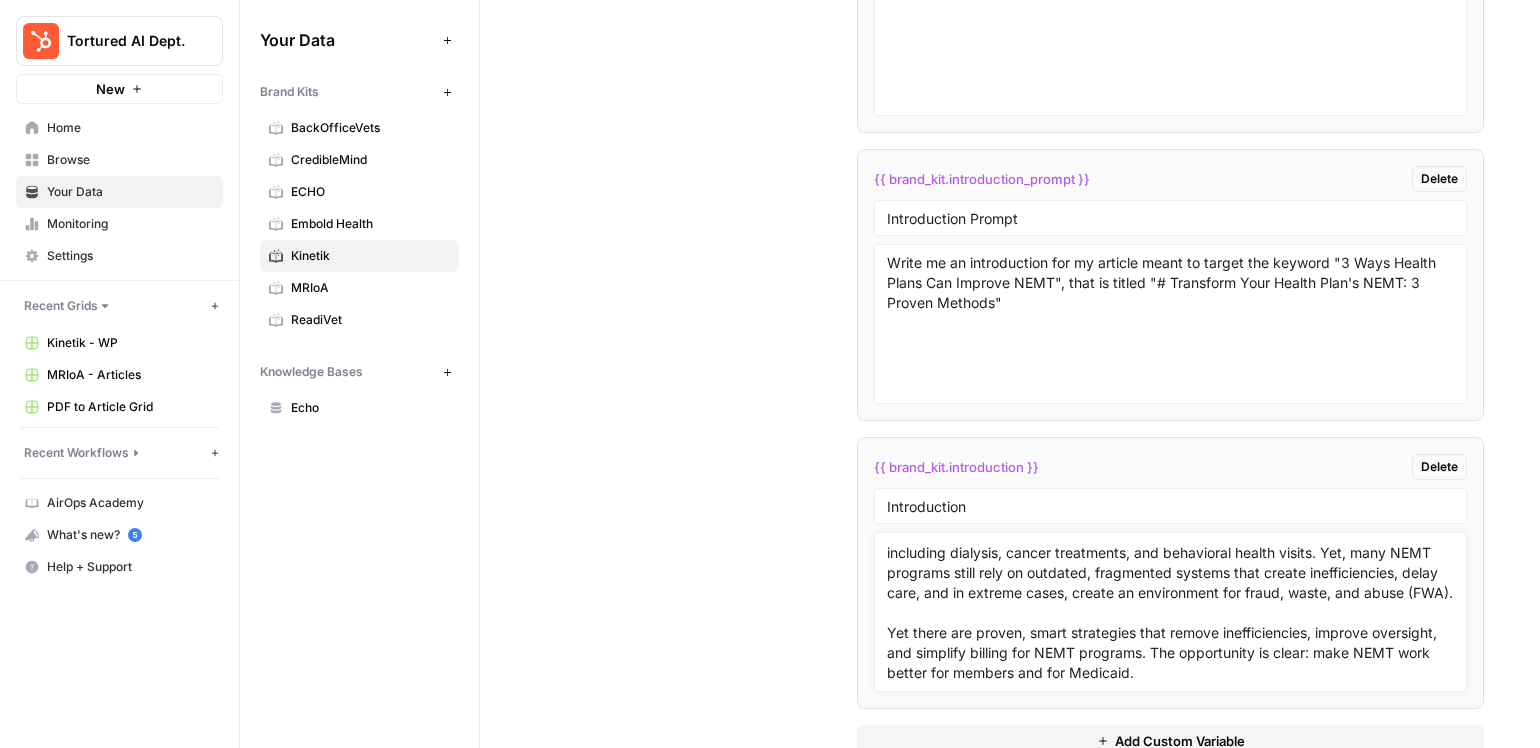 scroll, scrollTop: 158, scrollLeft: 0, axis: vertical 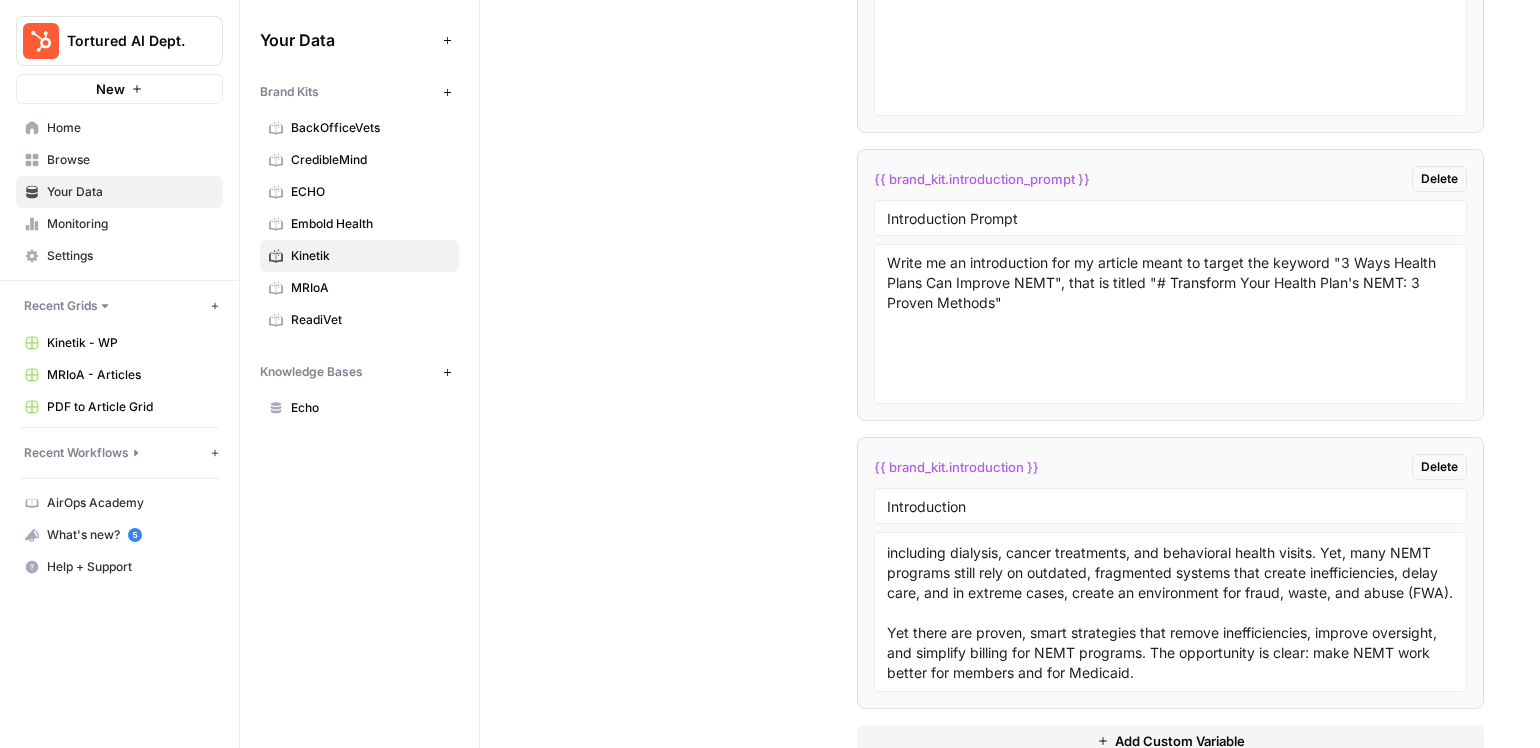 click on "Add Custom Variable" at bounding box center [1170, 741] 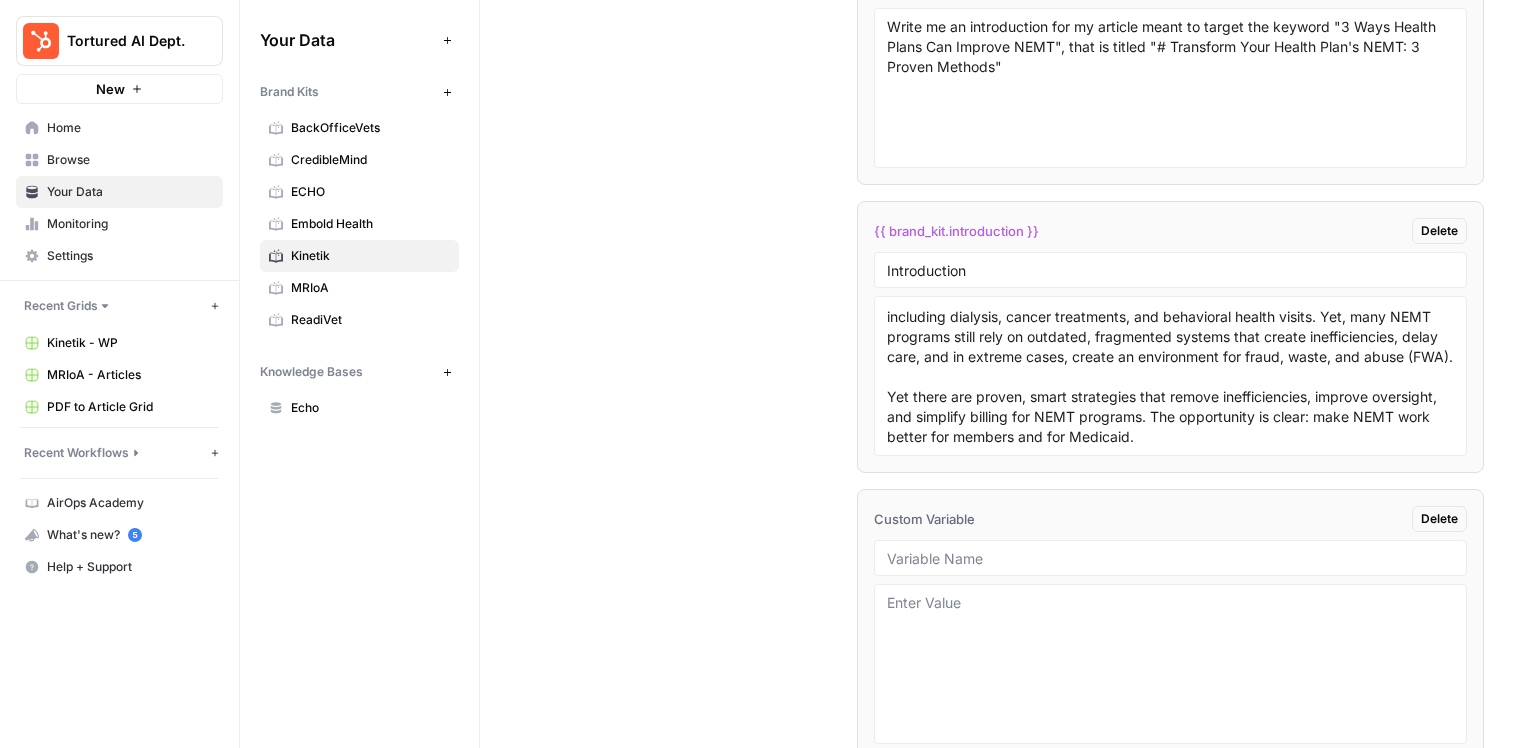 scroll, scrollTop: 5189, scrollLeft: 0, axis: vertical 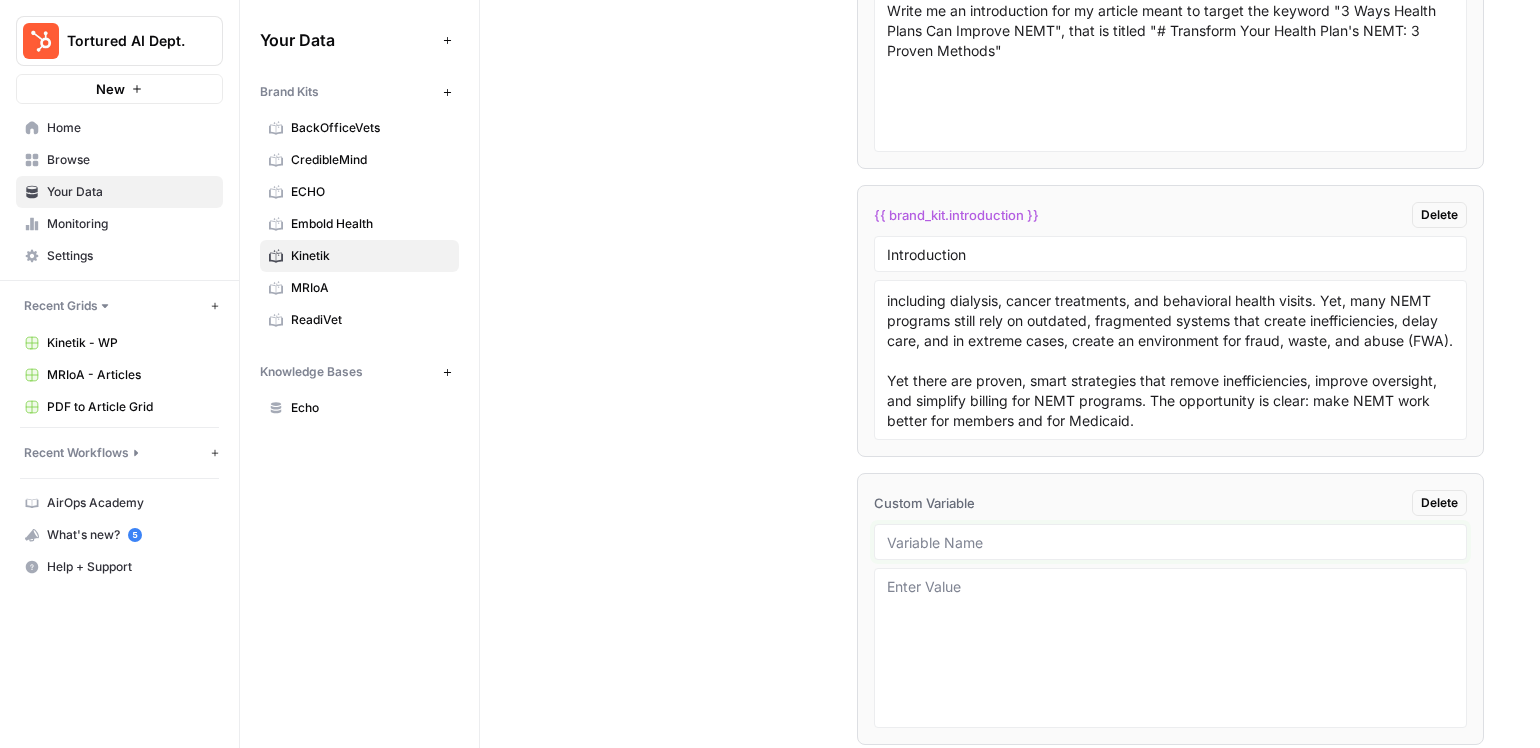 click at bounding box center [1170, 542] 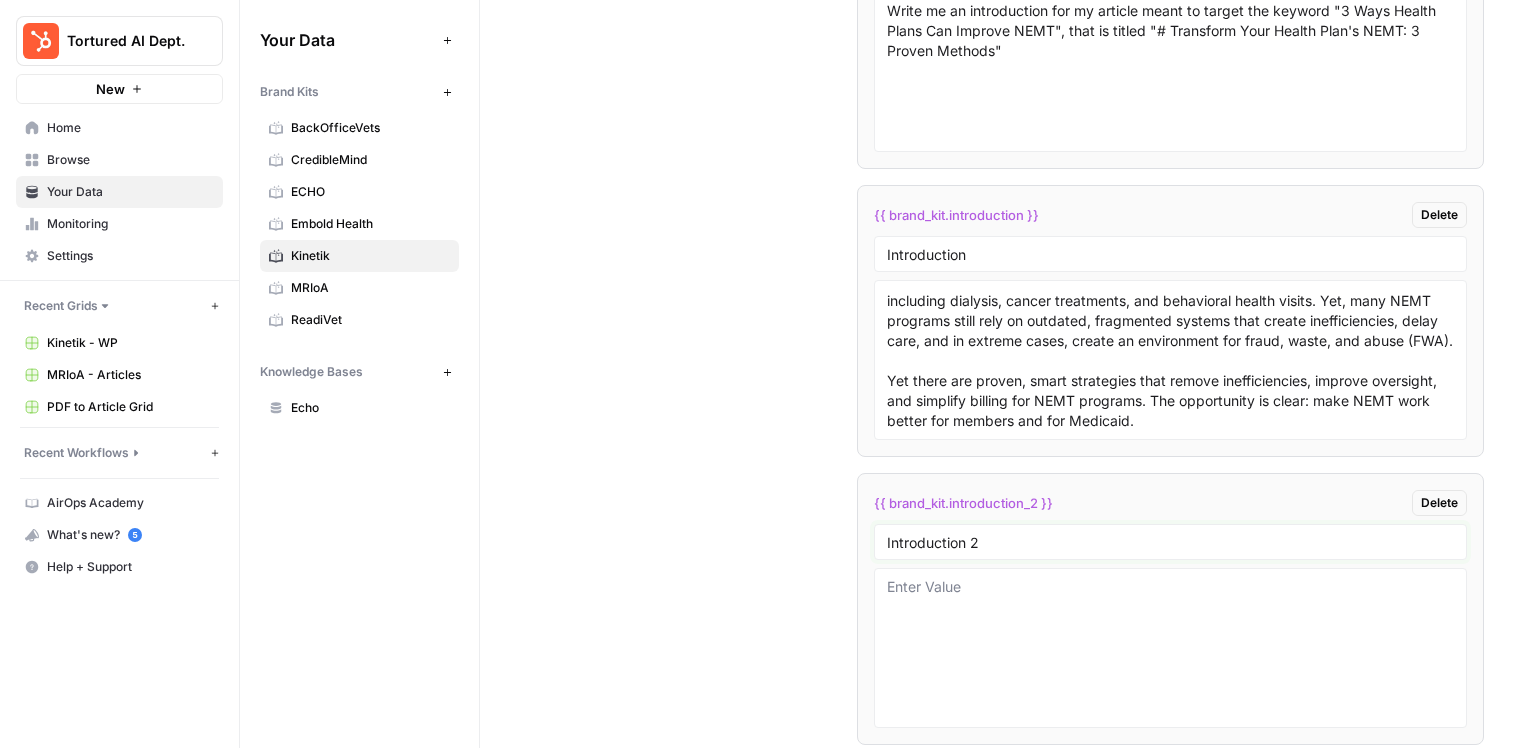 type on "Introduction 2" 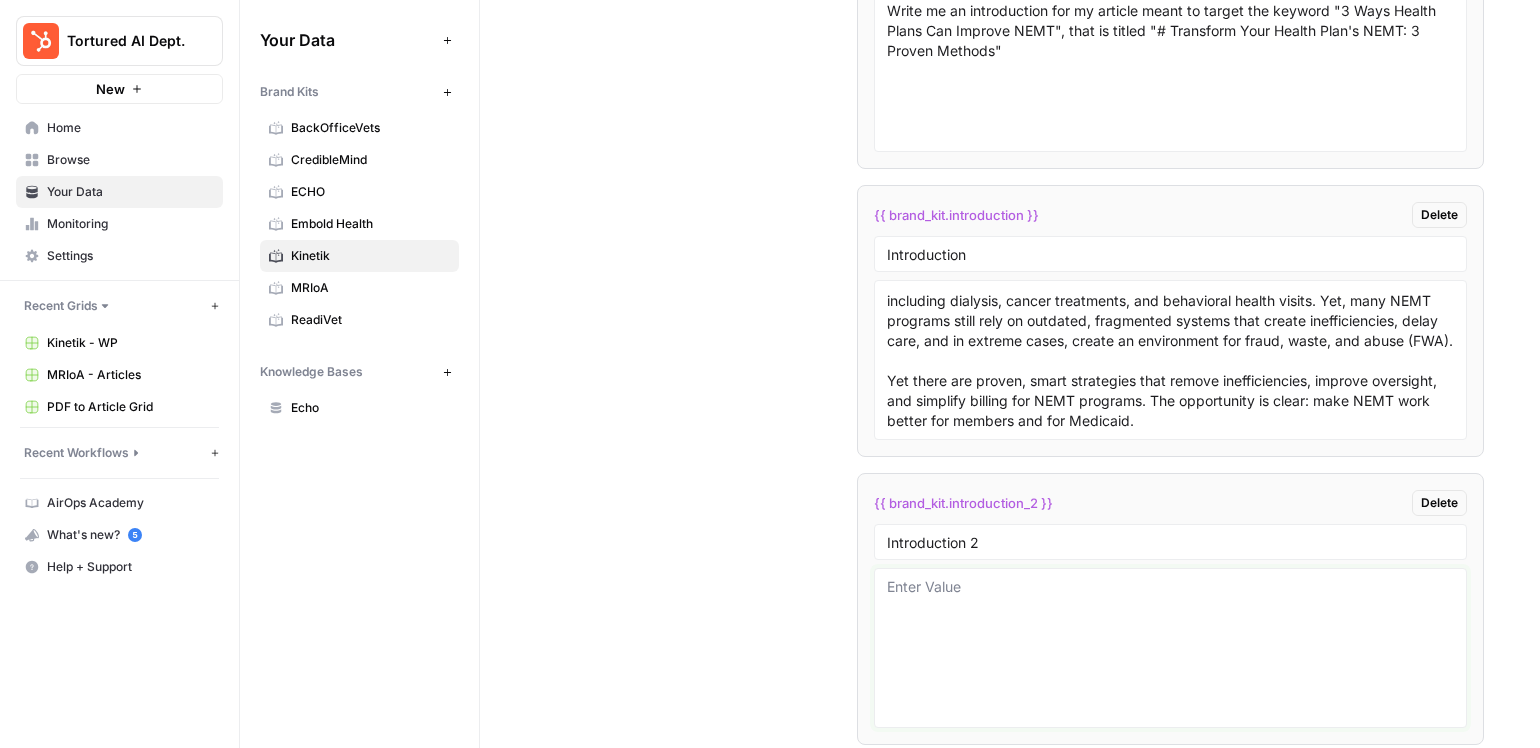 click at bounding box center (1170, 648) 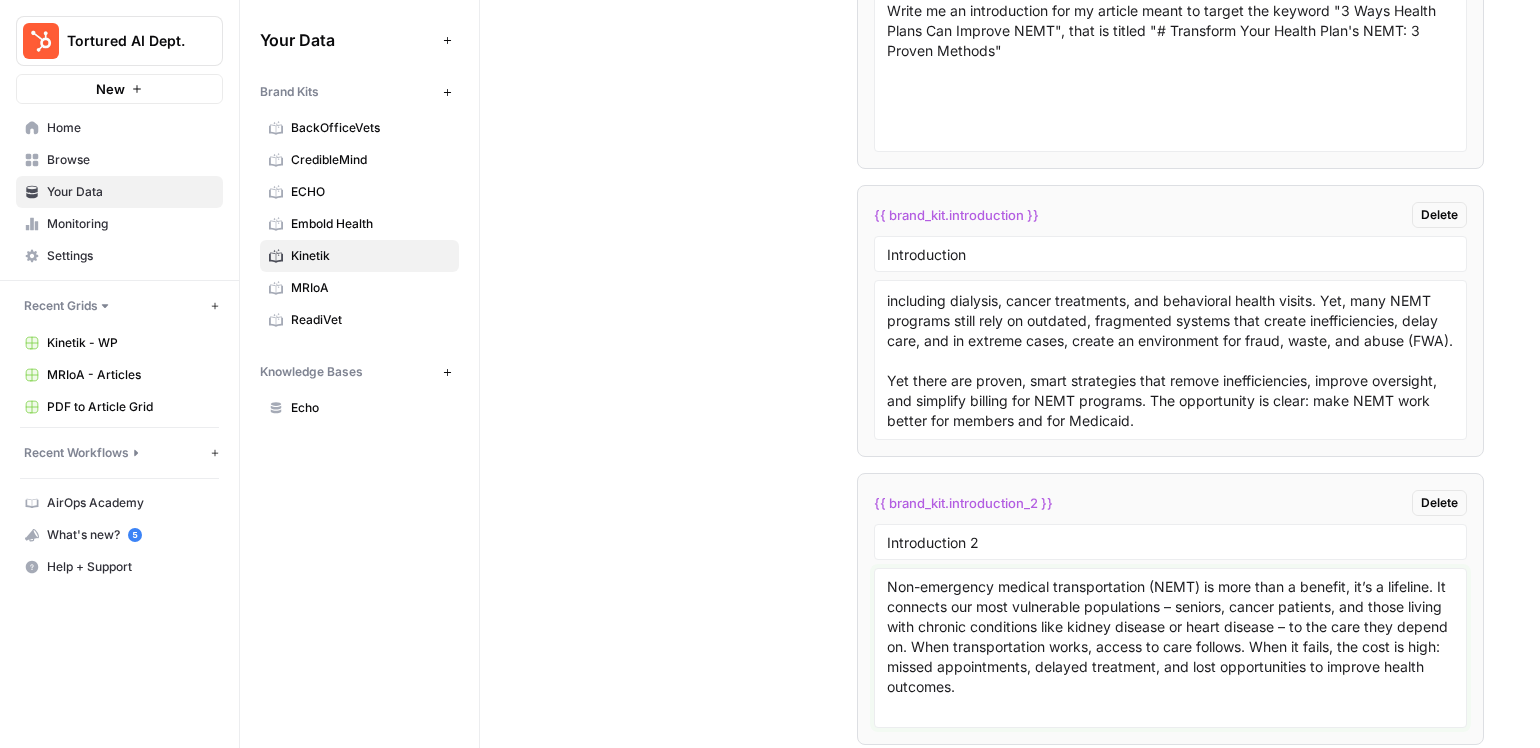 scroll, scrollTop: 116, scrollLeft: 0, axis: vertical 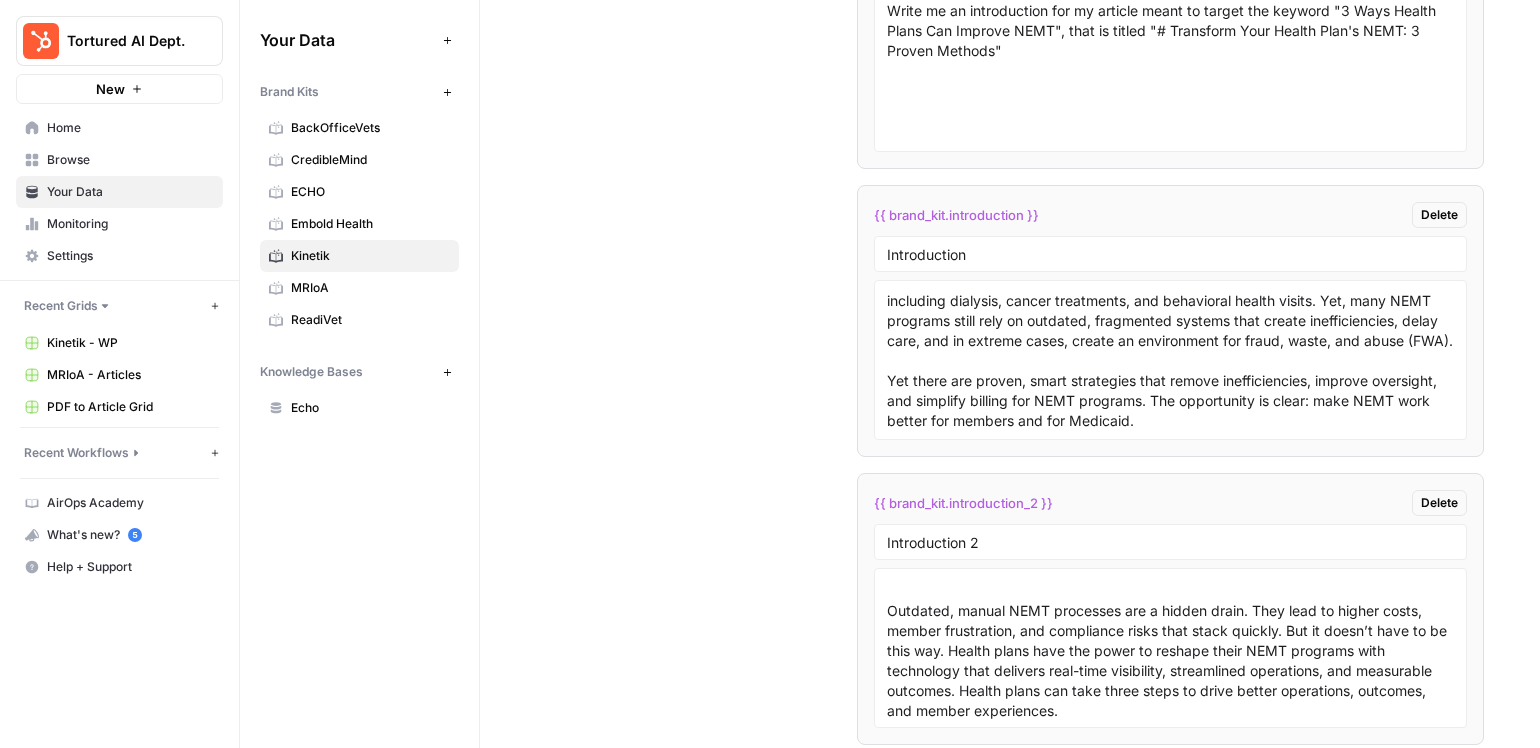 click on "Custom Variables Create custom variables that will appear as global brand variables across any workflows you create. {{ brand_kit.writing_sample_2 }} Delete Writing Sample 2 {{ brand_kit.introduction_1 }} Delete Introduction 1
[PERCENTAGE]% of adults without access to a vehicle or public transit went without needed medical care in [YEAR]. It’s a sobering stat that points at a real problem: Unlike online shopping or dinner delivery, people need to get to healthcare to actually receive it. This is trickier in regions where essential medical services are hard to reach, often called “medical deserts.” In these areas, even routine medical visits can become ordeals.
Take the simple act of picking up a prescription. For many of us, that requires only a quick drive (or even walk): A majority of Americans live within two miles of a pharmacy. But the U.S. has seen a [PERCENTAGE]% decline in retail pharmacies since [YEAR], leaving many communities without easy, convenient access to medications. Delete Delete Delete" at bounding box center [1010, -231] 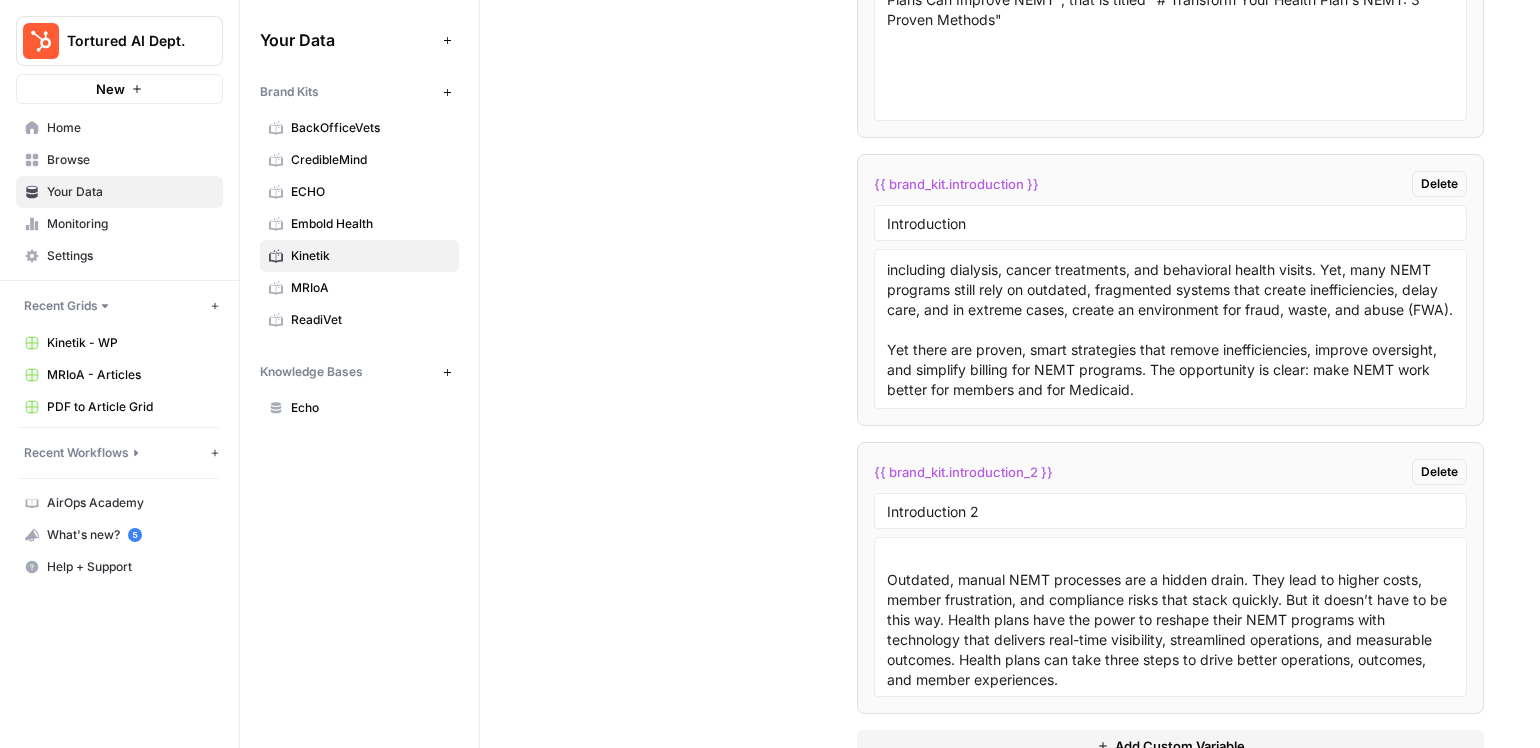 scroll, scrollTop: 5230, scrollLeft: 0, axis: vertical 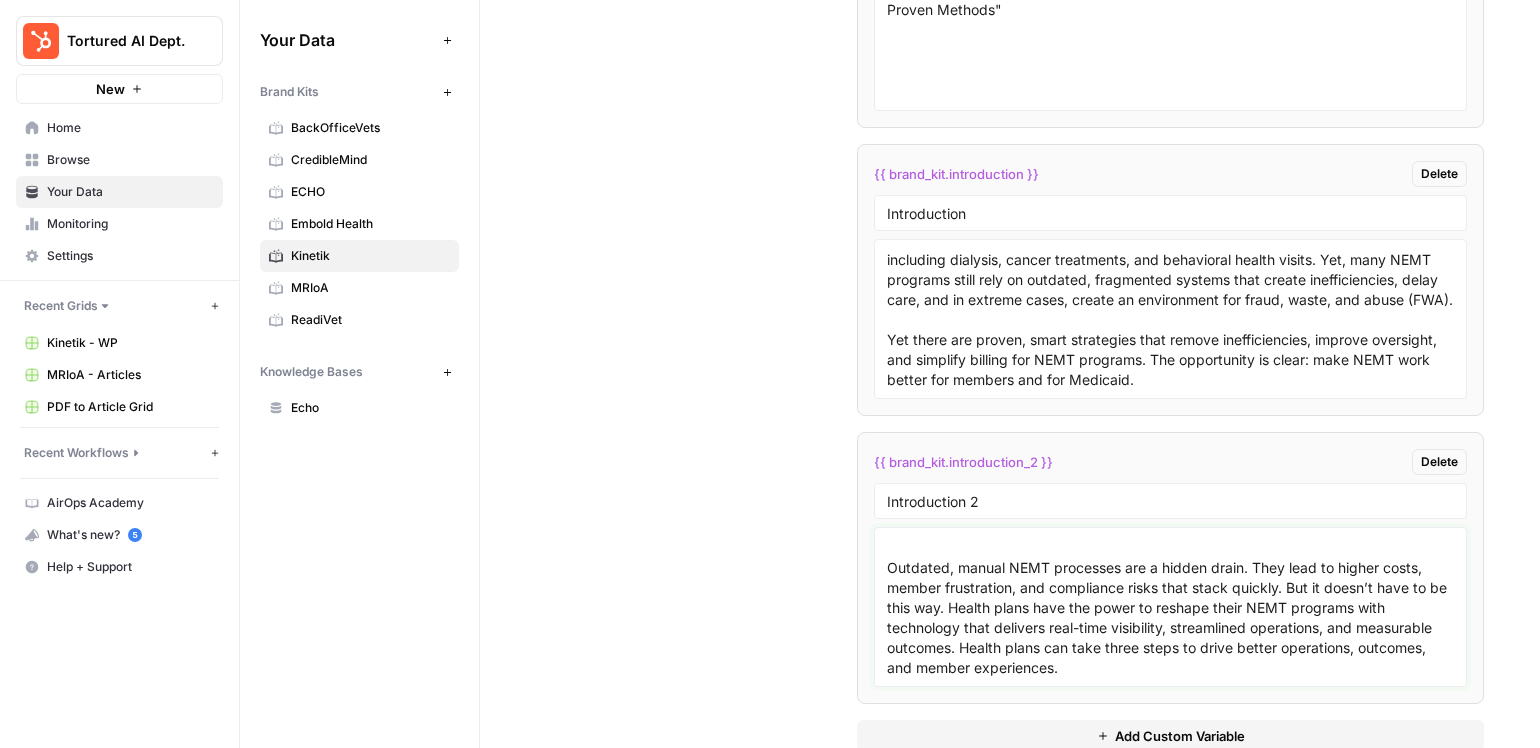 click on "Non-emergency medical transportation (NEMT) is more than a benefit, it’s a lifeline. It connects our most vulnerable populations – seniors, cancer patients, and those living with chronic conditions like kidney disease or heart disease – to the care they depend on. When transportation works, access to care follows. When it fails, the cost is high: missed appointments, delayed treatment, and lost opportunities to improve health outcomes.
Outdated, manual NEMT processes are a hidden drain. They lead to higher costs, member frustration, and compliance risks that stack quickly. But it doesn’t have to be this way. Health plans have the power to reshape their NEMT programs with technology that delivers real-time visibility, streamlined operations, and measurable outcomes. Health plans can take three steps to drive better operations, outcomes, and member experiences." at bounding box center [1170, 607] 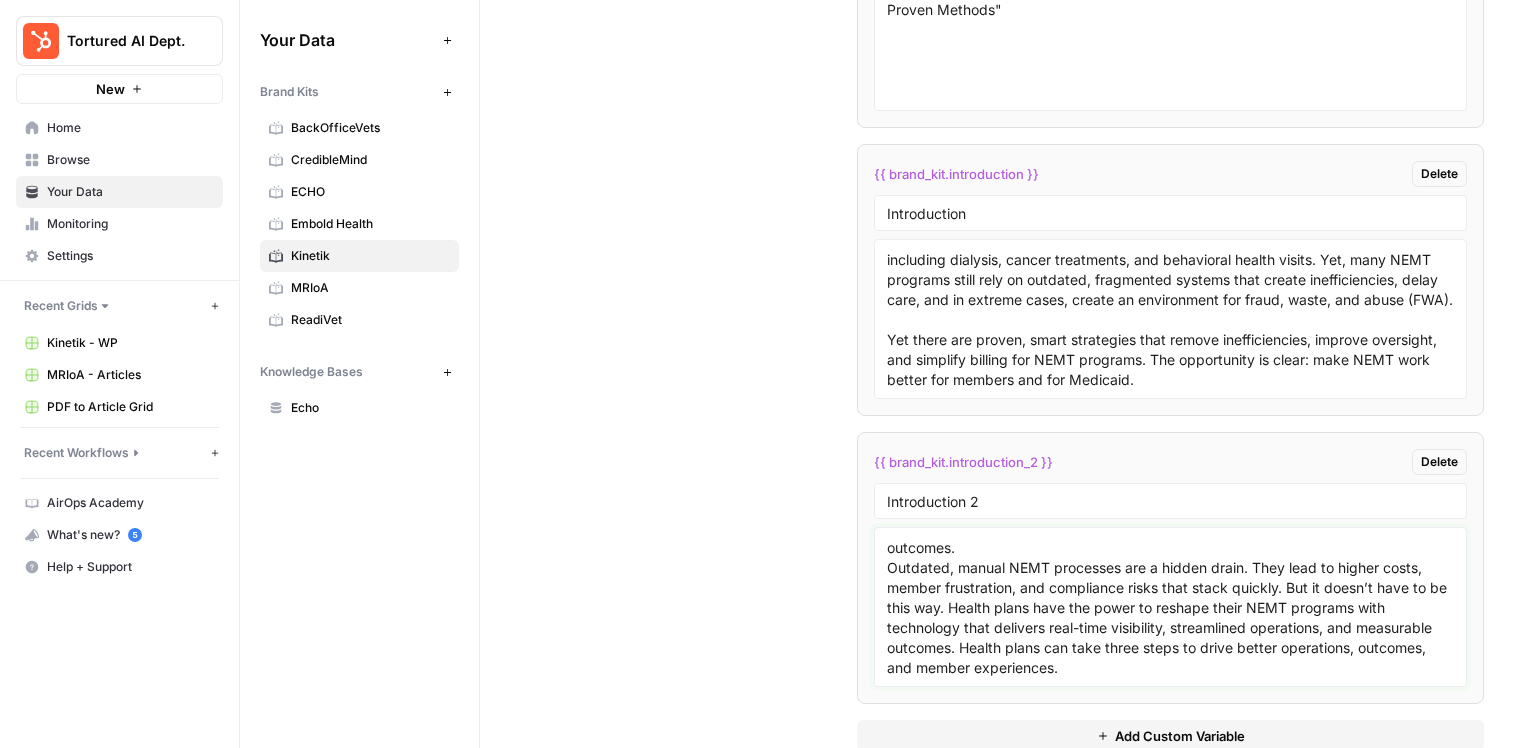 type on "Non-emergency medical transportation (NEMT) is more than a benefit, it’s a lifeline. It connects our most vulnerable populations – seniors, cancer patients, and those living with chronic conditions like kidney disease or heart disease – to the care they depend on. When transportation works, access to care follows. When it fails, the cost is high: missed appointments, delayed treatment, and lost opportunities to improve health outcomes.
Outdated, manual NEMT processes are a hidden drain. They lead to higher costs, member frustration, and compliance risks that stack quickly. But it doesn’t have to be this way. Health plans have the power to reshape their NEMT programs with technology that delivers real-time visibility, streamlined operations, and measurable outcomes. Health plans can take three steps to drive better operations, outcomes, and member experiences." 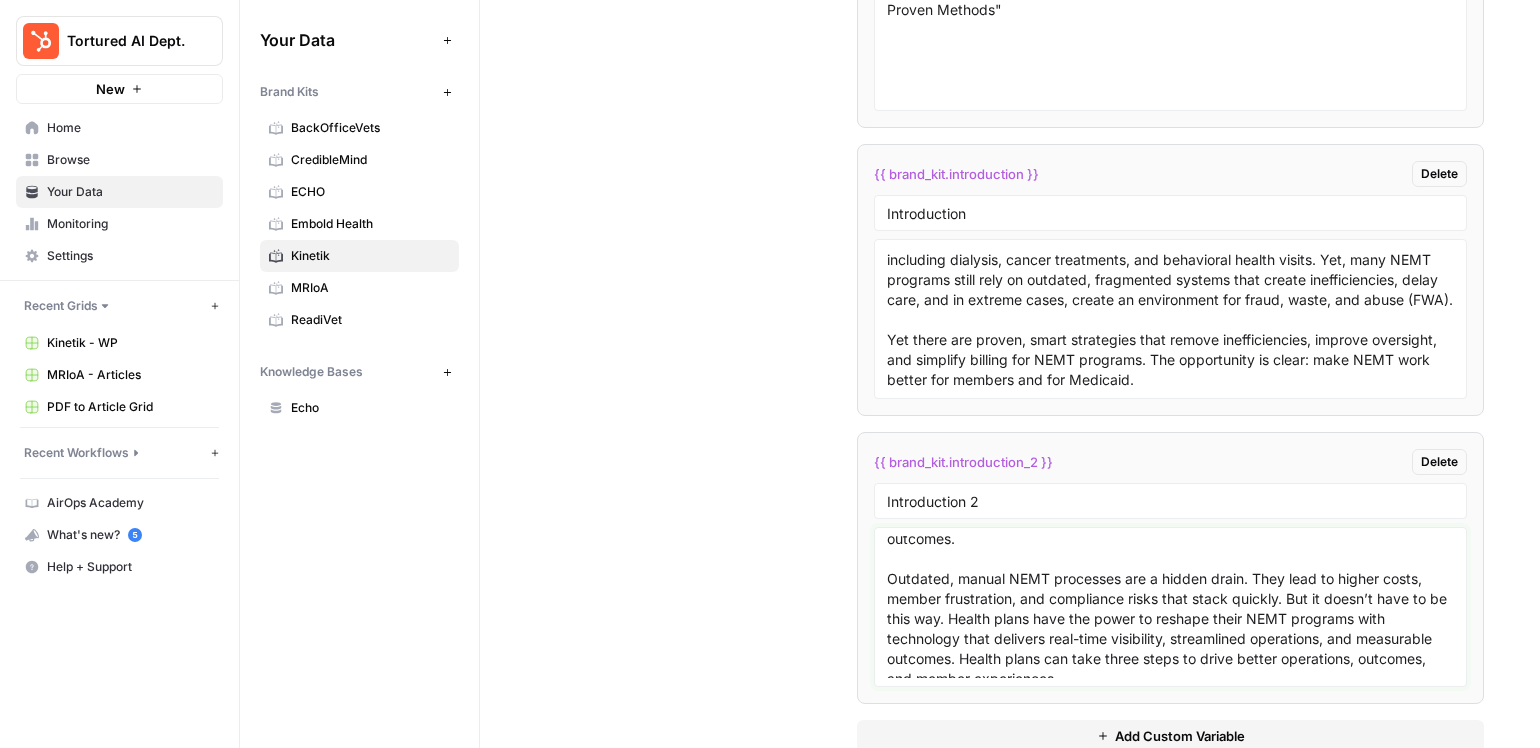 scroll, scrollTop: 118, scrollLeft: 0, axis: vertical 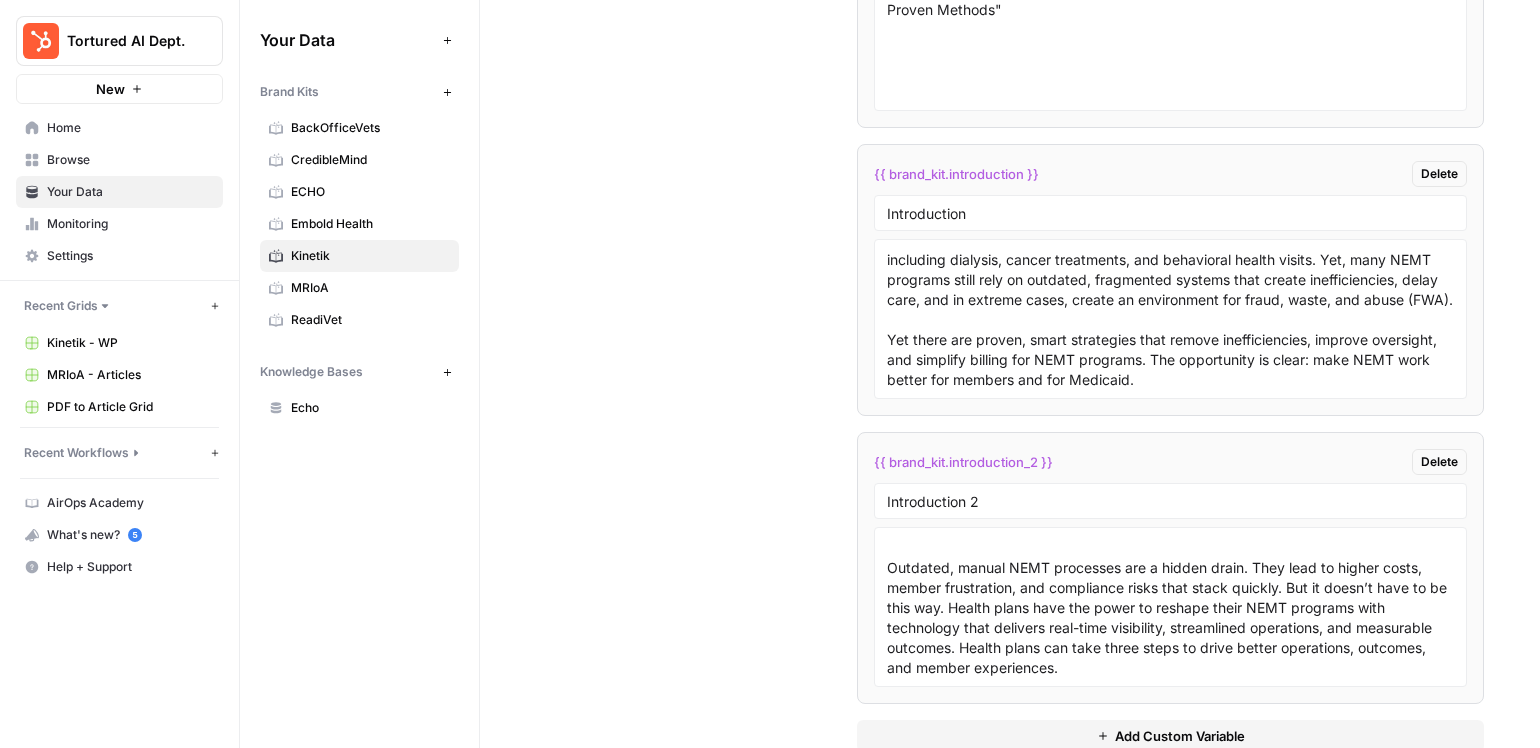 click on "Custom Variables Create custom variables that will appear as global brand variables across any workflows you create. {{ brand_kit.writing_sample_2 }} Delete Writing Sample 2 {{ brand_kit.introduction_1 }} Delete Introduction 1
[PERCENTAGE]% of adults without access to a vehicle or public transit went without needed medical care in [YEAR]. It’s a sobering stat that points at a real problem: Unlike online shopping or dinner delivery, people need to get to healthcare to actually receive it. This is trickier in regions where essential medical services are hard to reach, often called “medical deserts.” In these areas, even routine medical visits can become ordeals.
Take the simple act of picking up a prescription. For many of us, that requires only a quick drive (or even walk): A majority of Americans live within two miles of a pharmacy. But the U.S. has seen a [PERCENTAGE]% decline in retail pharmacies since [YEAR], leaving many communities without easy, convenient access to medications. Delete Delete Delete" at bounding box center [1010, -272] 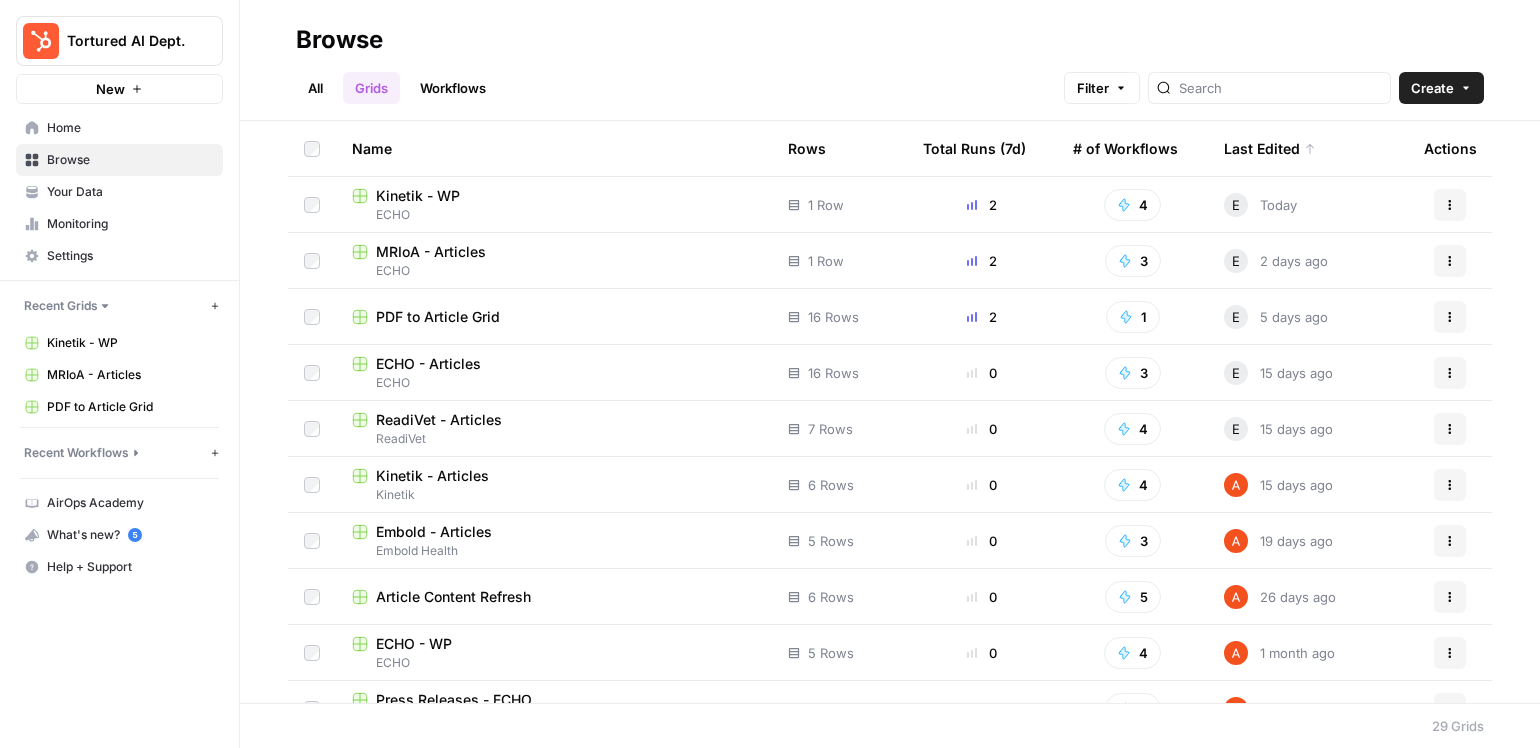 click on "Kinetik - WP" at bounding box center (418, 196) 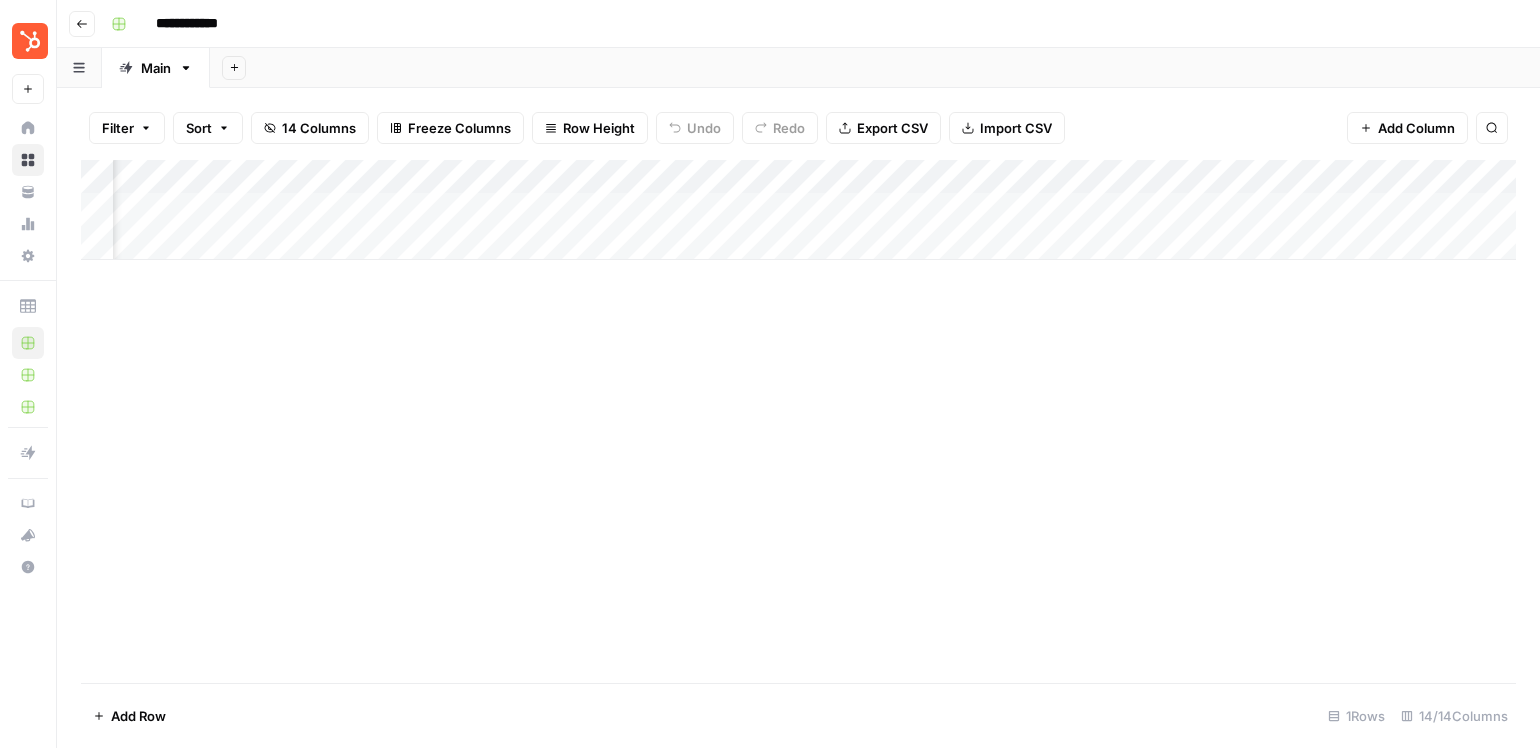 scroll, scrollTop: 0, scrollLeft: 552, axis: horizontal 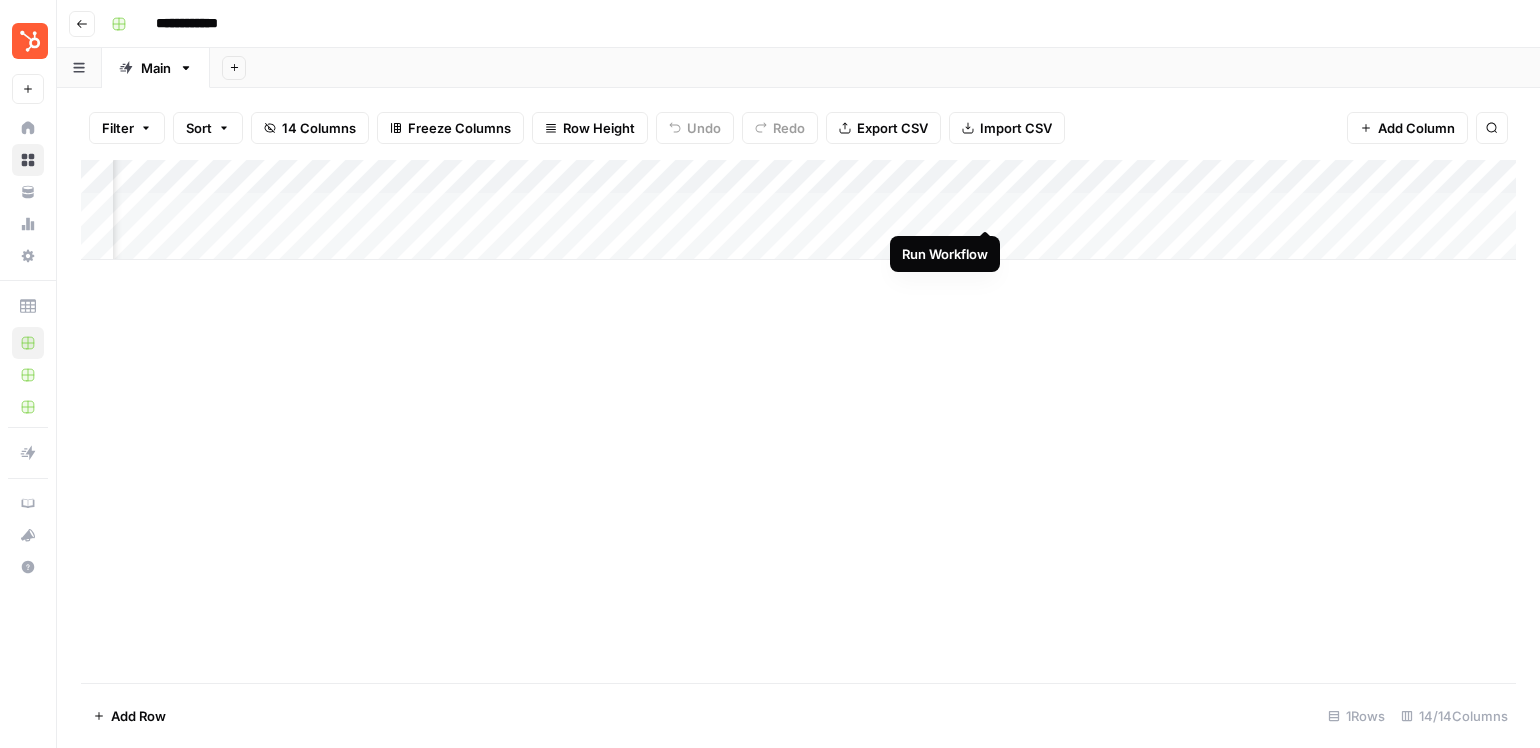 click on "Add Column" at bounding box center [798, 210] 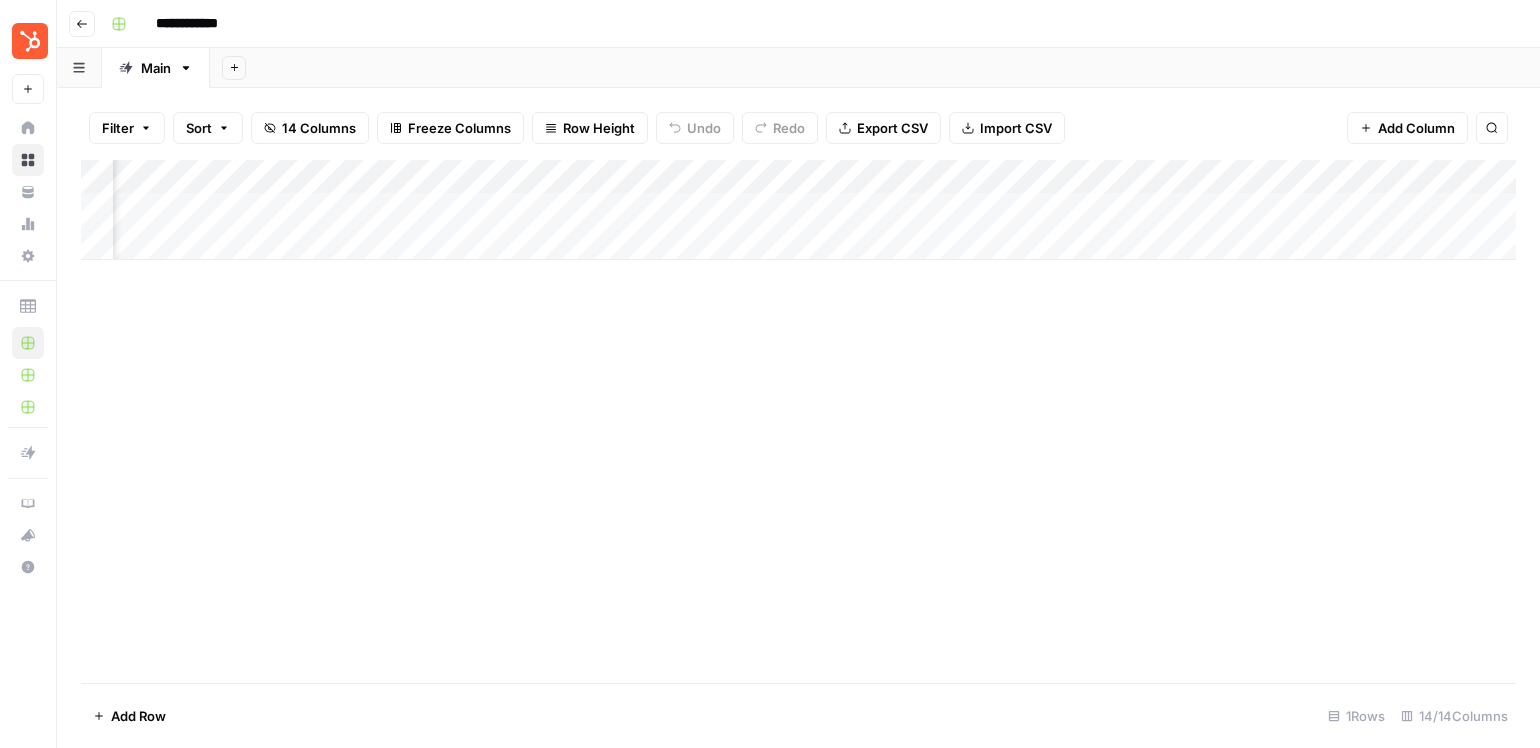 scroll, scrollTop: 0, scrollLeft: 1068, axis: horizontal 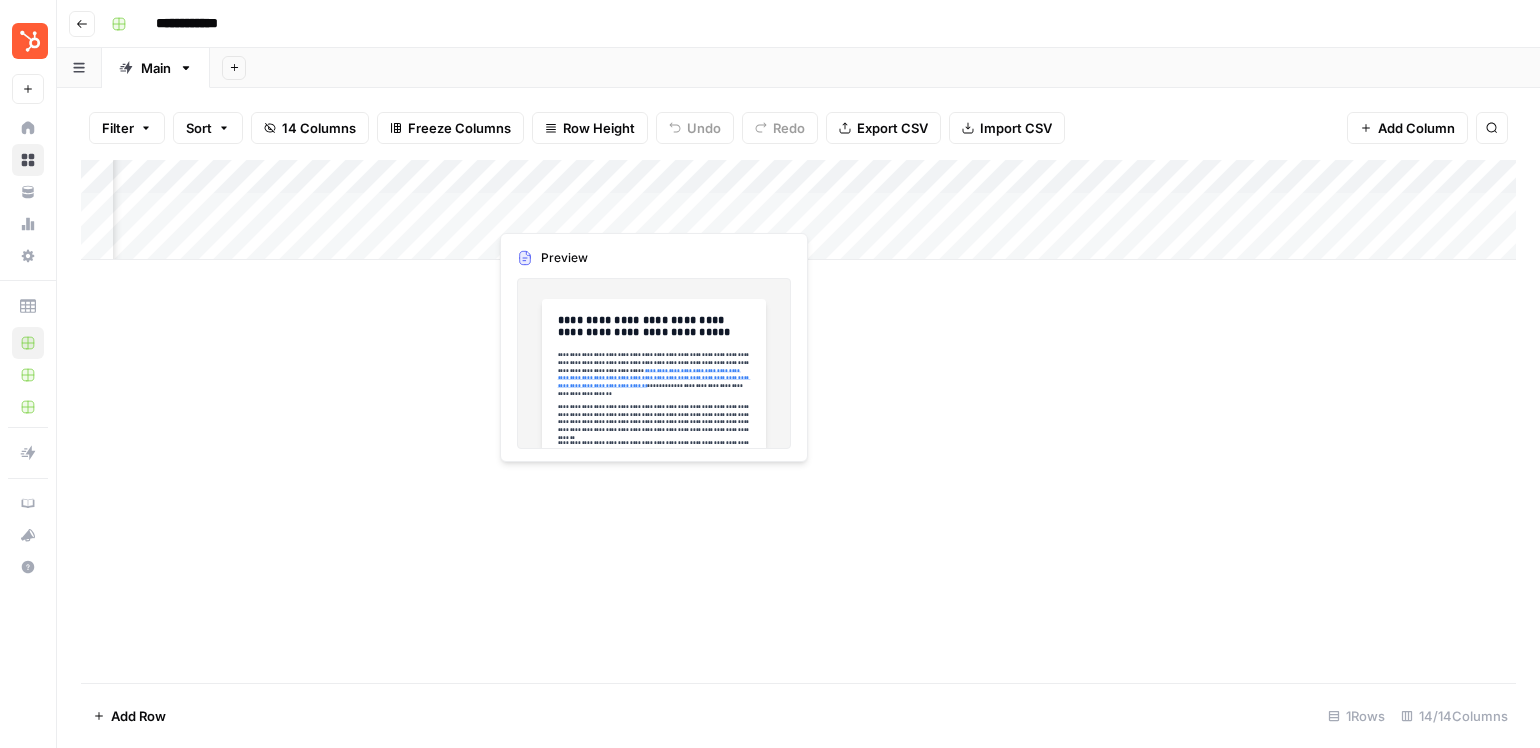 click on "Add Column" at bounding box center (798, 210) 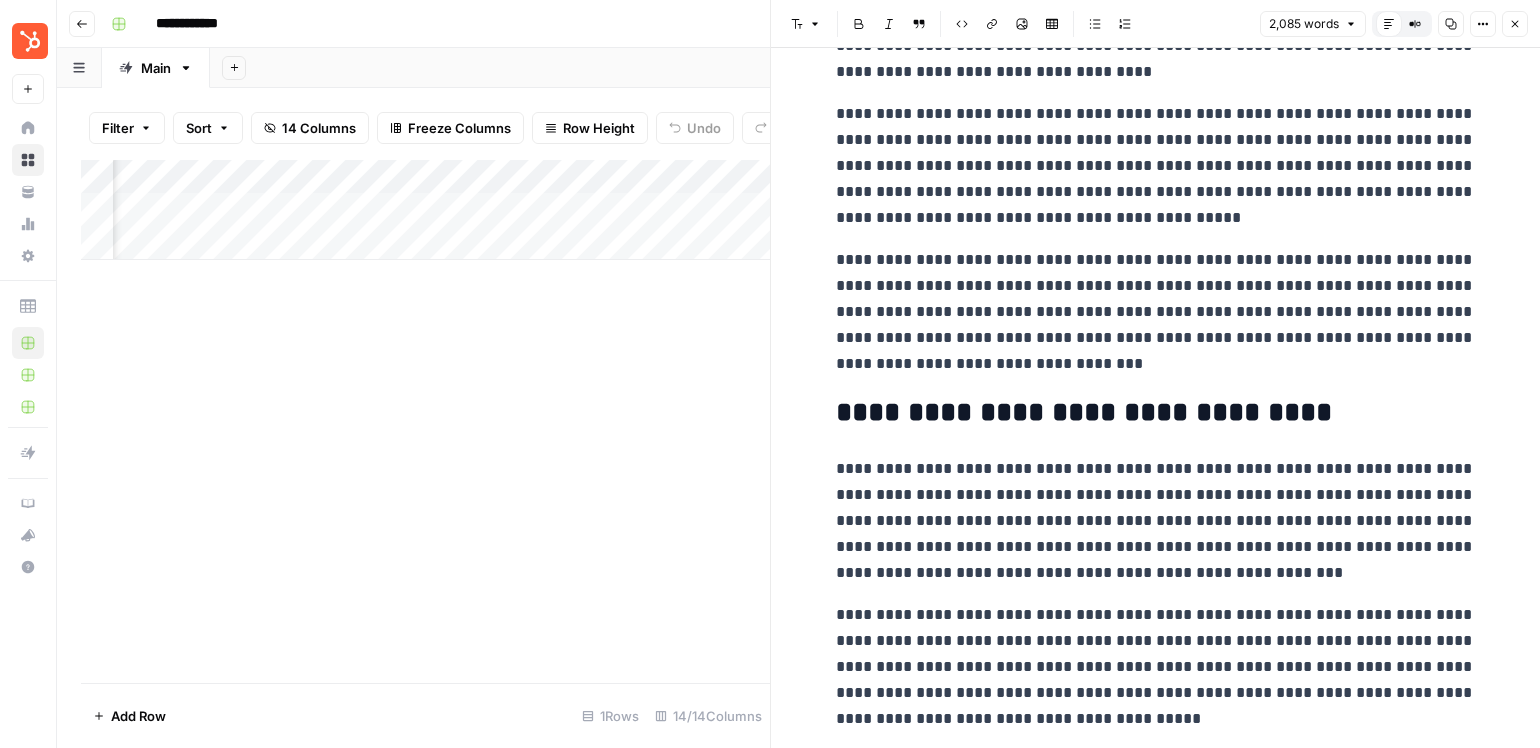 scroll, scrollTop: 6621, scrollLeft: 0, axis: vertical 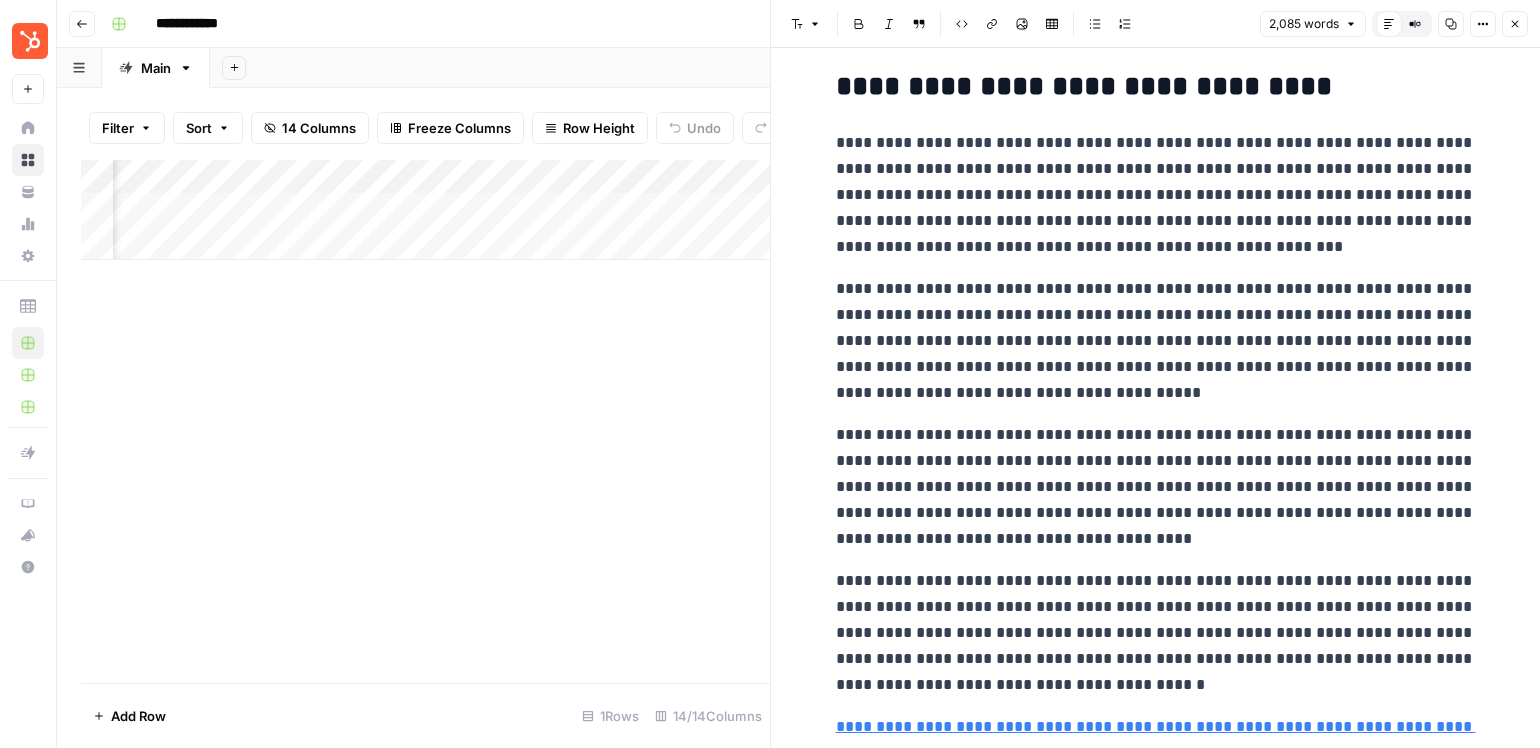 click 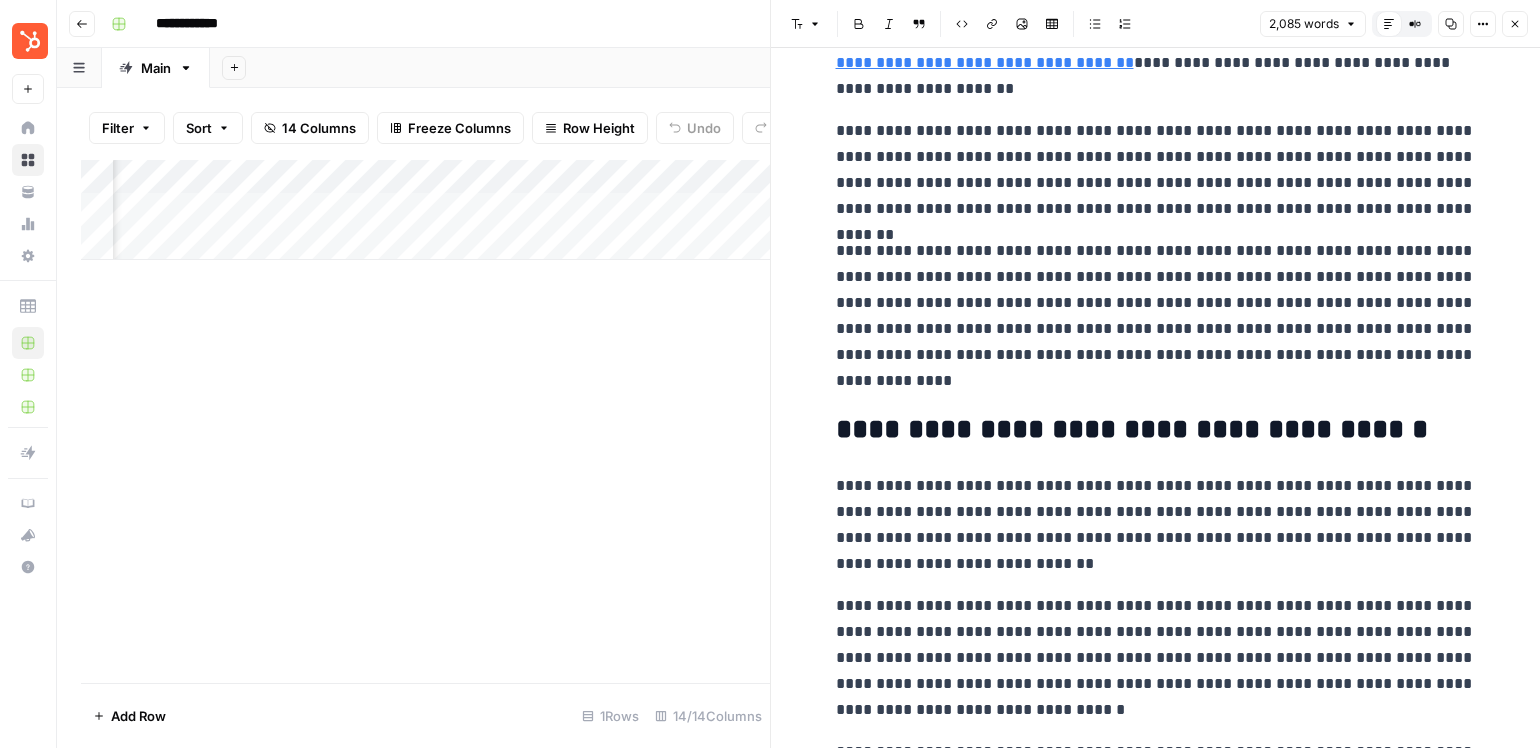 scroll, scrollTop: 274, scrollLeft: 0, axis: vertical 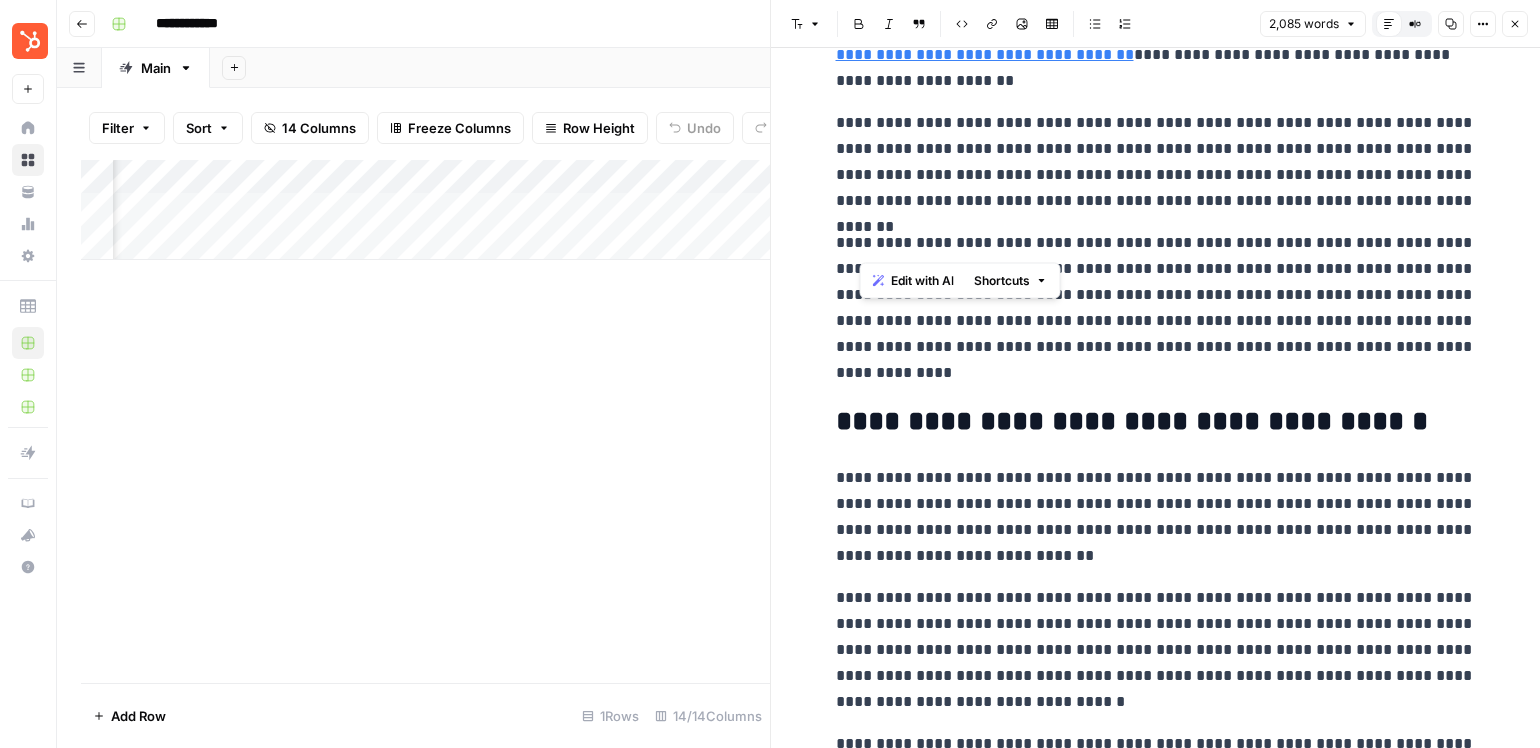 drag, startPoint x: 960, startPoint y: 243, endPoint x: 860, endPoint y: 243, distance: 100 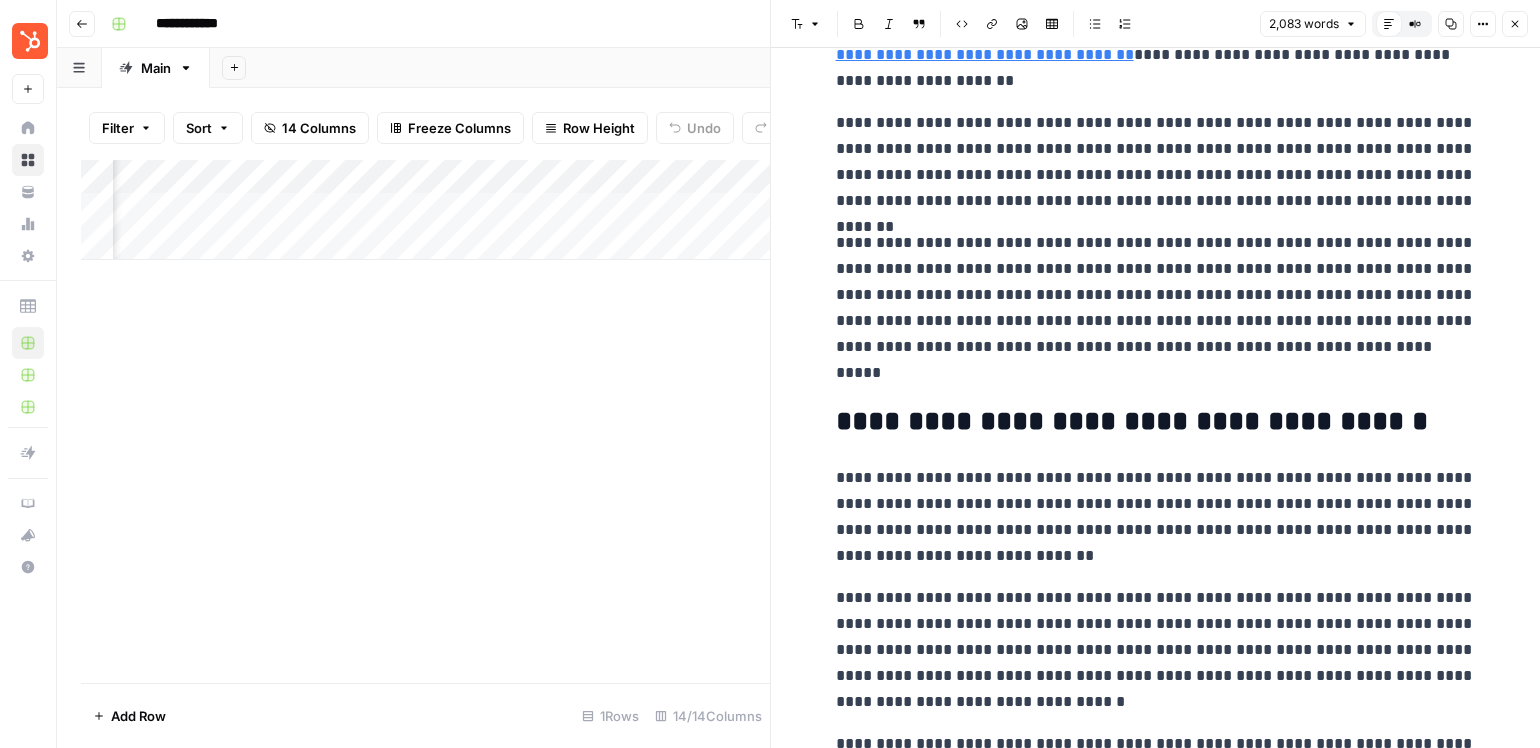 type 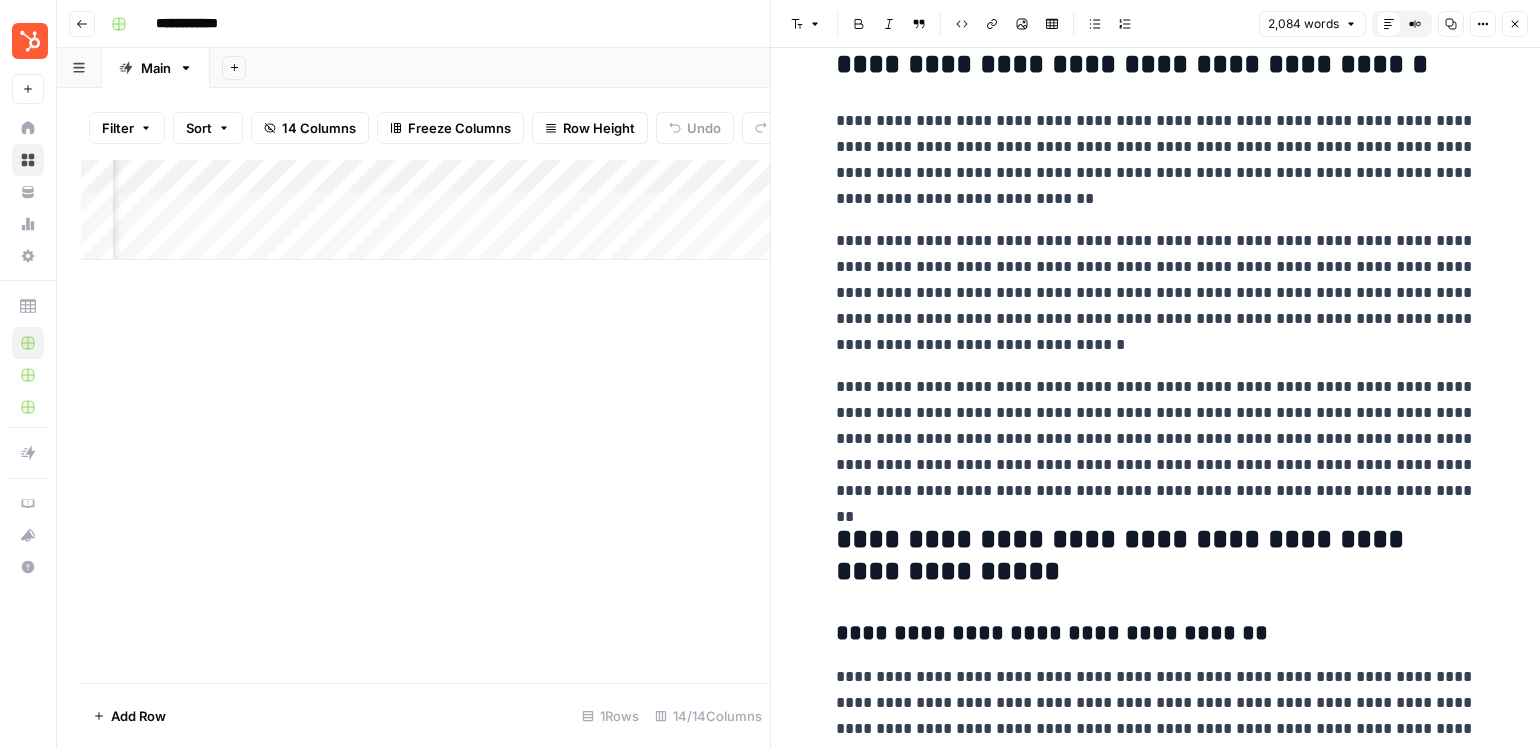 scroll, scrollTop: 627, scrollLeft: 0, axis: vertical 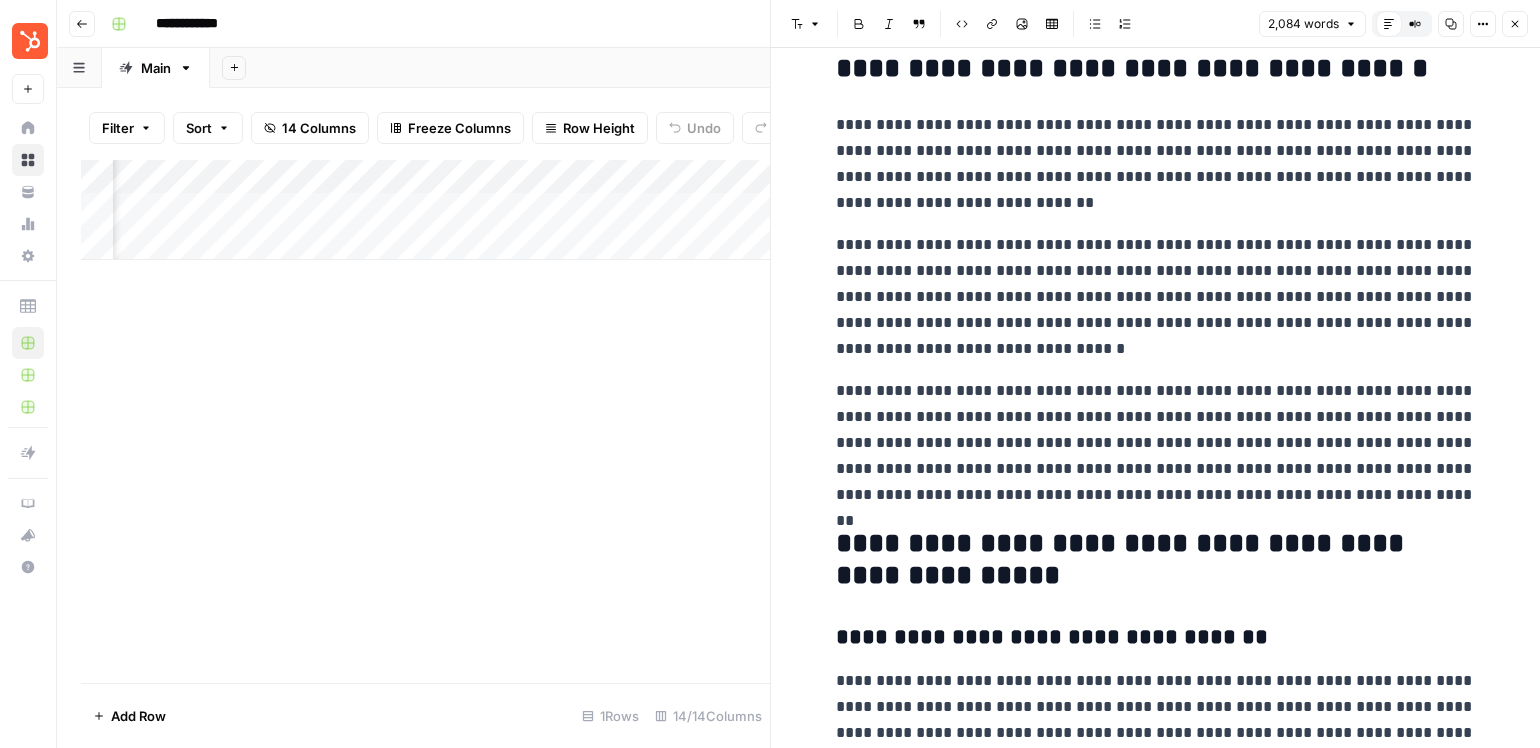click on "**********" at bounding box center (1156, 297) 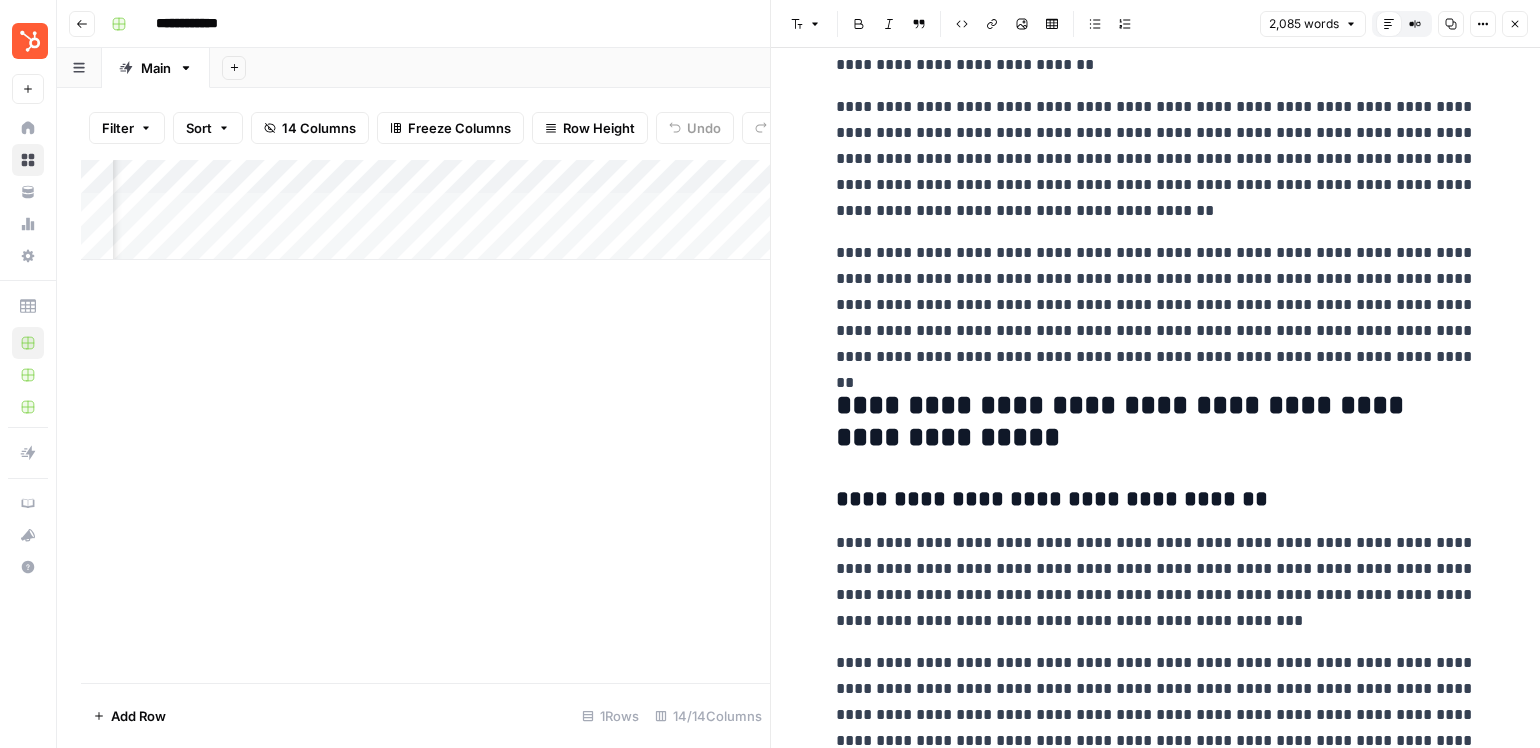 scroll, scrollTop: 759, scrollLeft: 0, axis: vertical 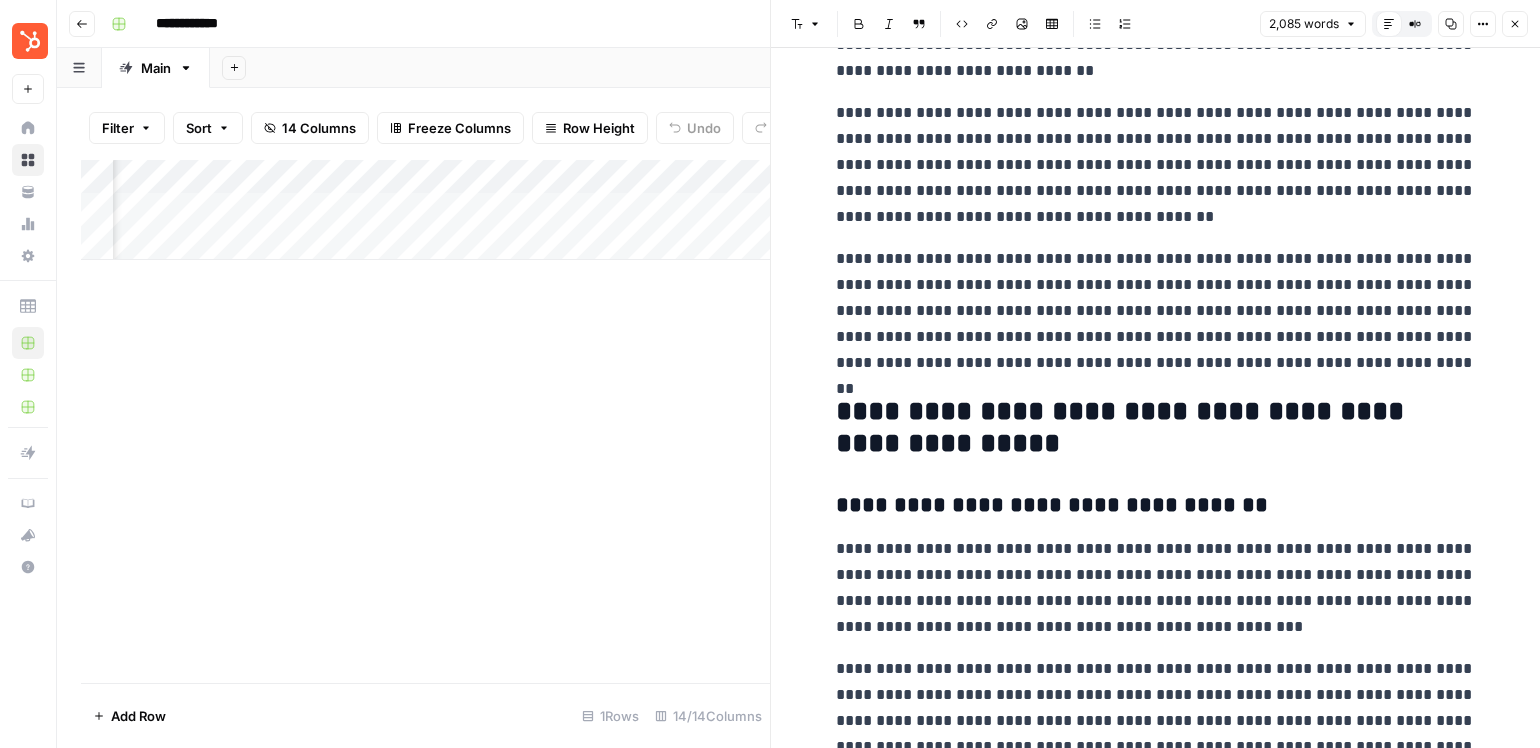 click on "**********" at bounding box center [1156, 311] 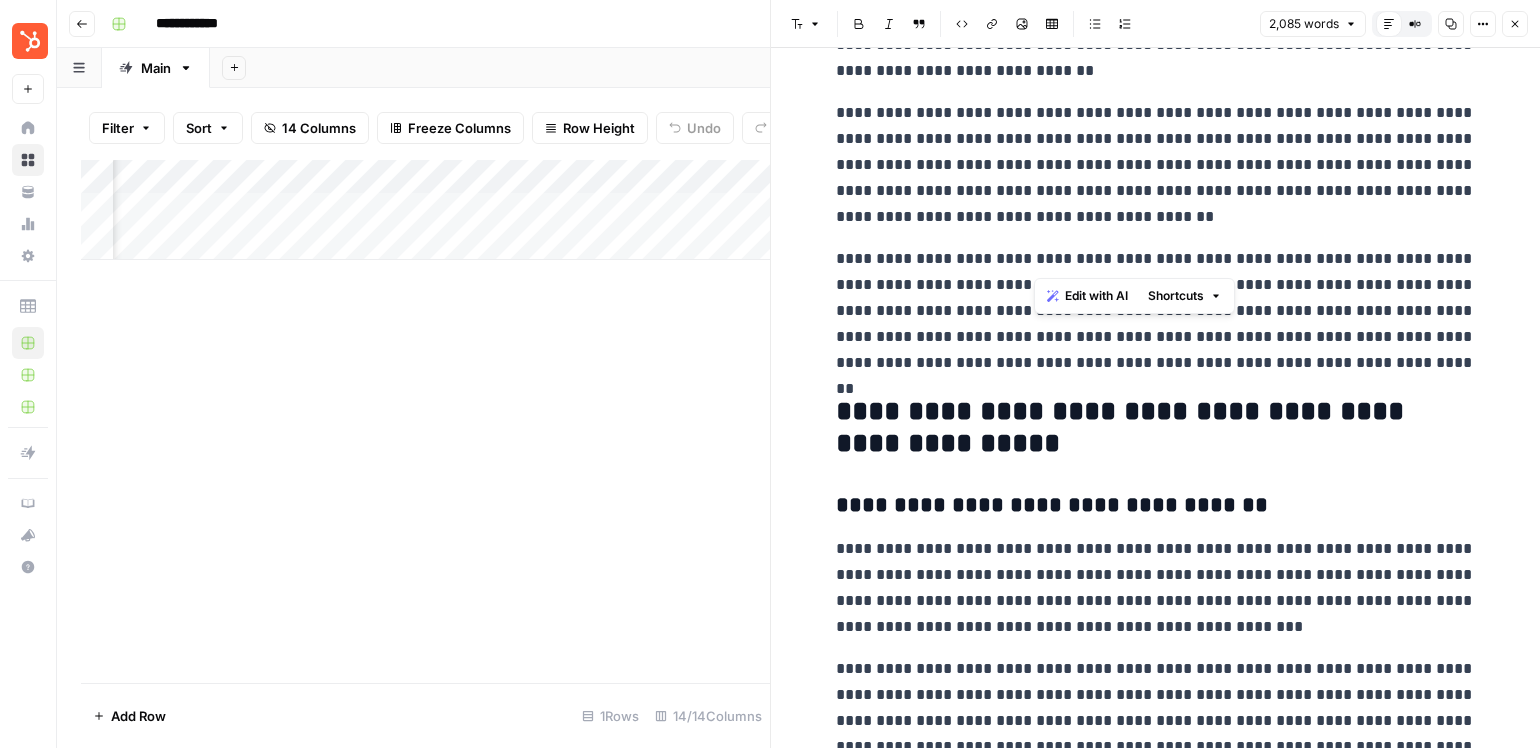 click on "**********" at bounding box center (1156, 311) 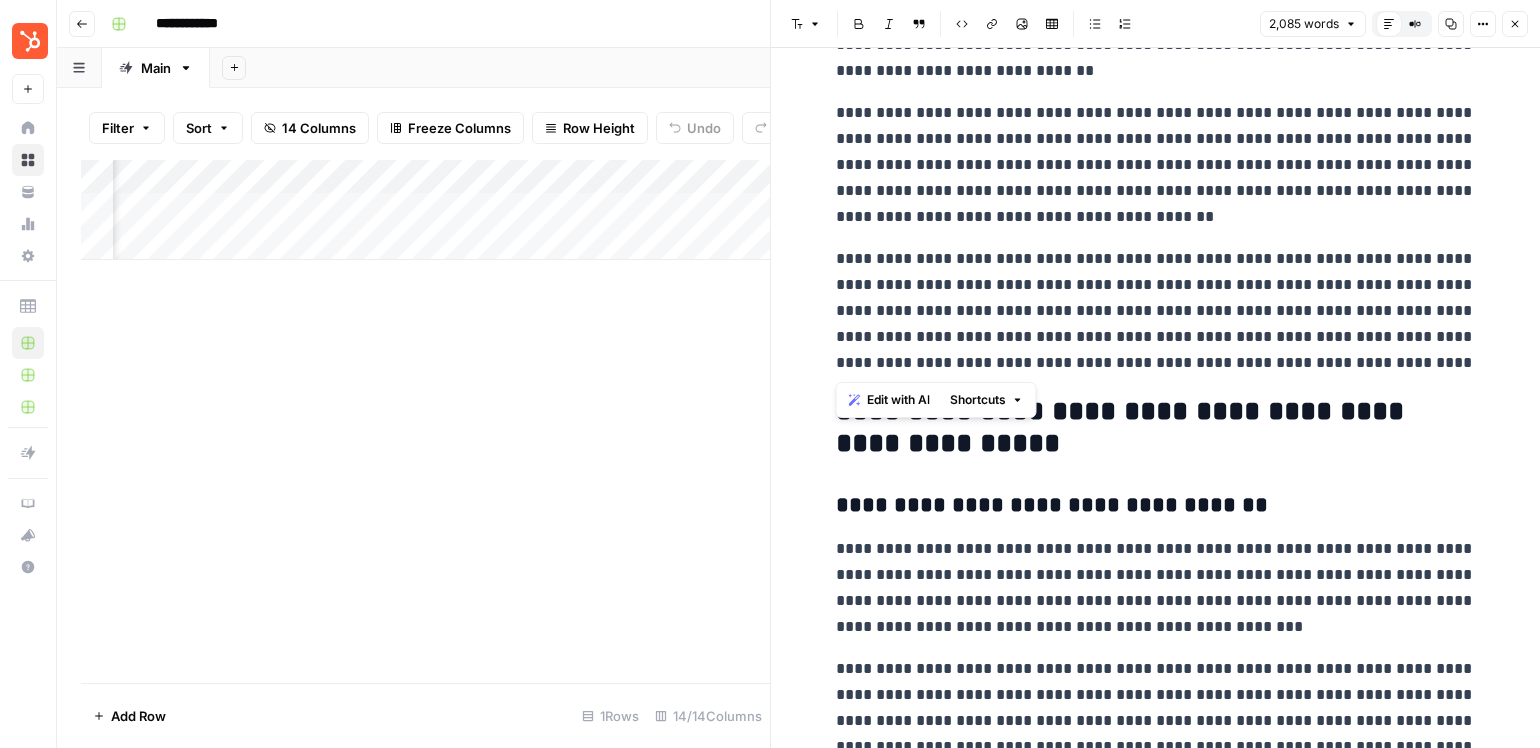 click on "**********" at bounding box center [1156, 311] 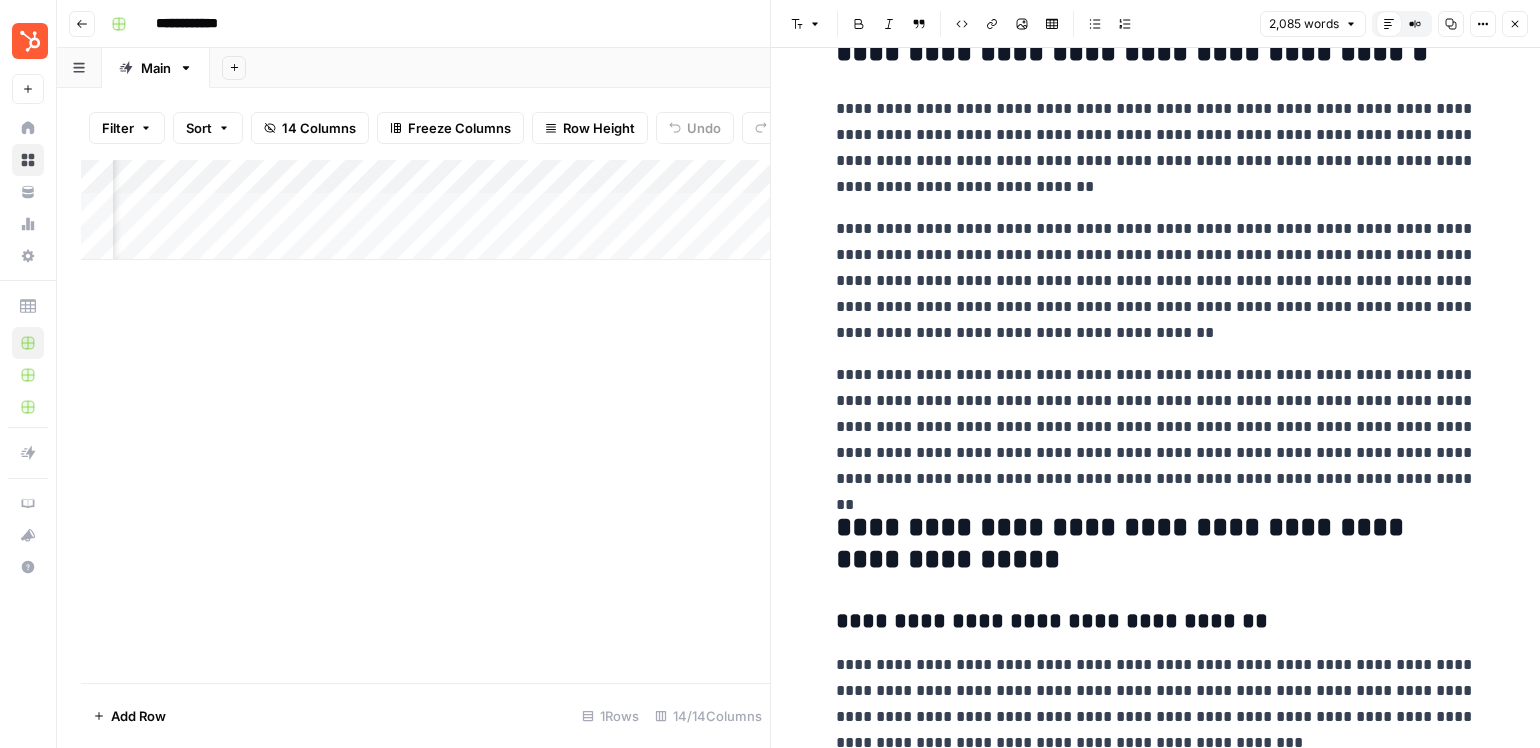 scroll, scrollTop: 645, scrollLeft: 0, axis: vertical 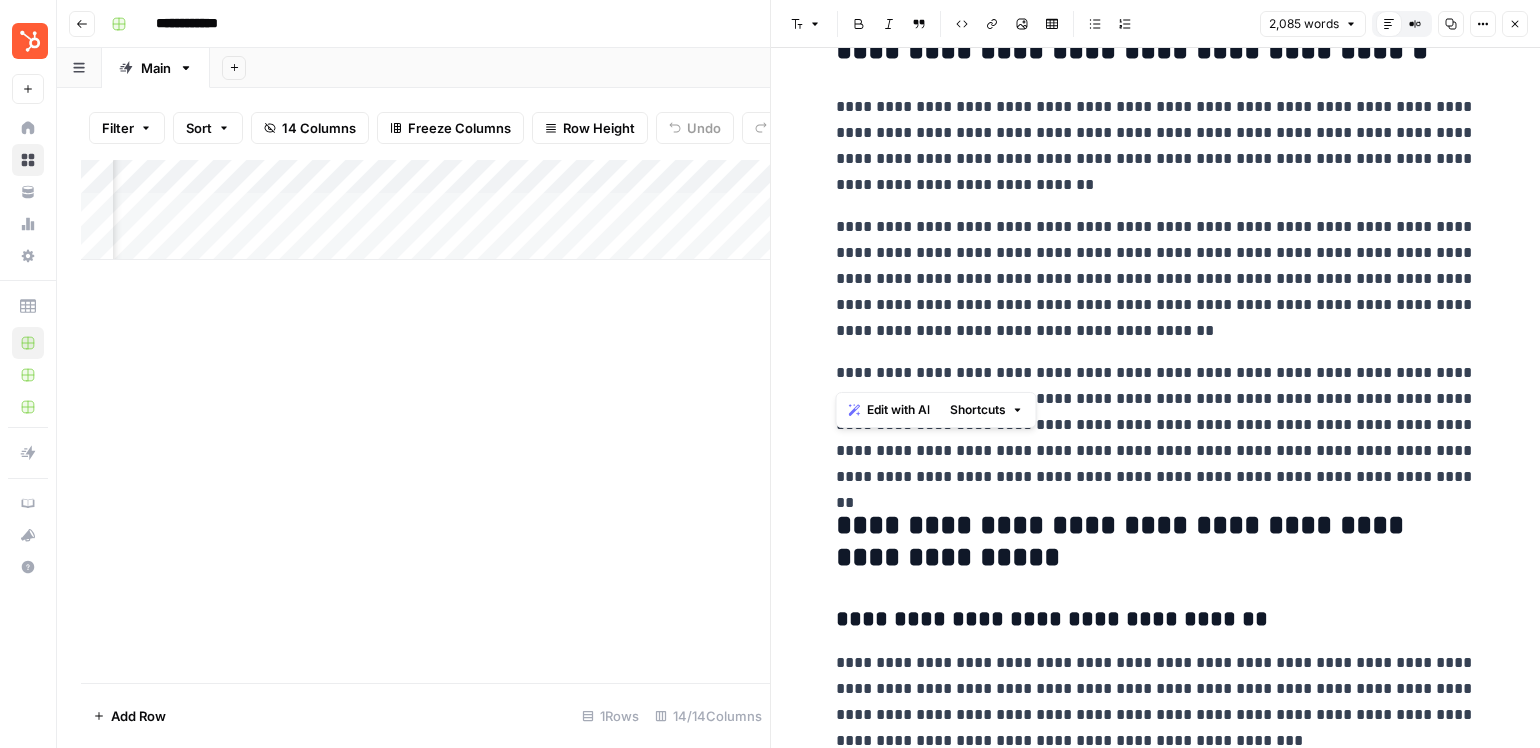 drag, startPoint x: 1419, startPoint y: 373, endPoint x: 825, endPoint y: 375, distance: 594.00336 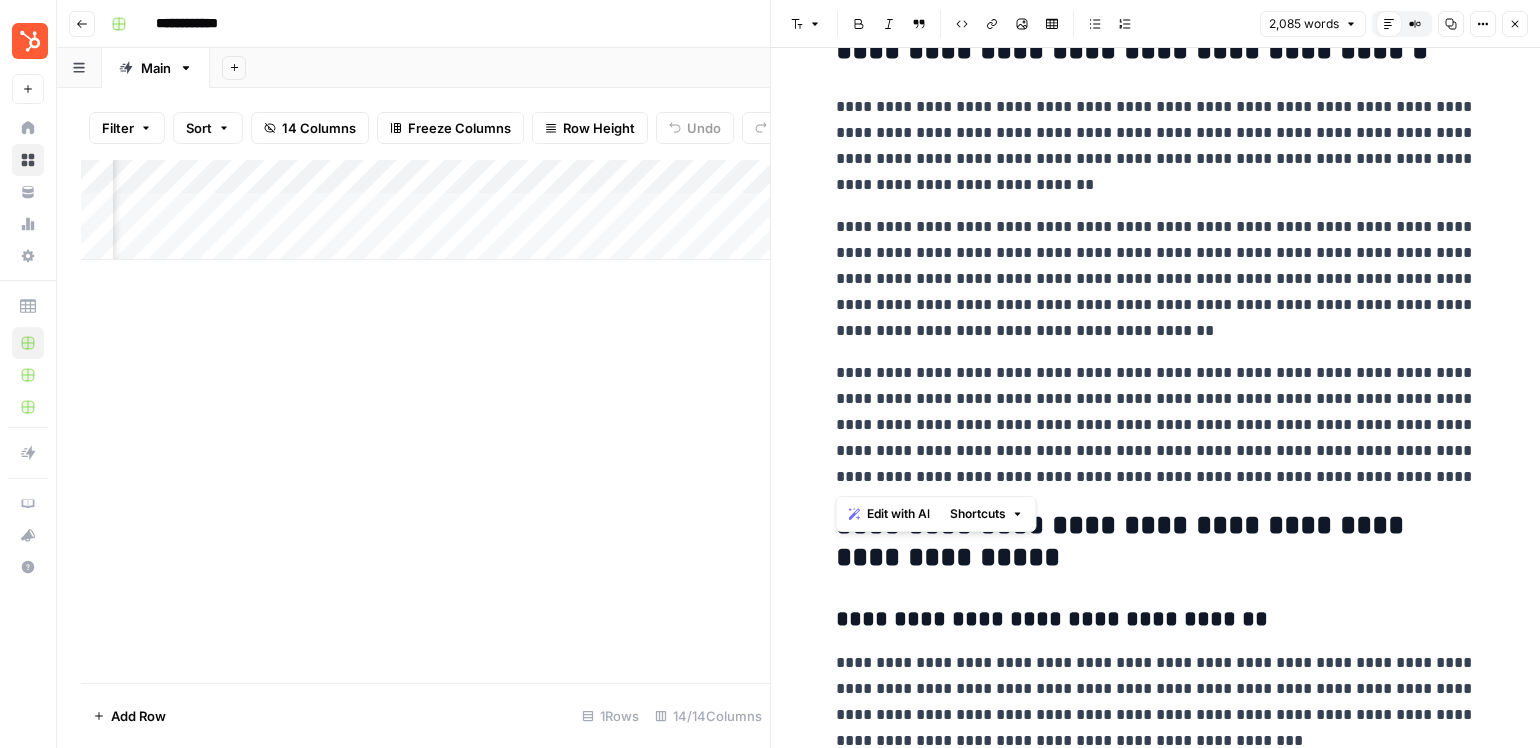 drag, startPoint x: 1473, startPoint y: 474, endPoint x: 804, endPoint y: 359, distance: 678.8122 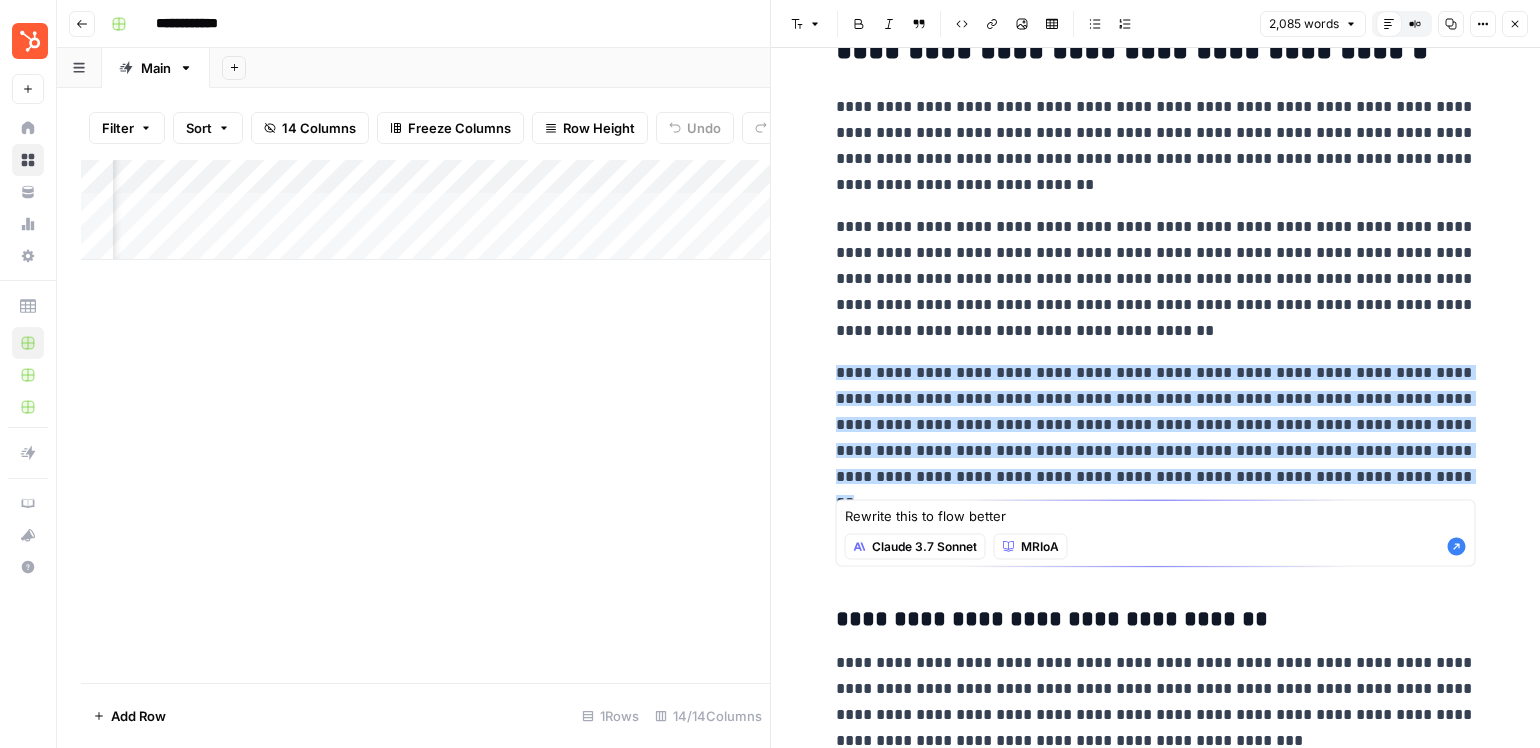 type on "Rewrite this to flow better" 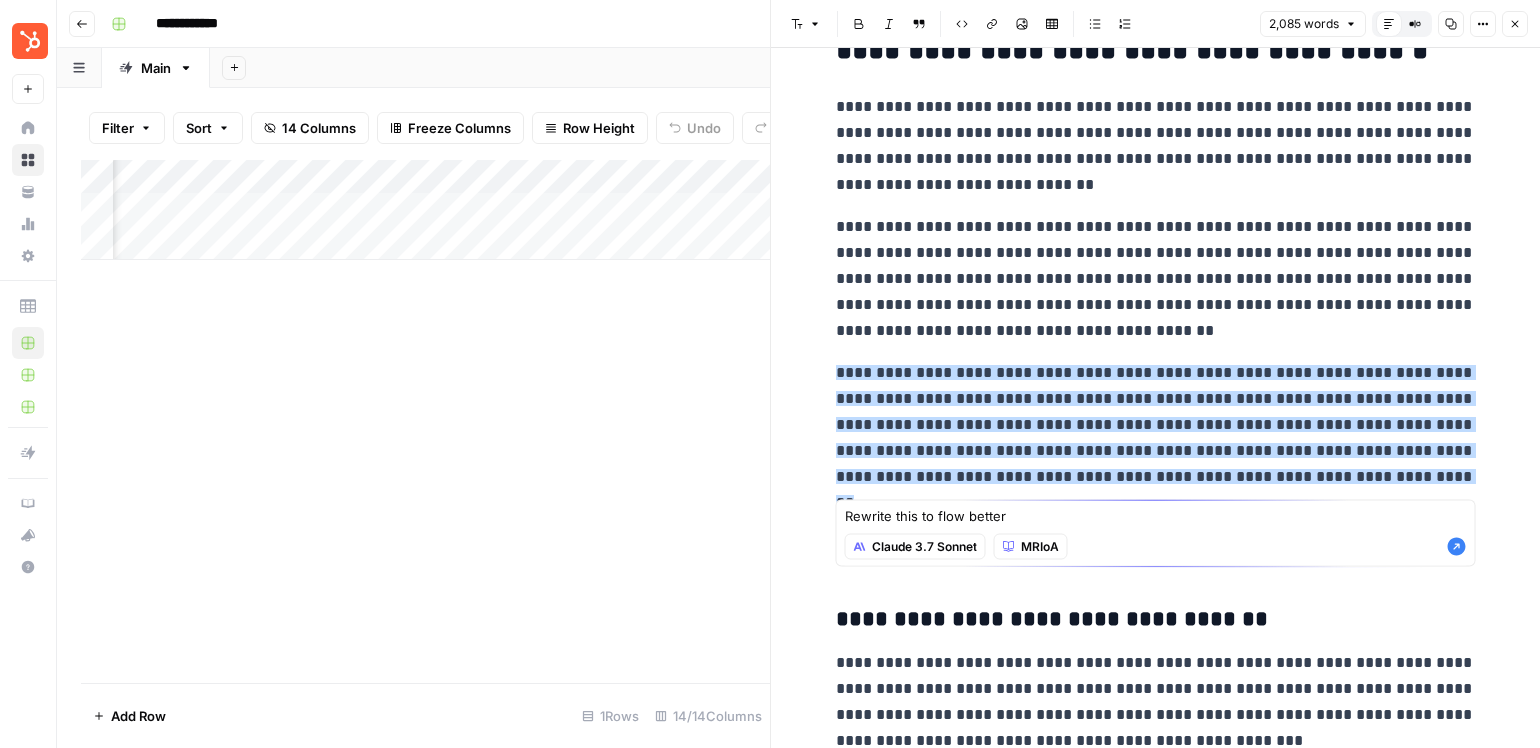 click on "MRIoA" at bounding box center [1040, 547] 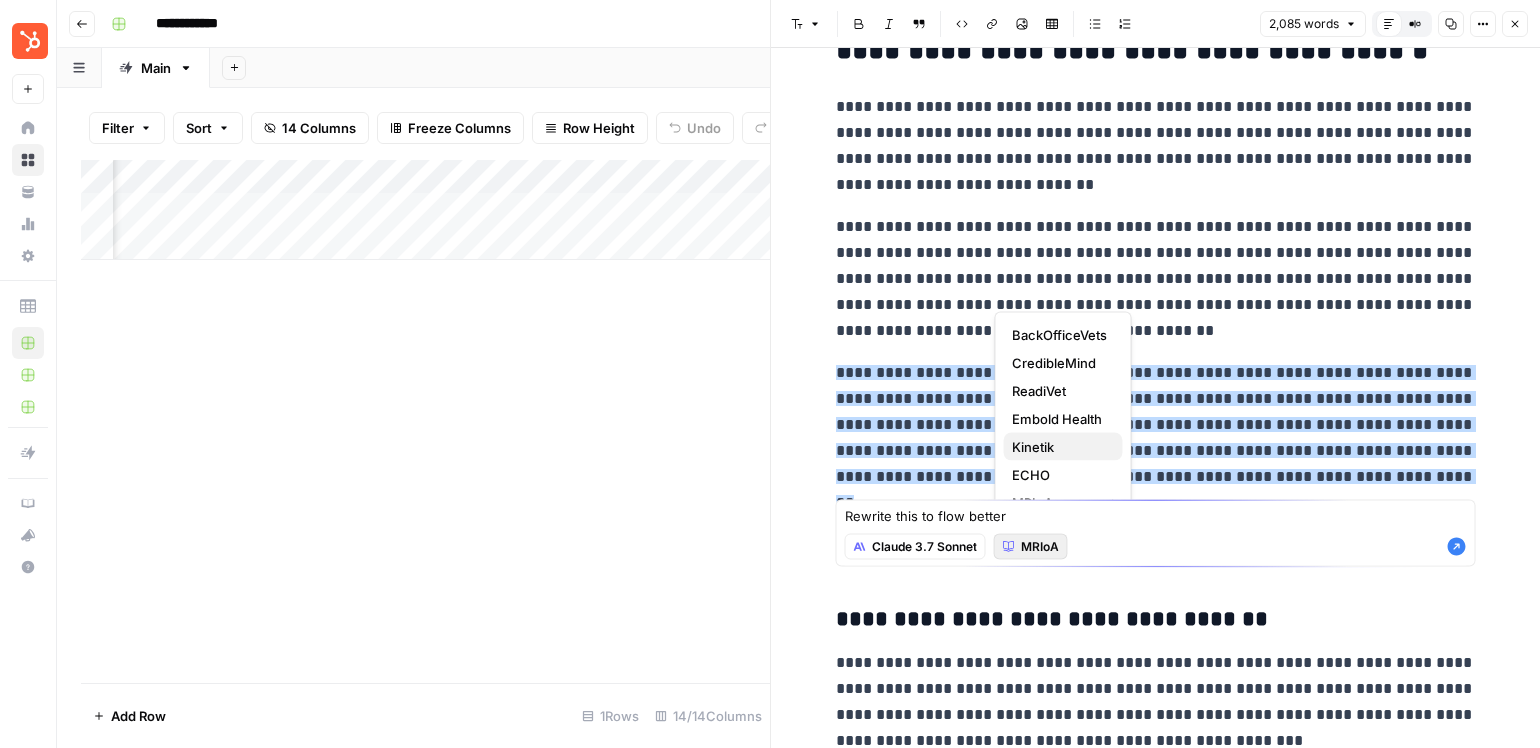 click on "Kinetik" at bounding box center (1059, 447) 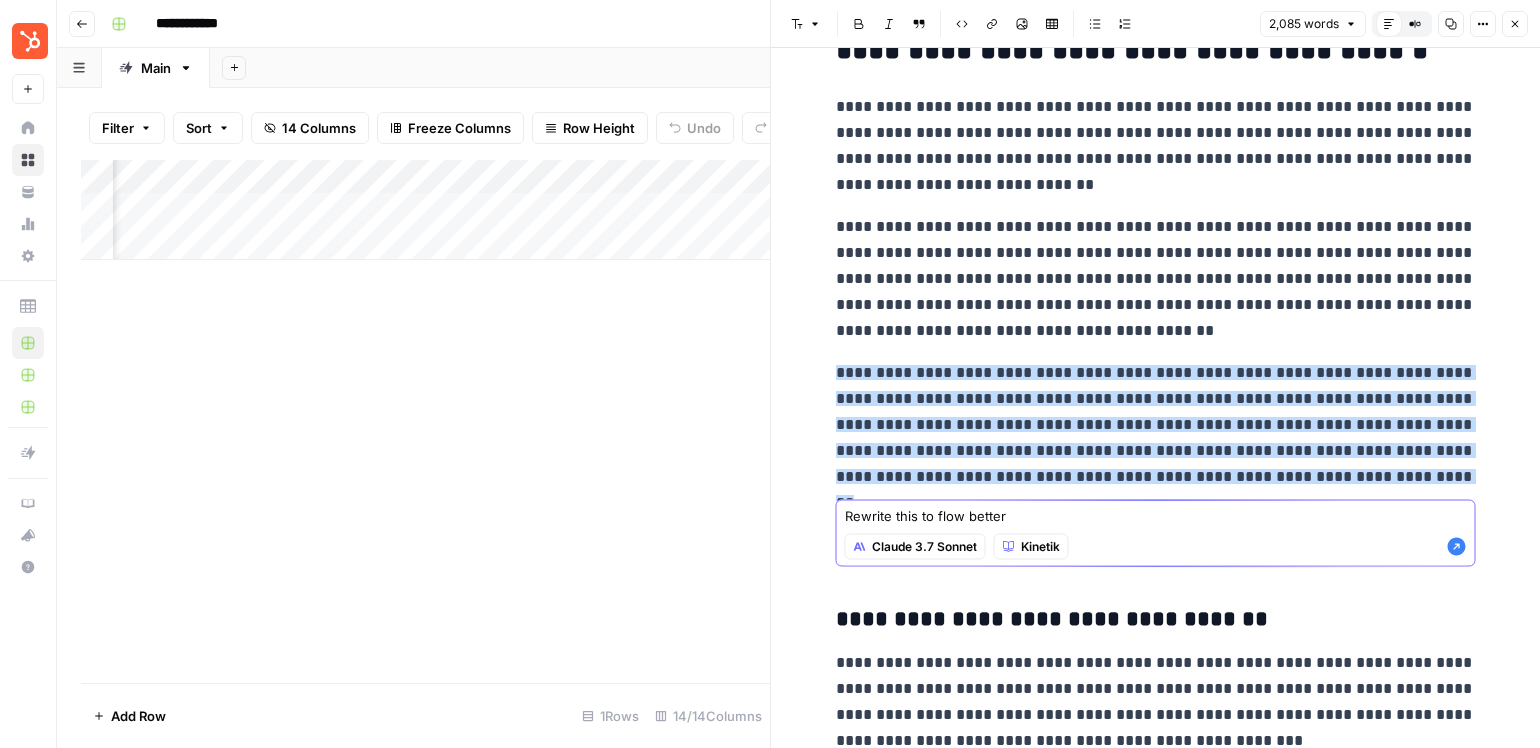 click 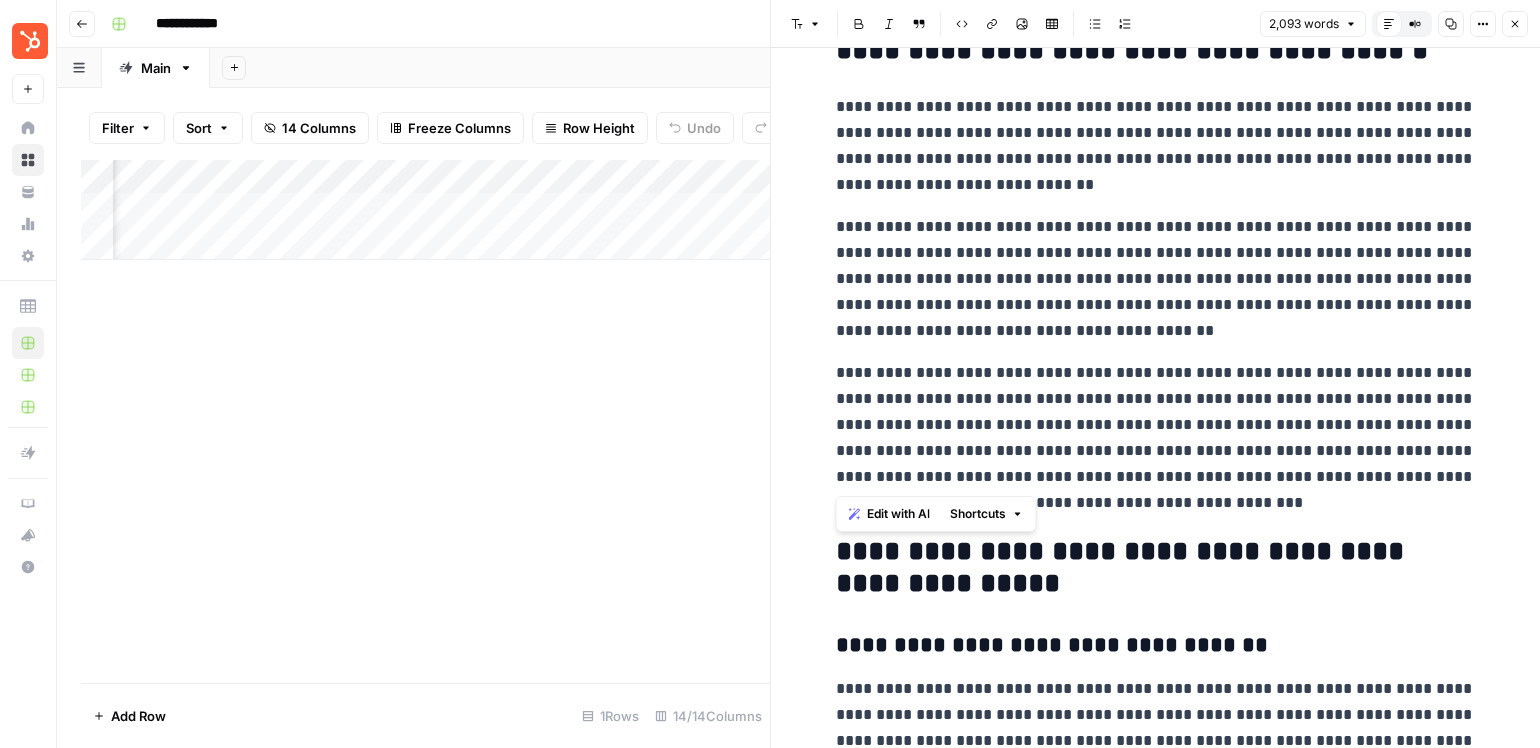 drag, startPoint x: 1197, startPoint y: 489, endPoint x: 817, endPoint y: 379, distance: 395.6008 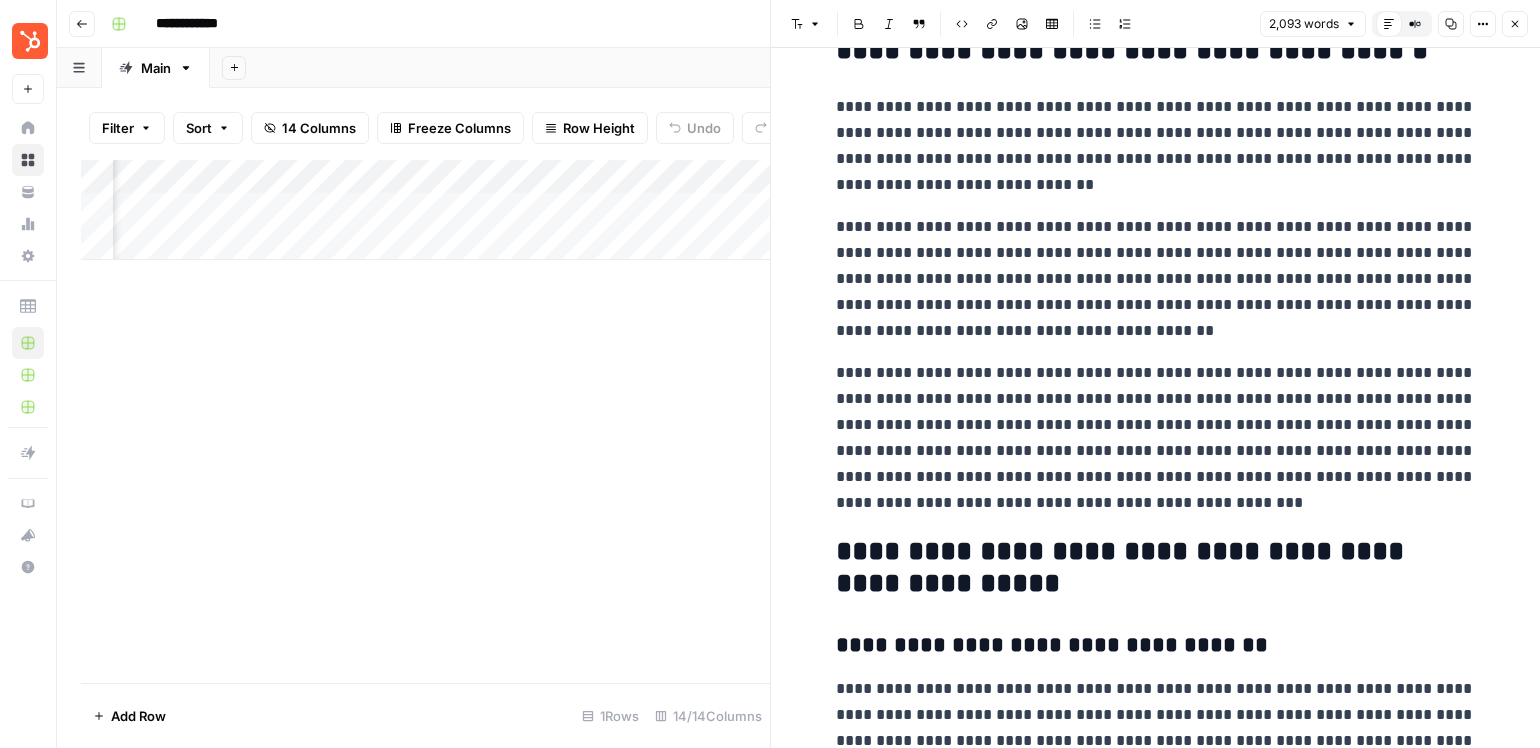click on "**********" at bounding box center (1156, 438) 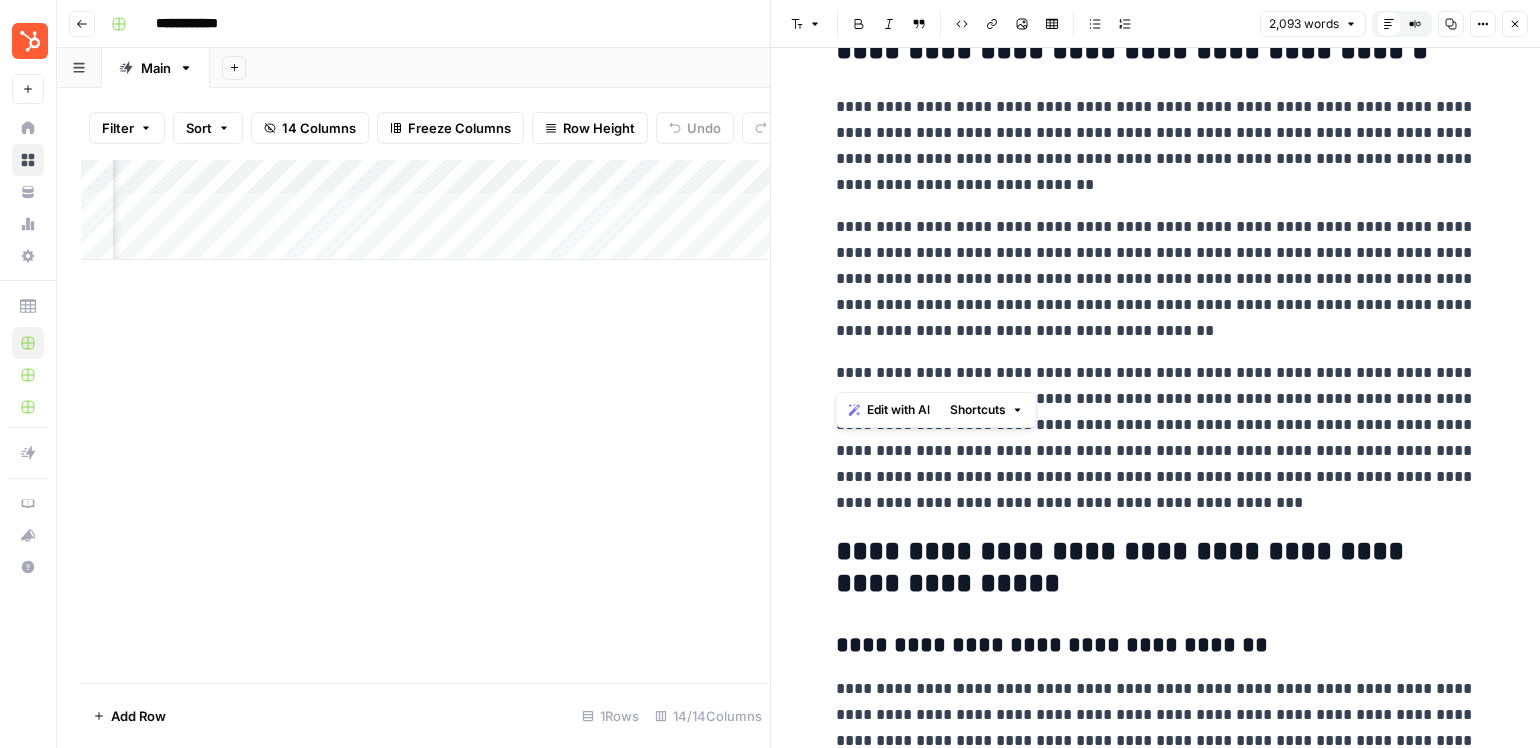 drag, startPoint x: 1307, startPoint y: 374, endPoint x: 788, endPoint y: 379, distance: 519.0241 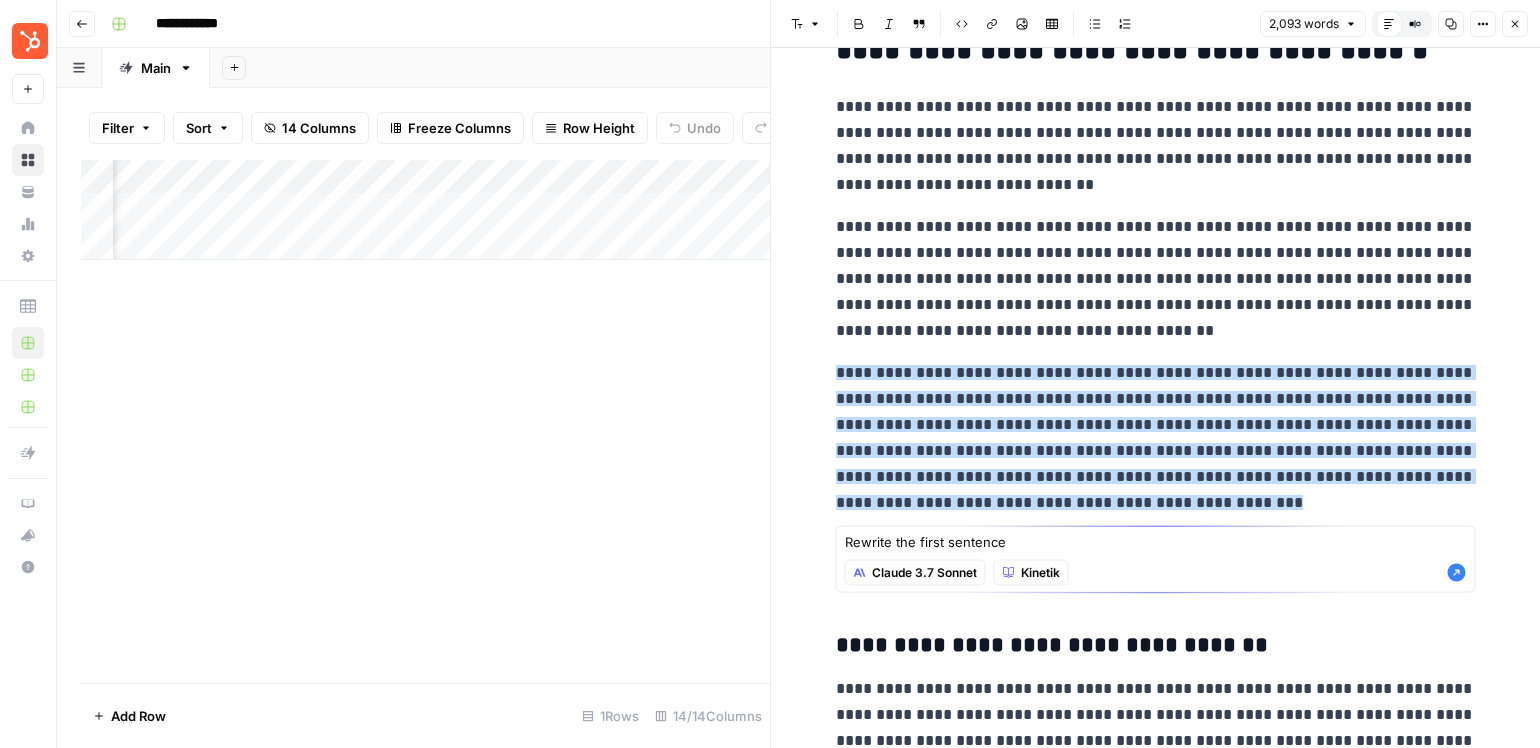 type on "Rewrite the first sentence" 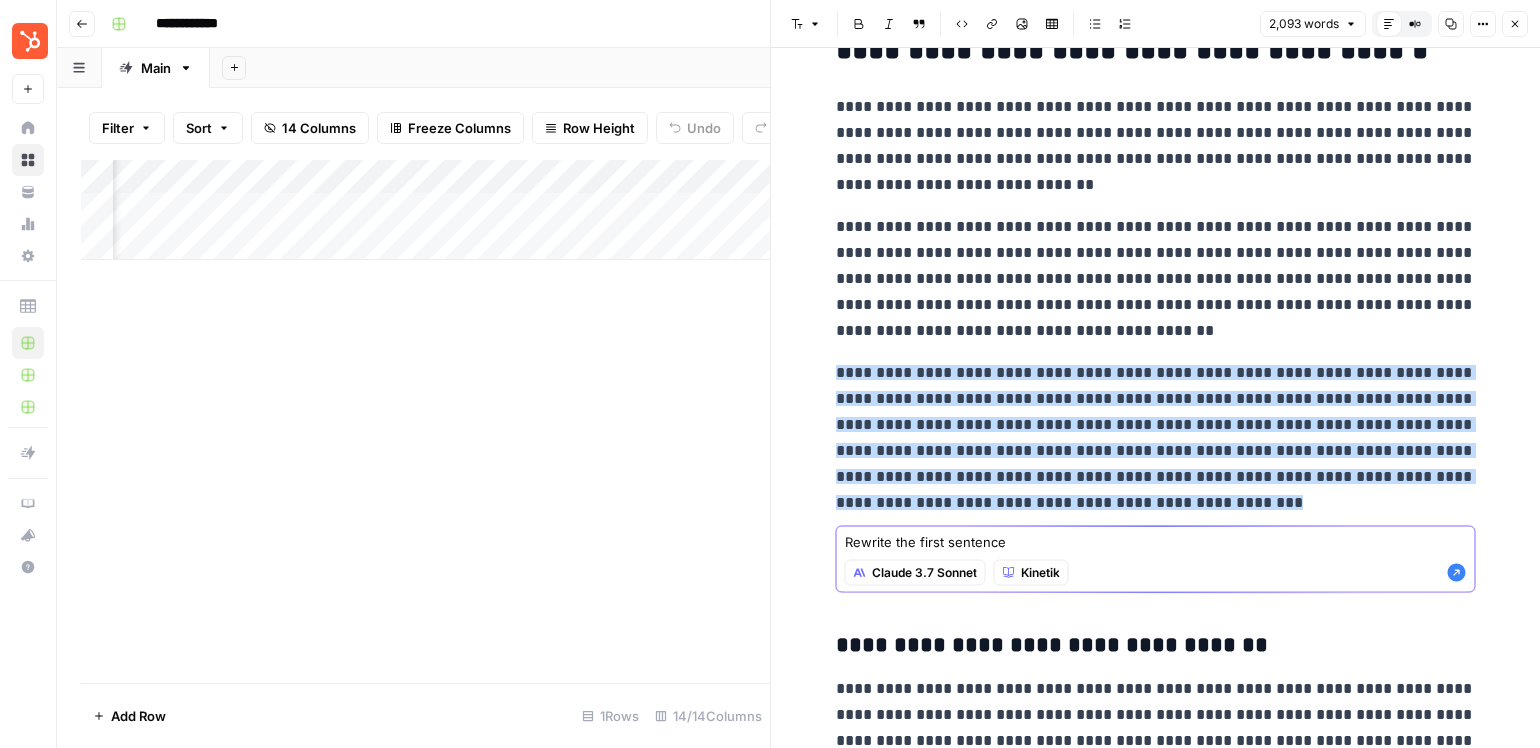 click 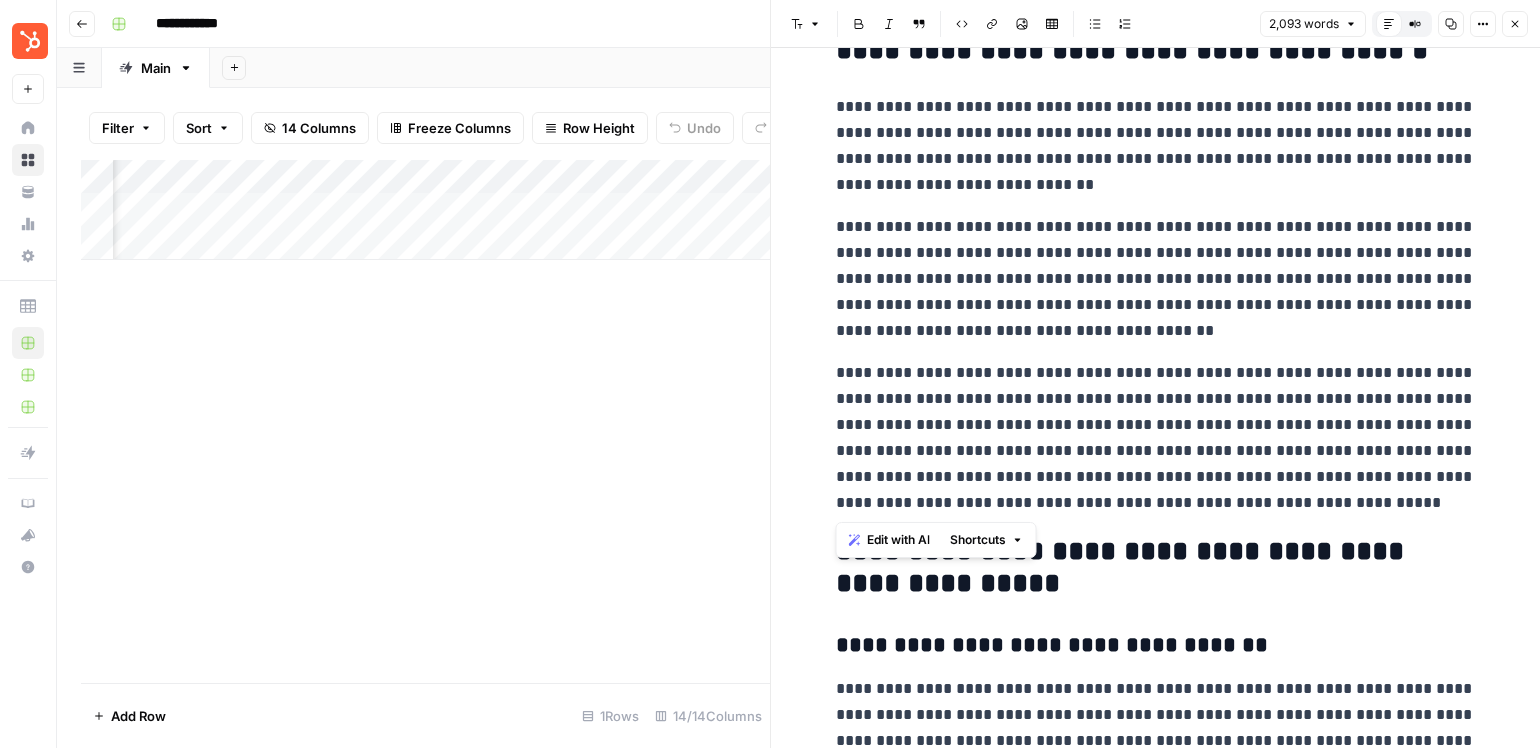 drag, startPoint x: 1327, startPoint y: 510, endPoint x: 799, endPoint y: 377, distance: 544.49335 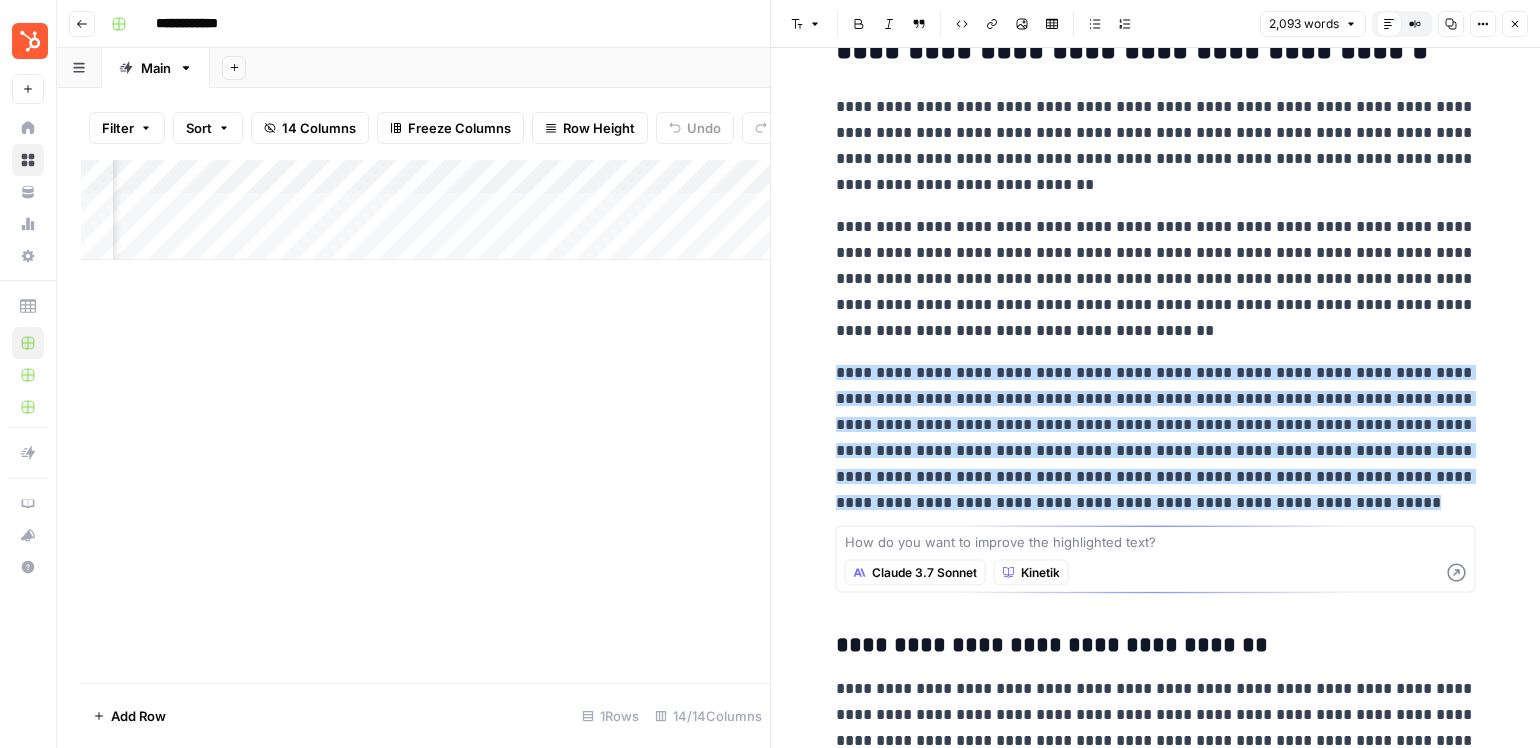 click at bounding box center [1156, 542] 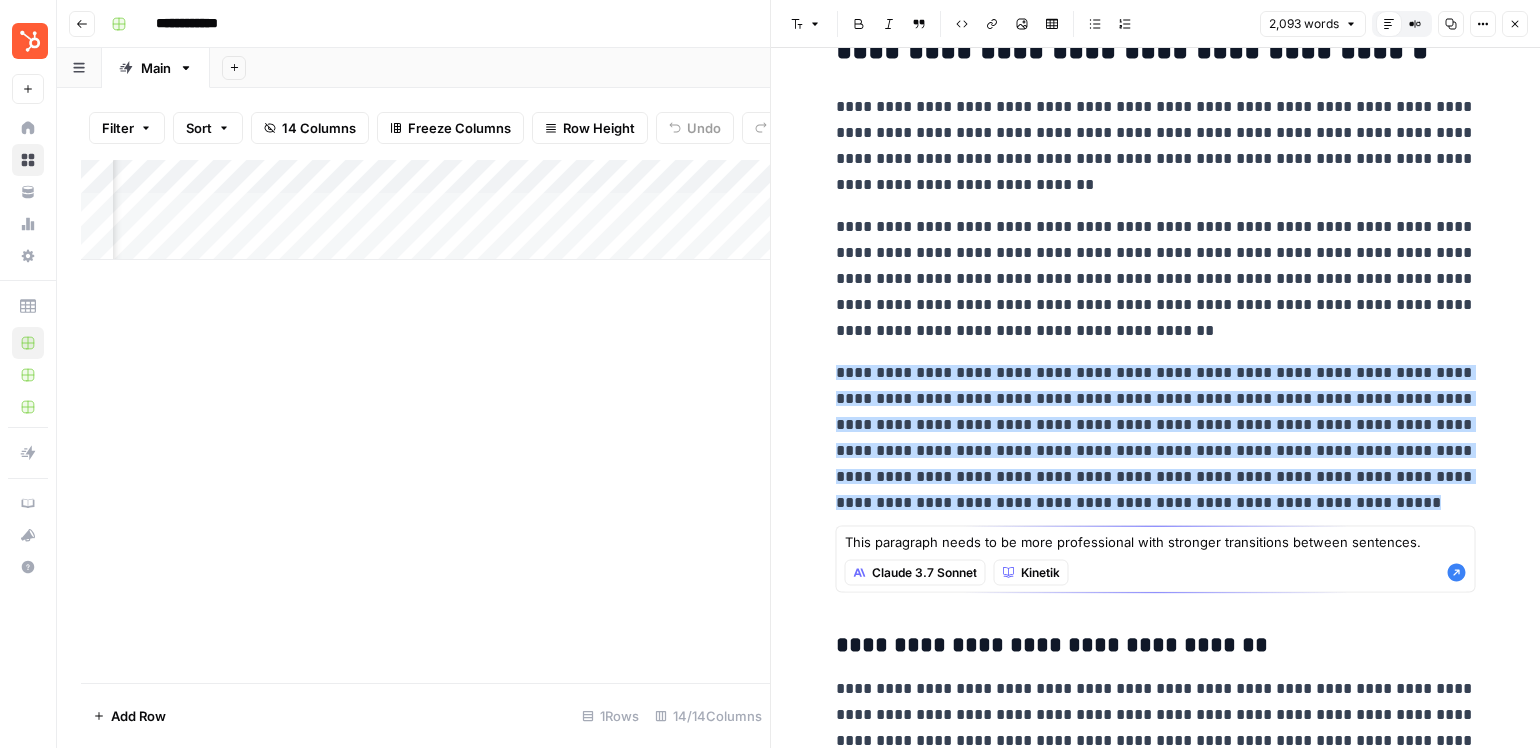 type on "This paragraph needs to be more professional with stronger transitions between sentences." 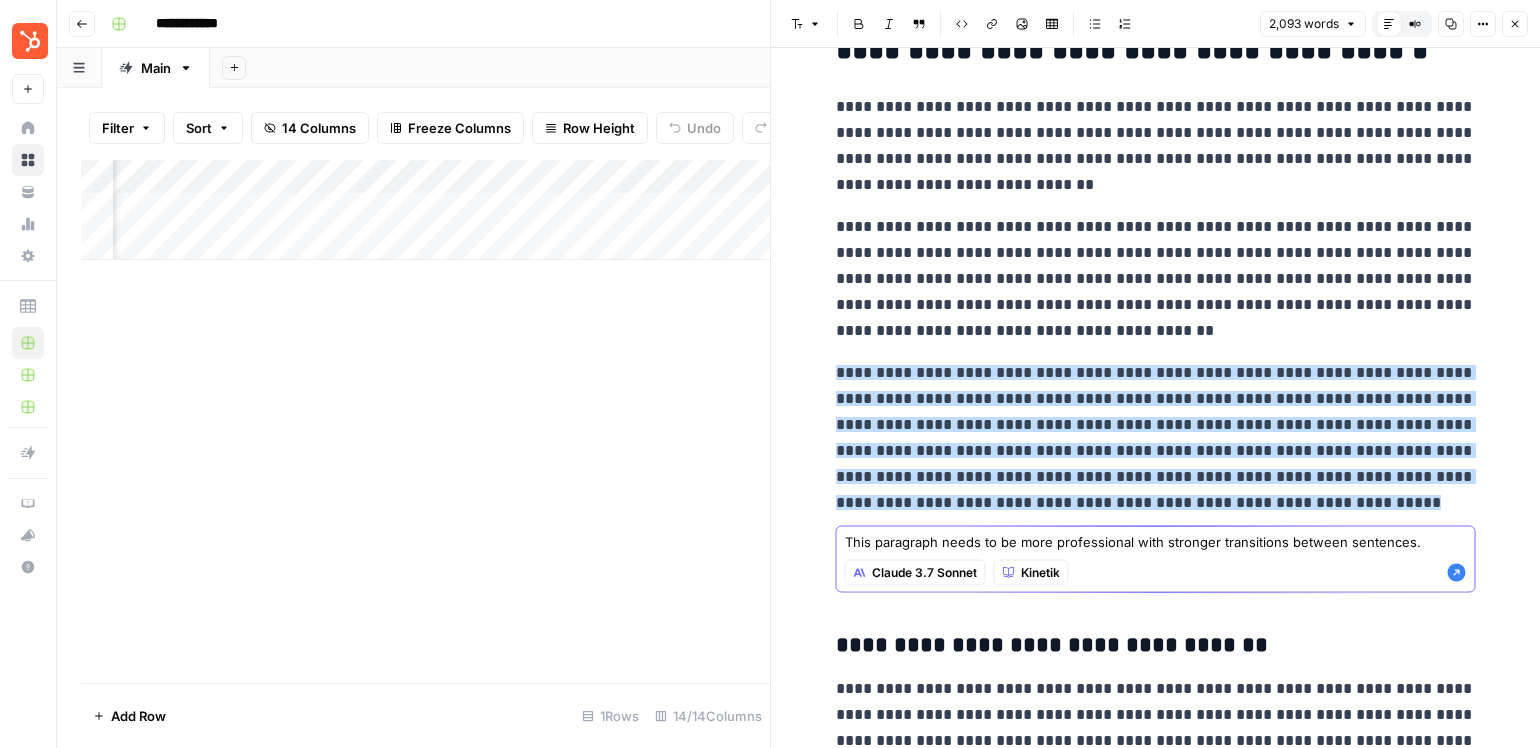 click 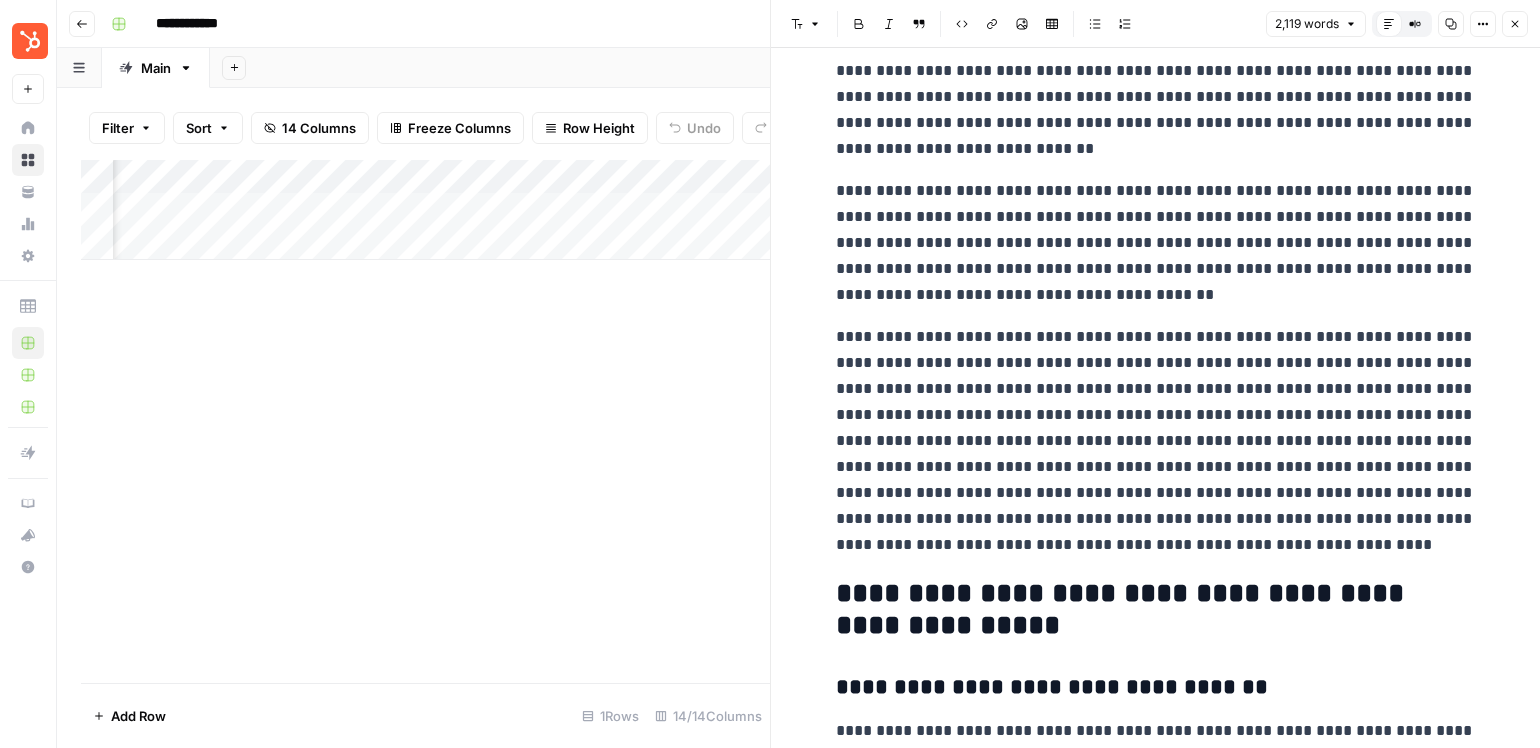 scroll, scrollTop: 691, scrollLeft: 0, axis: vertical 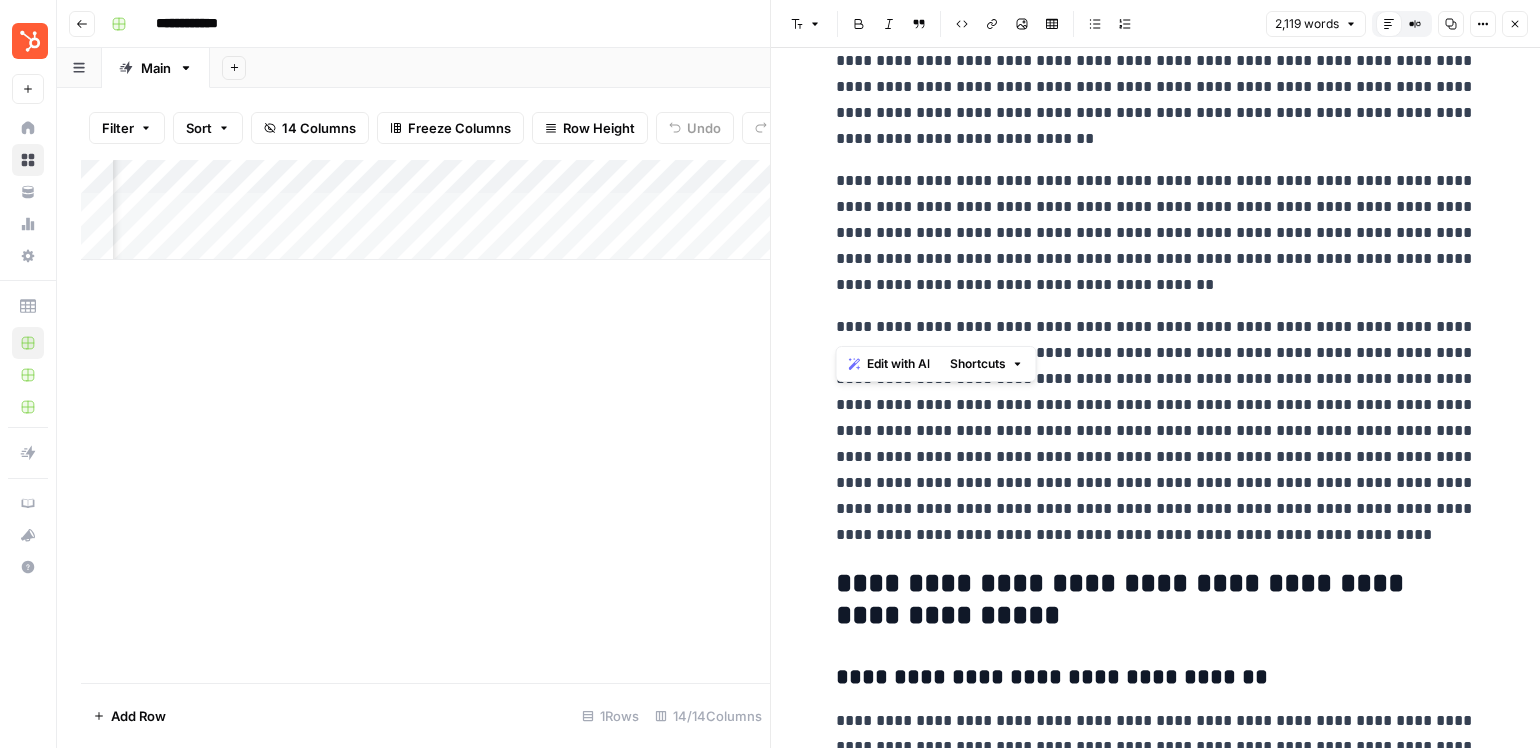 drag, startPoint x: 1043, startPoint y: 325, endPoint x: 827, endPoint y: 325, distance: 216 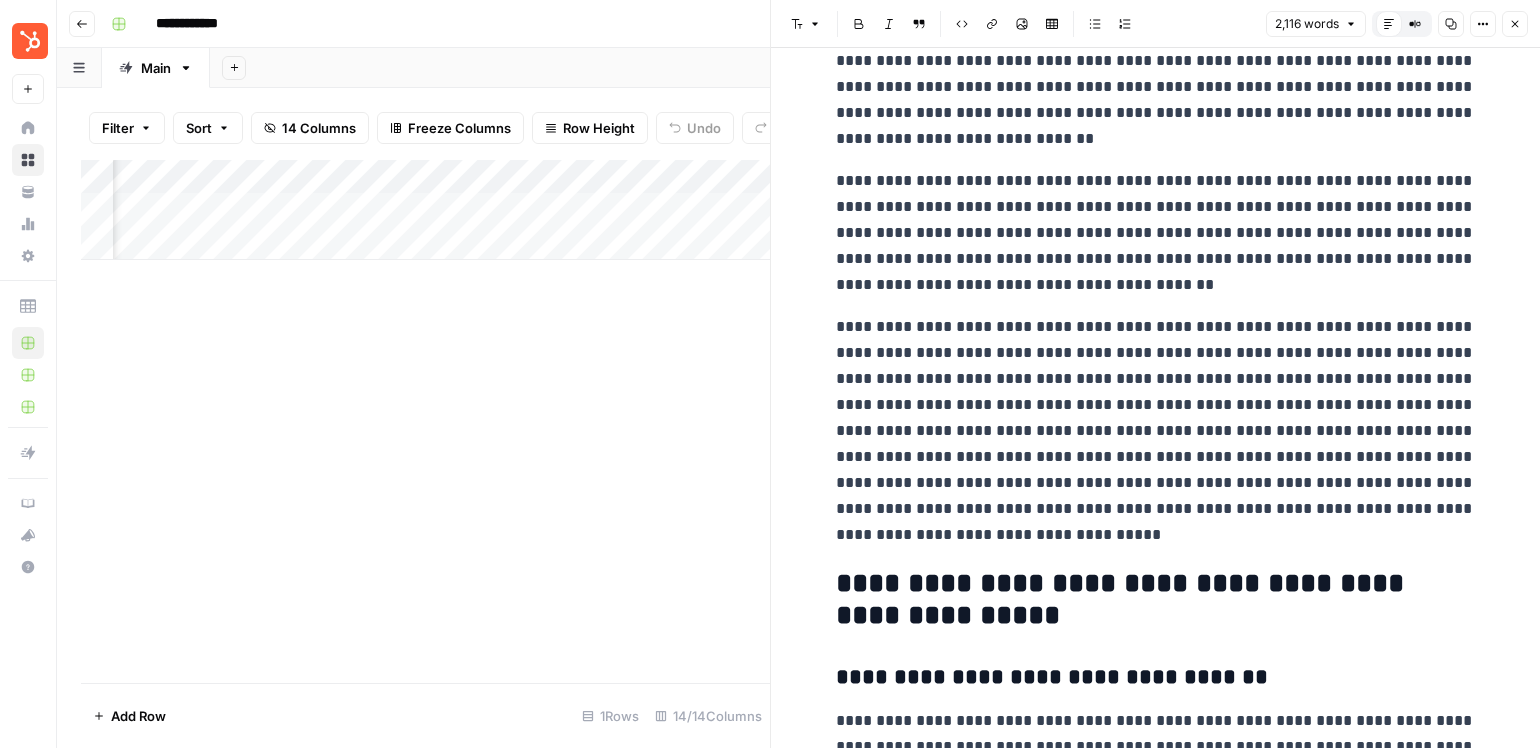 click on "**********" at bounding box center [1156, 431] 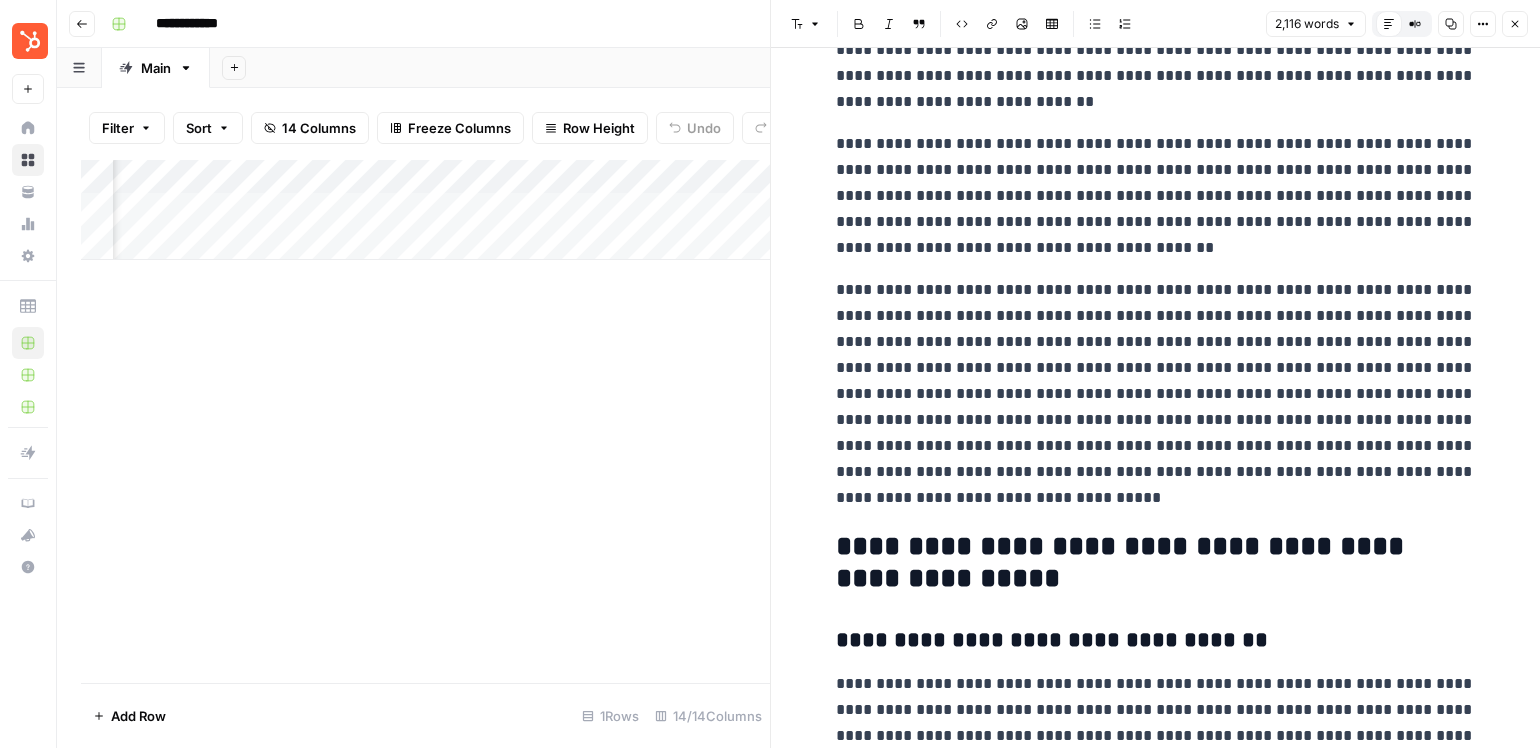 scroll, scrollTop: 708, scrollLeft: 0, axis: vertical 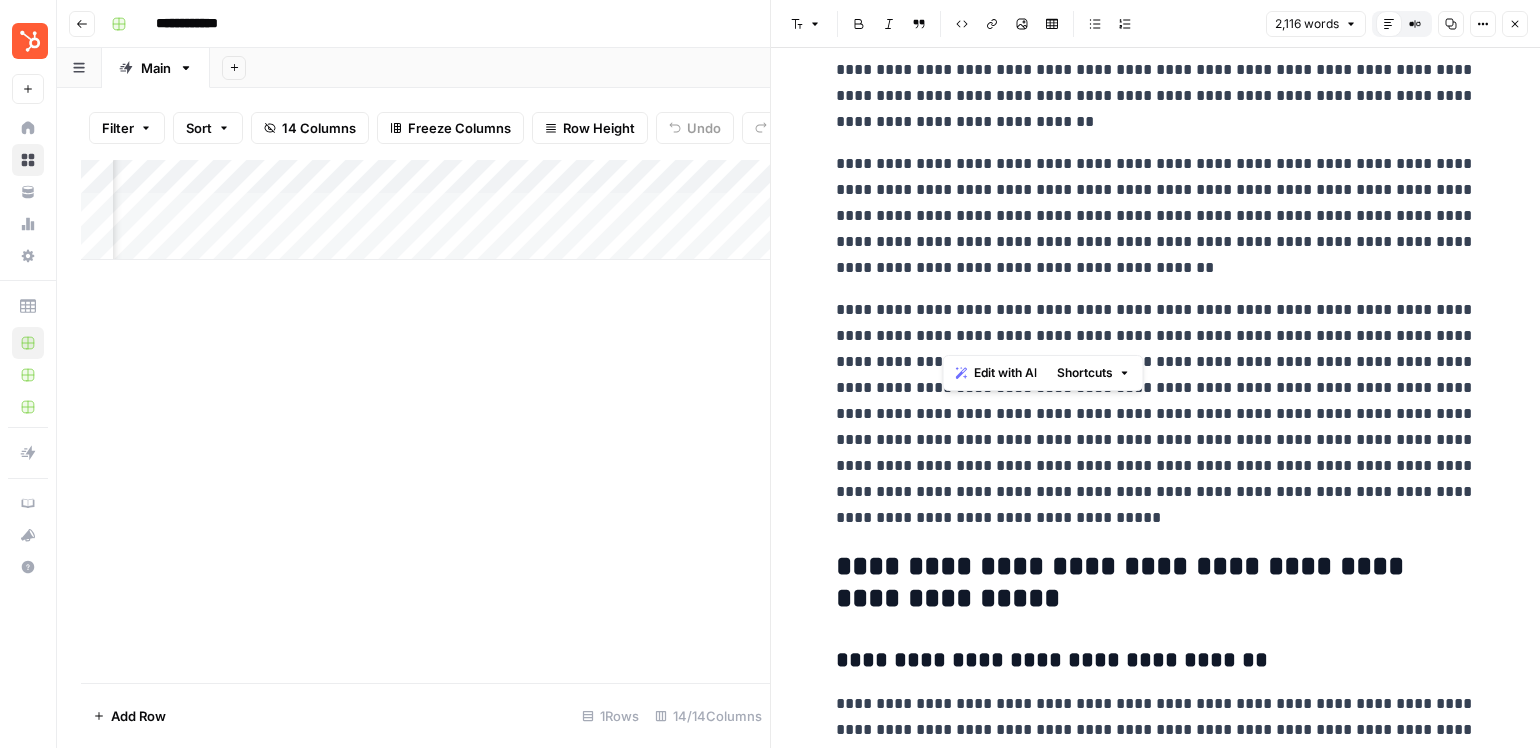 drag, startPoint x: 1327, startPoint y: 334, endPoint x: 945, endPoint y: 334, distance: 382 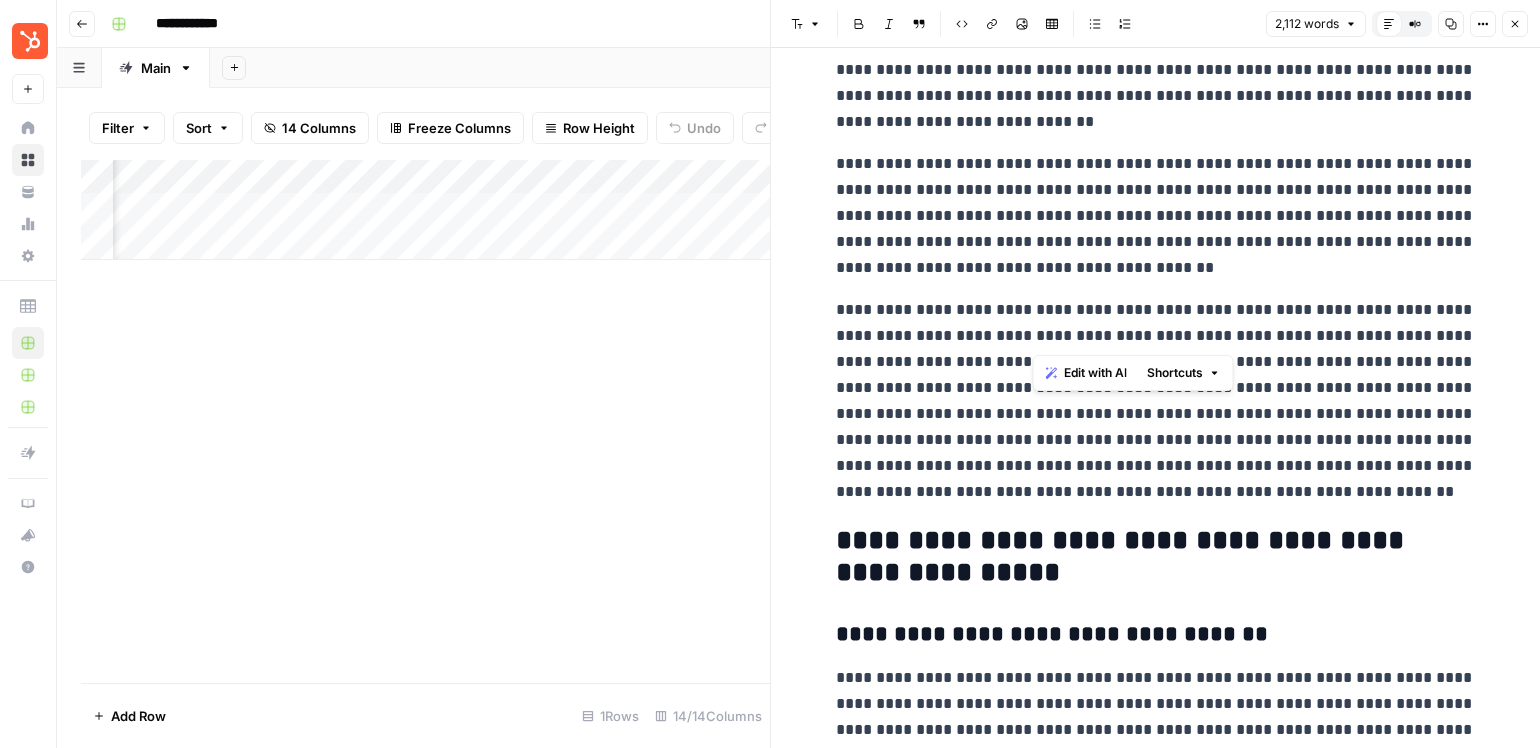 drag, startPoint x: 1065, startPoint y: 333, endPoint x: 1030, endPoint y: 333, distance: 35 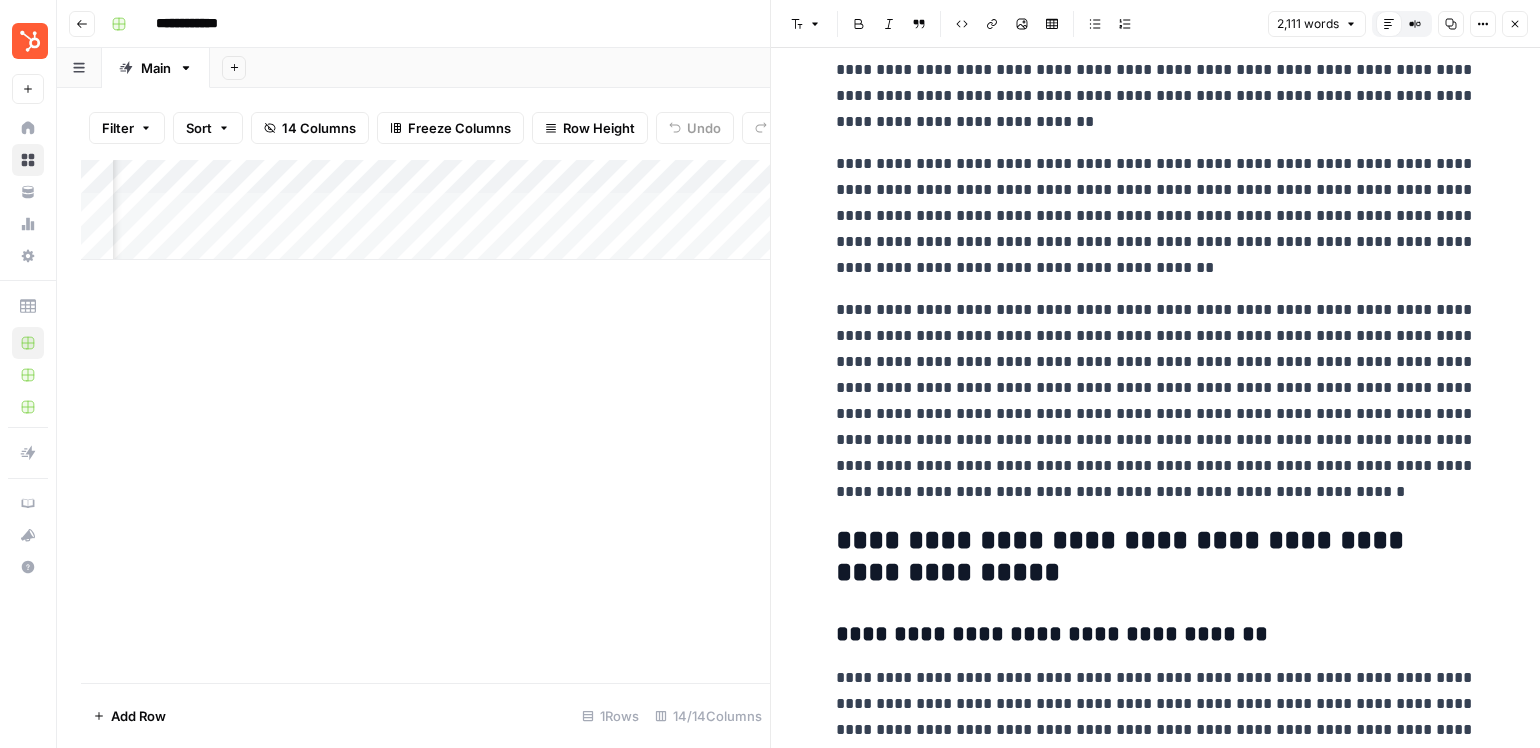 click on "**********" at bounding box center [1156, 401] 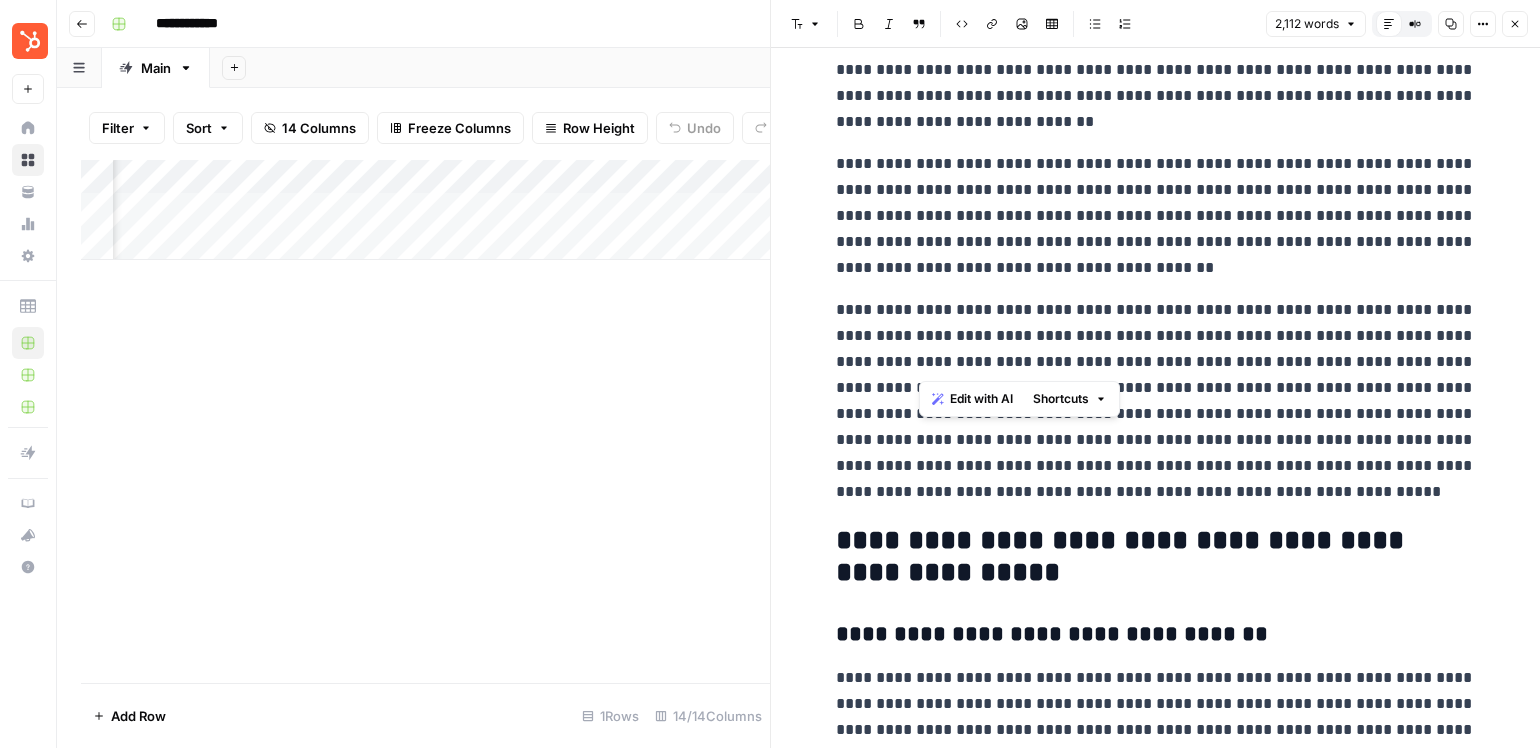 drag, startPoint x: 918, startPoint y: 365, endPoint x: 1354, endPoint y: 337, distance: 436.89816 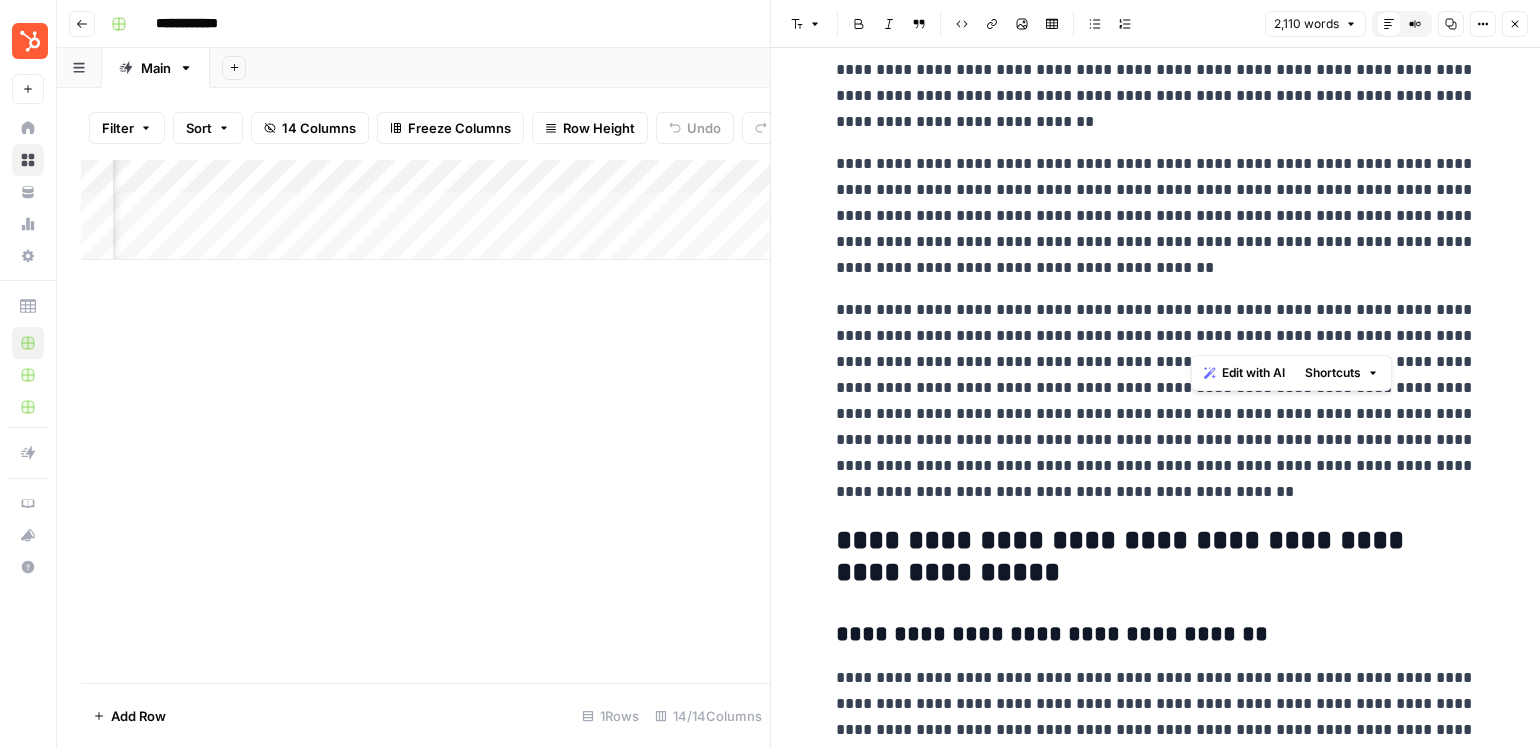 drag, startPoint x: 1244, startPoint y: 334, endPoint x: 1191, endPoint y: 334, distance: 53 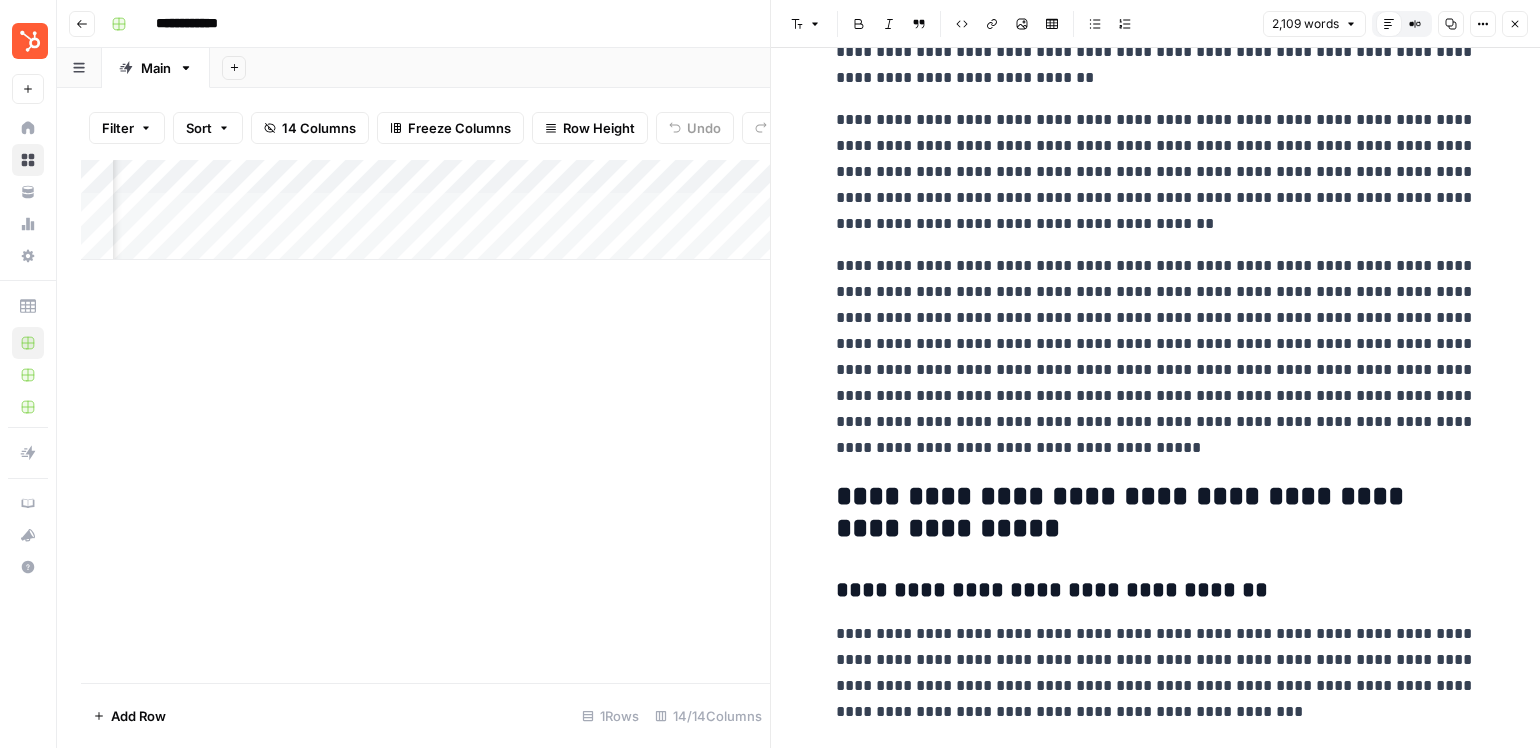 scroll, scrollTop: 777, scrollLeft: 0, axis: vertical 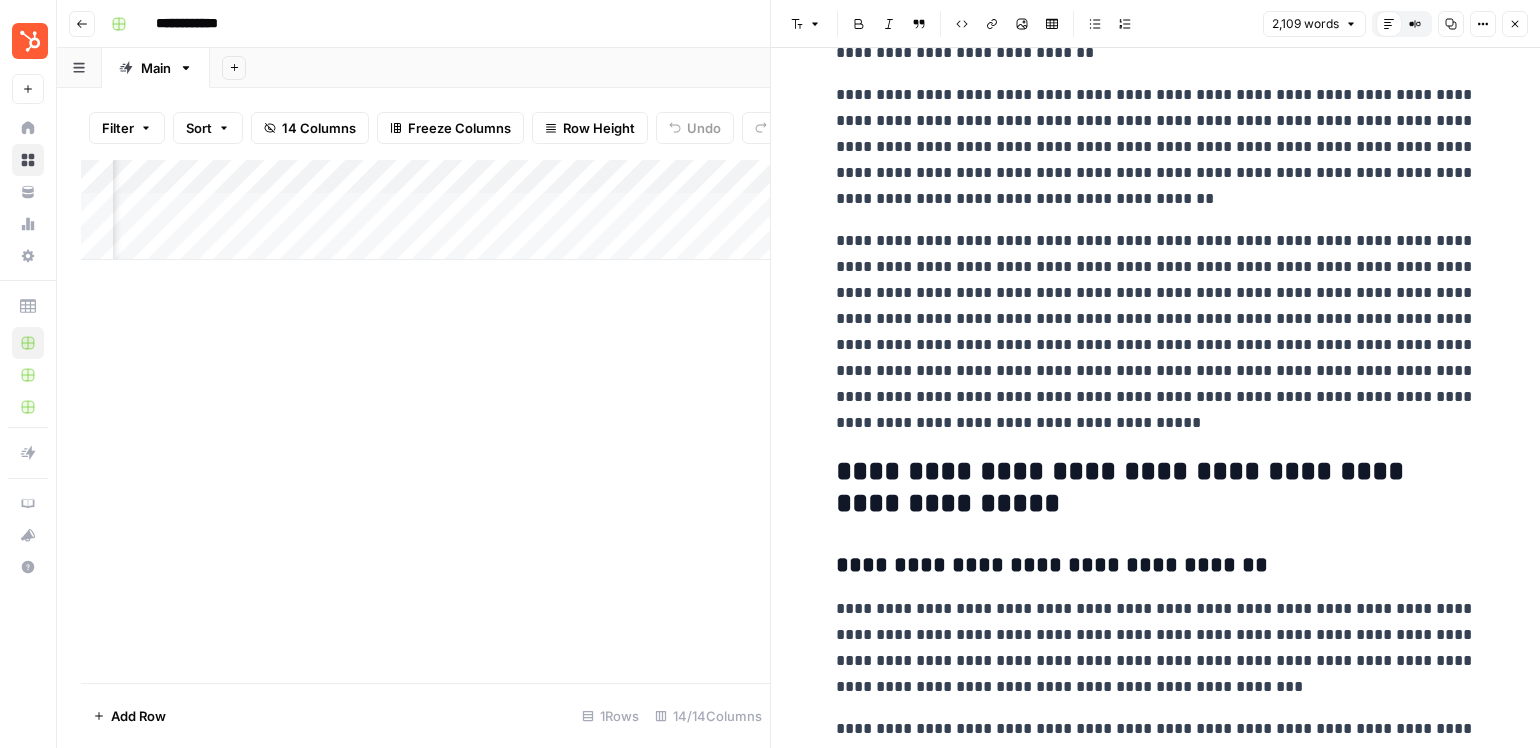 drag, startPoint x: 902, startPoint y: 369, endPoint x: 807, endPoint y: 369, distance: 95 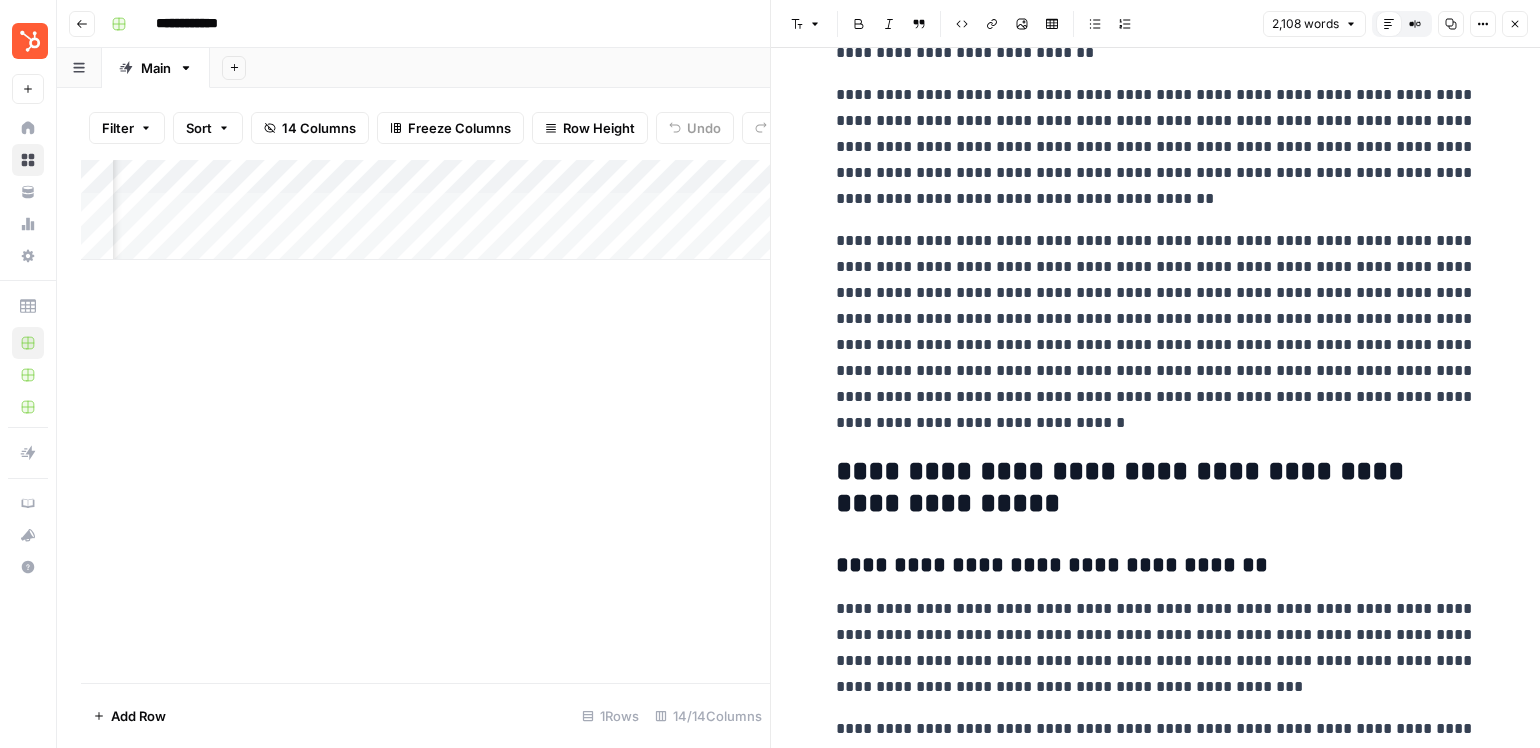 click on "**********" at bounding box center [1156, 332] 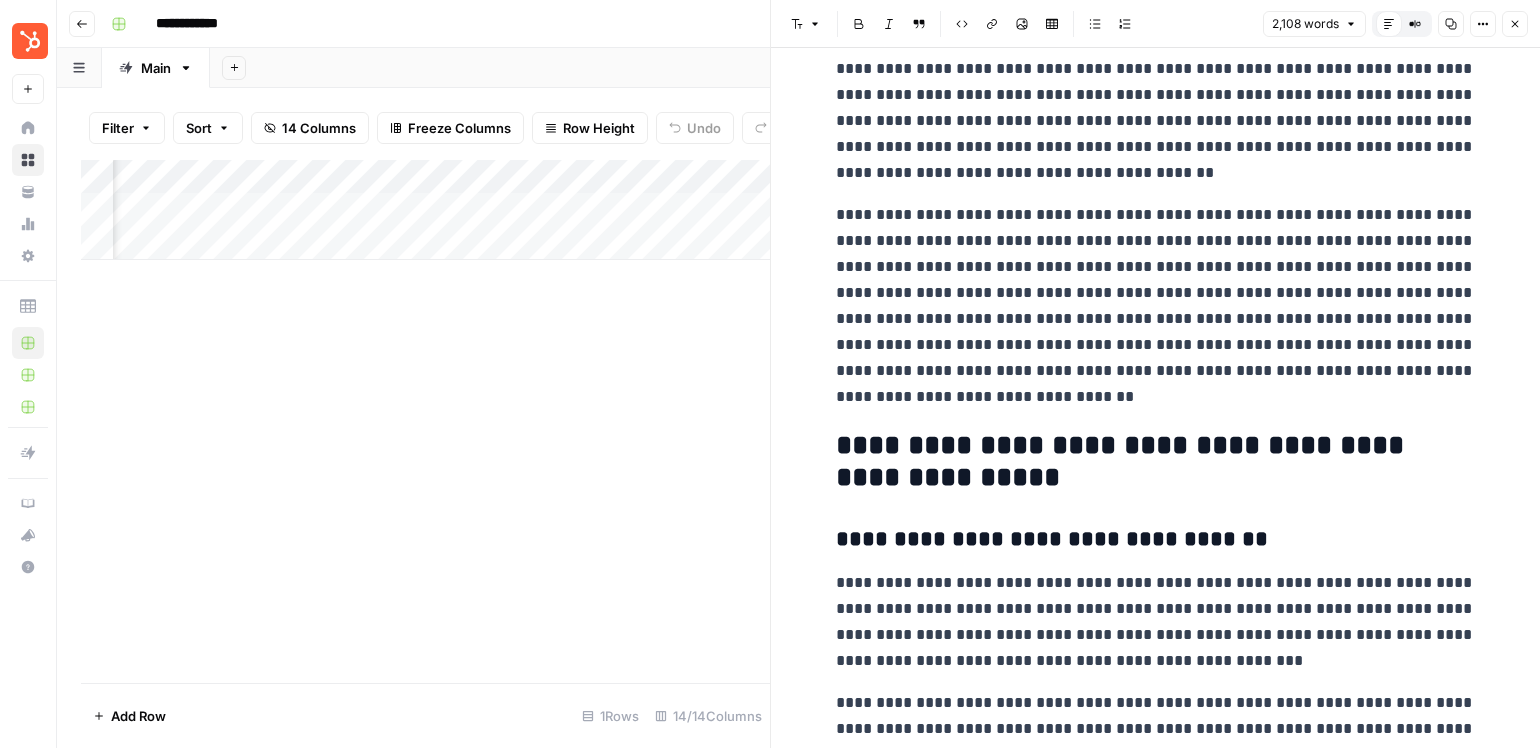 scroll, scrollTop: 804, scrollLeft: 0, axis: vertical 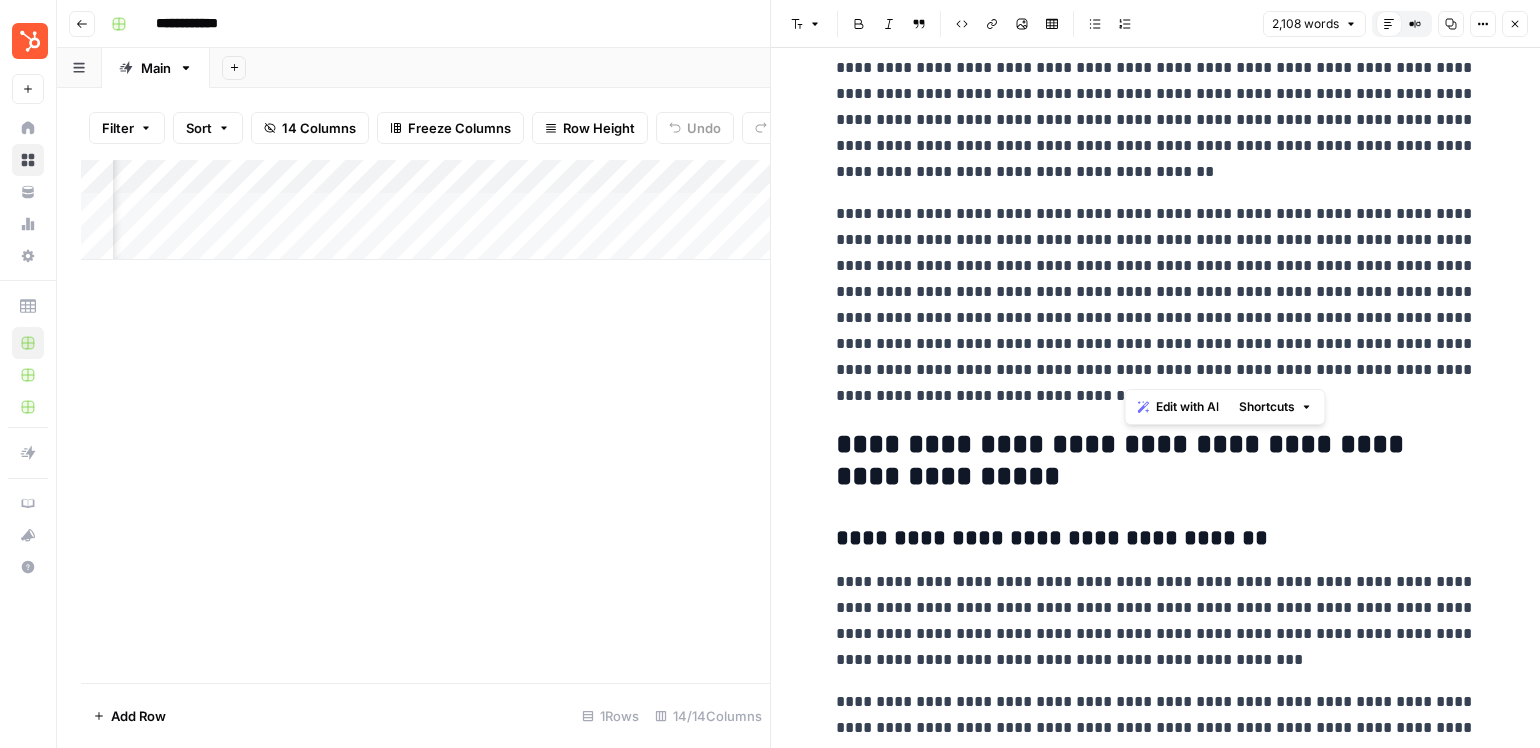 drag, startPoint x: 1123, startPoint y: 371, endPoint x: 1259, endPoint y: 345, distance: 138.463 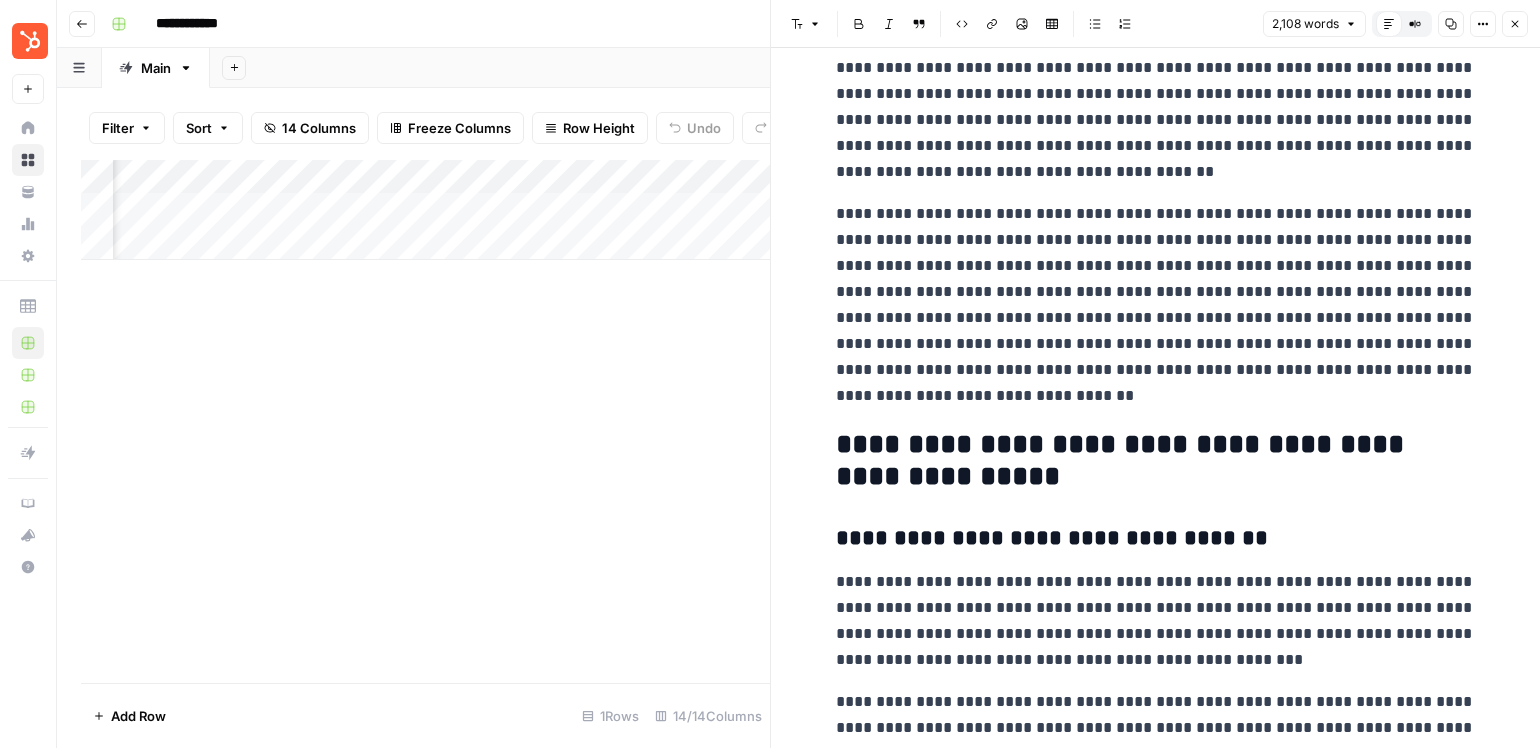 click on "**********" at bounding box center (1156, 305) 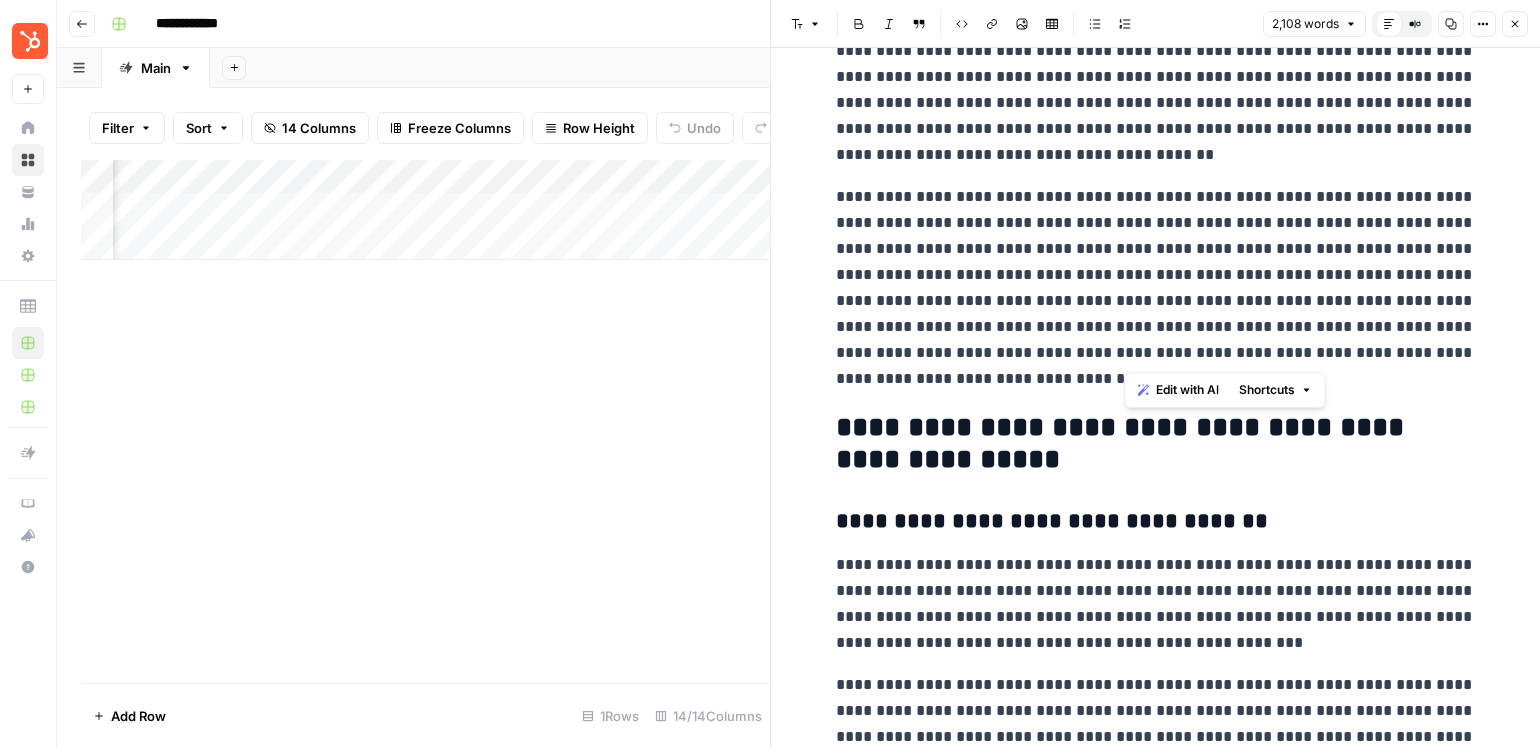 drag, startPoint x: 1122, startPoint y: 356, endPoint x: 1264, endPoint y: 331, distance: 144.18391 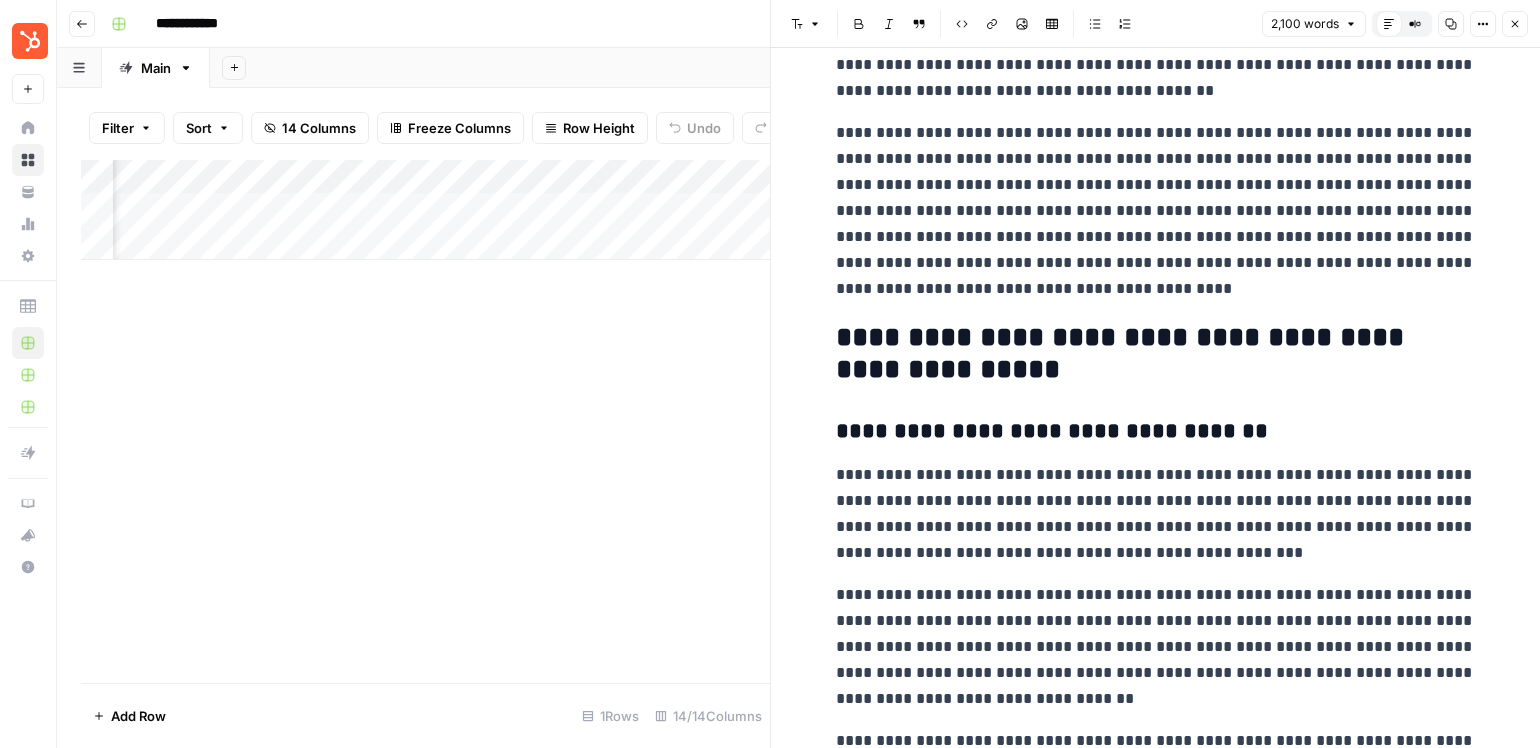 scroll, scrollTop: 893, scrollLeft: 0, axis: vertical 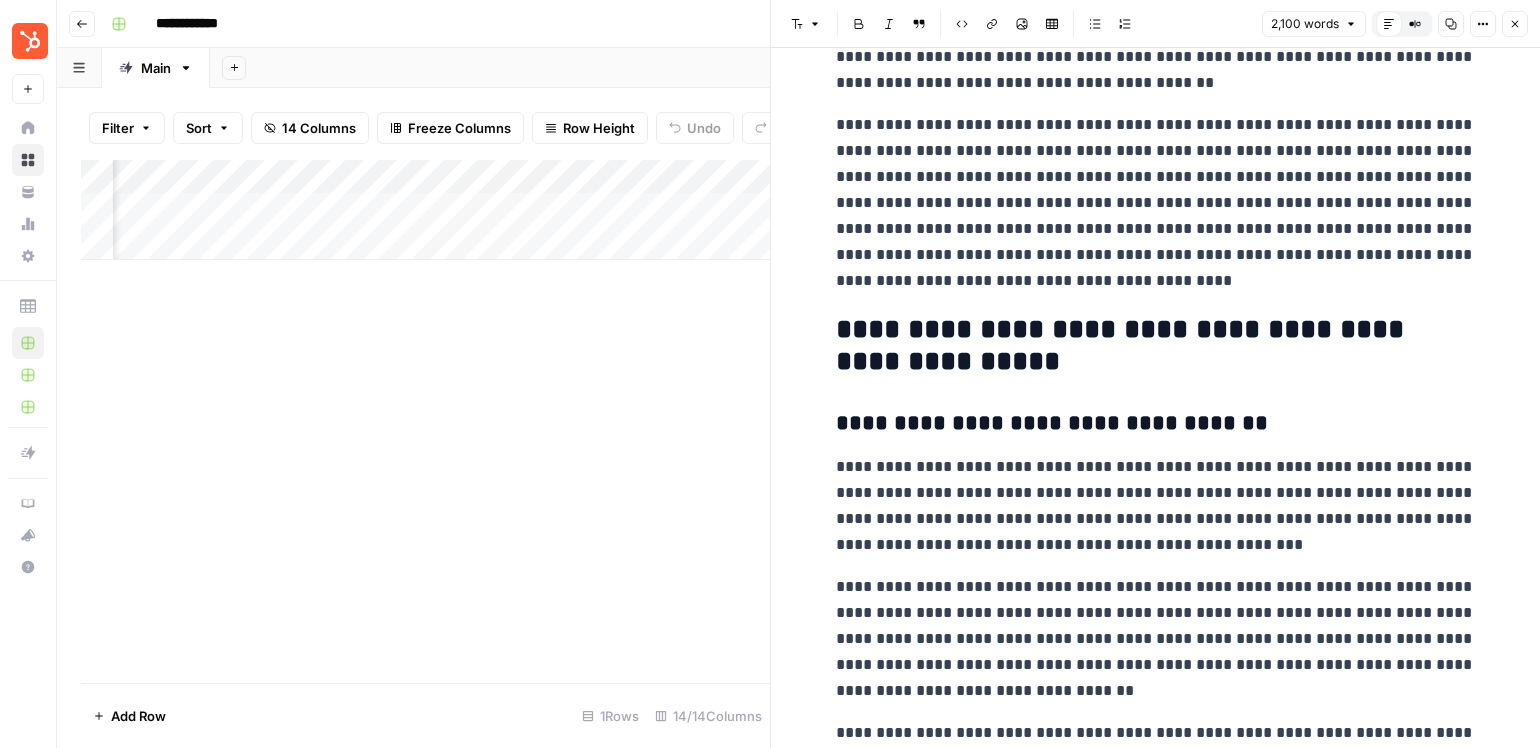 click on "**********" at bounding box center [1156, 2870] 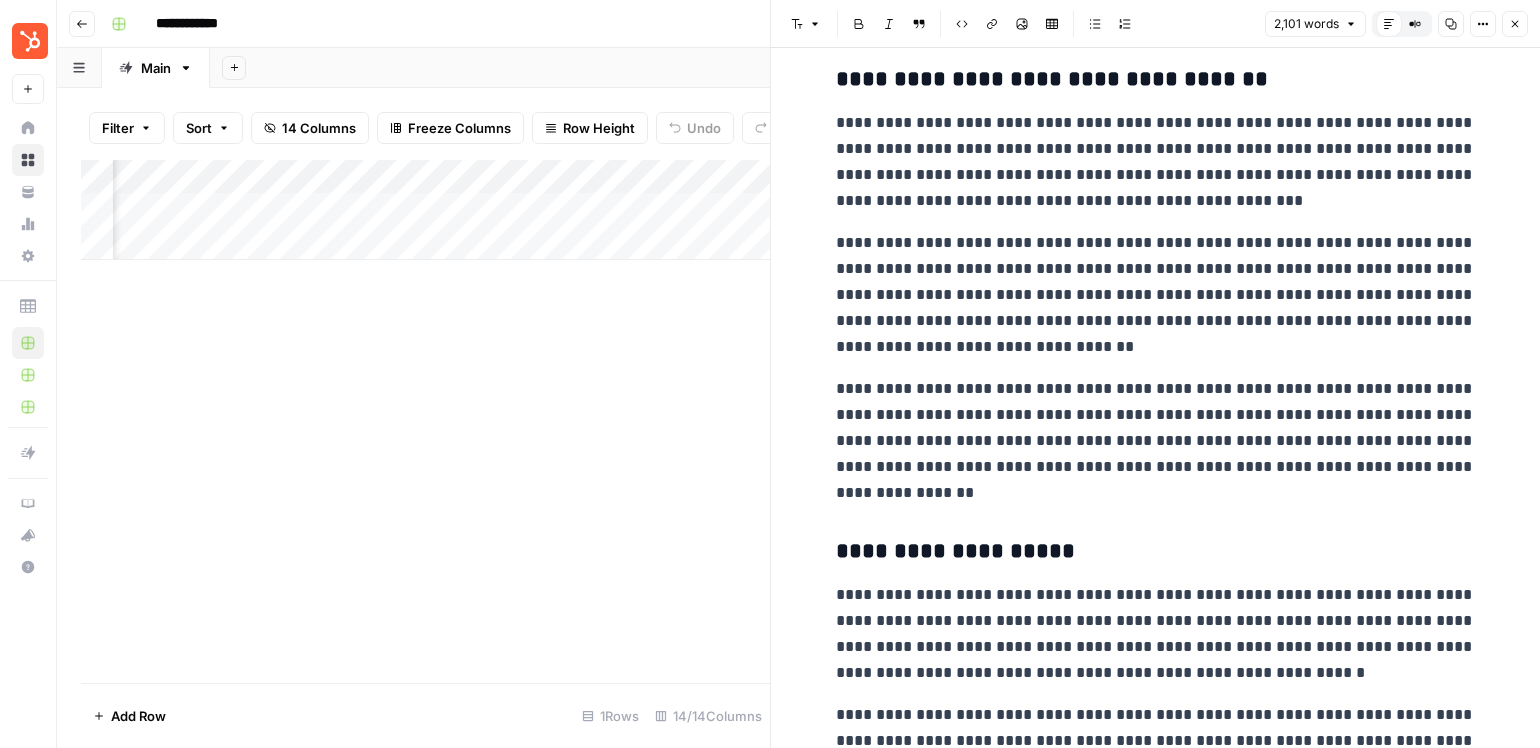 scroll, scrollTop: 1240, scrollLeft: 0, axis: vertical 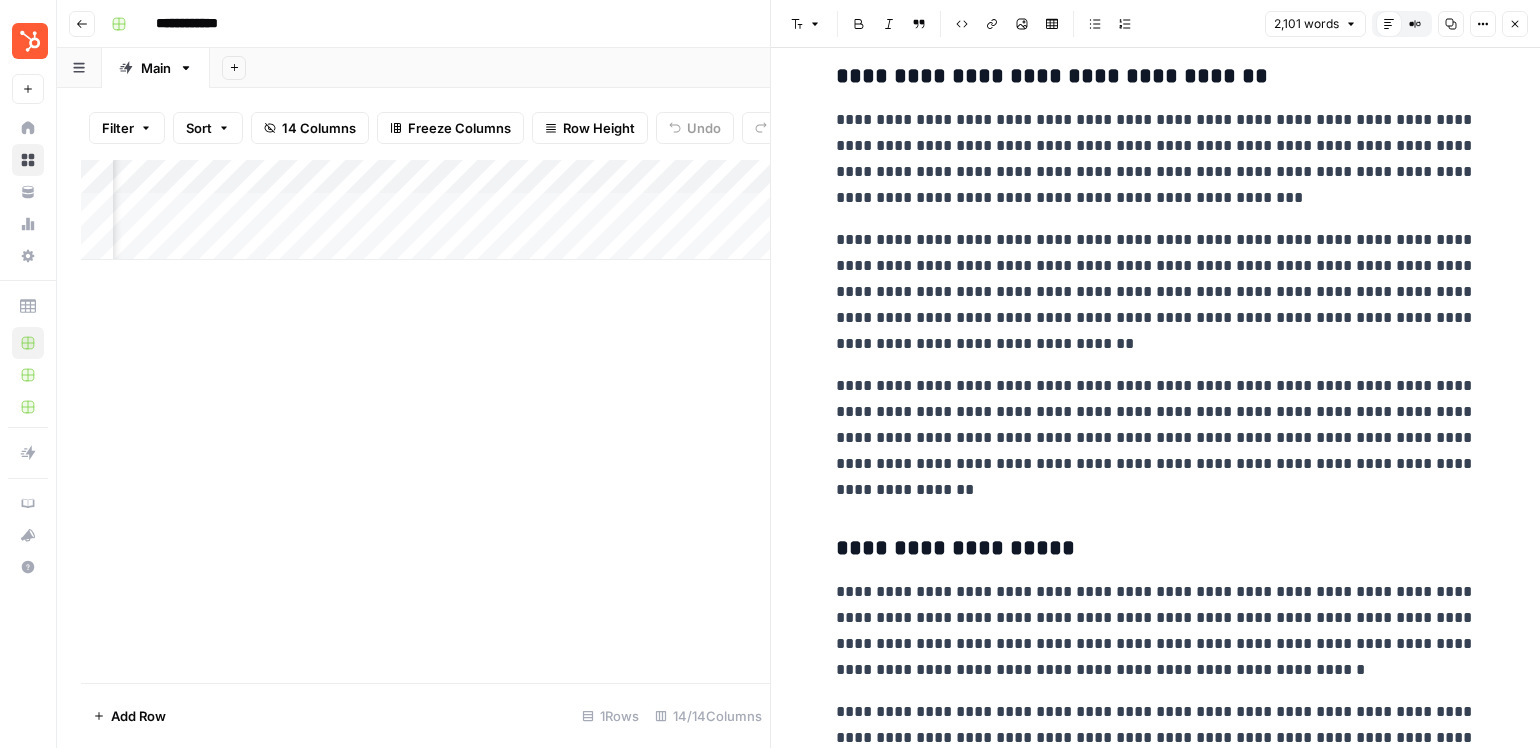 click on "**********" at bounding box center (1156, 292) 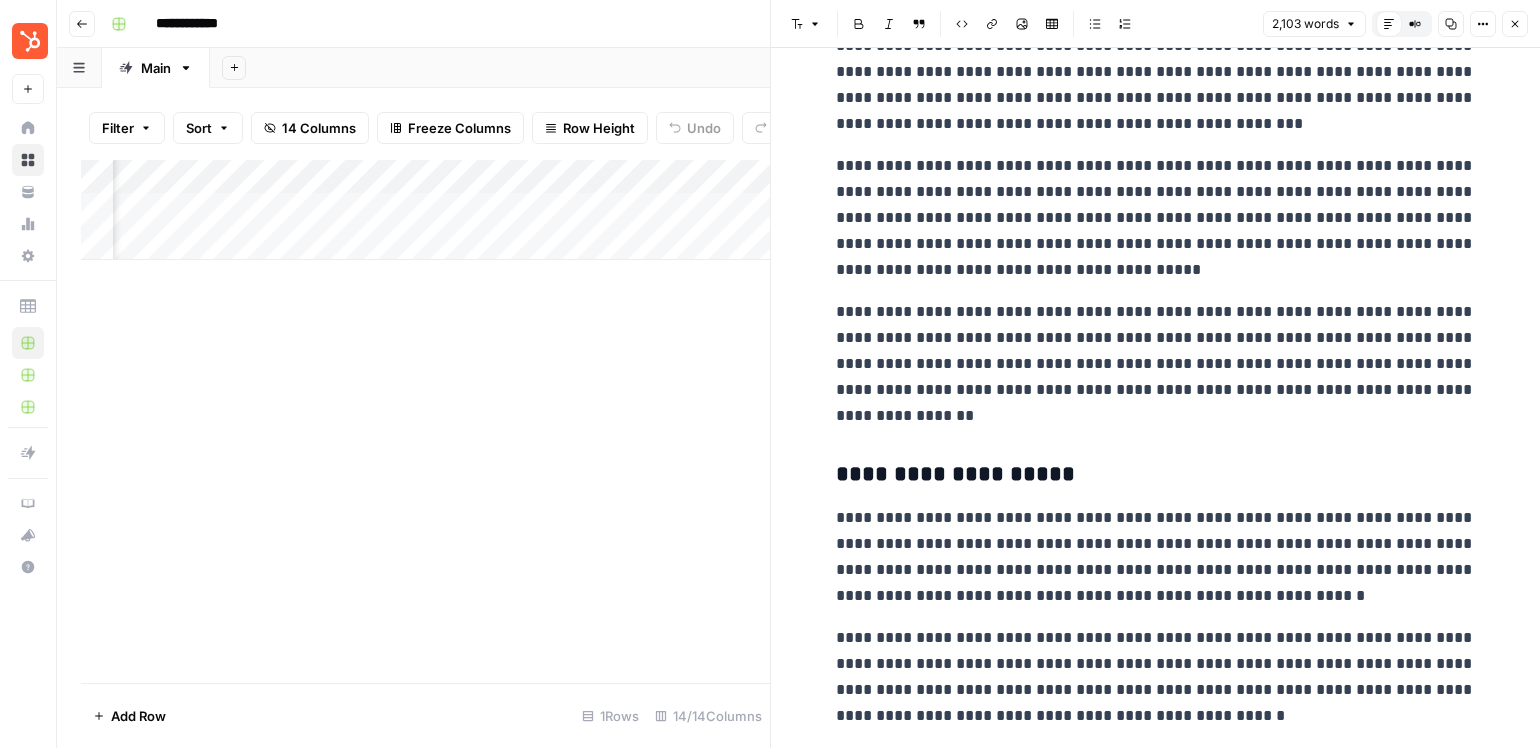 scroll, scrollTop: 1323, scrollLeft: 0, axis: vertical 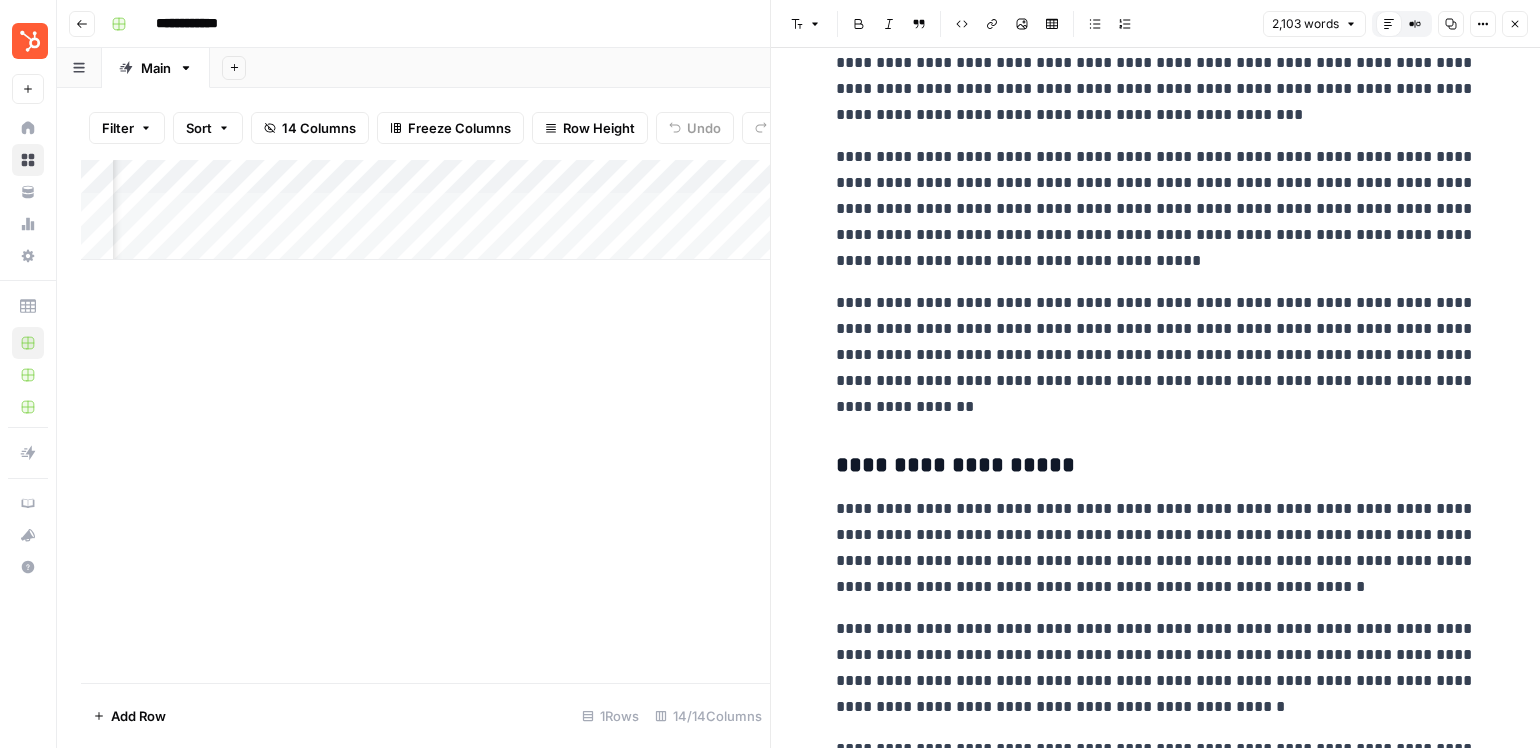 click on "**********" at bounding box center [1156, 209] 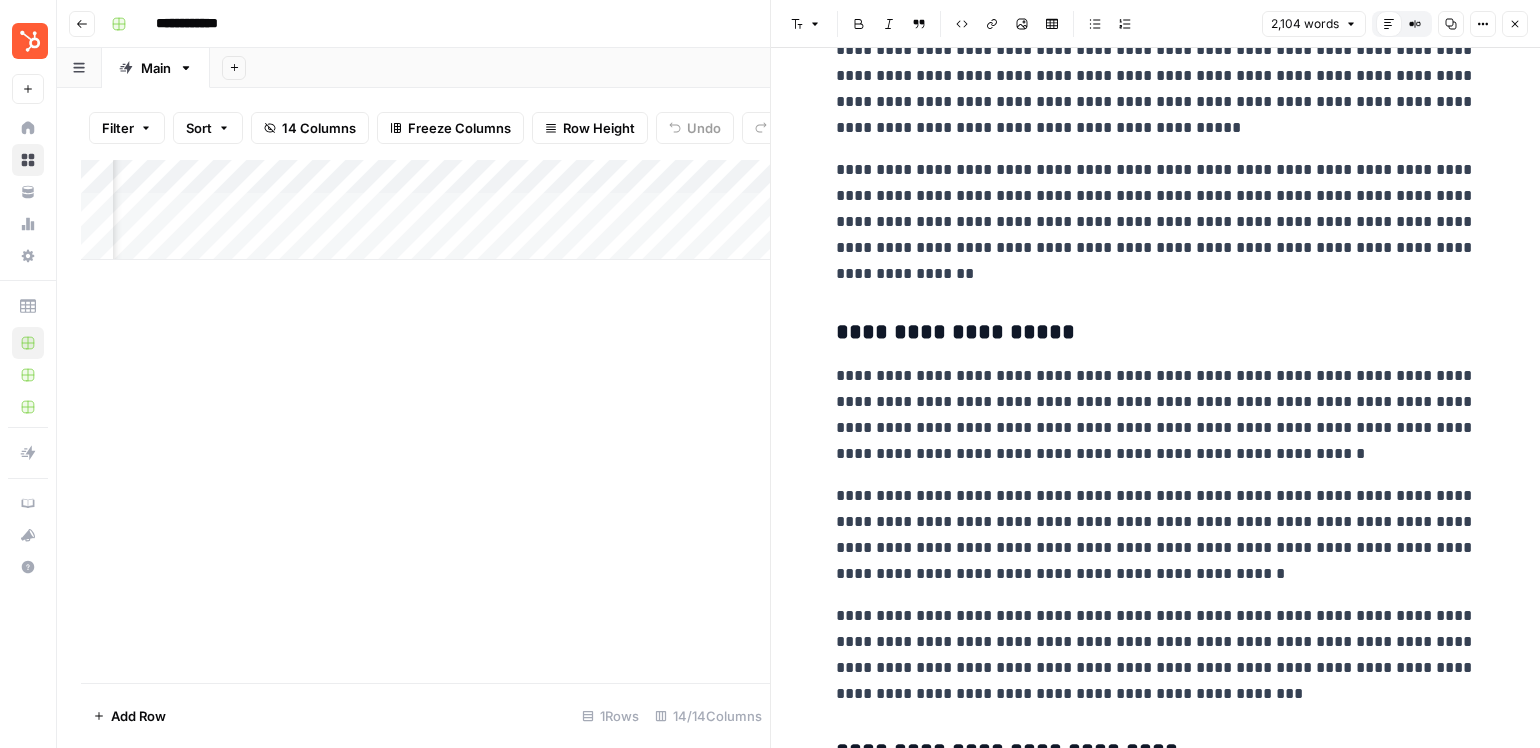 scroll, scrollTop: 1457, scrollLeft: 0, axis: vertical 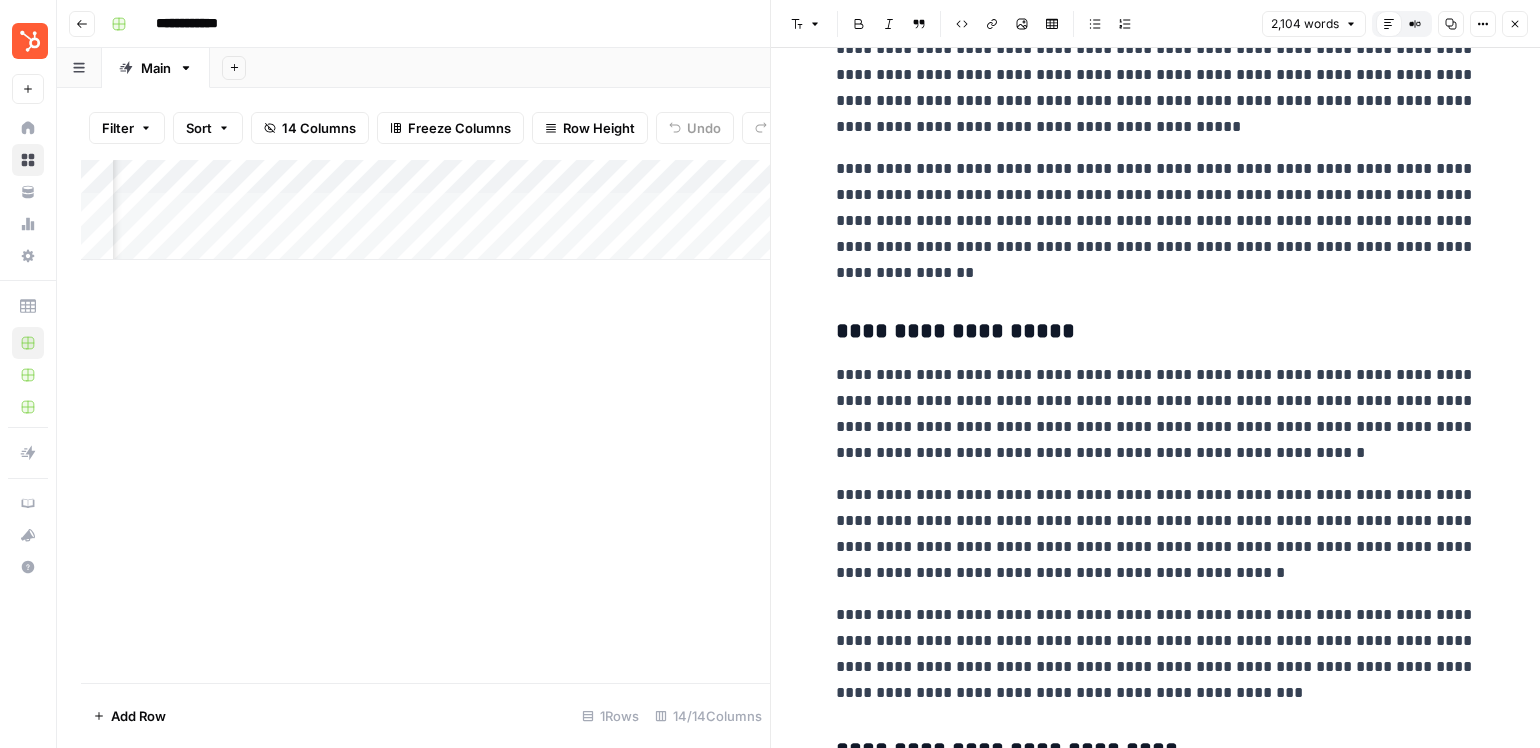 click on "**********" at bounding box center (1156, 2306) 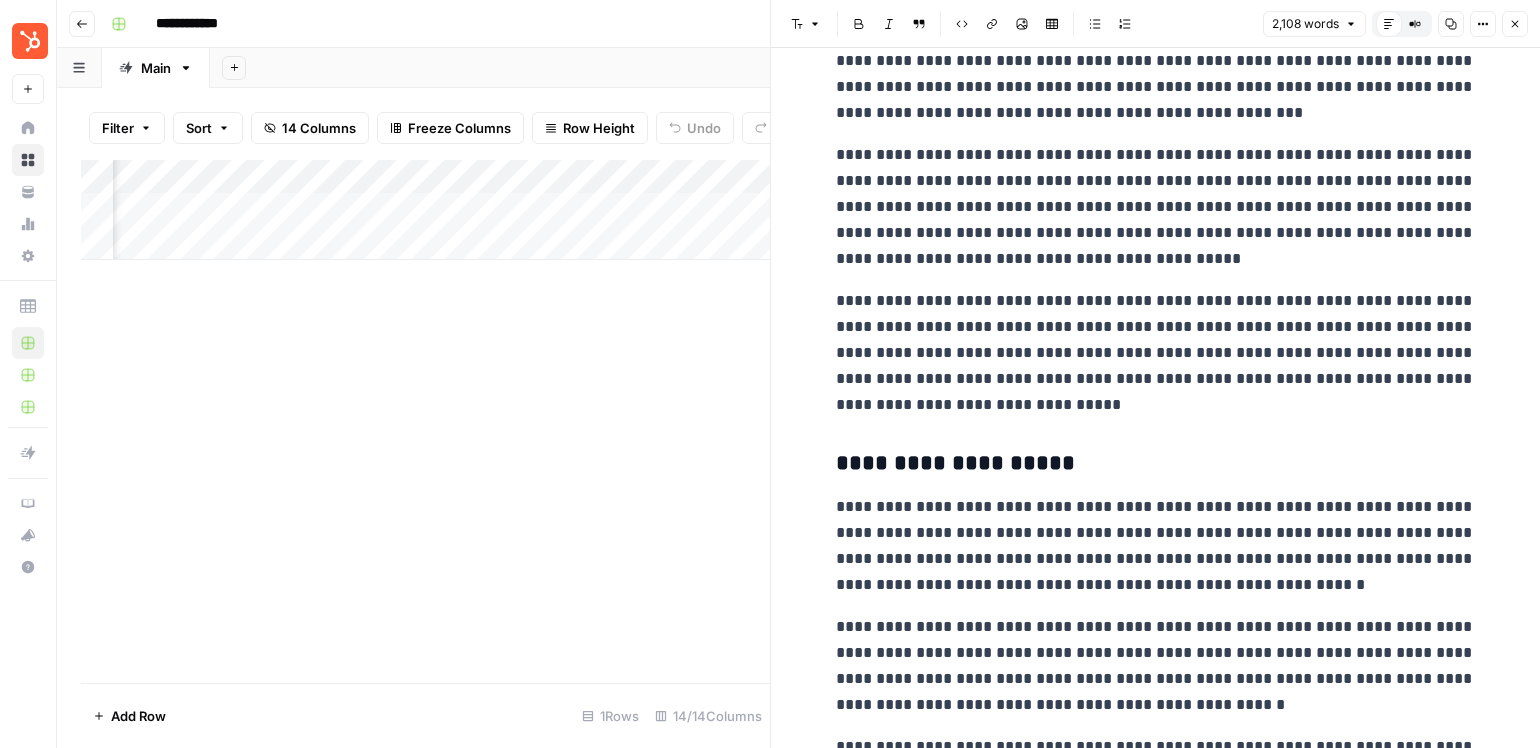 scroll, scrollTop: 1321, scrollLeft: 0, axis: vertical 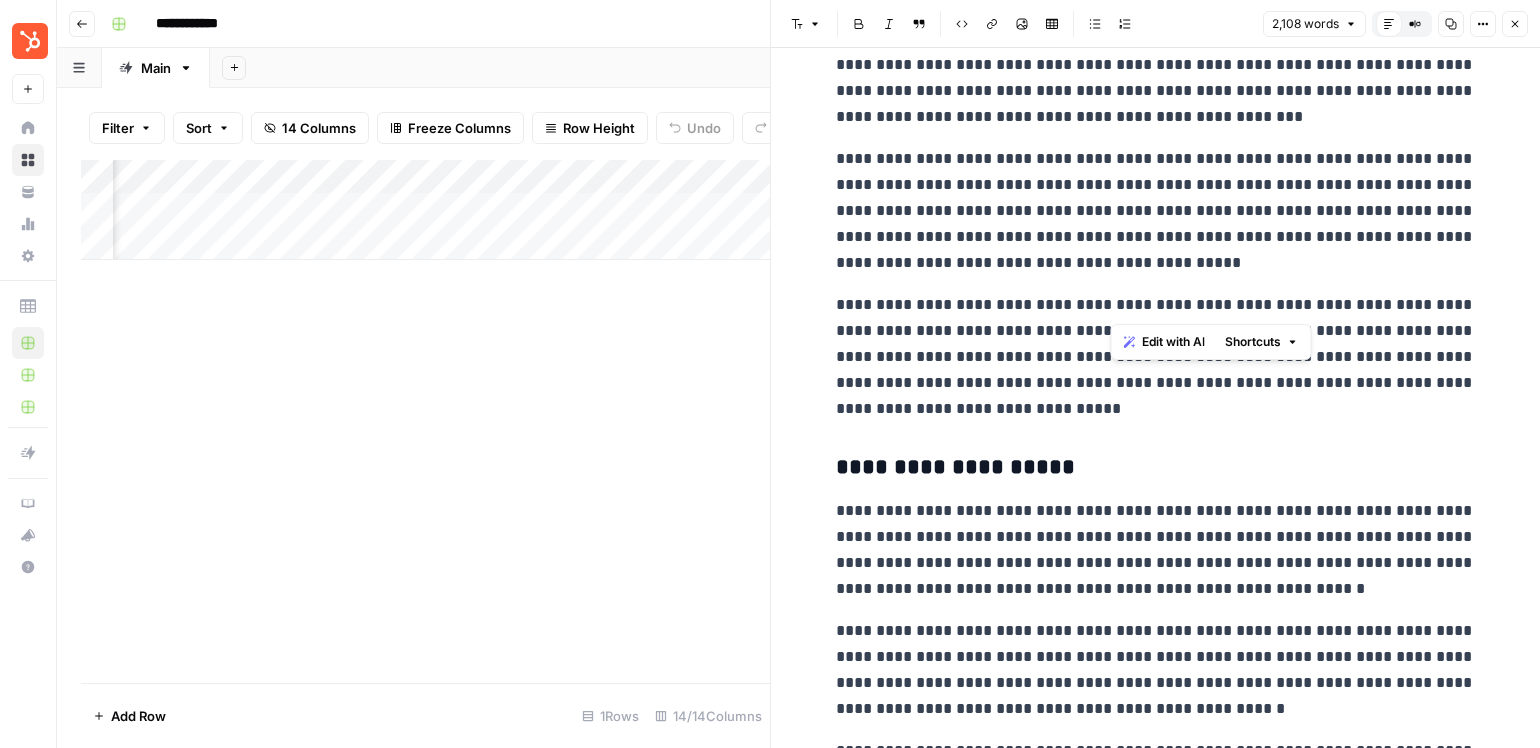 drag, startPoint x: 1324, startPoint y: 306, endPoint x: 1108, endPoint y: 311, distance: 216.05786 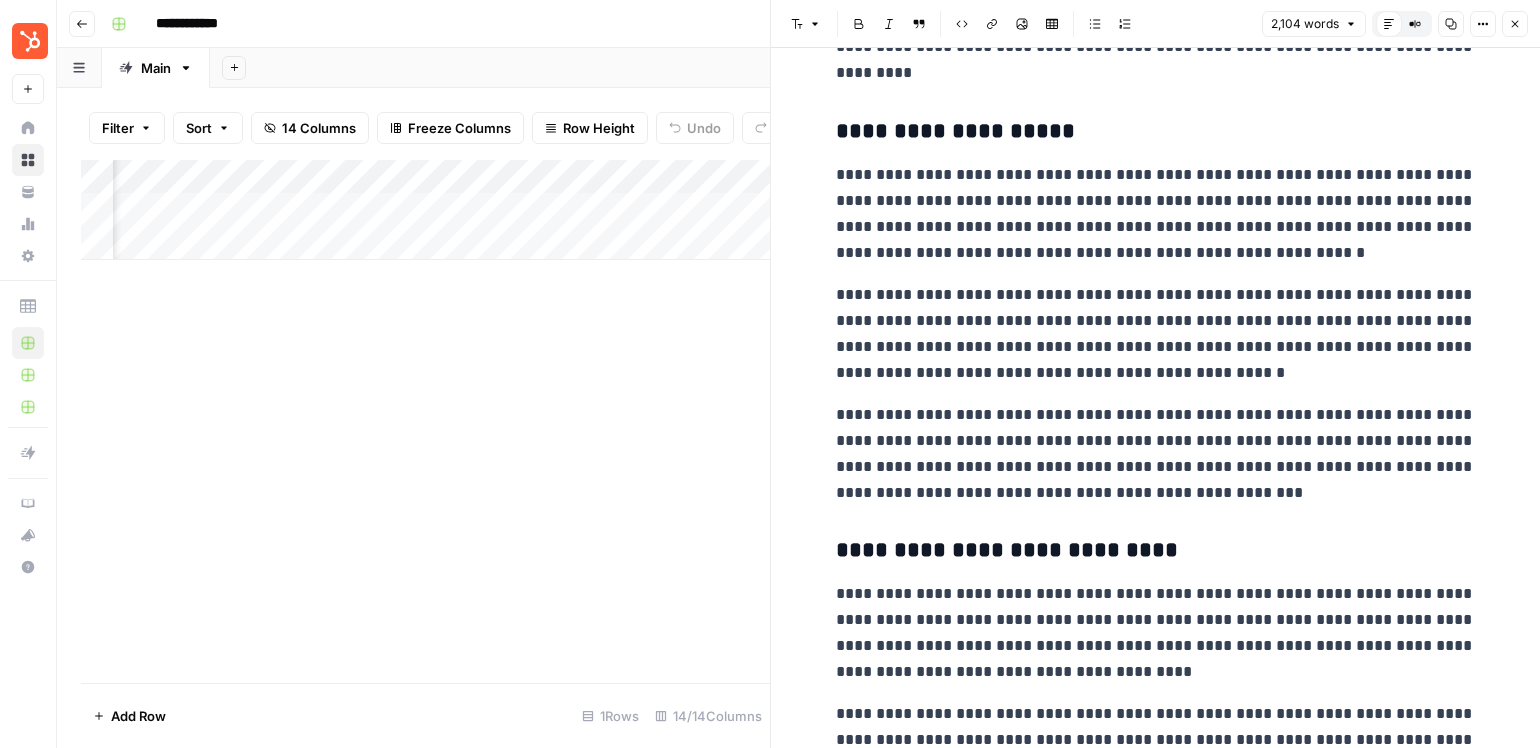 scroll, scrollTop: 1660, scrollLeft: 0, axis: vertical 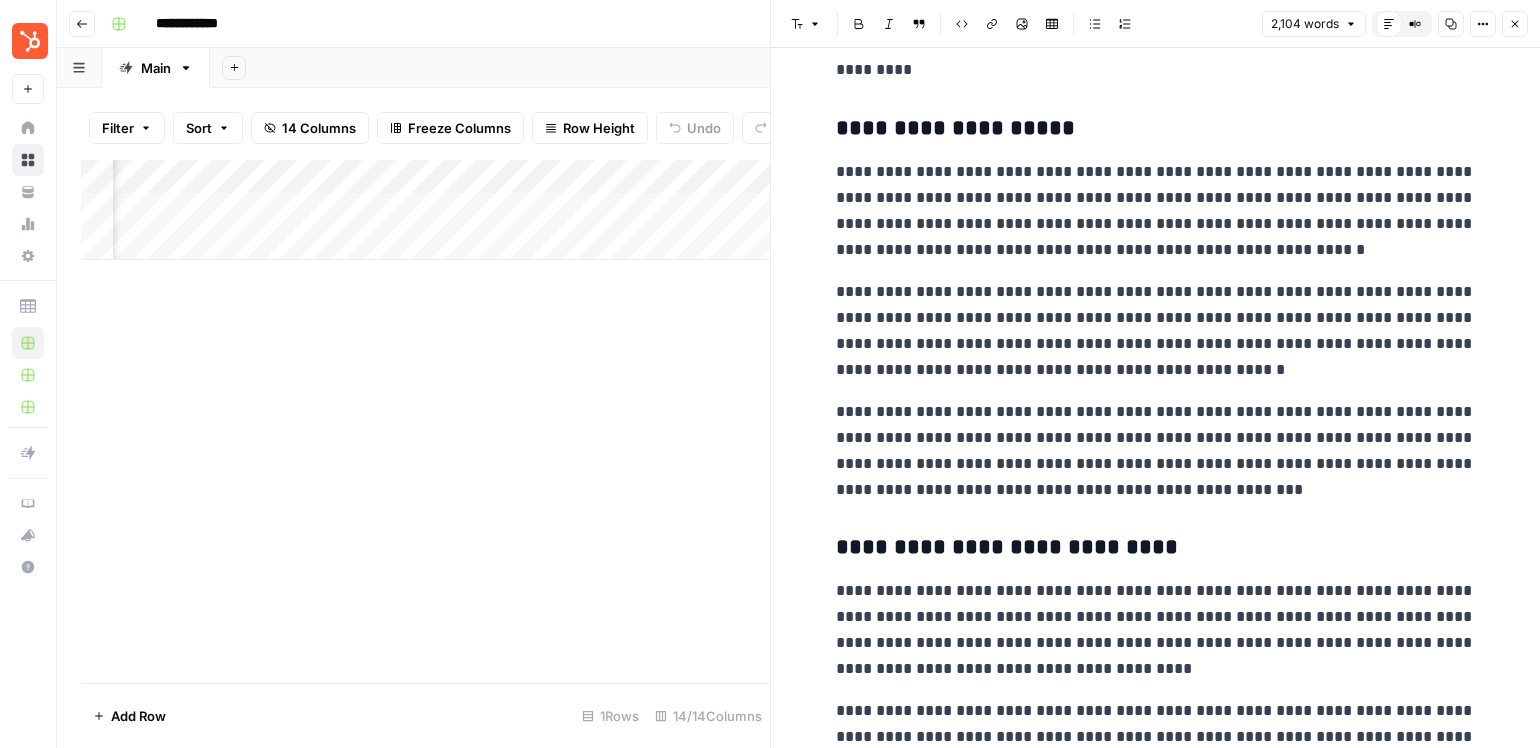 click on "**********" at bounding box center [1156, 211] 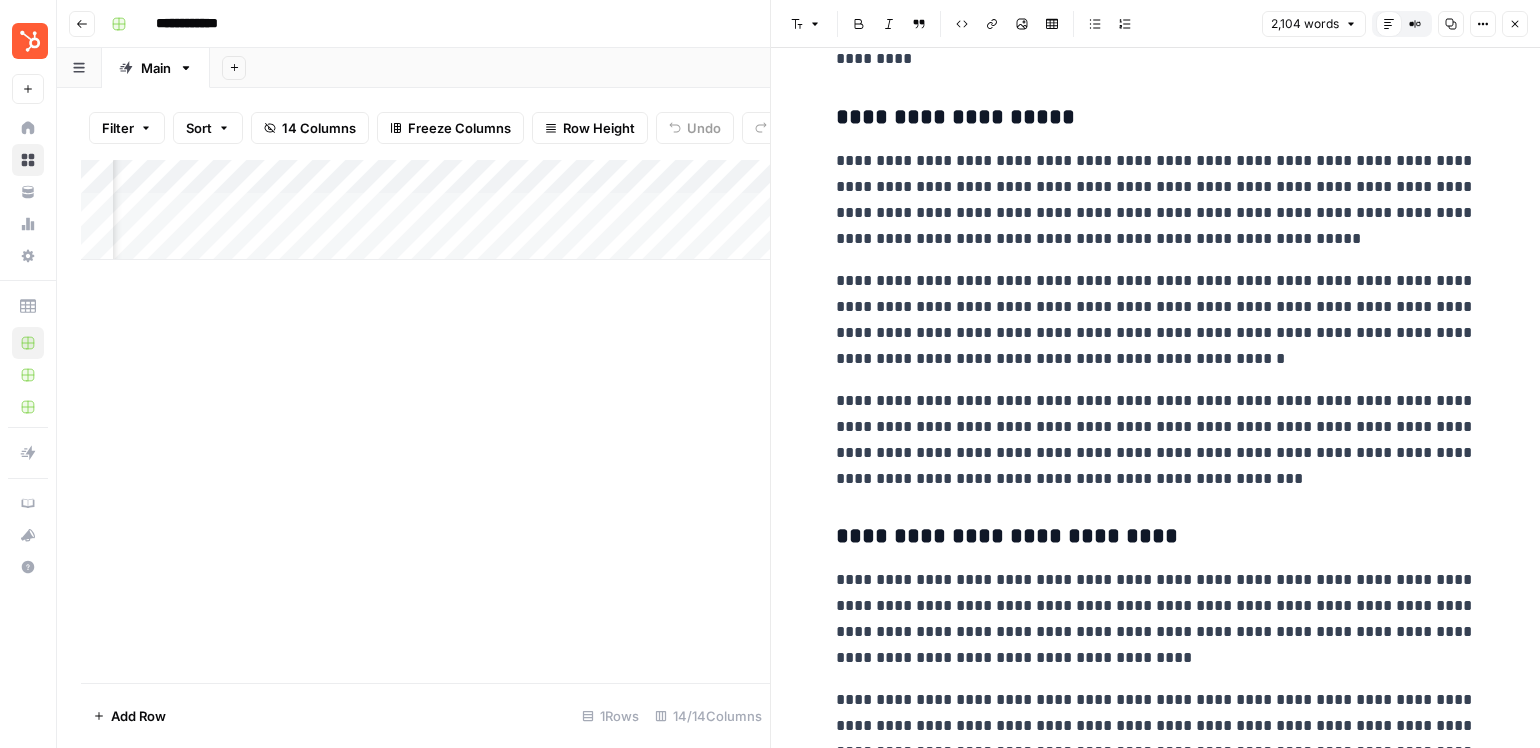 scroll, scrollTop: 1679, scrollLeft: 0, axis: vertical 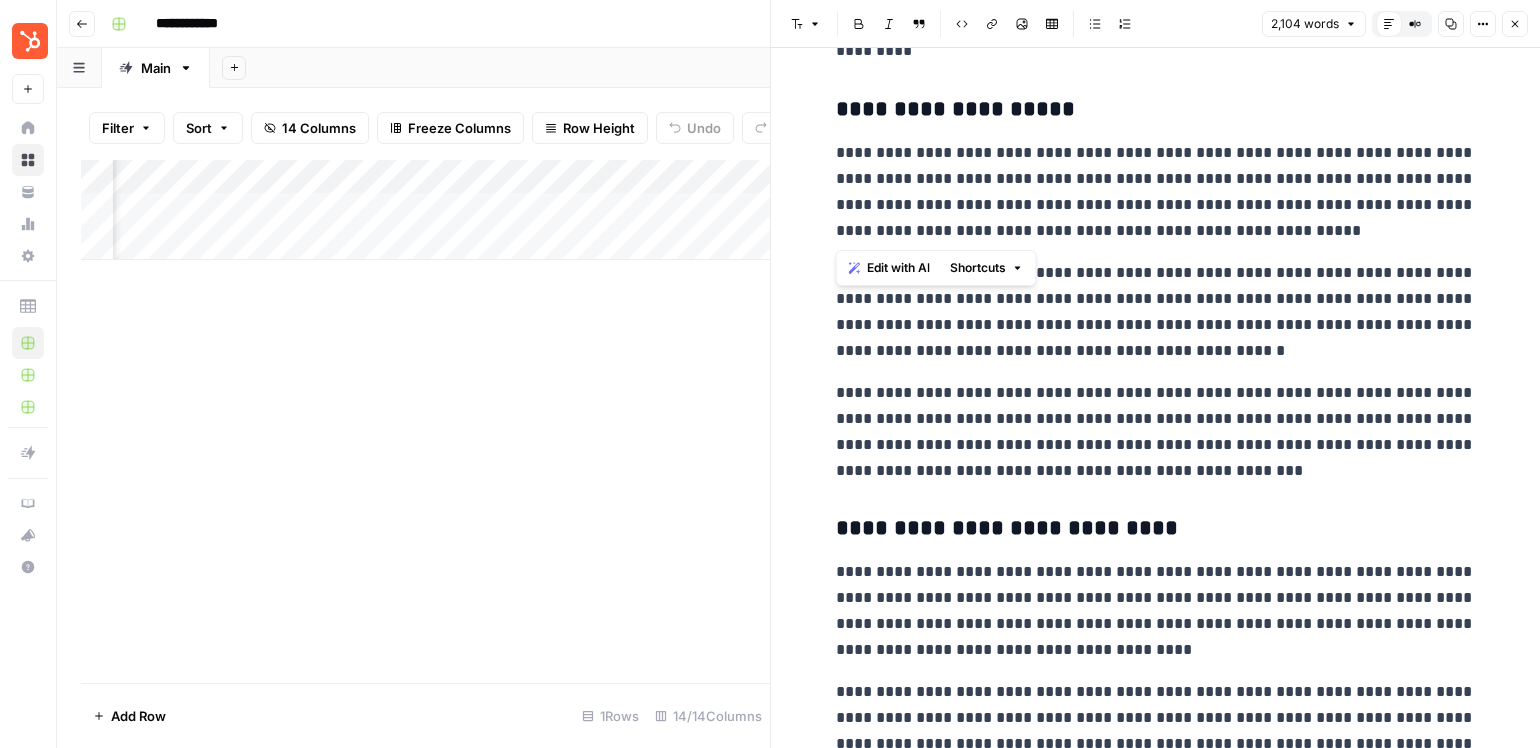drag, startPoint x: 1374, startPoint y: 222, endPoint x: 772, endPoint y: 151, distance: 606.1724 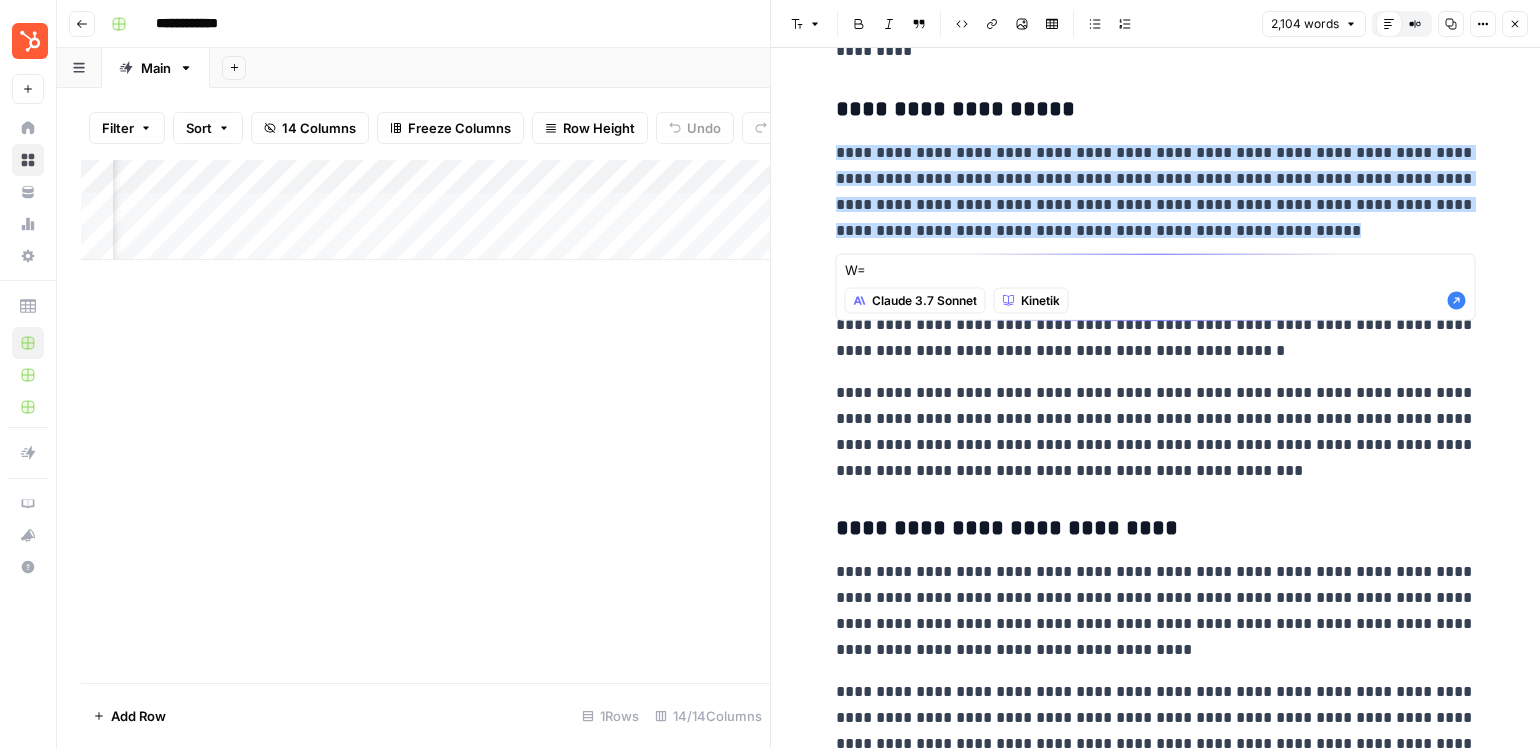type on "W" 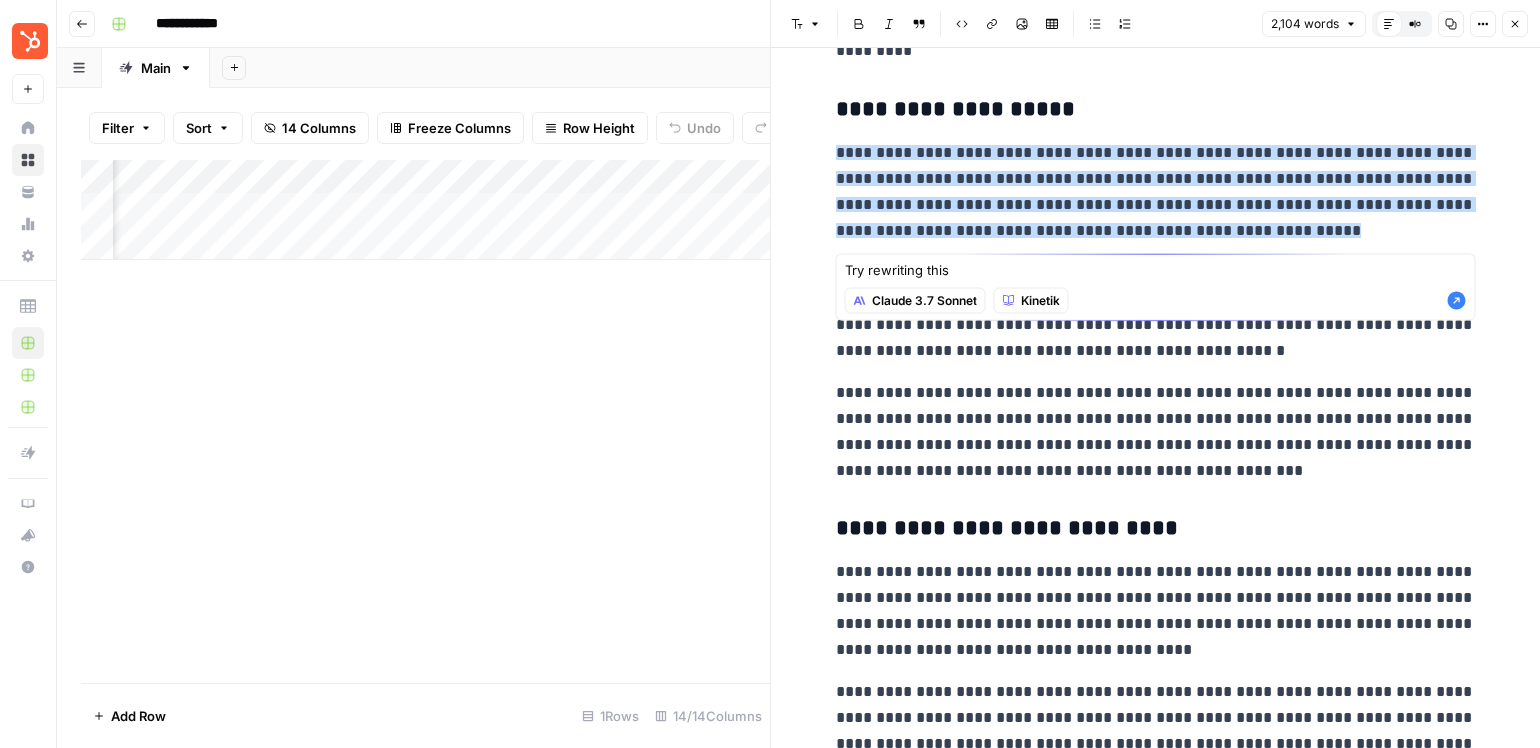type on "Try rewriting this" 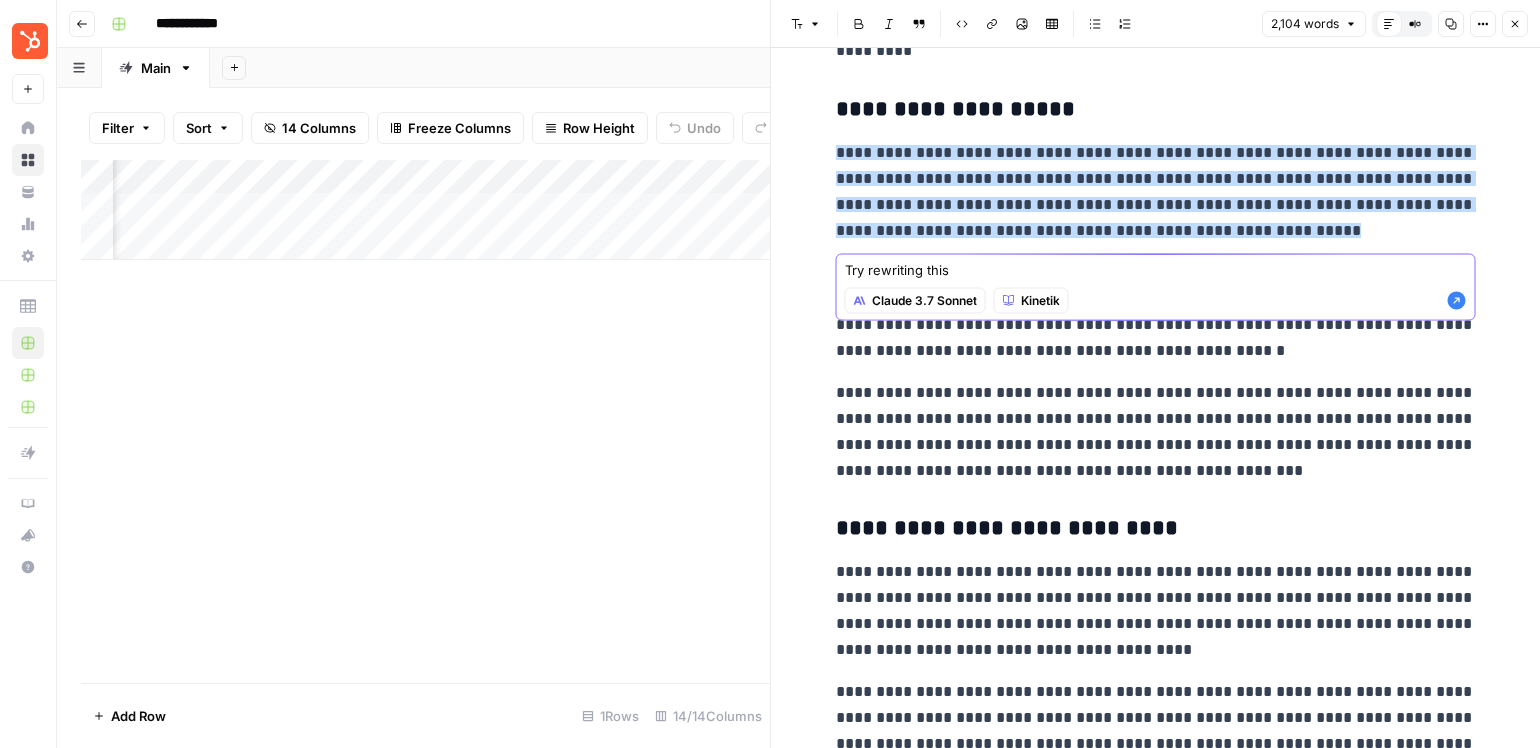 click 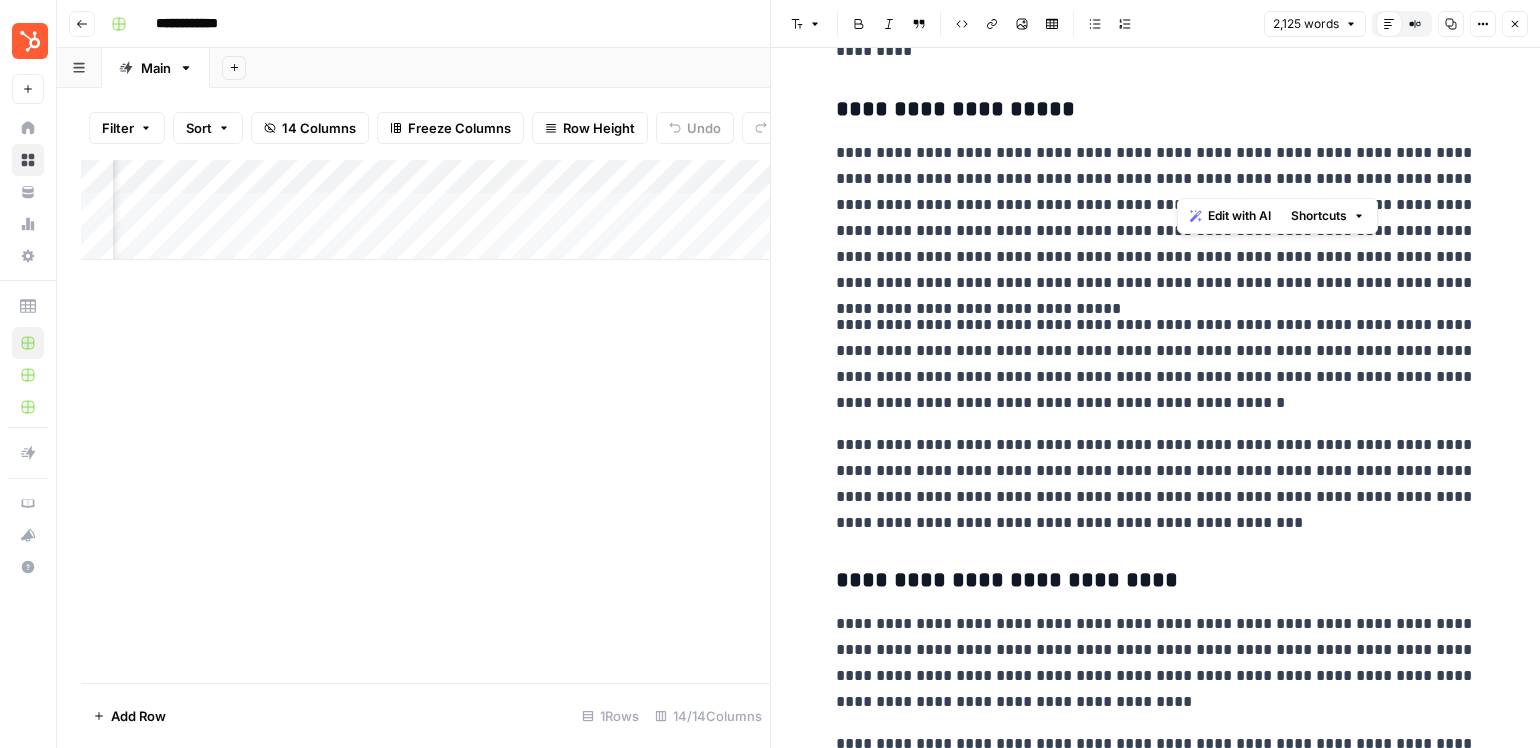 drag, startPoint x: 1221, startPoint y: 178, endPoint x: 1180, endPoint y: 179, distance: 41.01219 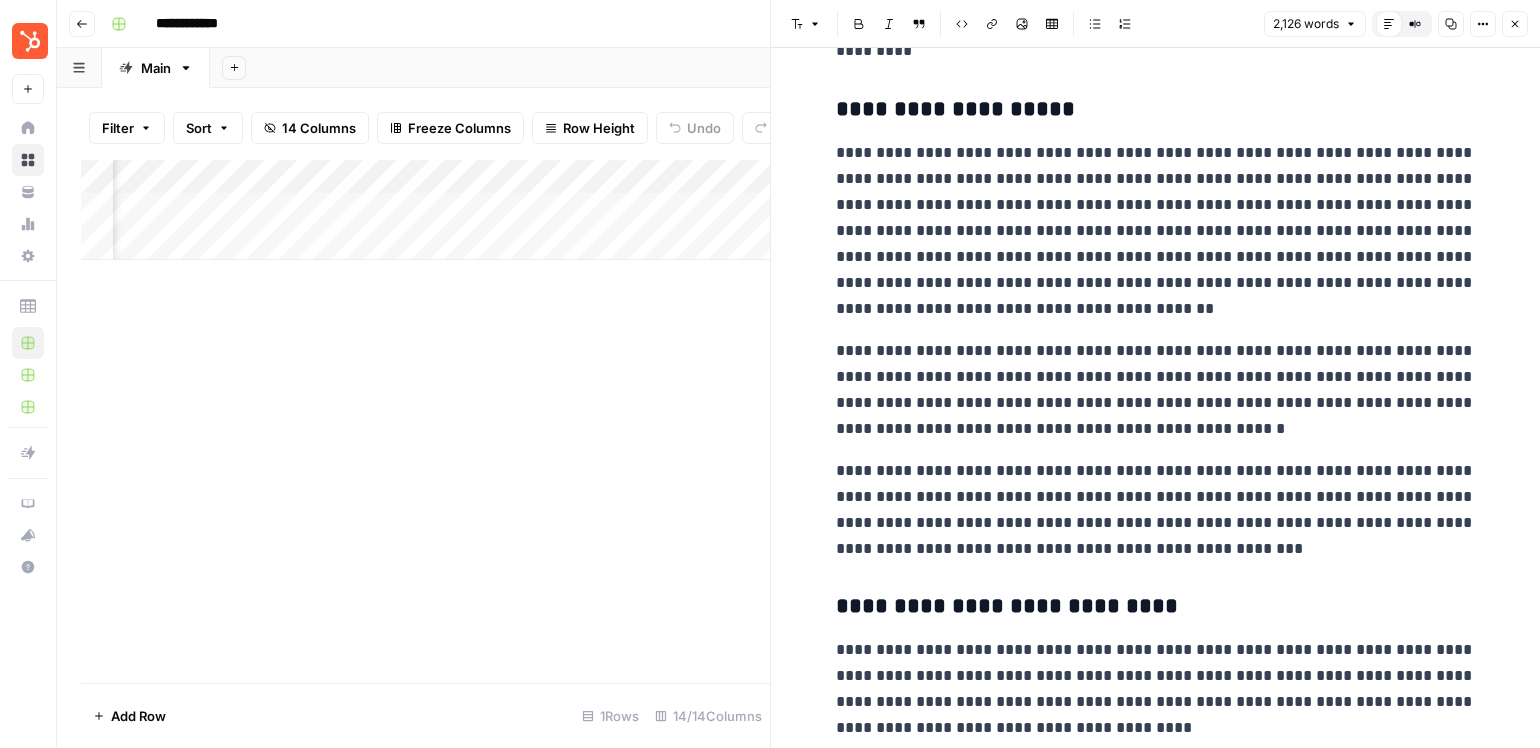 click on "**********" at bounding box center [1156, 231] 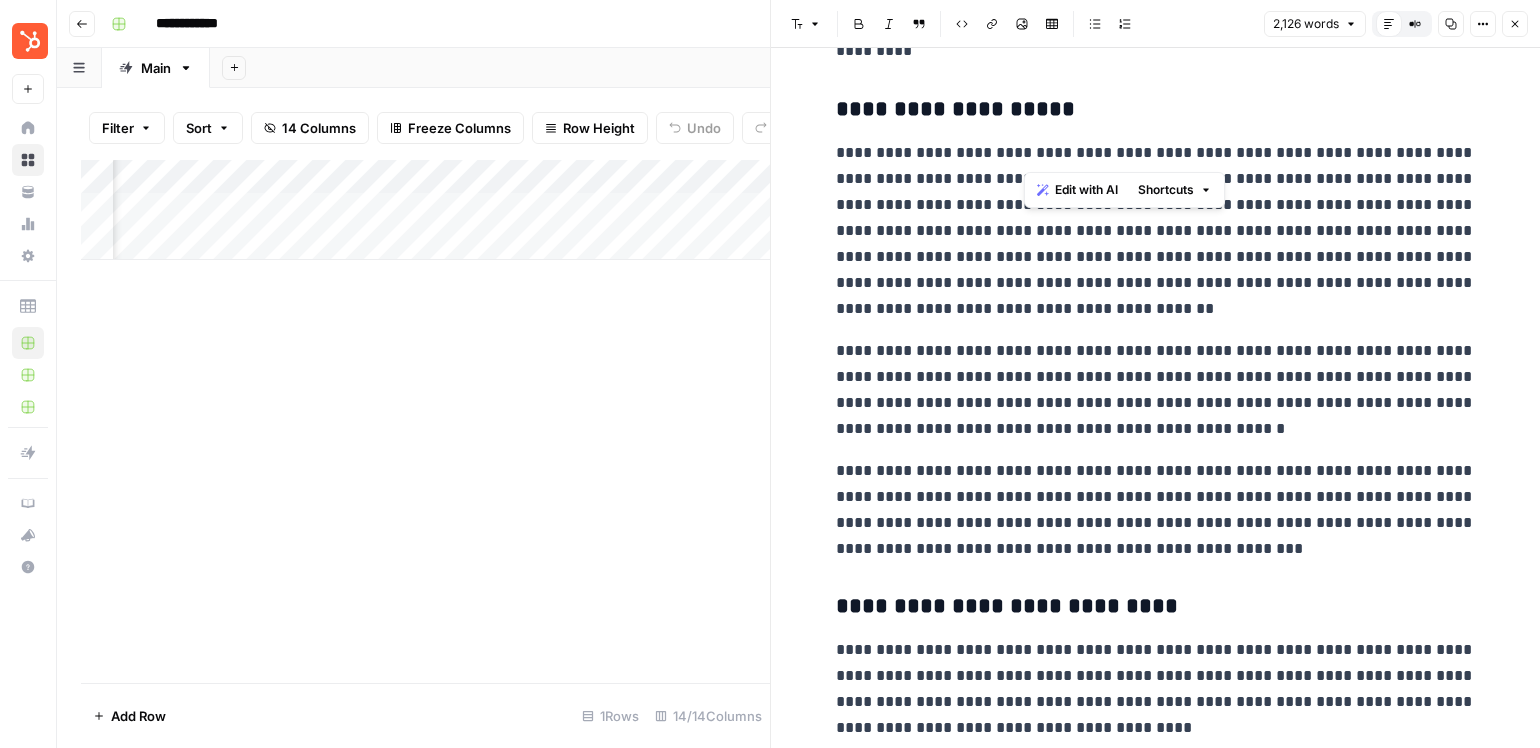click on "**********" at bounding box center (1156, 231) 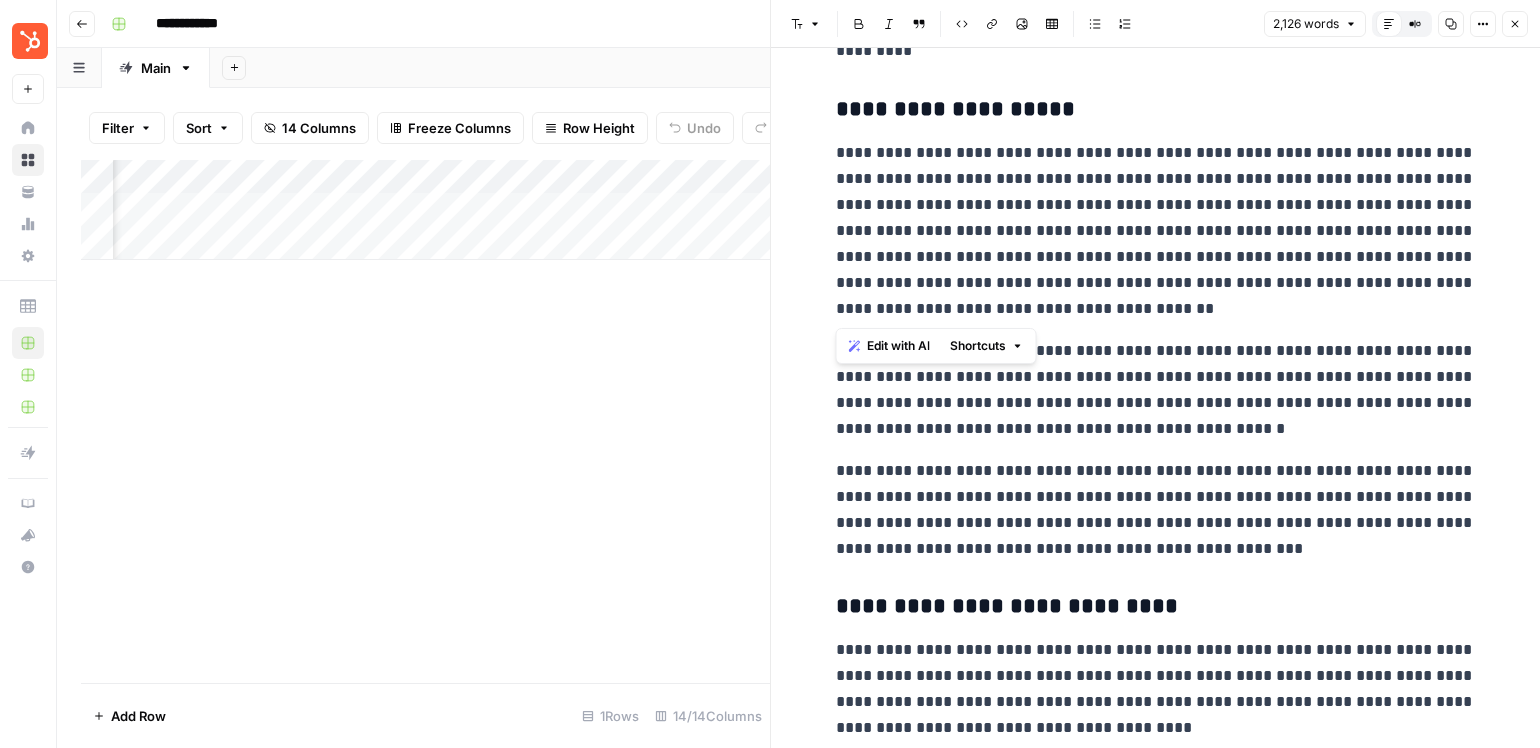 click on "**********" at bounding box center [1156, 231] 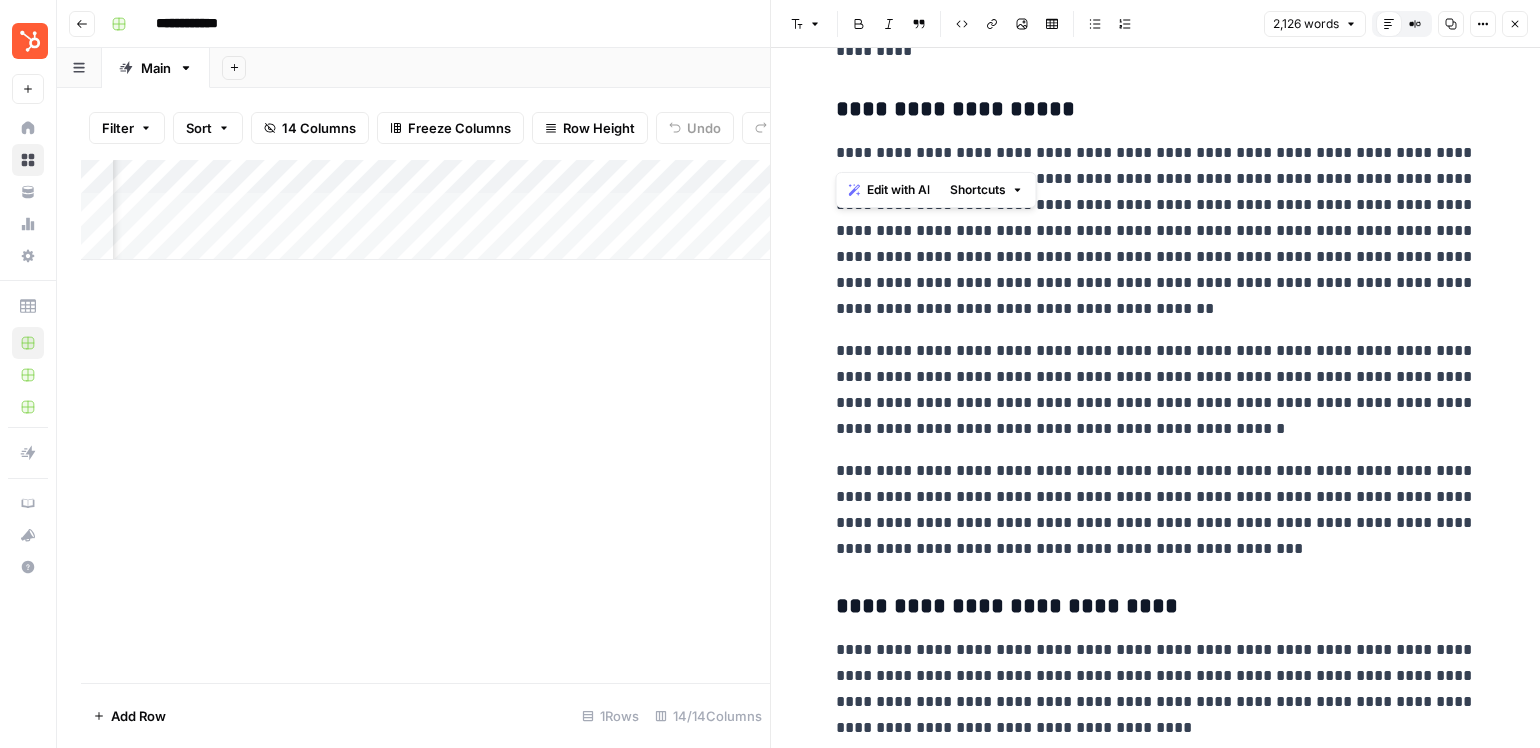 drag, startPoint x: 1475, startPoint y: 155, endPoint x: 832, endPoint y: 141, distance: 643.1524 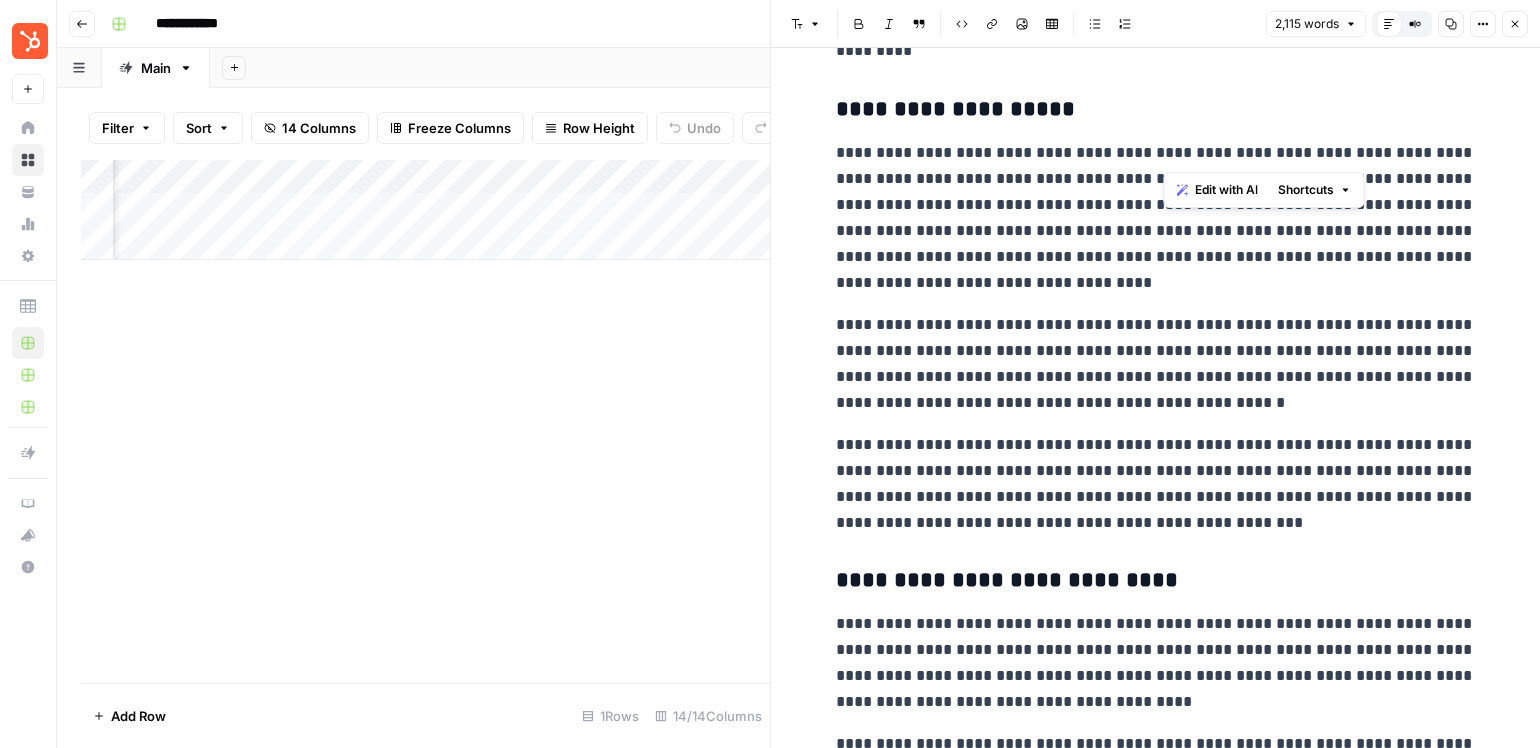drag, startPoint x: 1175, startPoint y: 150, endPoint x: 1140, endPoint y: 150, distance: 35 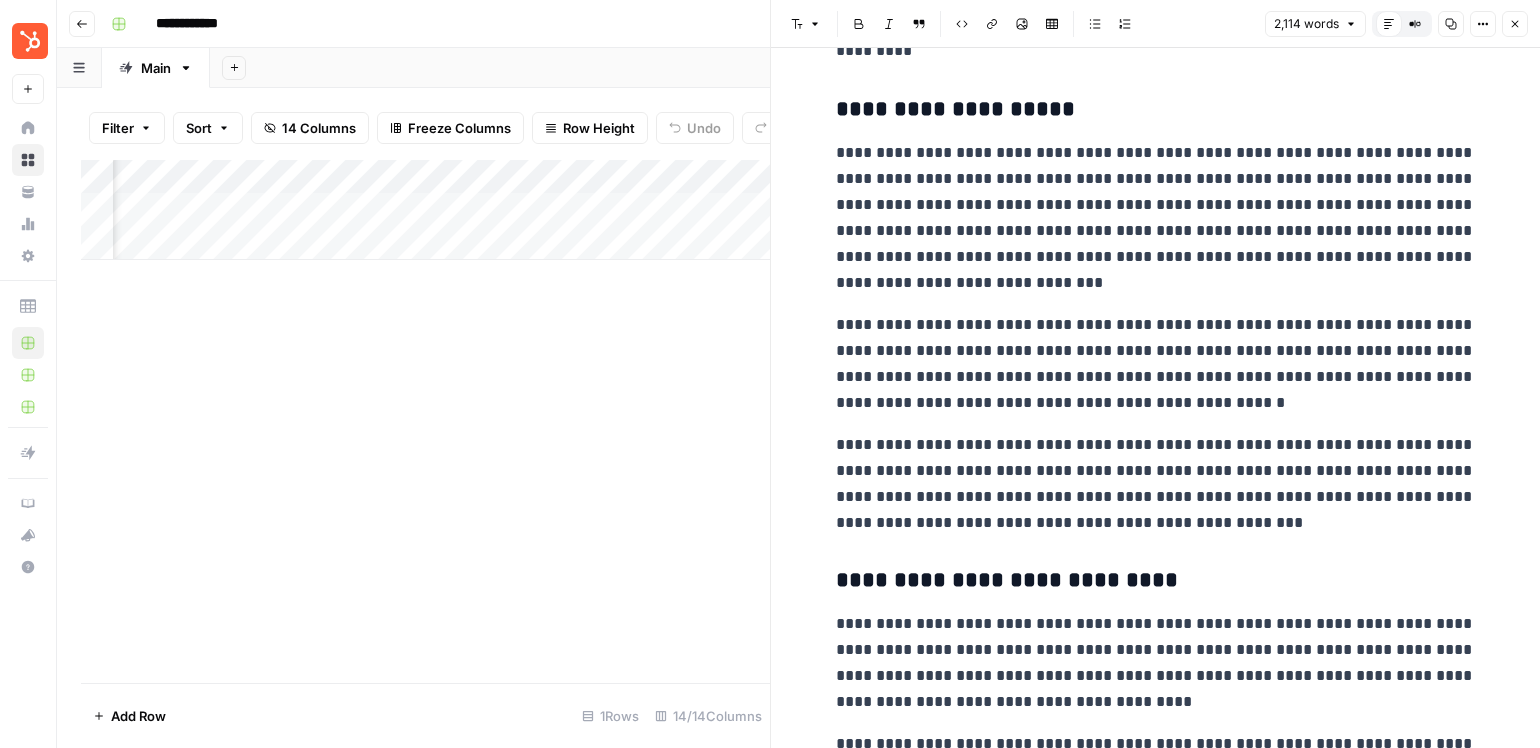 click on "**********" at bounding box center [1156, 218] 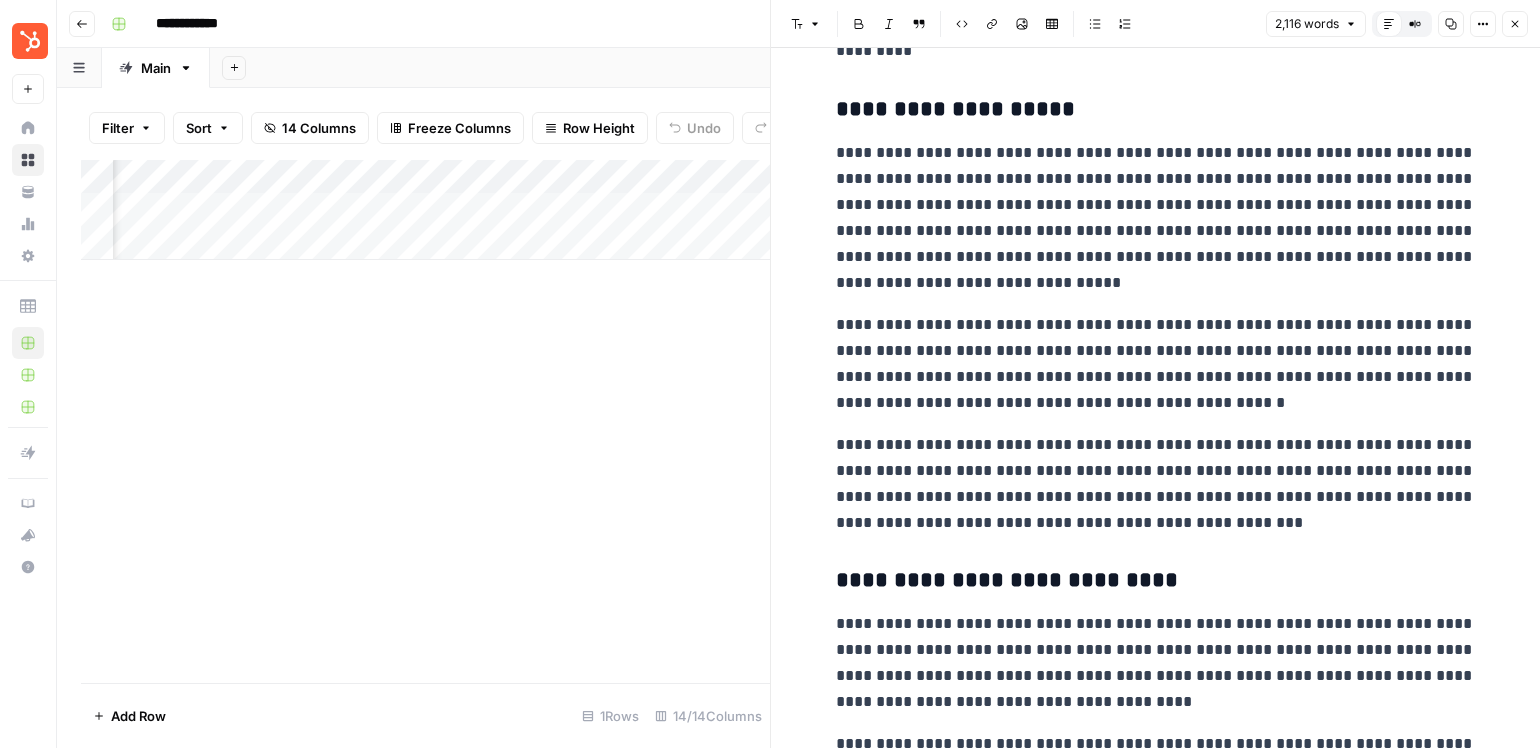 click on "**********" at bounding box center [1156, 218] 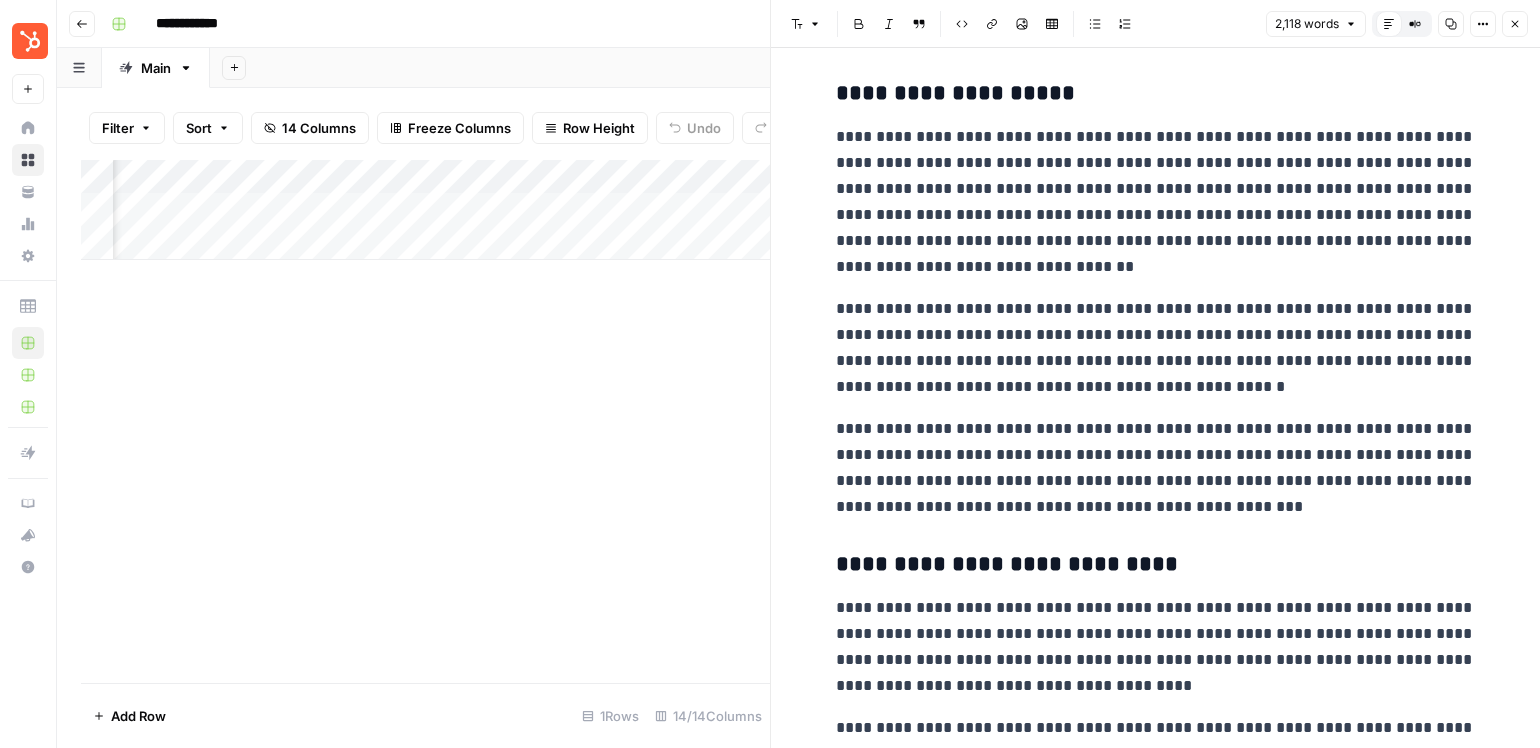 scroll, scrollTop: 1699, scrollLeft: 0, axis: vertical 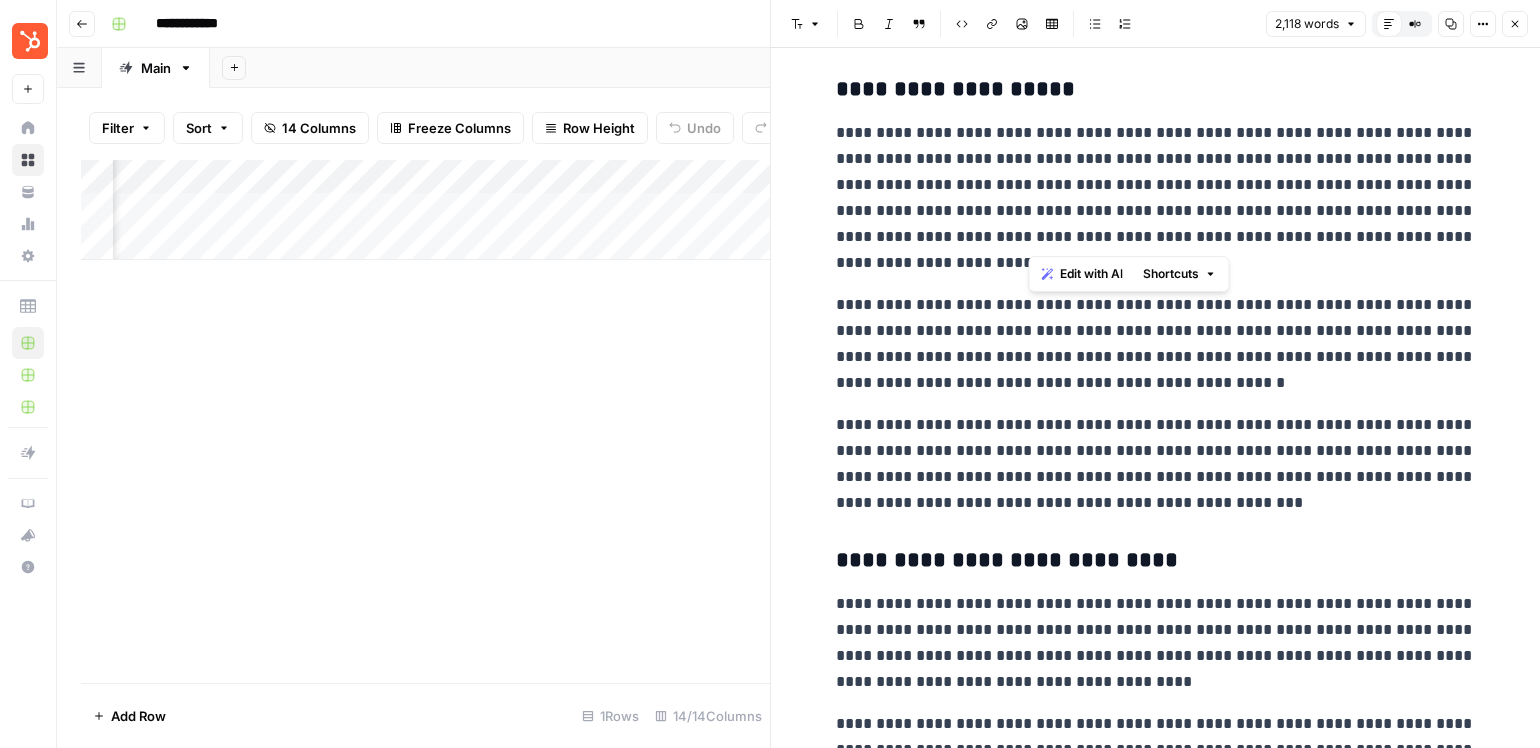 drag, startPoint x: 1027, startPoint y: 239, endPoint x: 1430, endPoint y: 219, distance: 403.49597 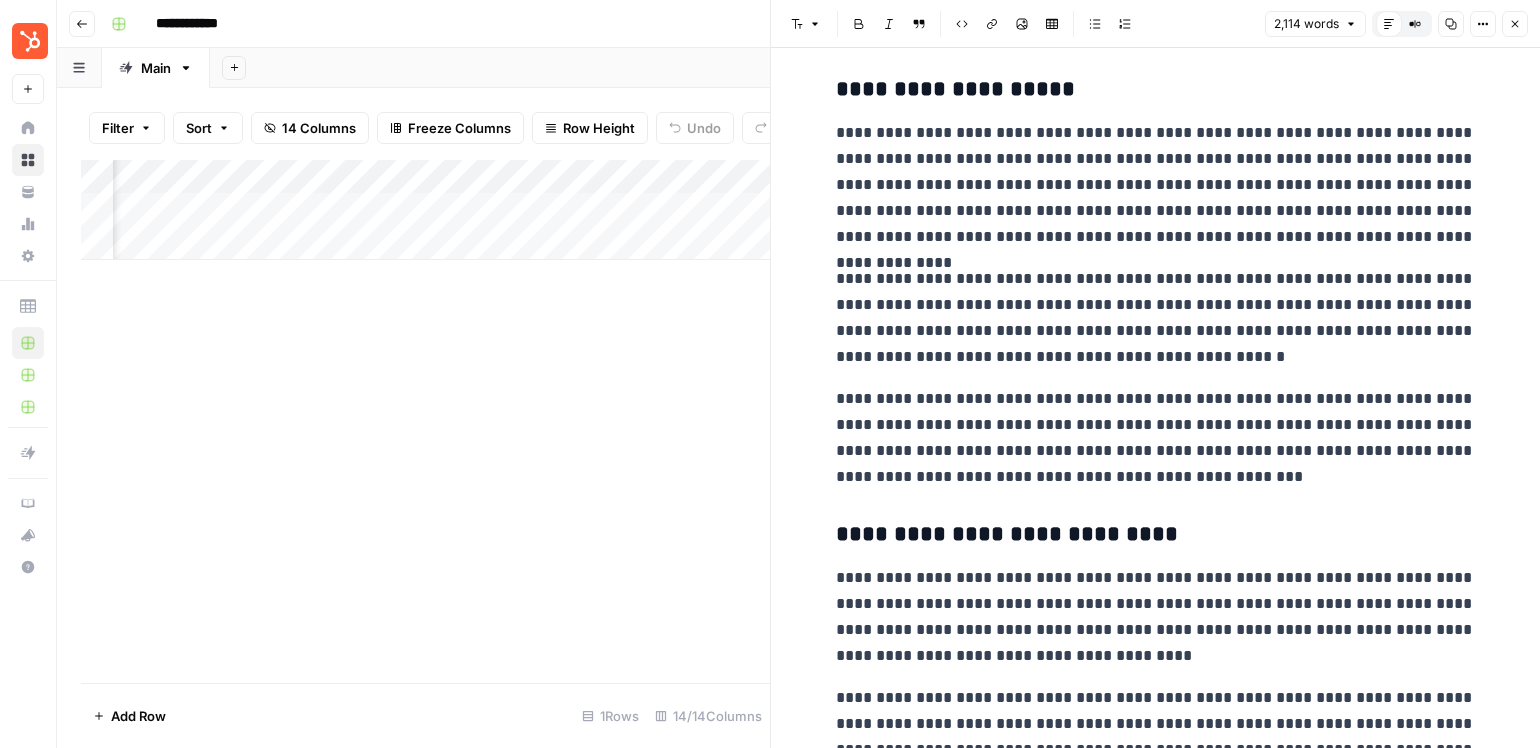 click on "**********" at bounding box center (1156, 185) 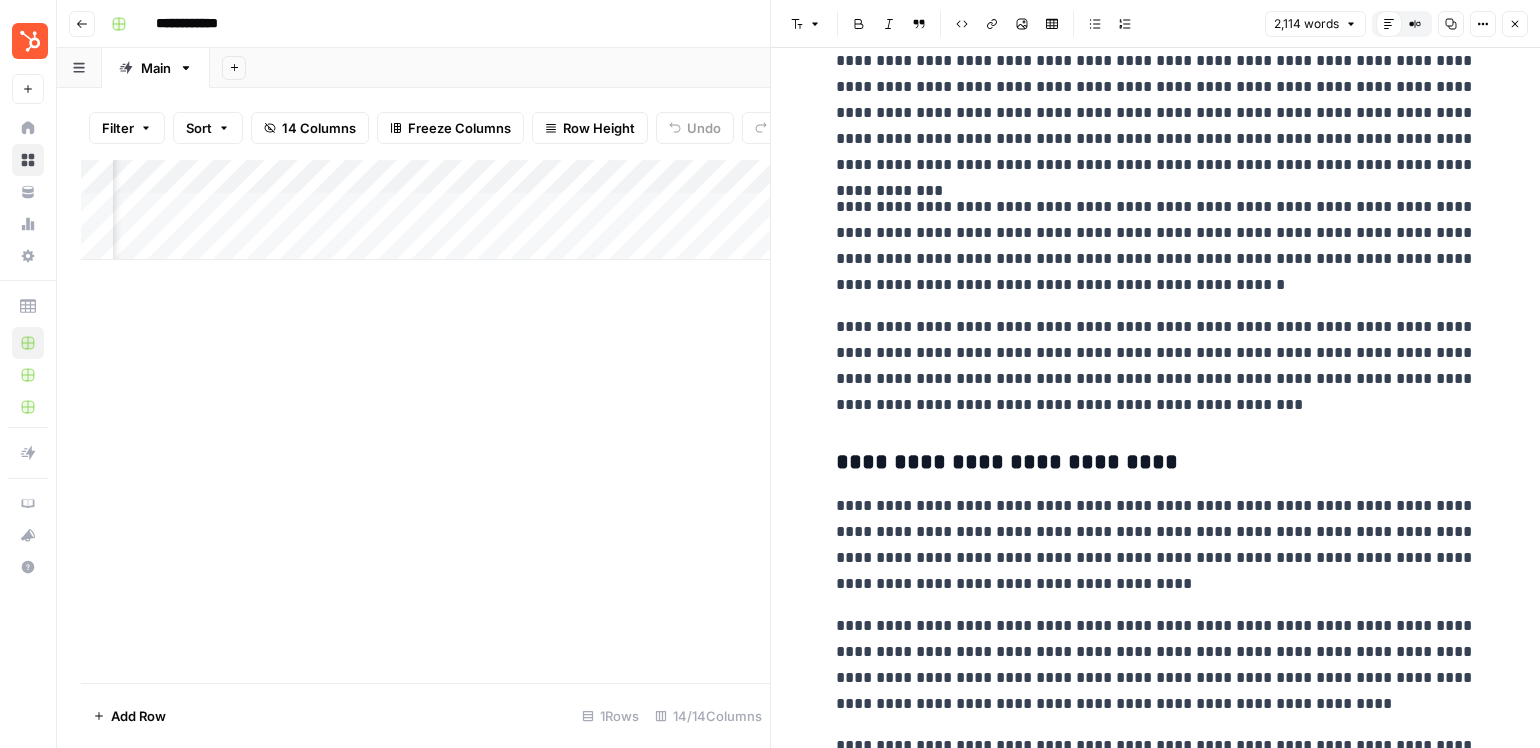 scroll, scrollTop: 1782, scrollLeft: 0, axis: vertical 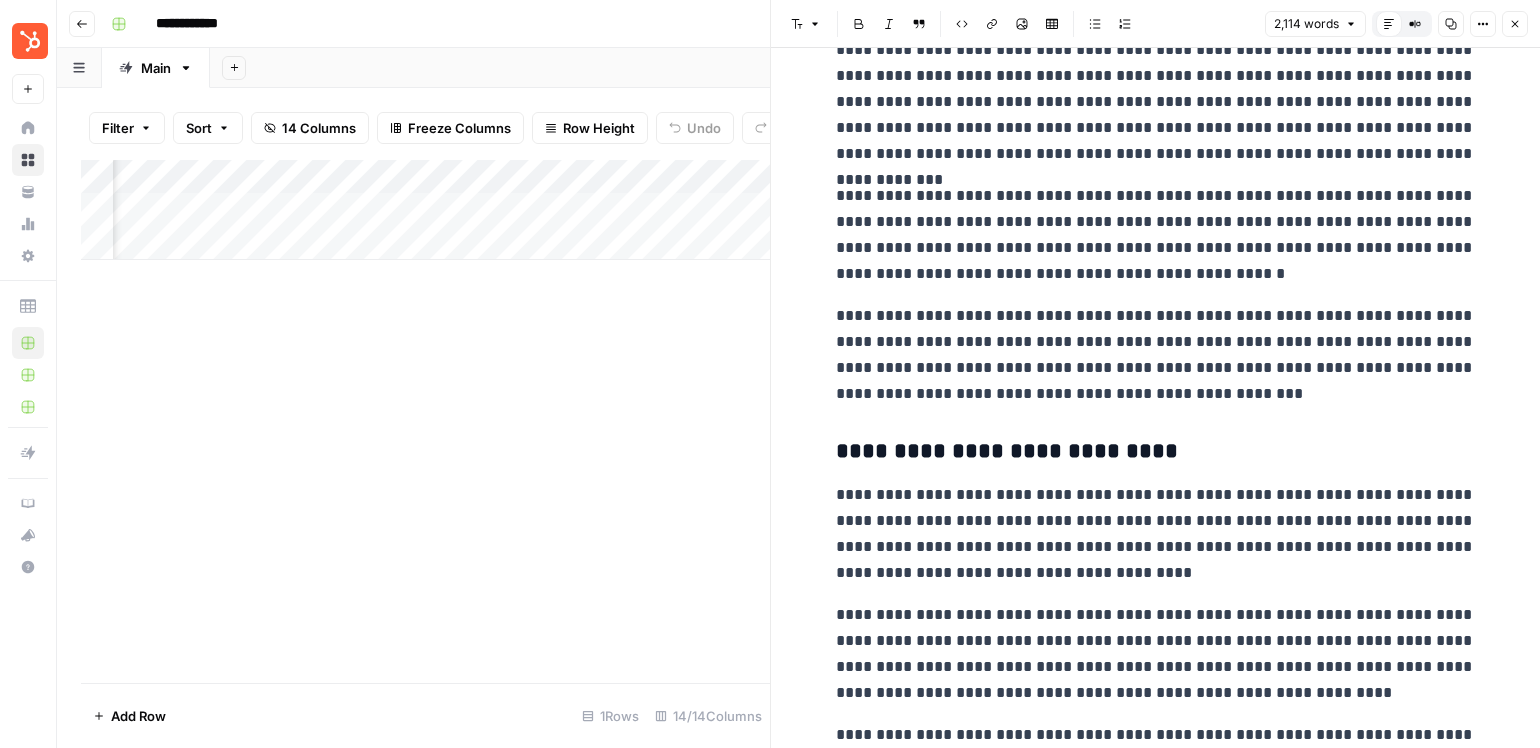 click on "**********" at bounding box center [1156, 355] 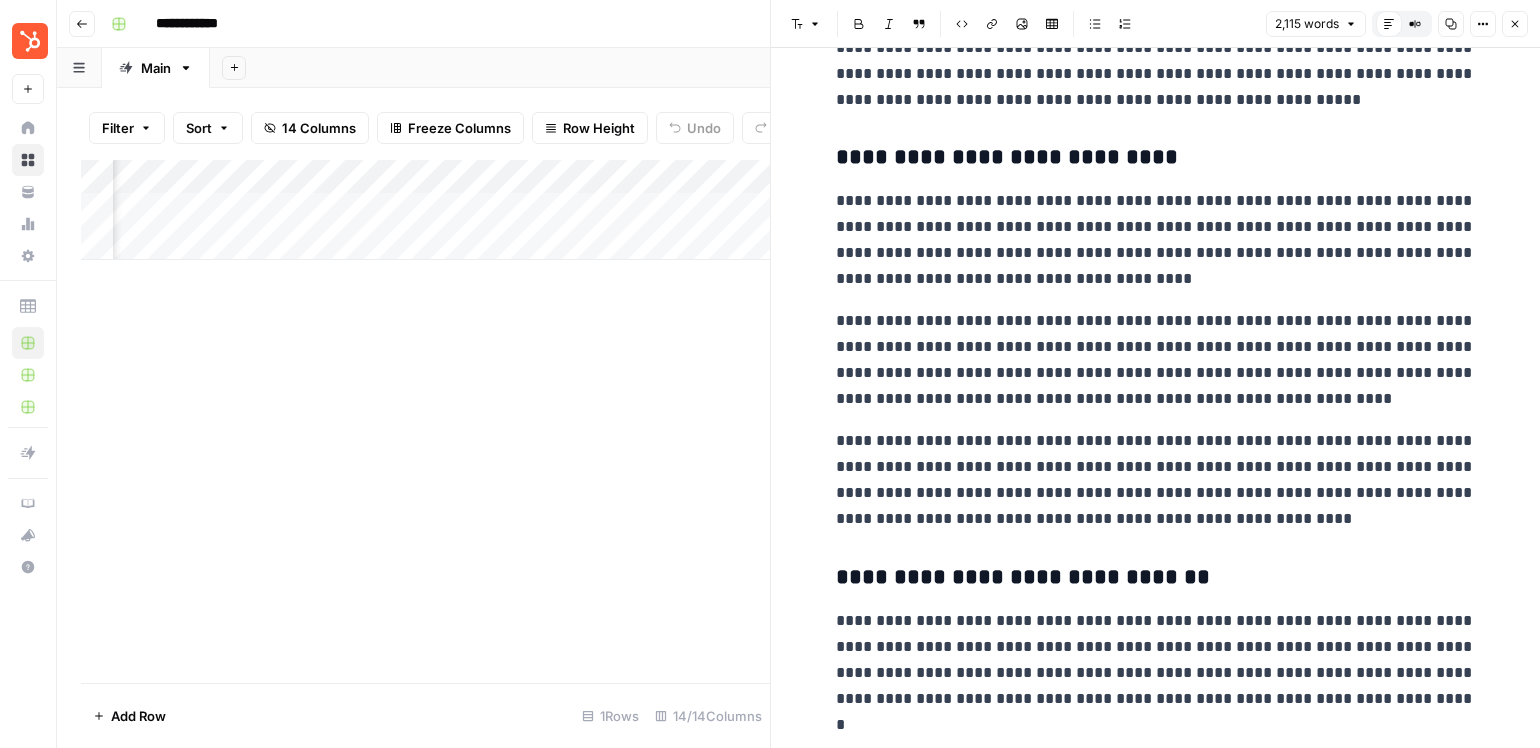 scroll, scrollTop: 2091, scrollLeft: 0, axis: vertical 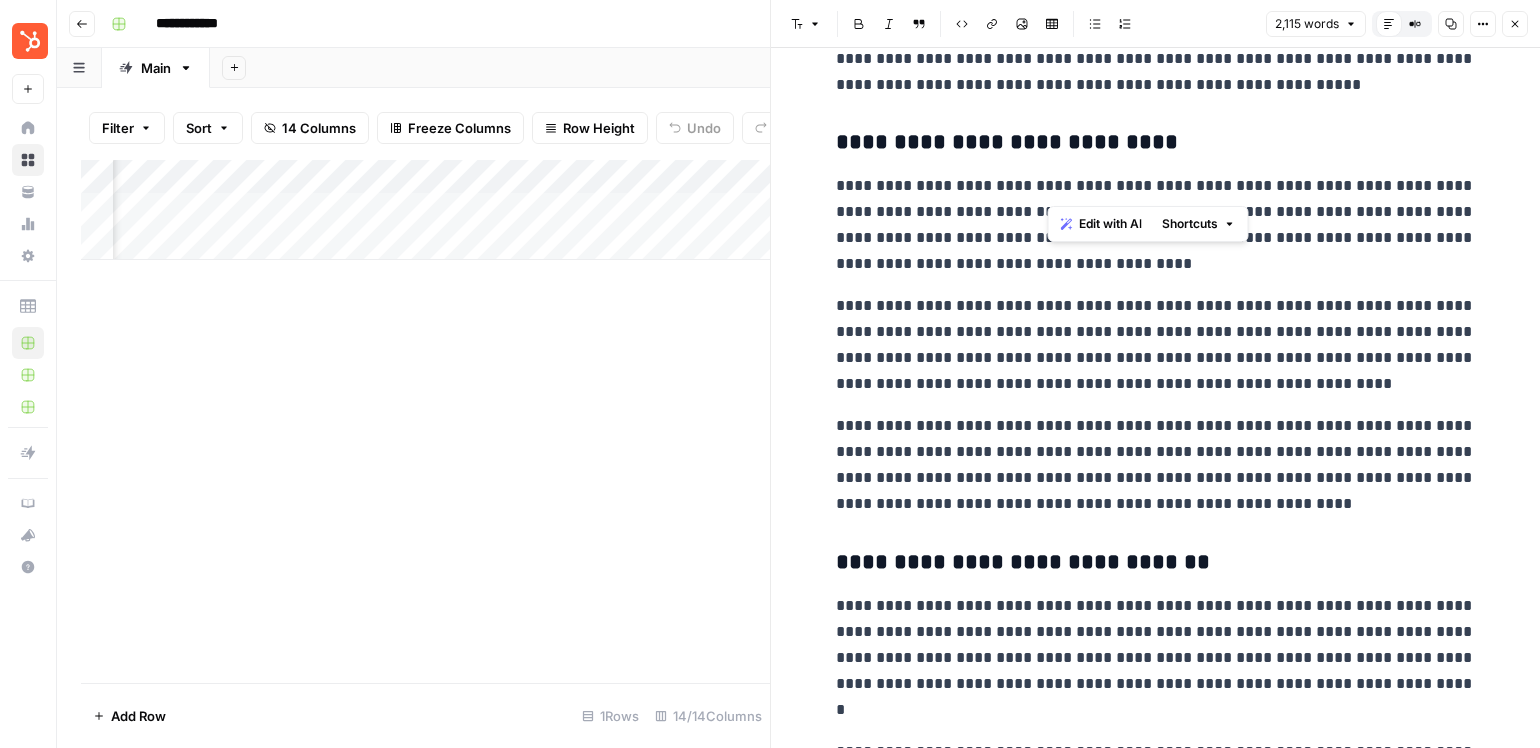 drag, startPoint x: 1083, startPoint y: 188, endPoint x: 1035, endPoint y: 187, distance: 48.010414 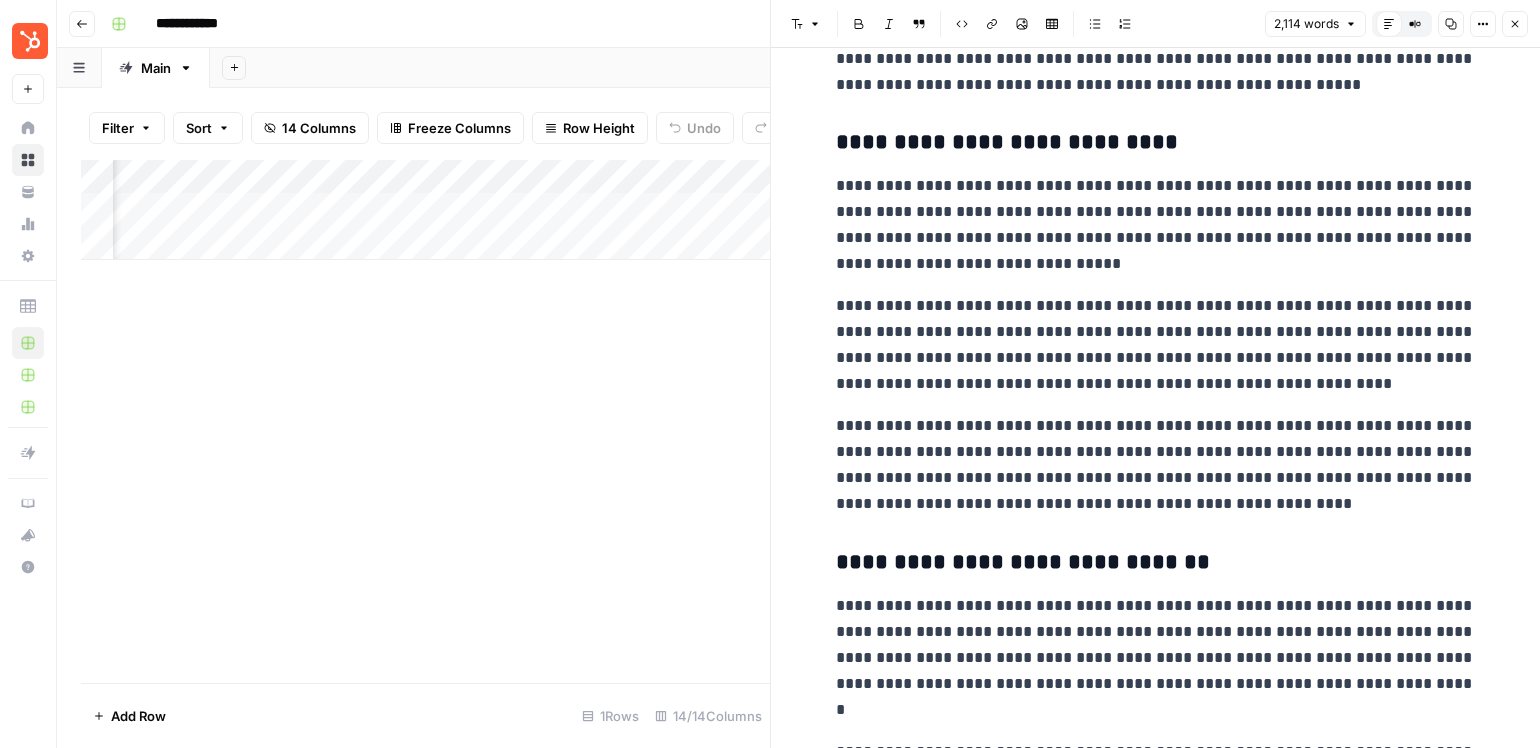 click on "**********" at bounding box center (1156, 225) 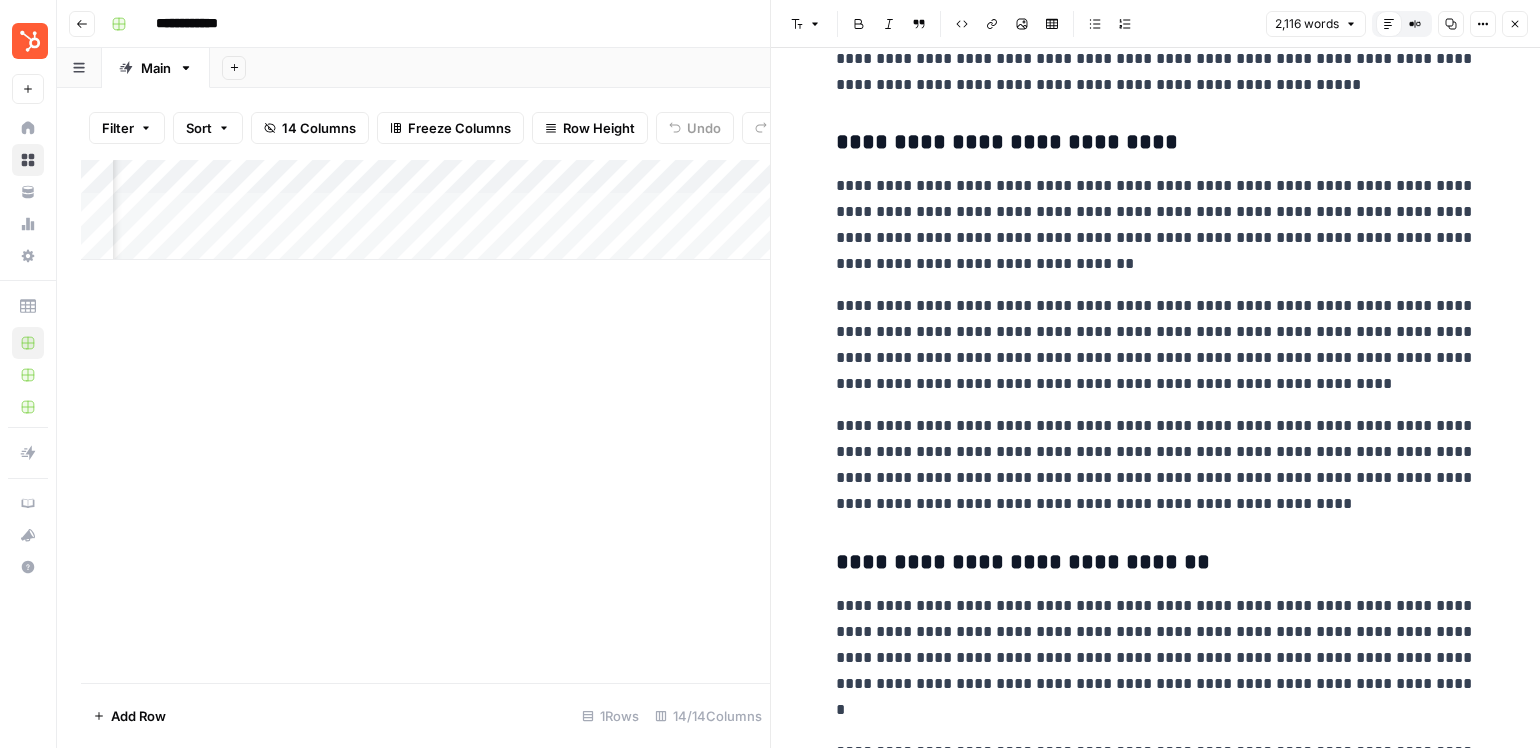 click on "**********" at bounding box center [1156, 225] 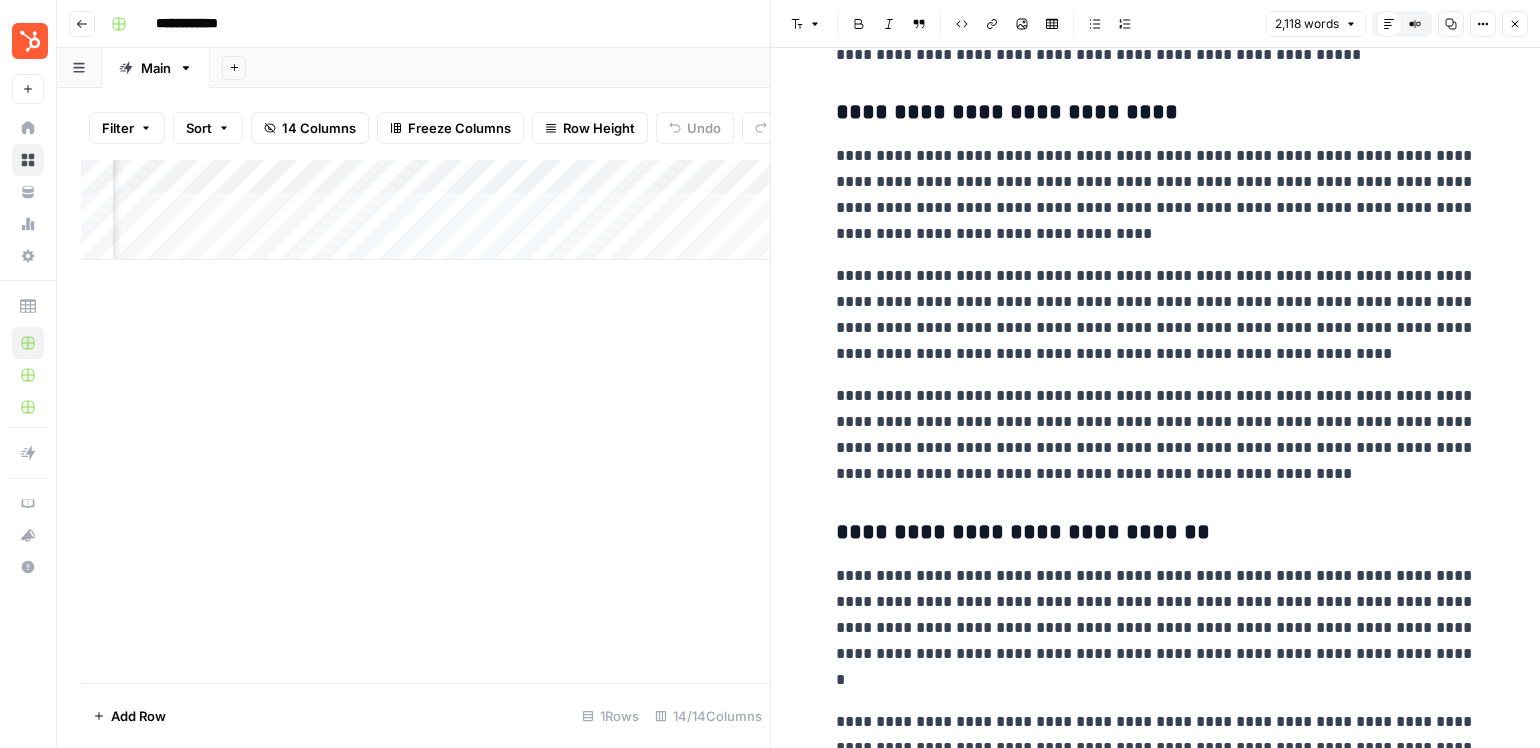 scroll, scrollTop: 2128, scrollLeft: 0, axis: vertical 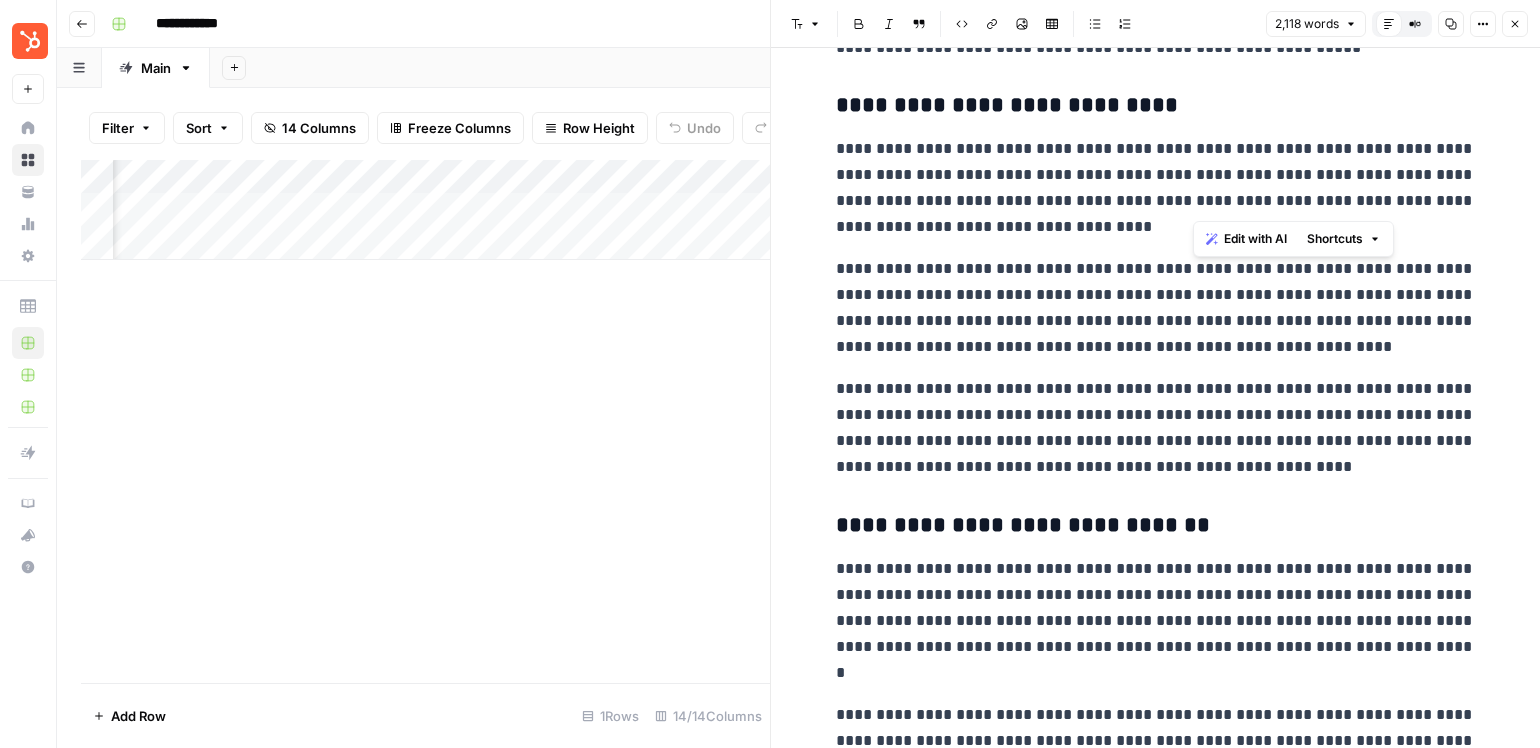drag, startPoint x: 1353, startPoint y: 199, endPoint x: 1235, endPoint y: 204, distance: 118.10589 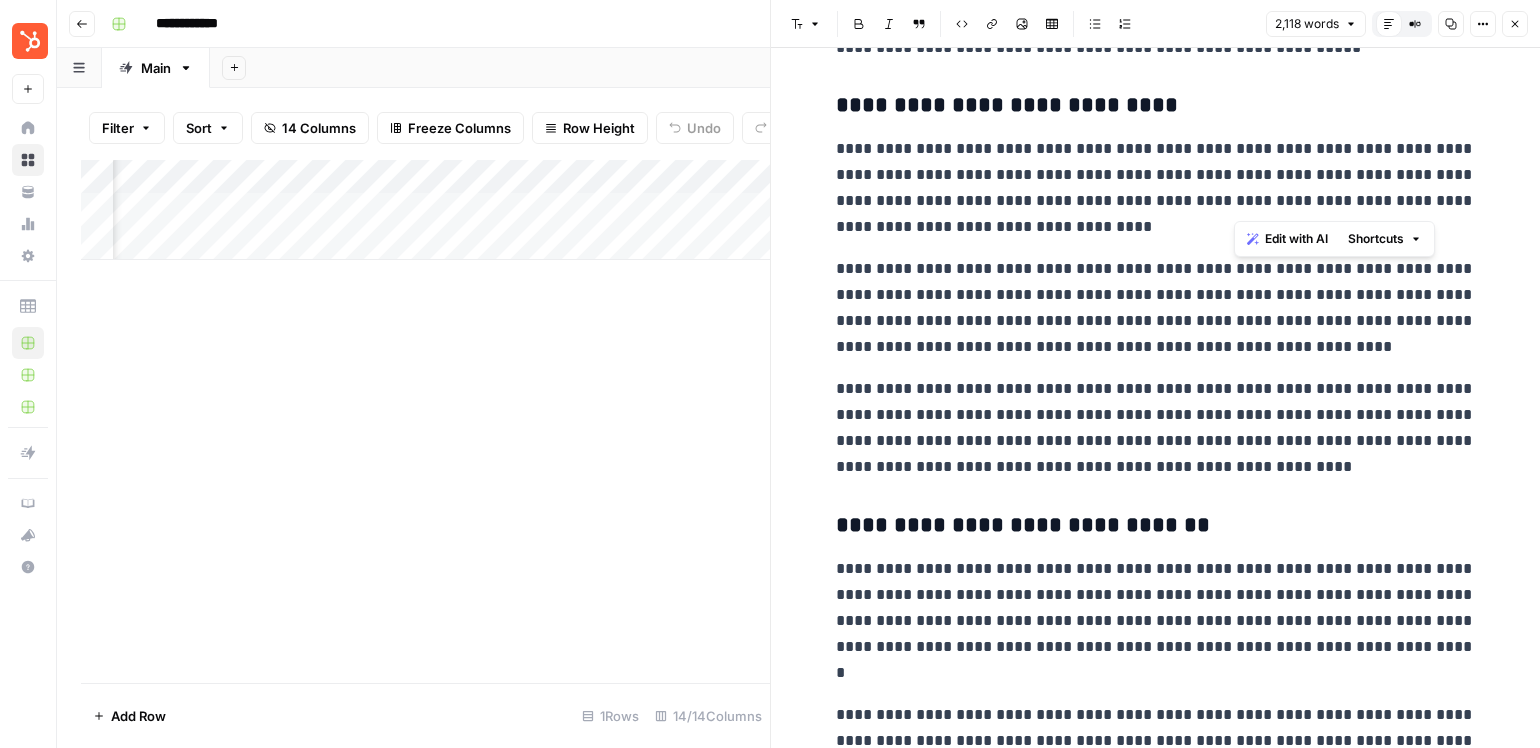 click on "**********" at bounding box center [1156, 188] 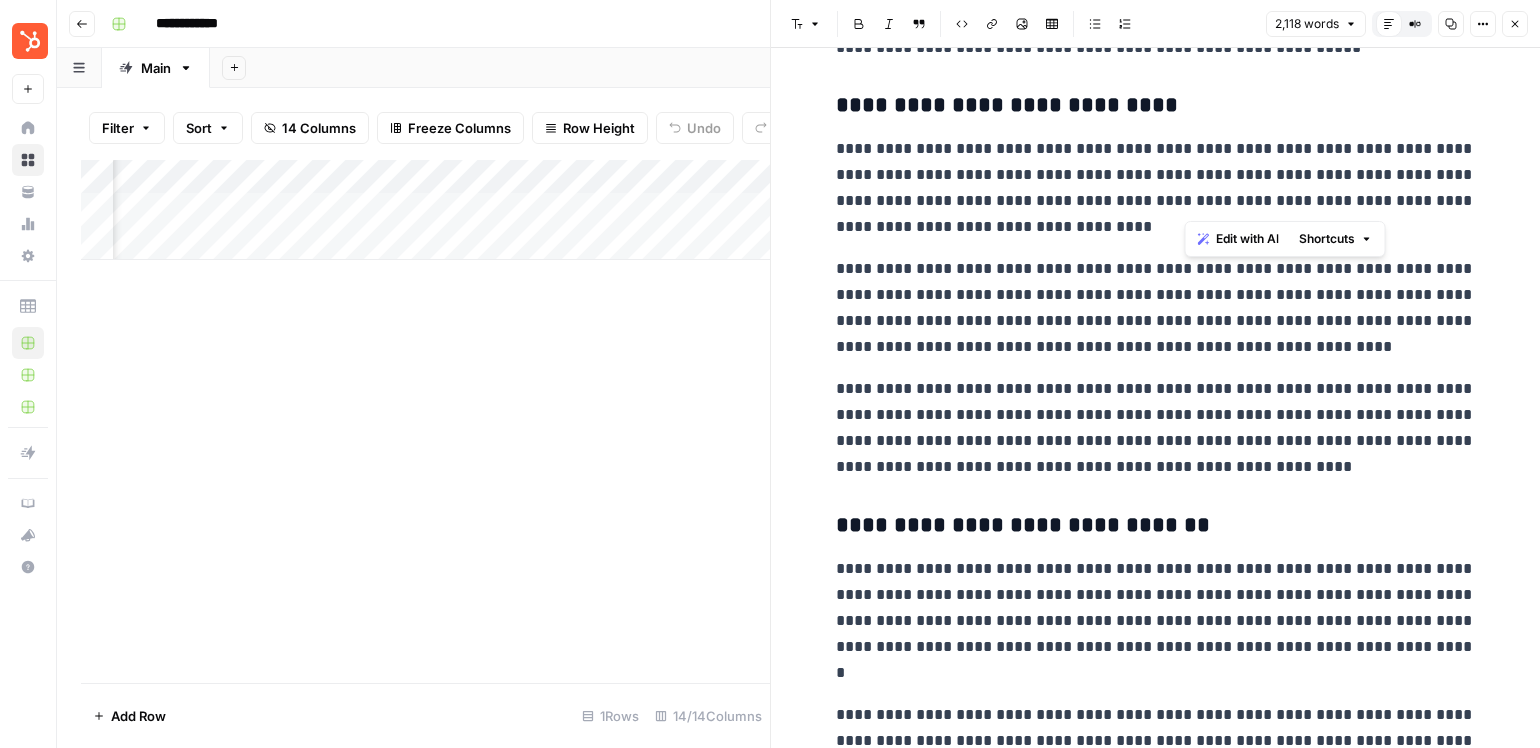 drag, startPoint x: 1337, startPoint y: 204, endPoint x: 1188, endPoint y: 204, distance: 149 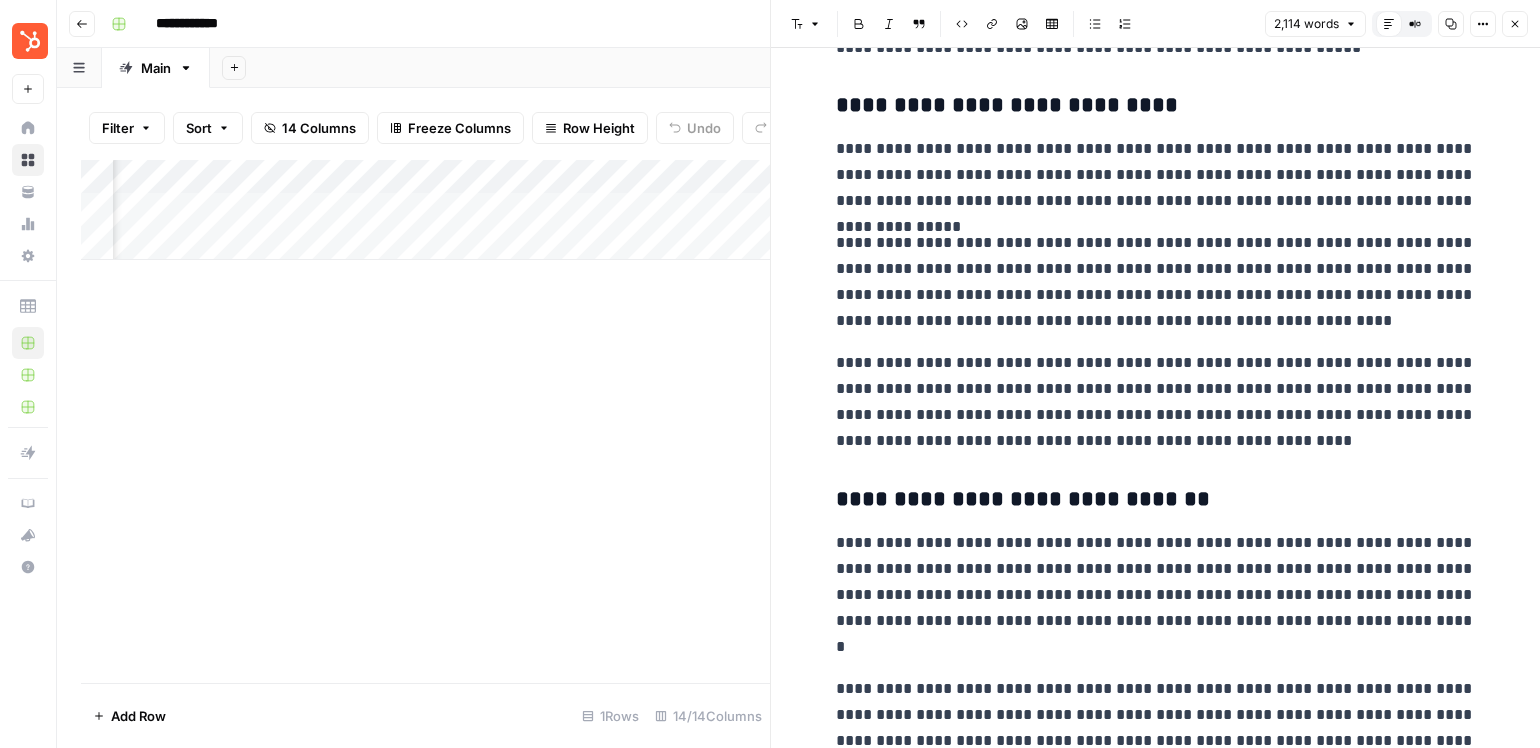 click on "**********" at bounding box center (1156, 175) 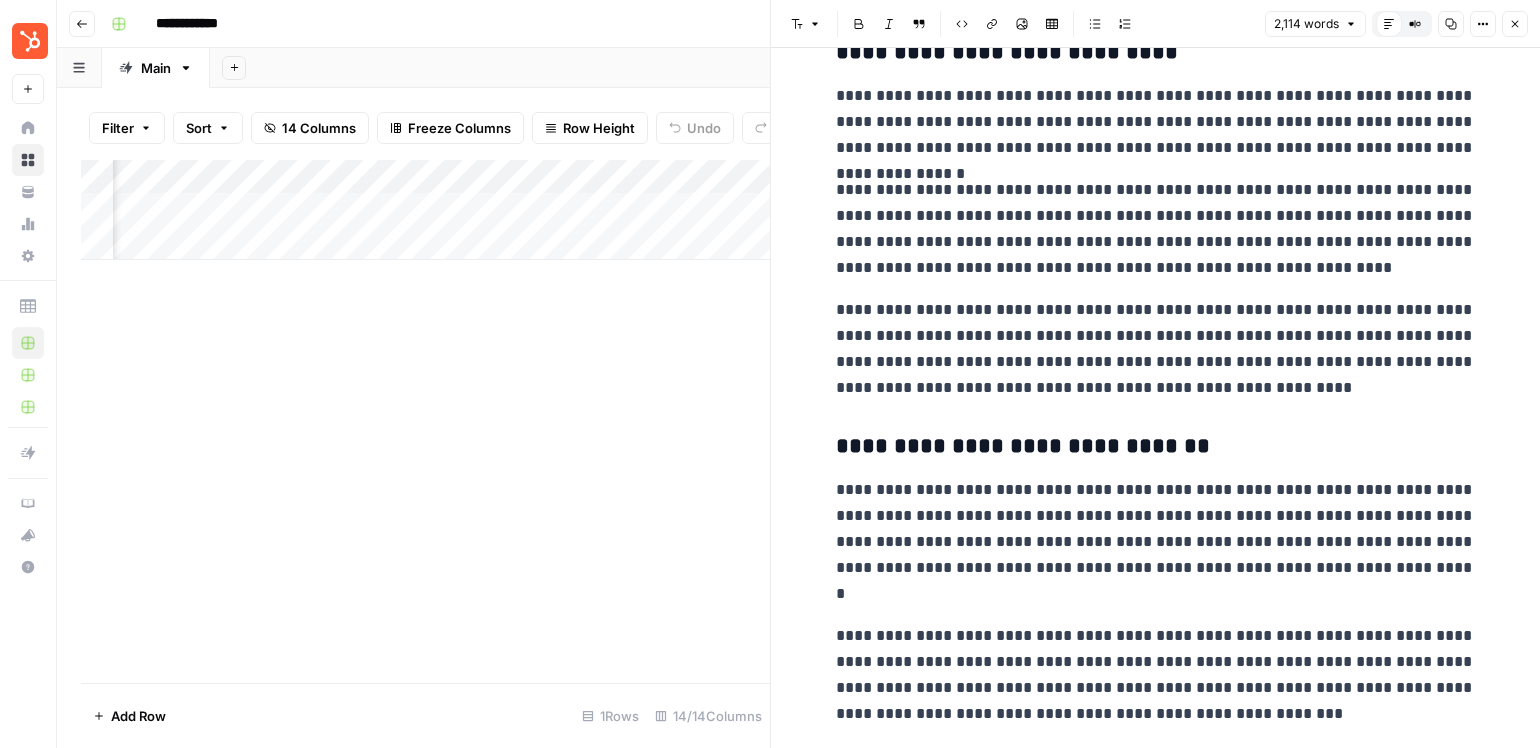 scroll, scrollTop: 2178, scrollLeft: 0, axis: vertical 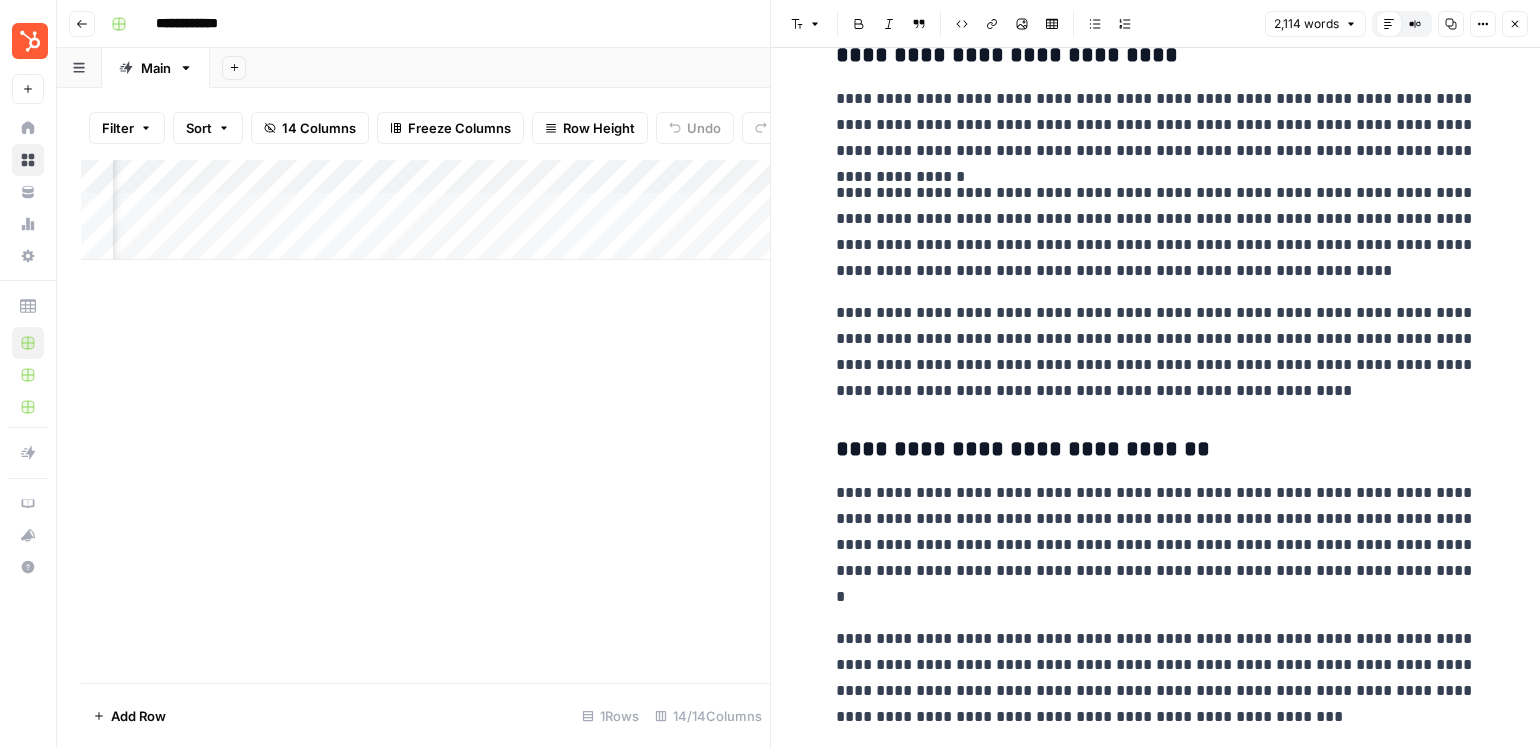 click on "**********" at bounding box center [1156, 1585] 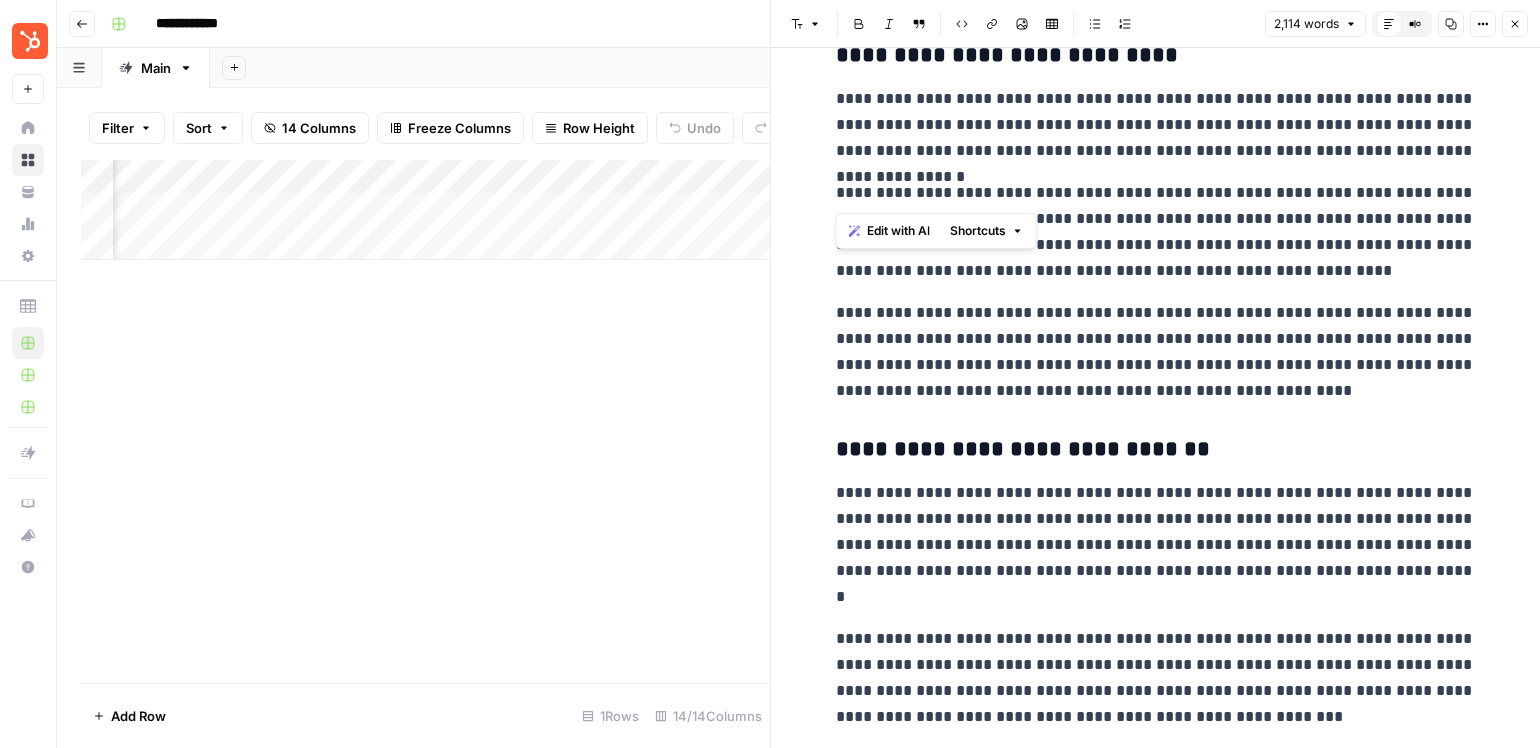 click on "**********" at bounding box center (1156, 1585) 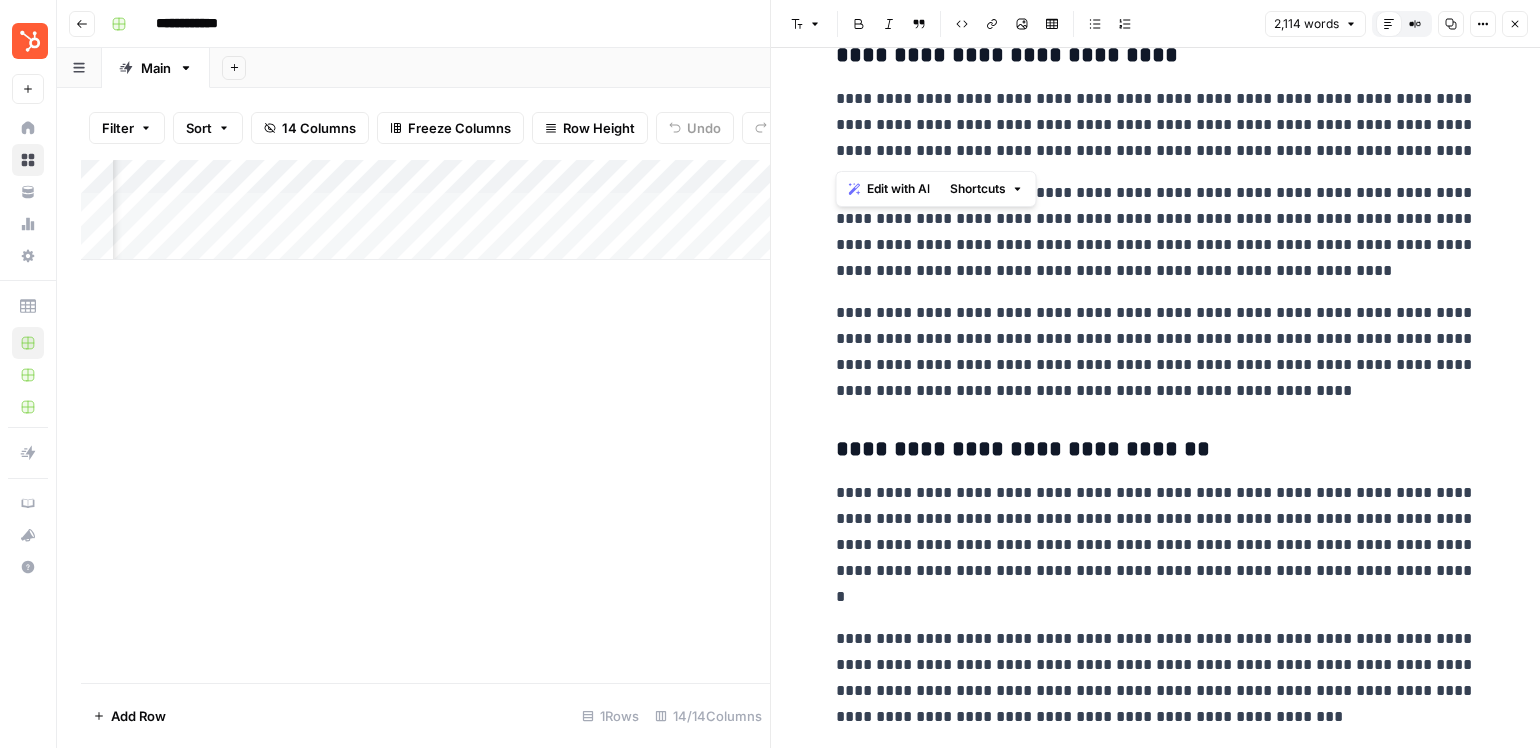 click on "**********" at bounding box center [1156, 125] 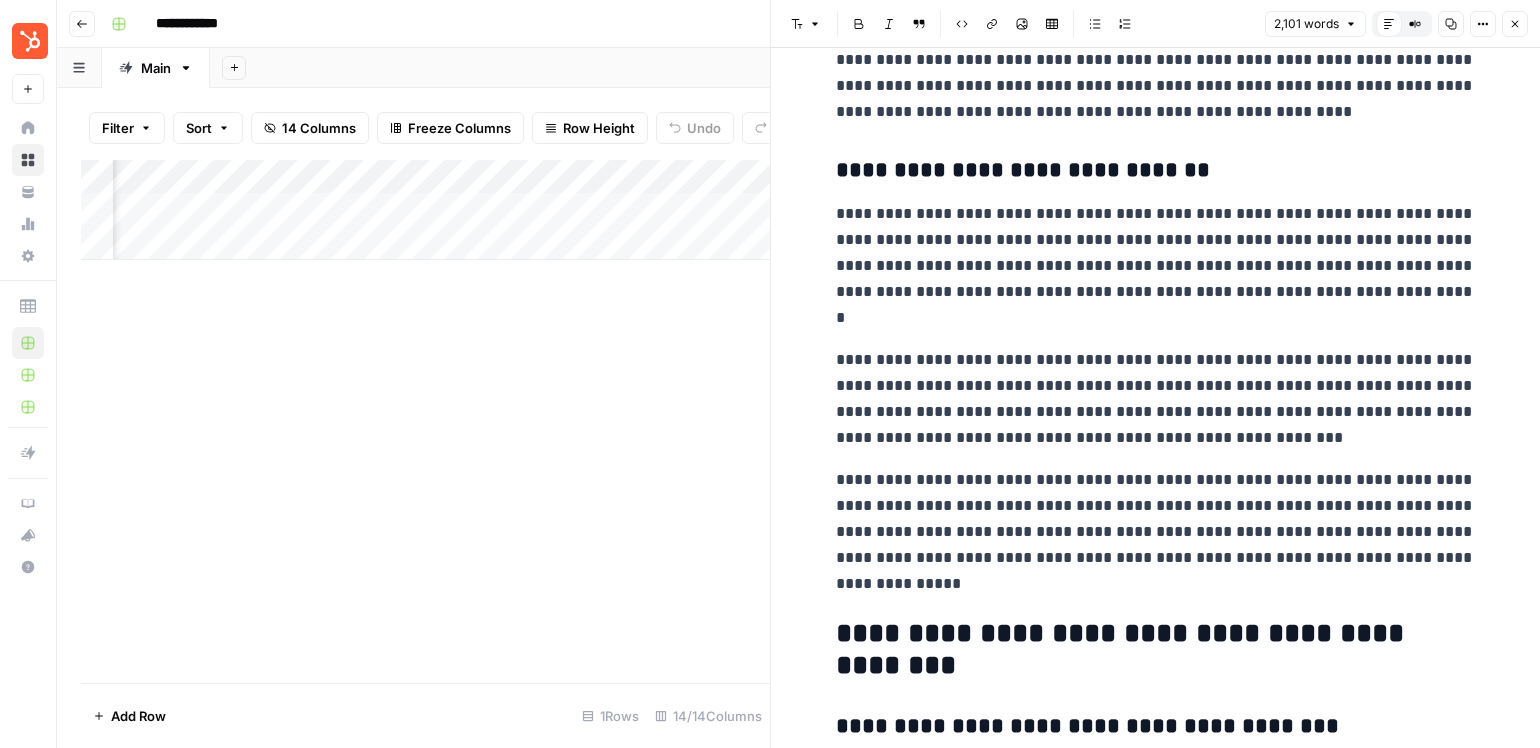 scroll, scrollTop: 2456, scrollLeft: 0, axis: vertical 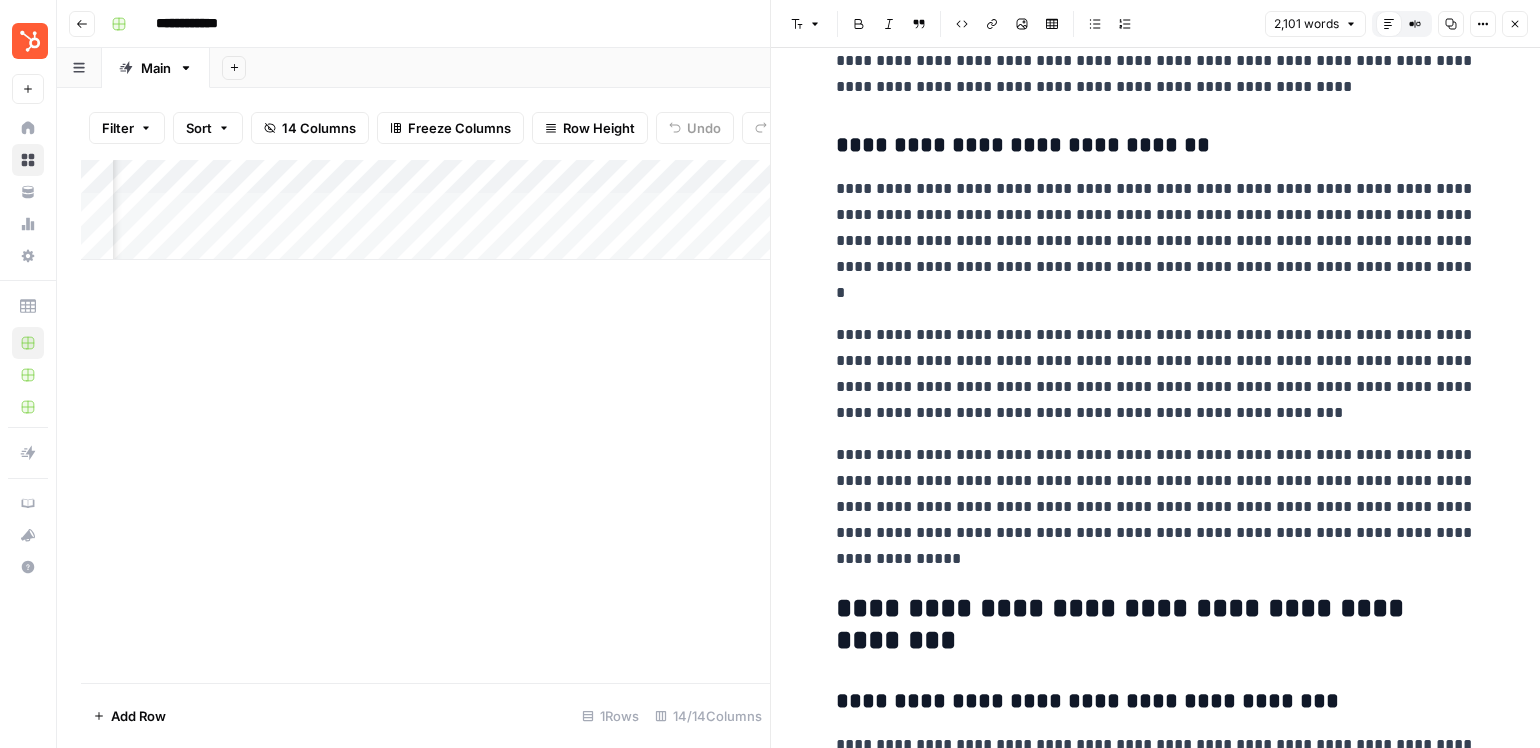 click on "**********" at bounding box center [1156, 241] 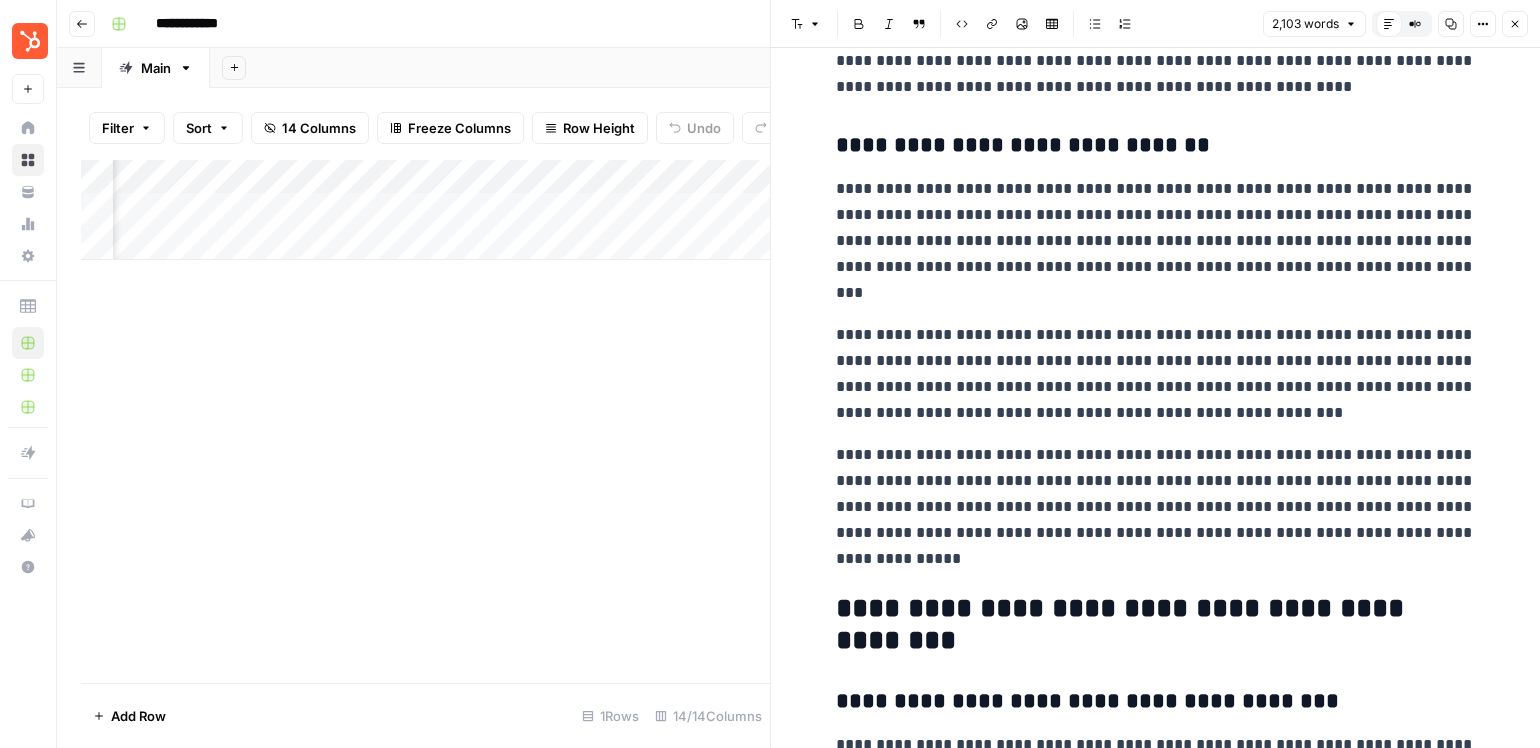 click on "**********" at bounding box center (1156, 241) 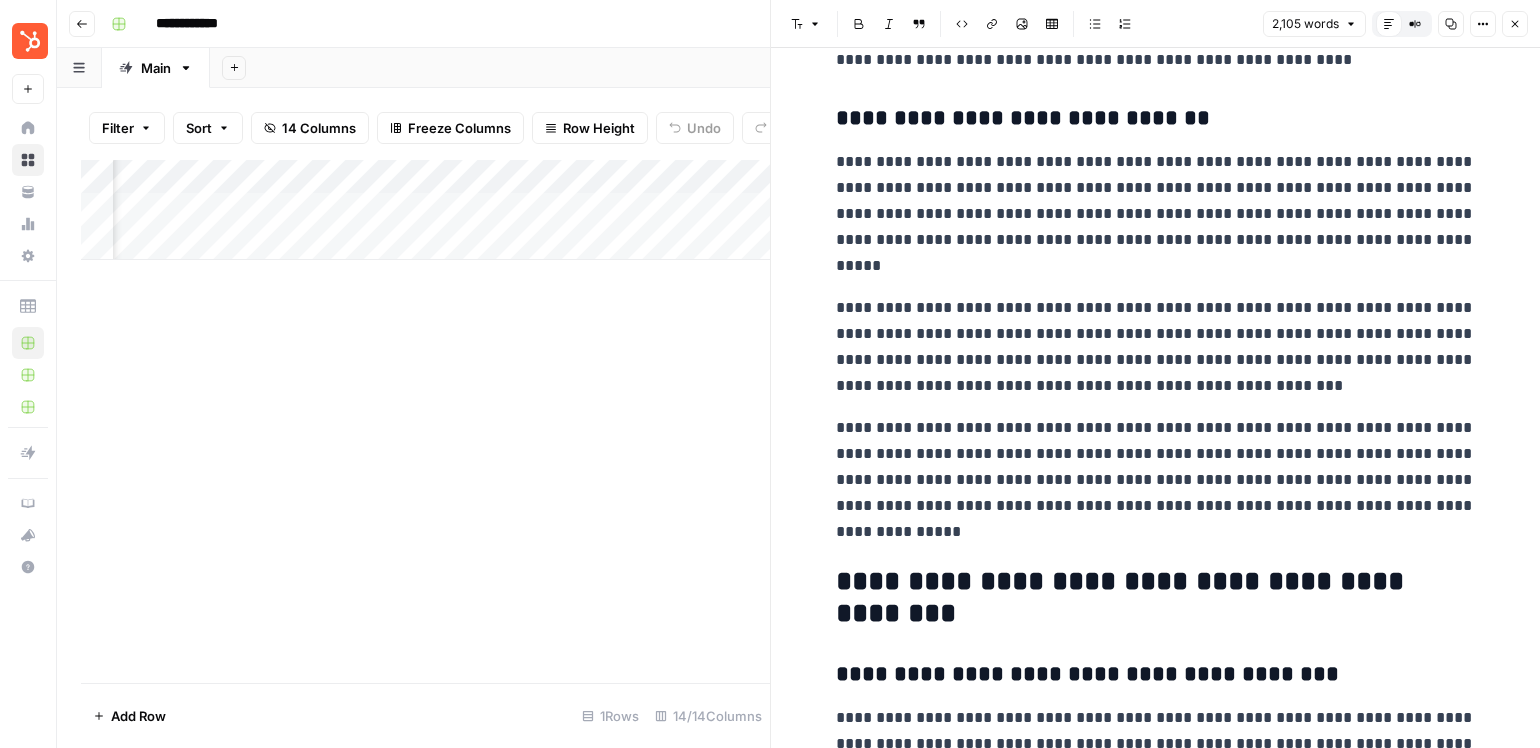scroll, scrollTop: 2491, scrollLeft: 0, axis: vertical 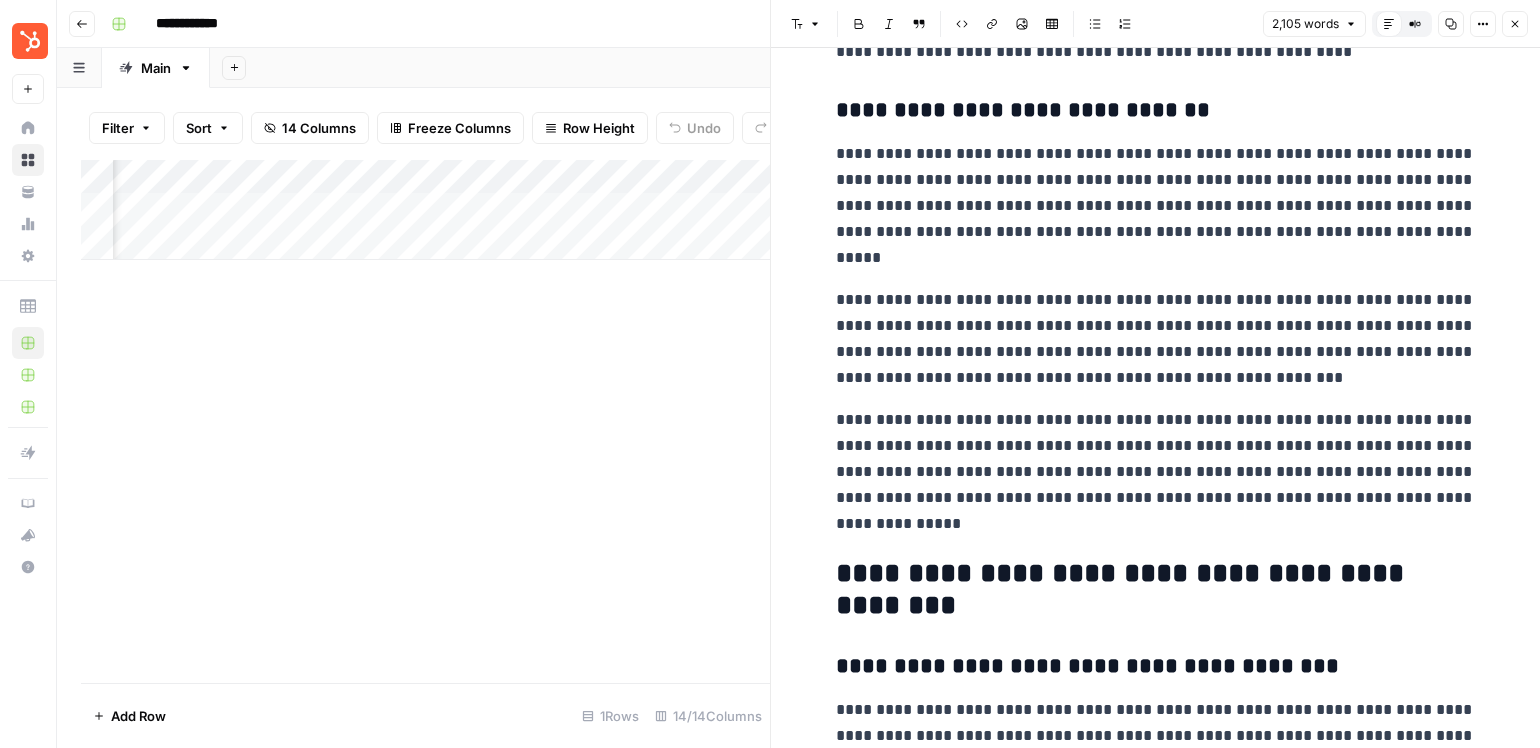 click on "**********" at bounding box center (1156, 1259) 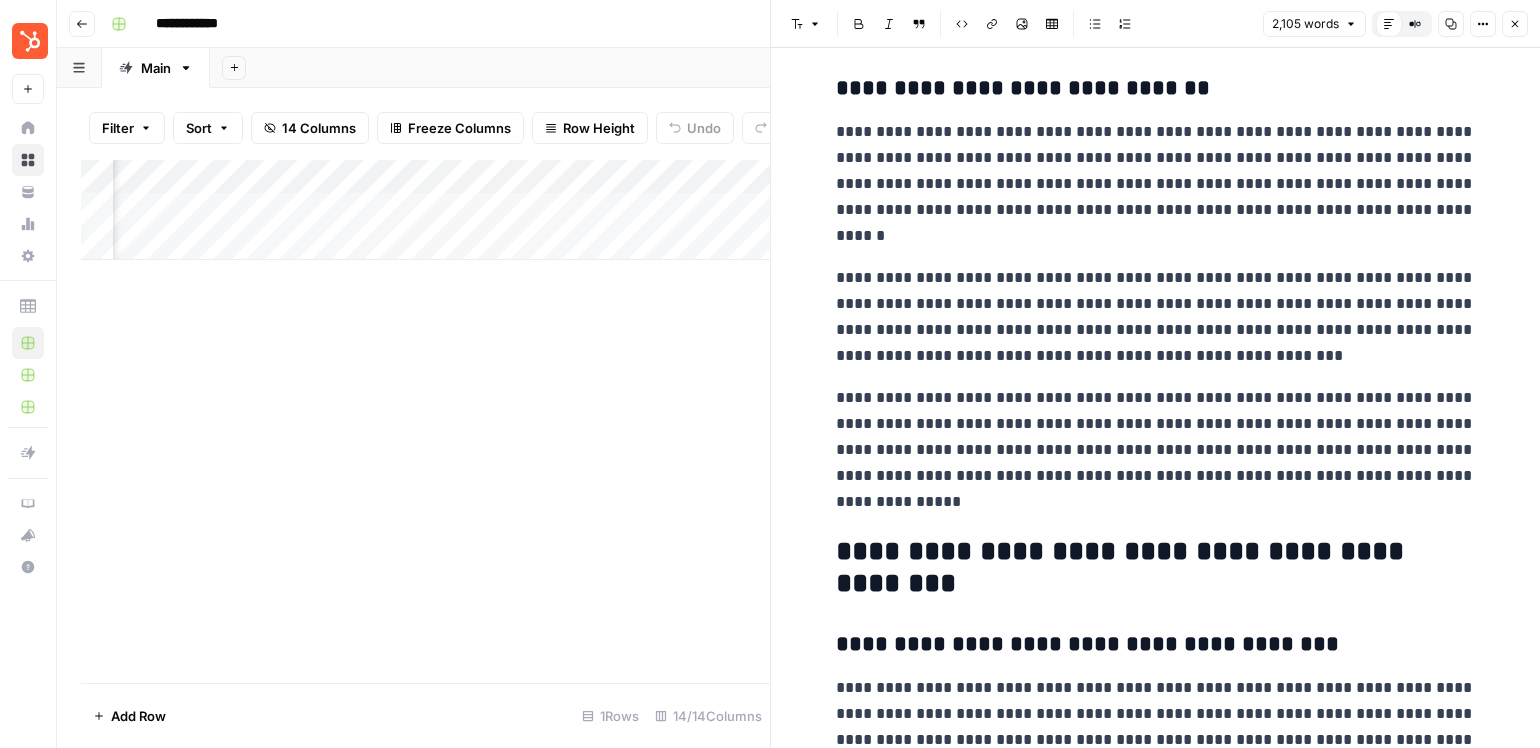 scroll, scrollTop: 2527, scrollLeft: 0, axis: vertical 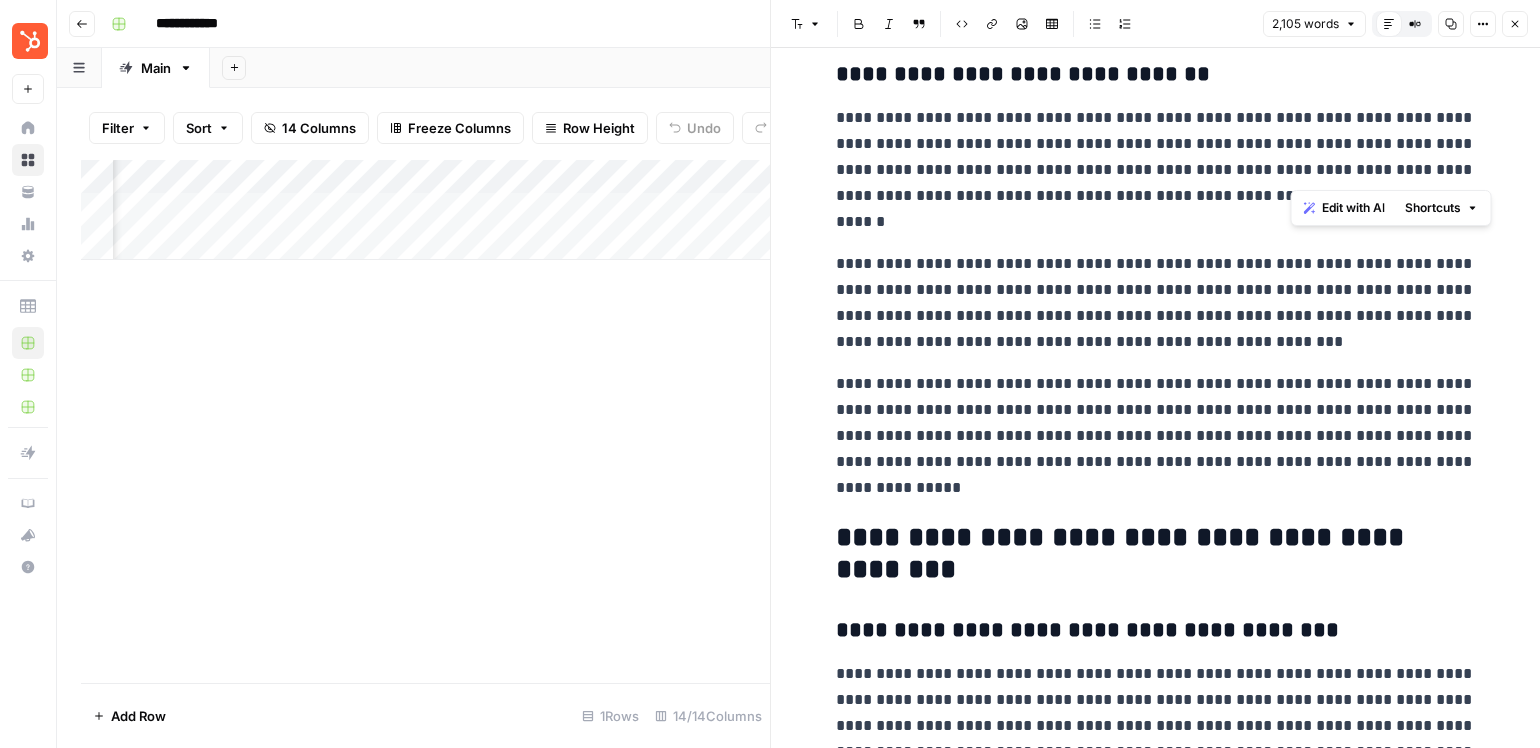 drag, startPoint x: 1403, startPoint y: 172, endPoint x: 1288, endPoint y: 176, distance: 115.06954 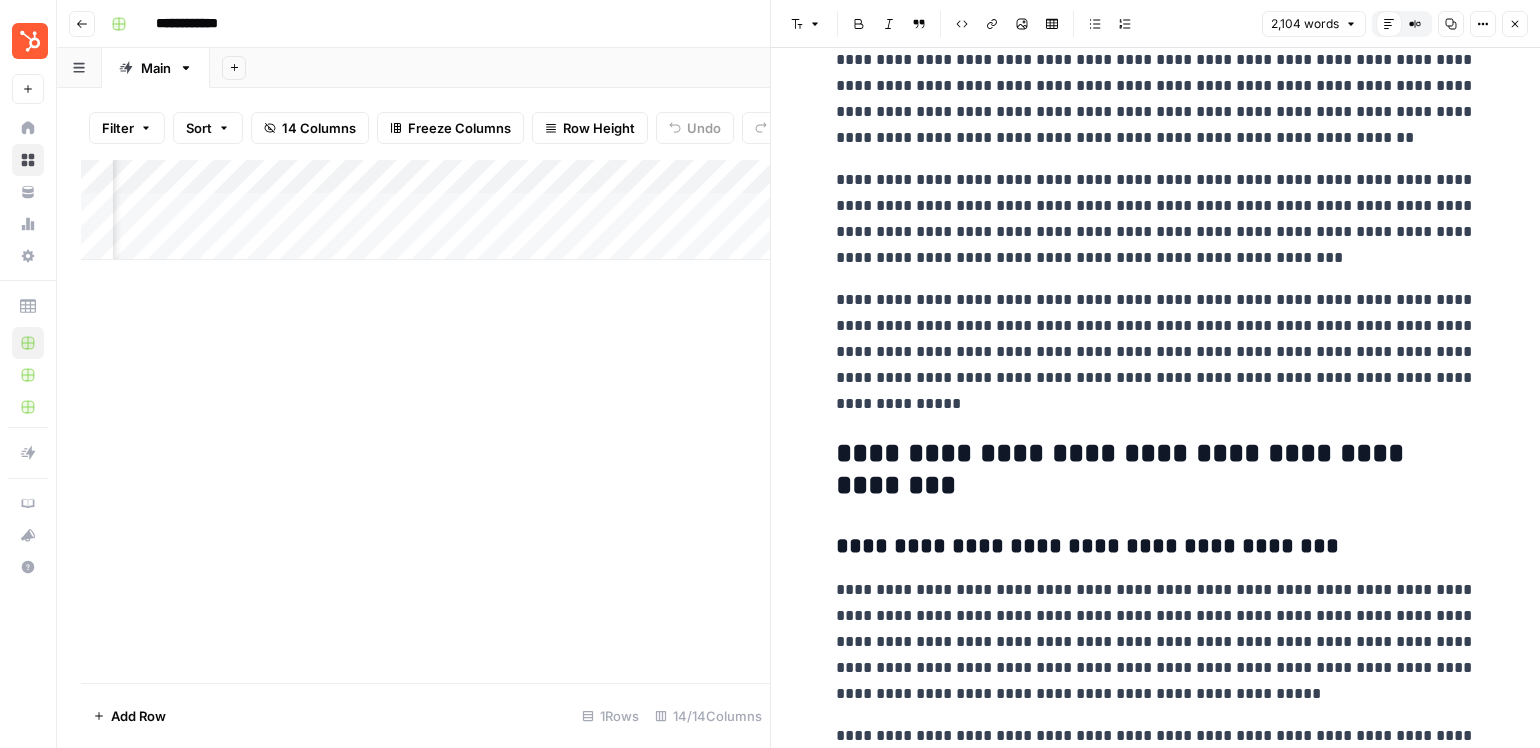scroll, scrollTop: 2586, scrollLeft: 0, axis: vertical 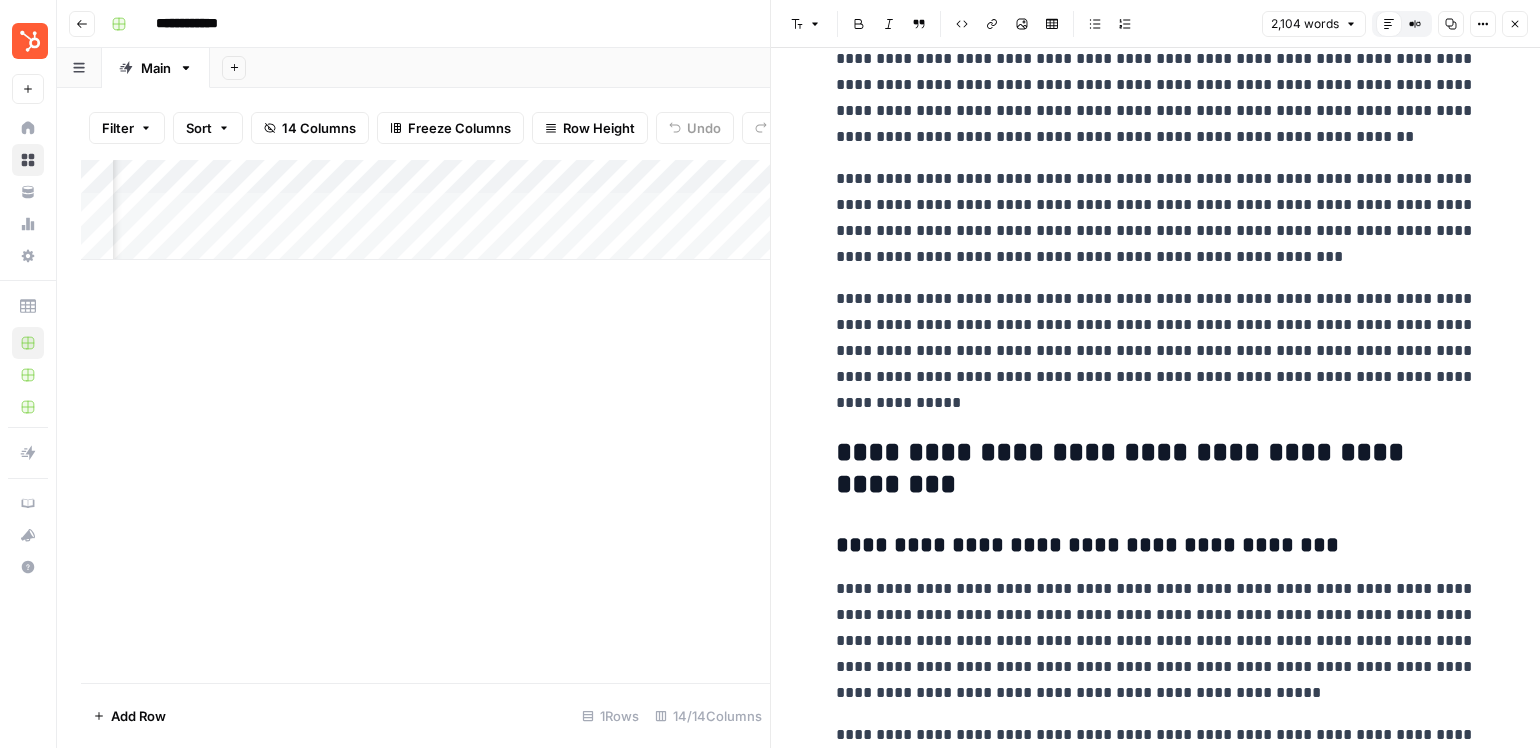 click on "**********" at bounding box center (1156, 1151) 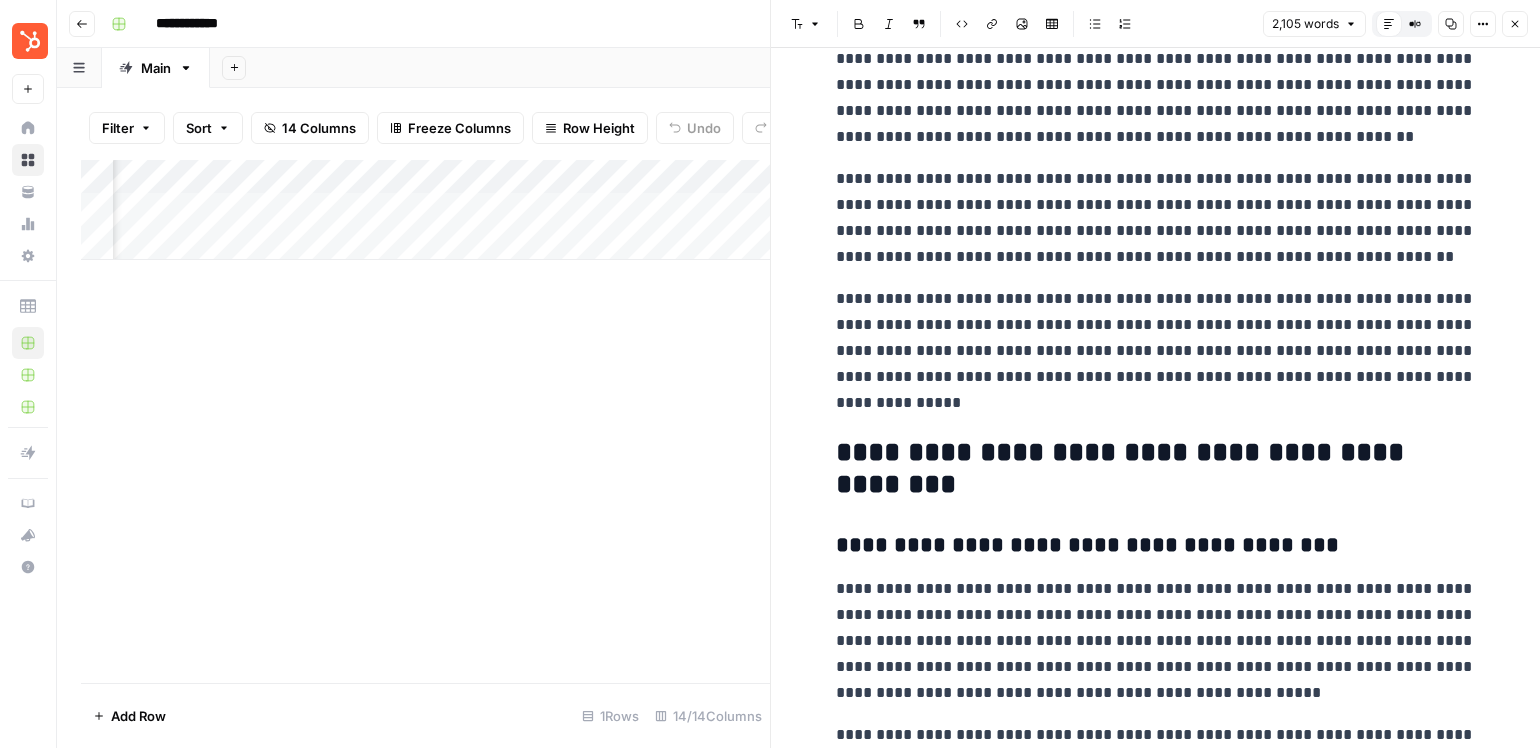 click on "**********" at bounding box center [1156, 218] 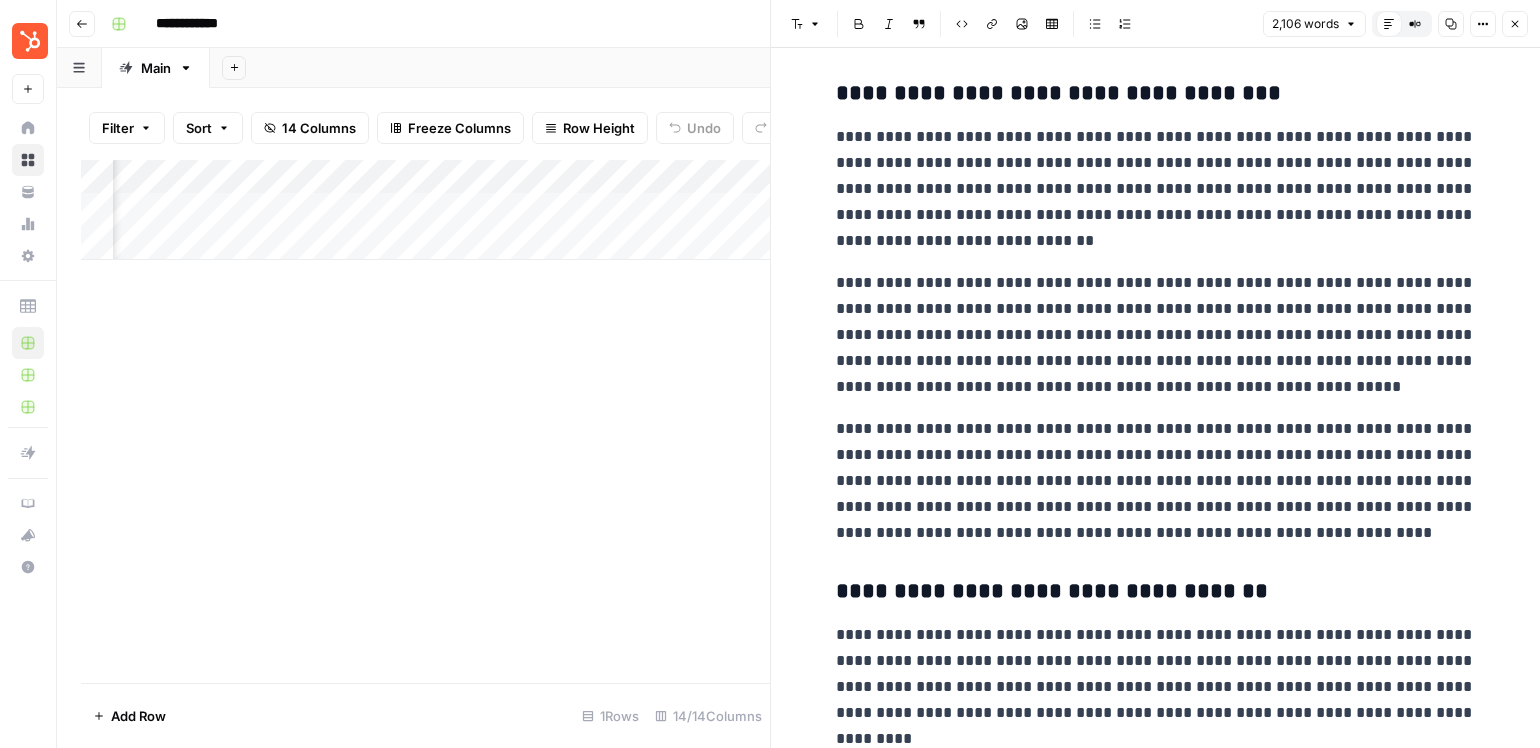 scroll, scrollTop: 3988, scrollLeft: 0, axis: vertical 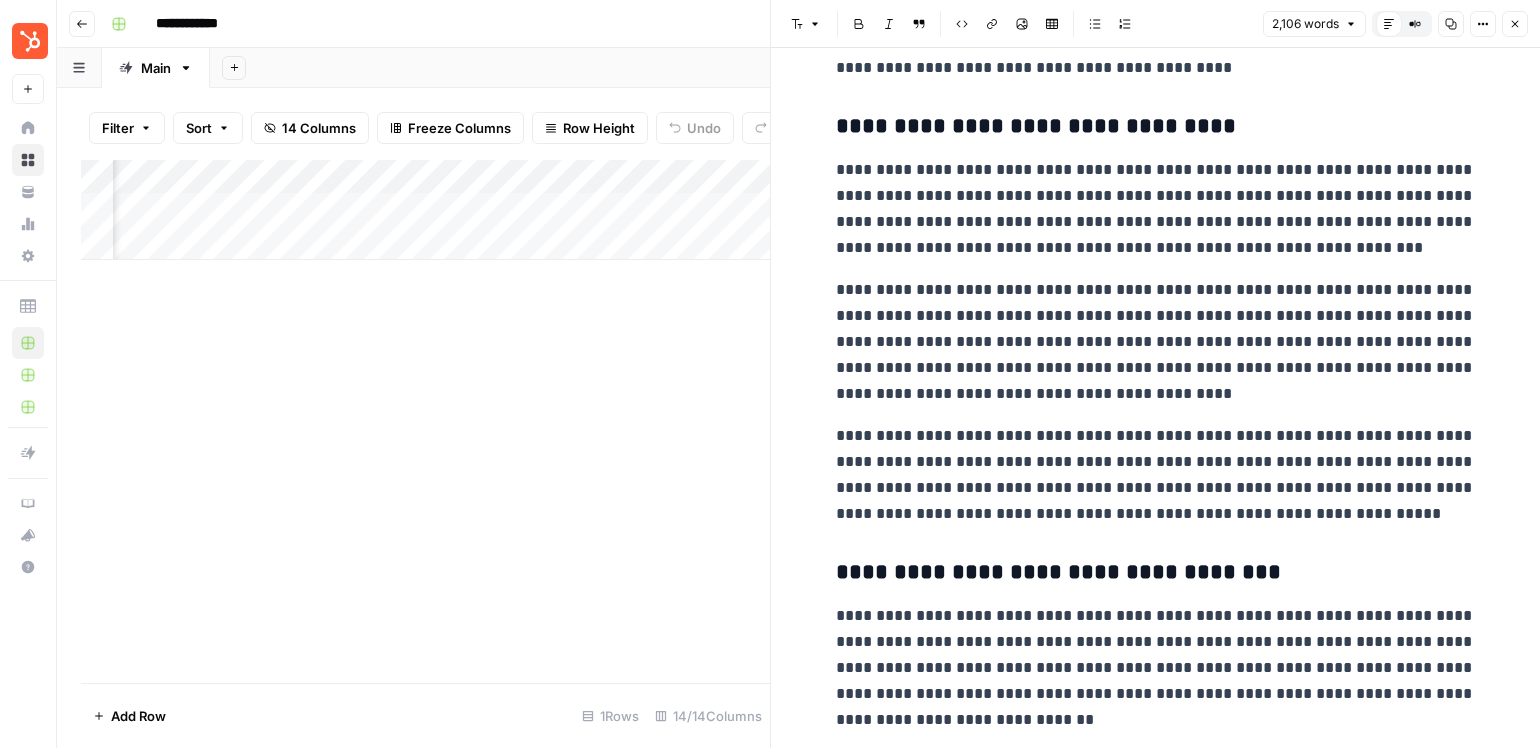 click on "**********" at bounding box center (1156, 209) 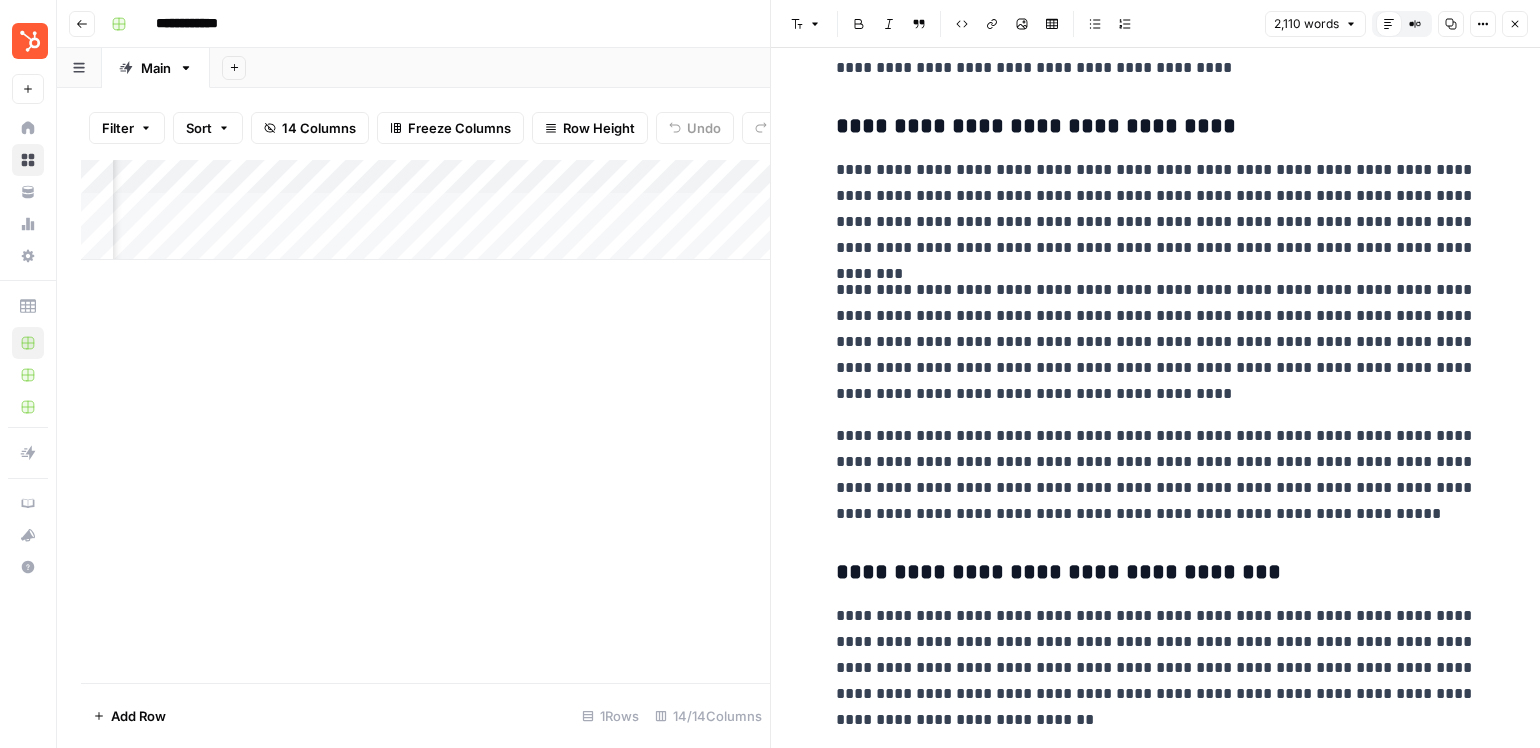 click on "**********" at bounding box center (1156, 342) 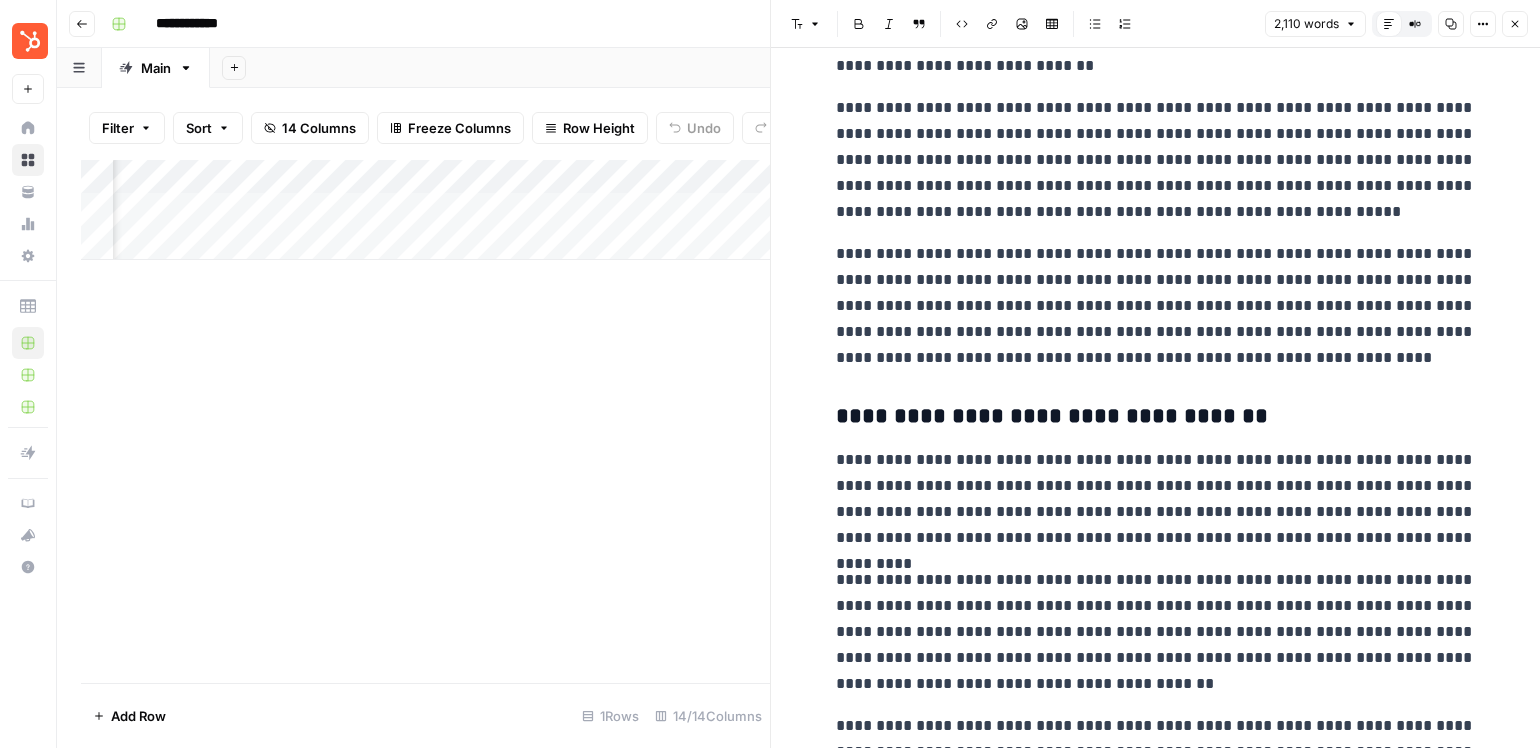 scroll, scrollTop: 4171, scrollLeft: 0, axis: vertical 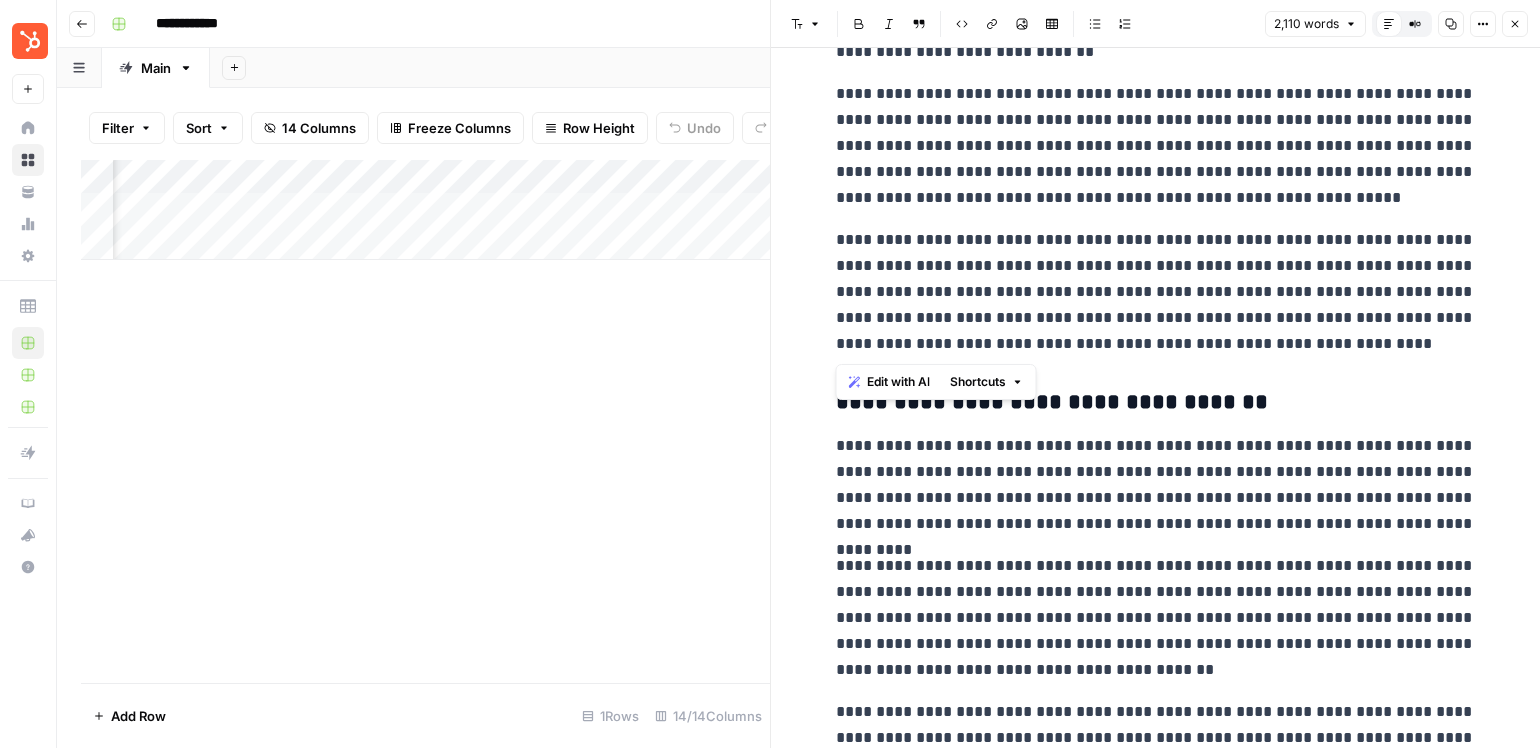 drag, startPoint x: 1325, startPoint y: 340, endPoint x: 819, endPoint y: 234, distance: 516.9836 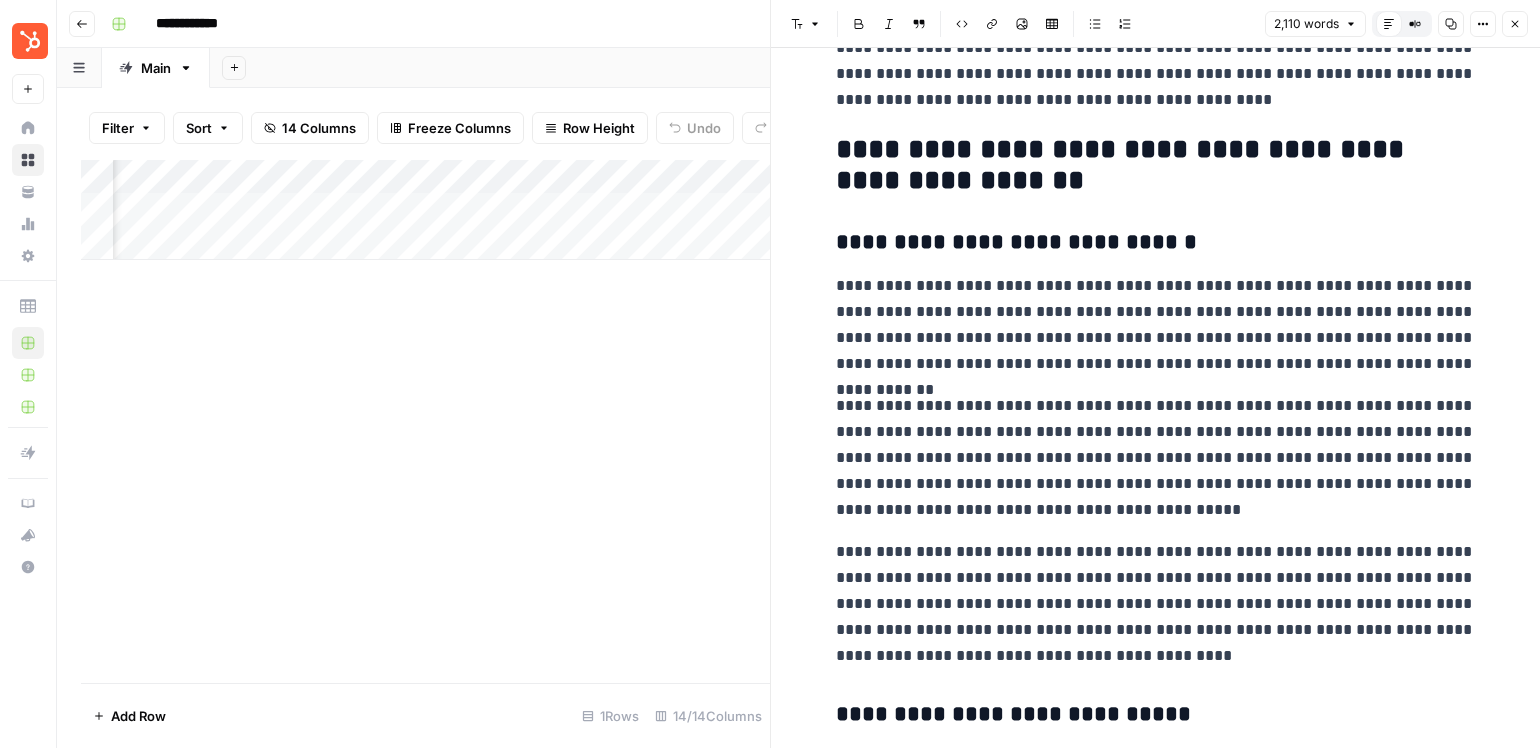scroll, scrollTop: 4892, scrollLeft: 0, axis: vertical 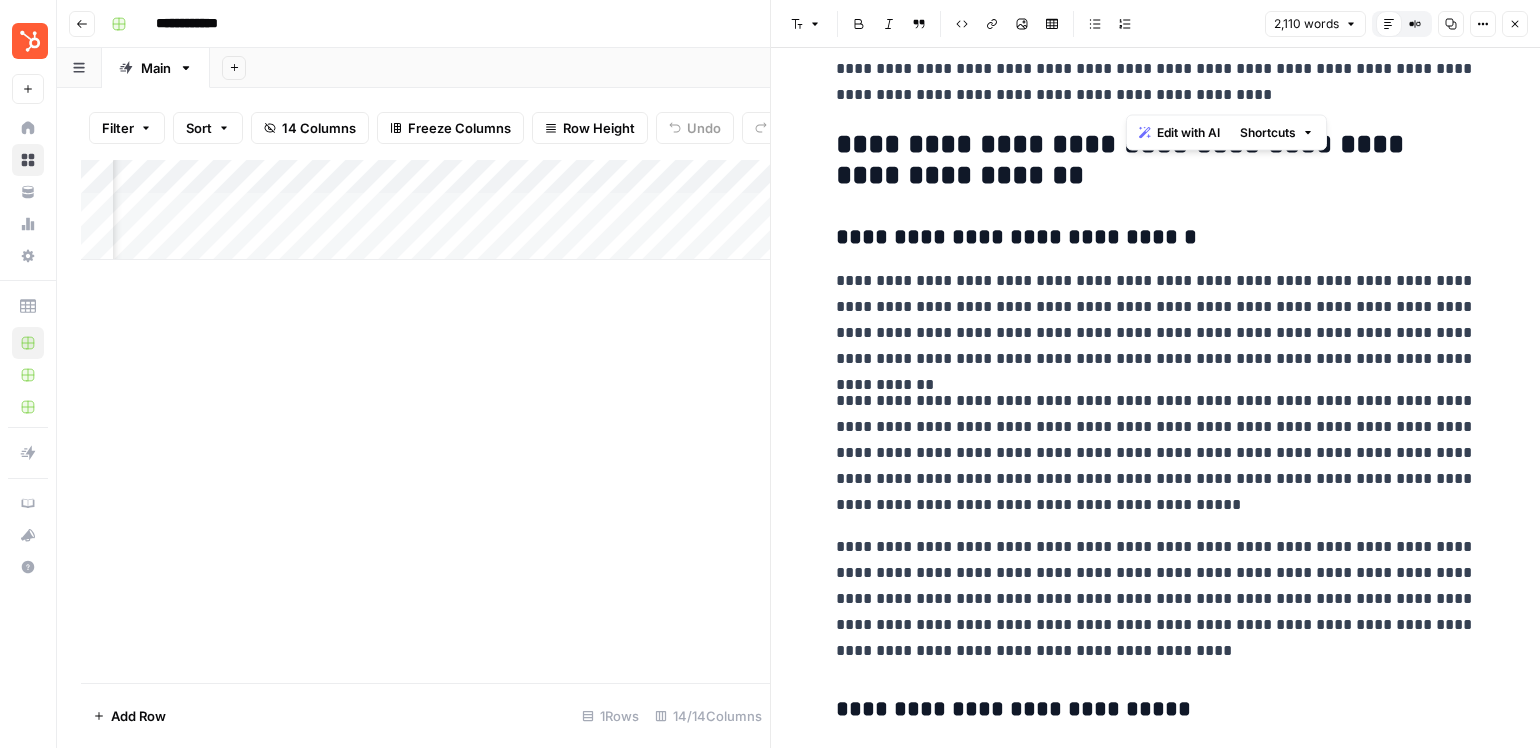 drag, startPoint x: 1159, startPoint y: 101, endPoint x: 1122, endPoint y: 101, distance: 37 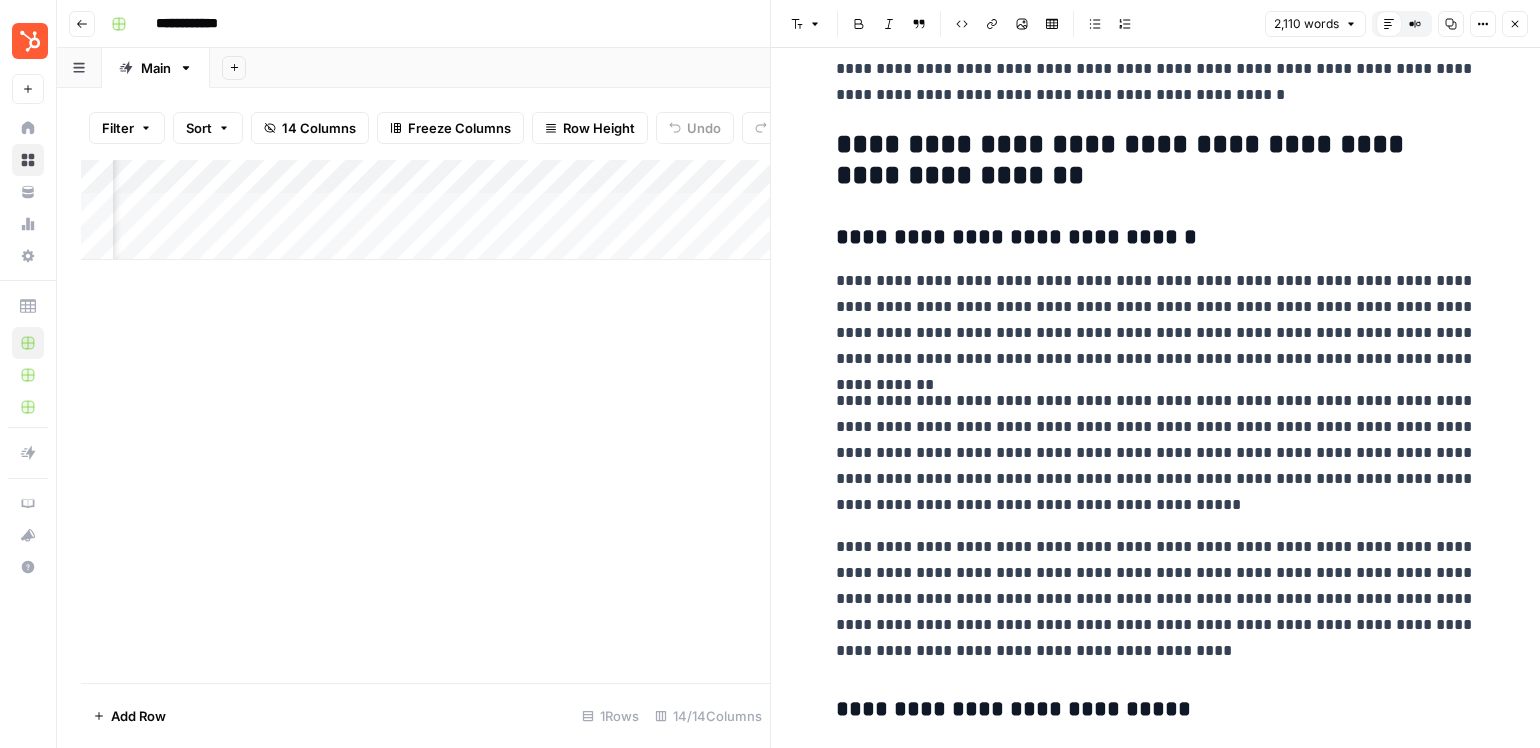 click on "**********" at bounding box center [1156, 43] 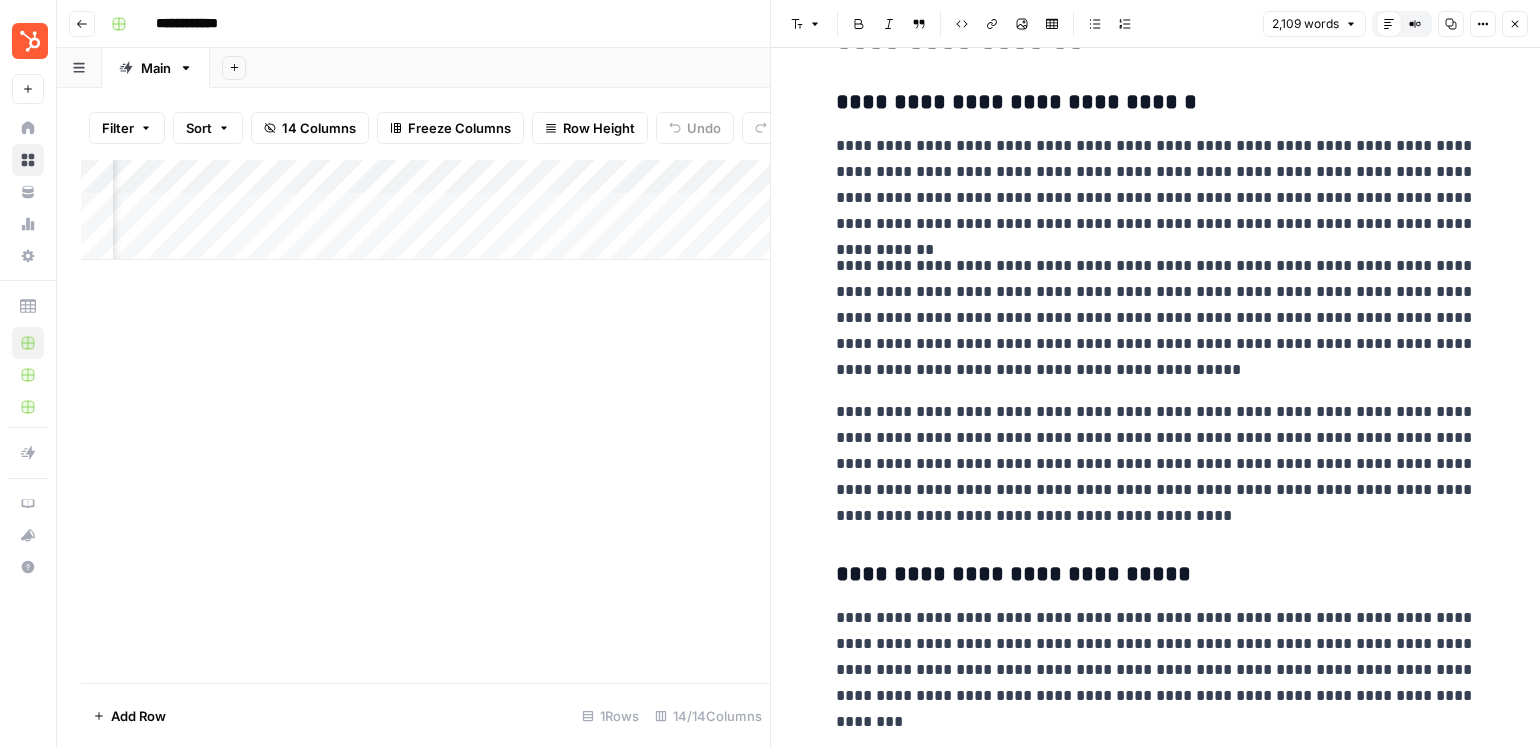 scroll, scrollTop: 5038, scrollLeft: 0, axis: vertical 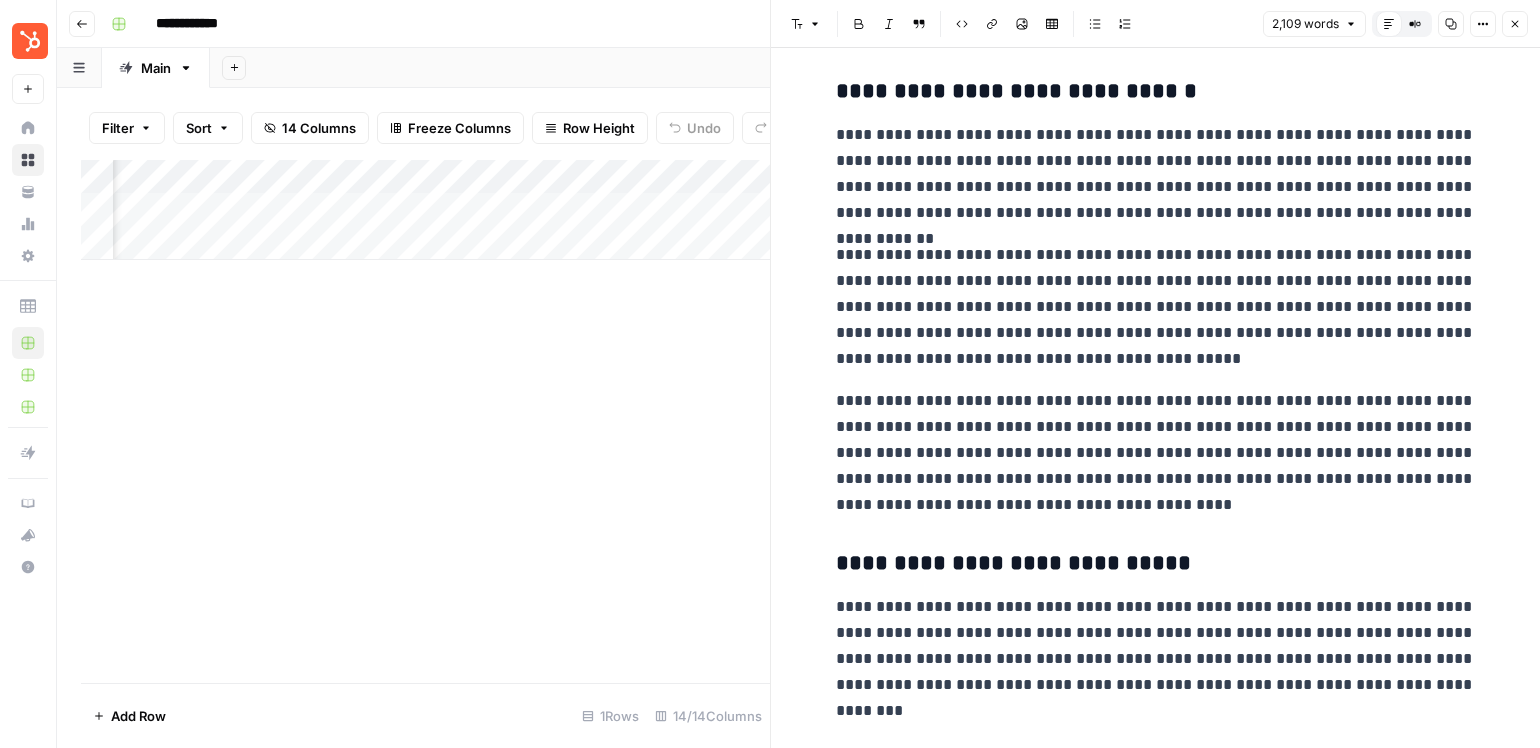 click on "**********" at bounding box center (1156, 174) 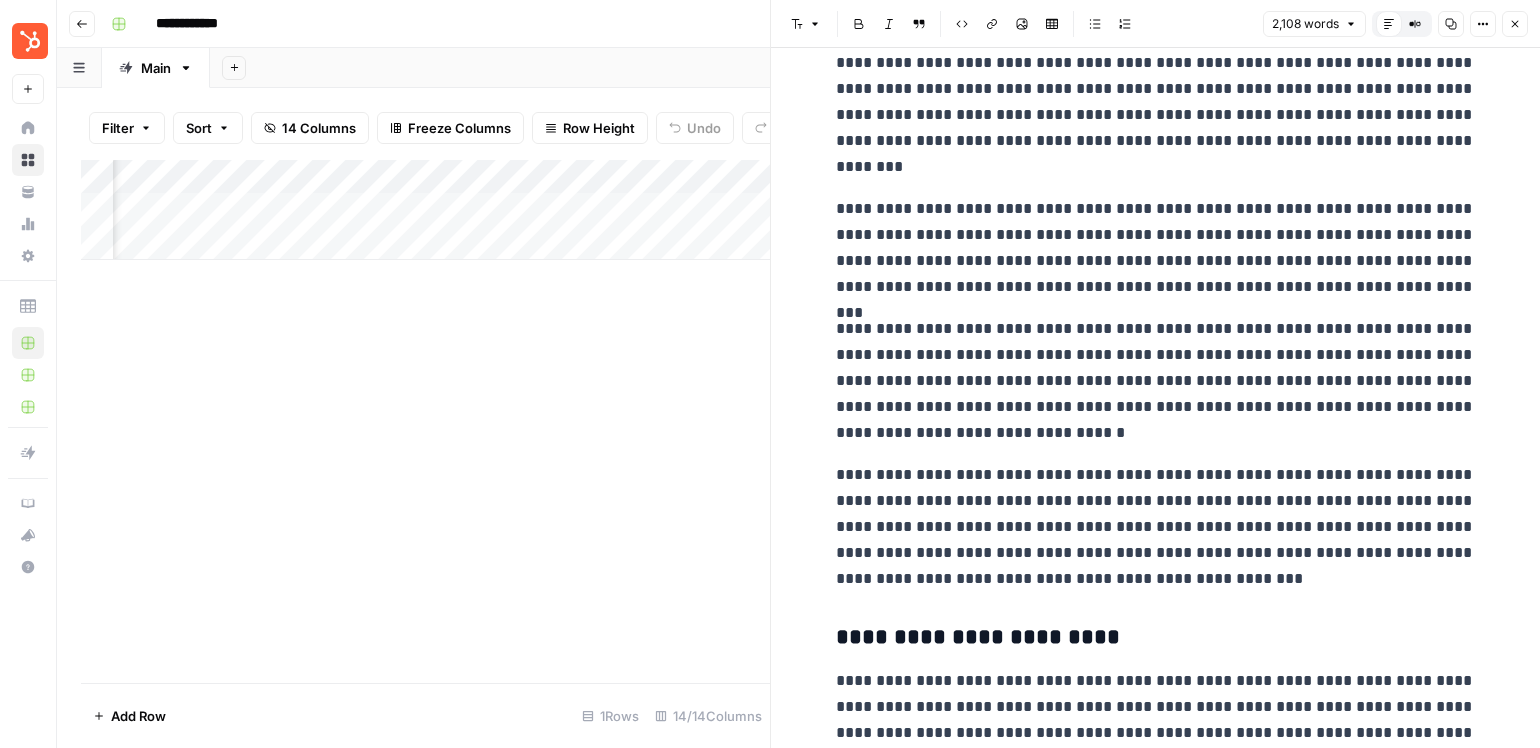 scroll, scrollTop: 5583, scrollLeft: 0, axis: vertical 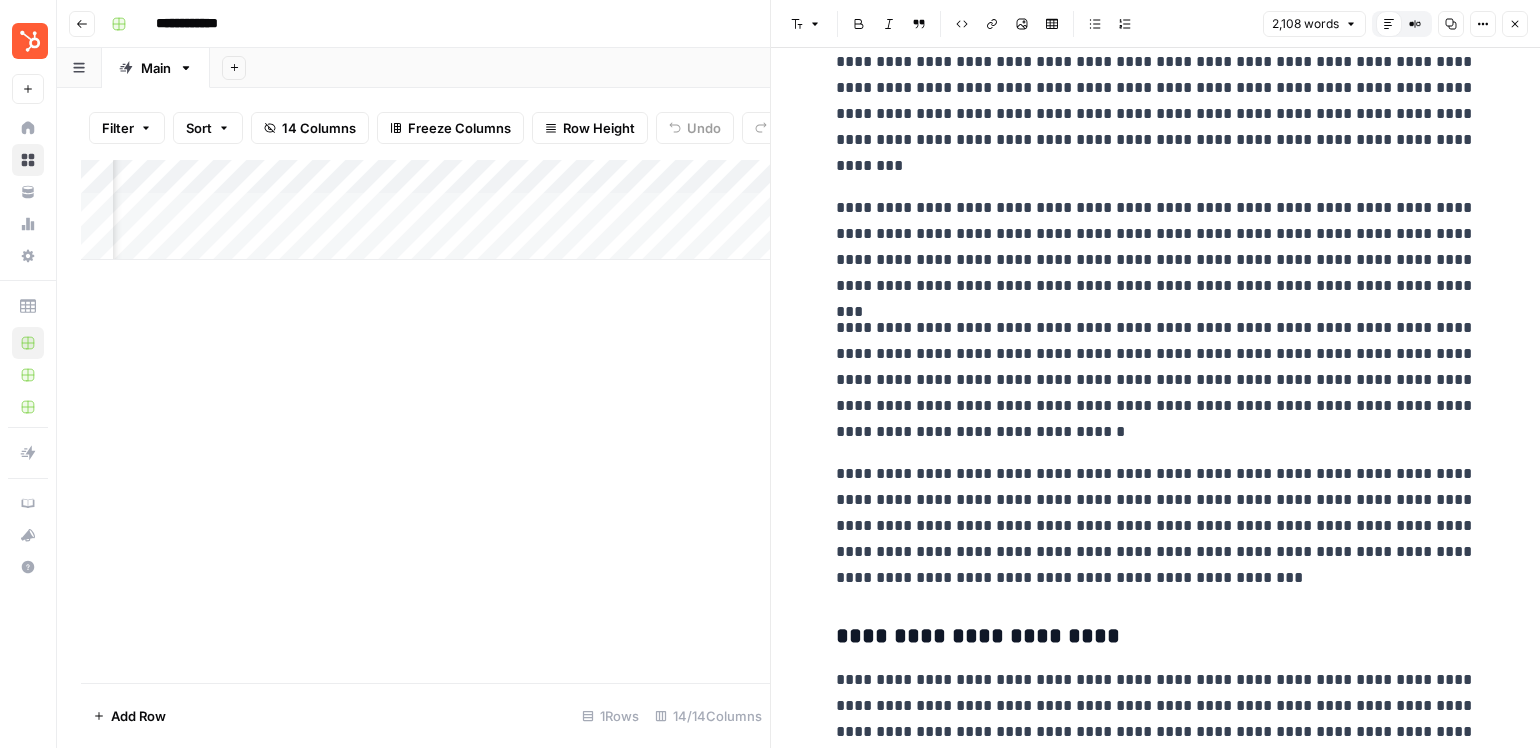 click on "**********" at bounding box center [1156, 380] 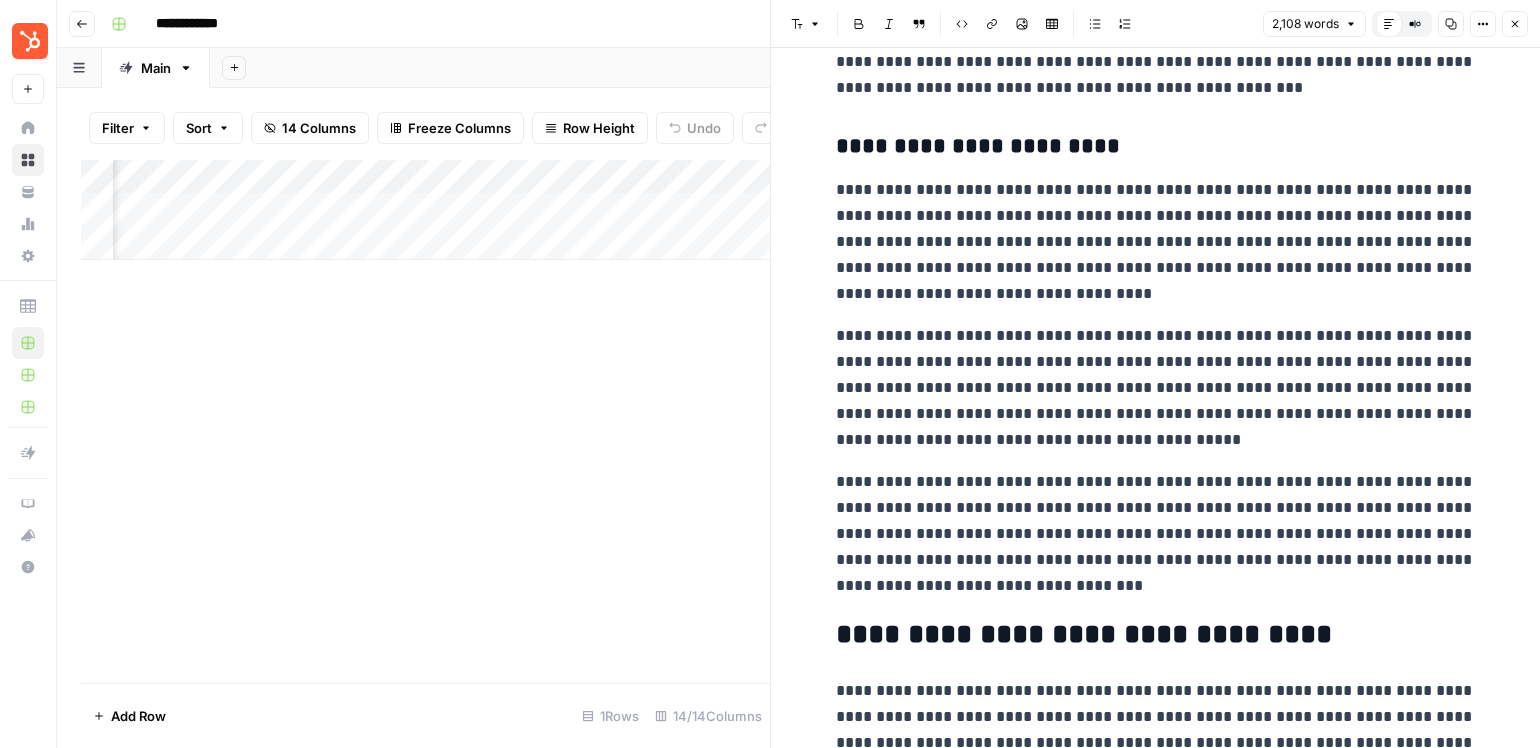 scroll, scrollTop: 6085, scrollLeft: 0, axis: vertical 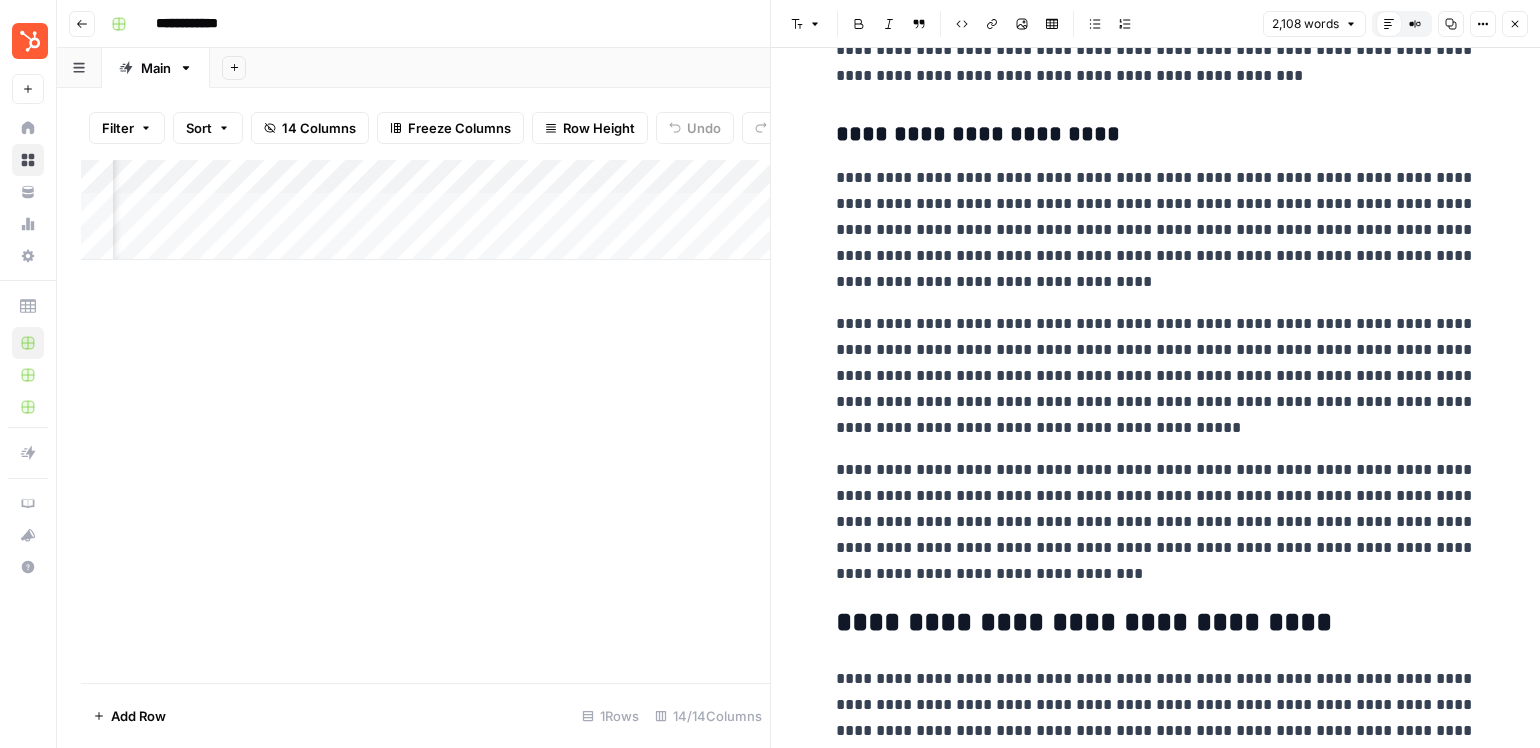 click on "**********" at bounding box center (1156, 230) 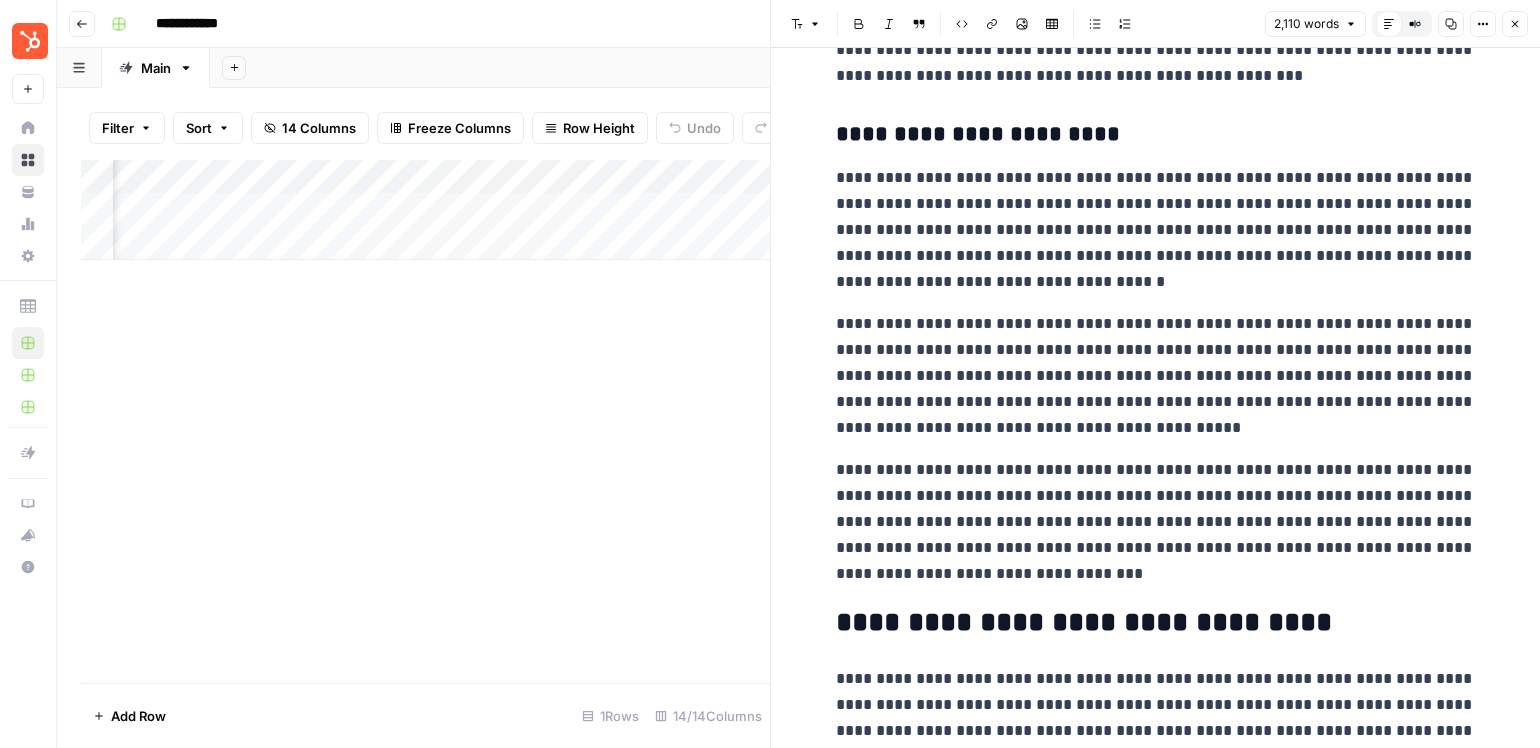 click on "**********" at bounding box center (1156, 230) 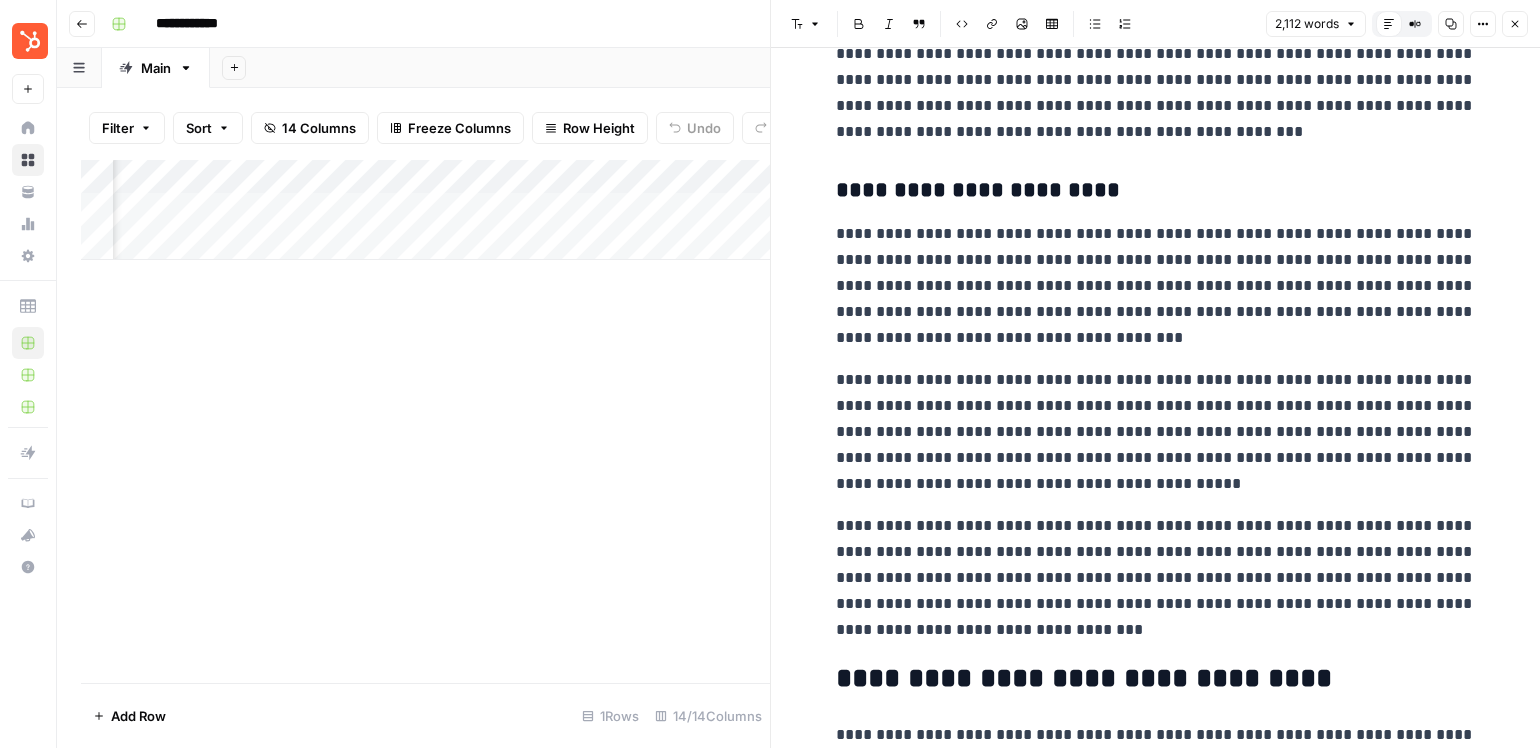 scroll, scrollTop: 6014, scrollLeft: 0, axis: vertical 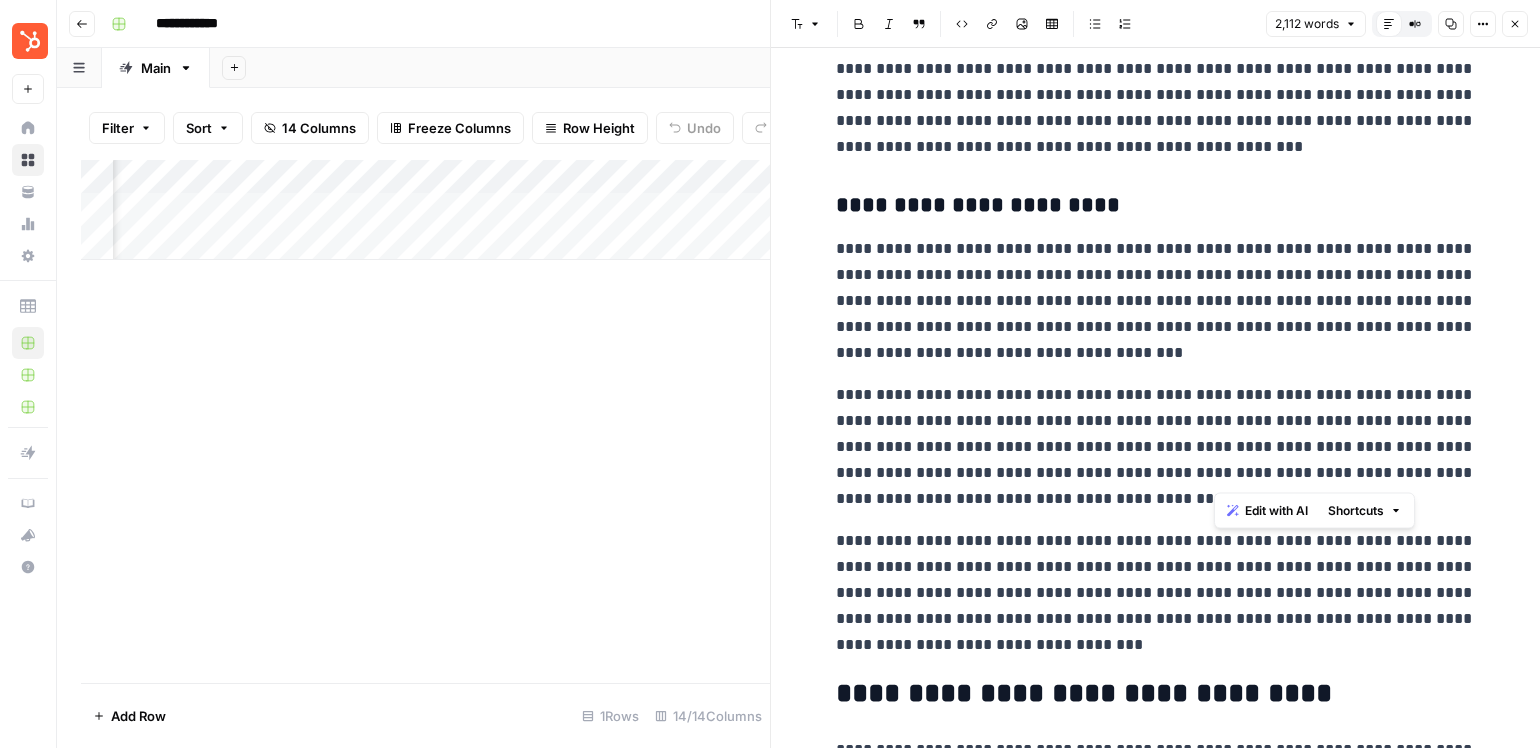 drag, startPoint x: 1242, startPoint y: 481, endPoint x: 1215, endPoint y: 275, distance: 207.76189 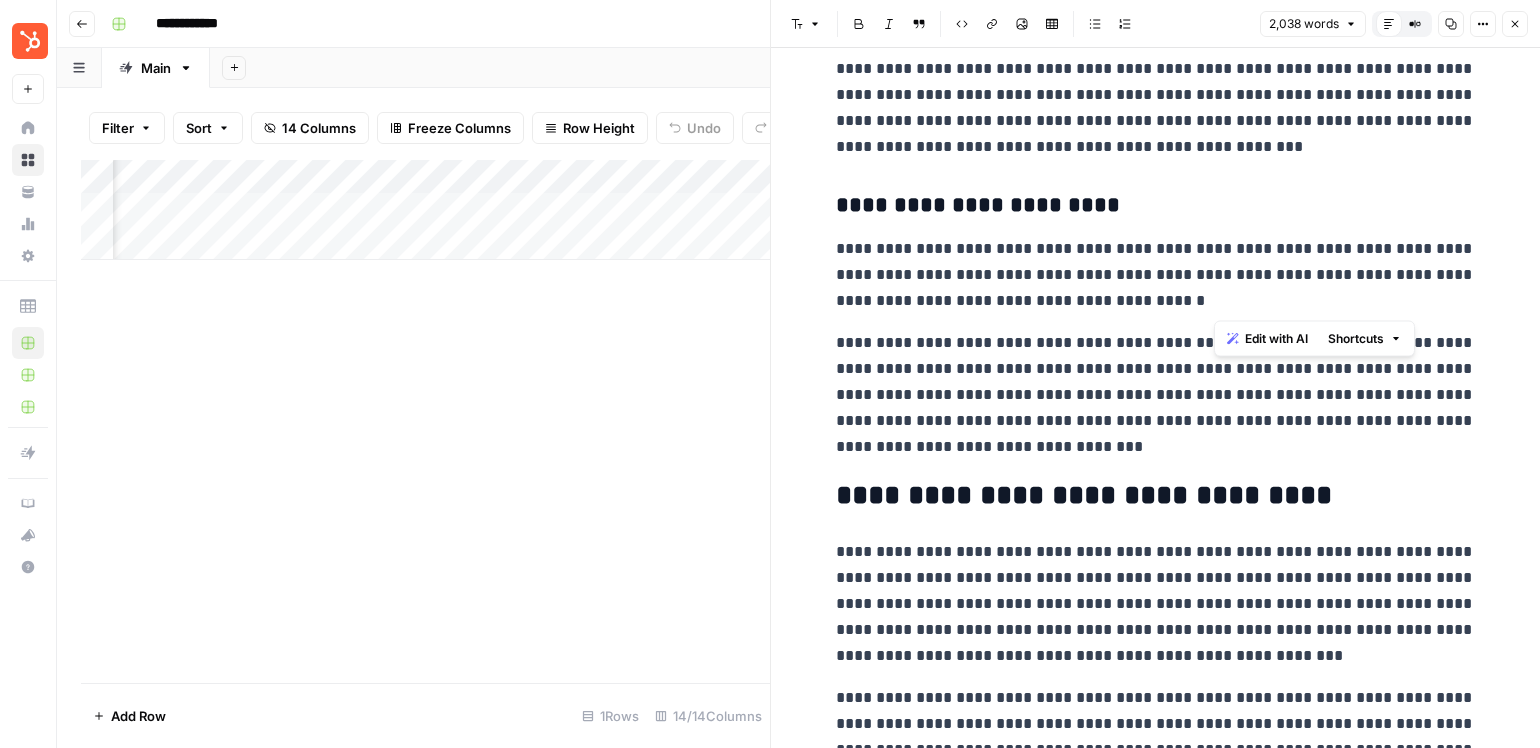 click on "**********" at bounding box center [1156, 275] 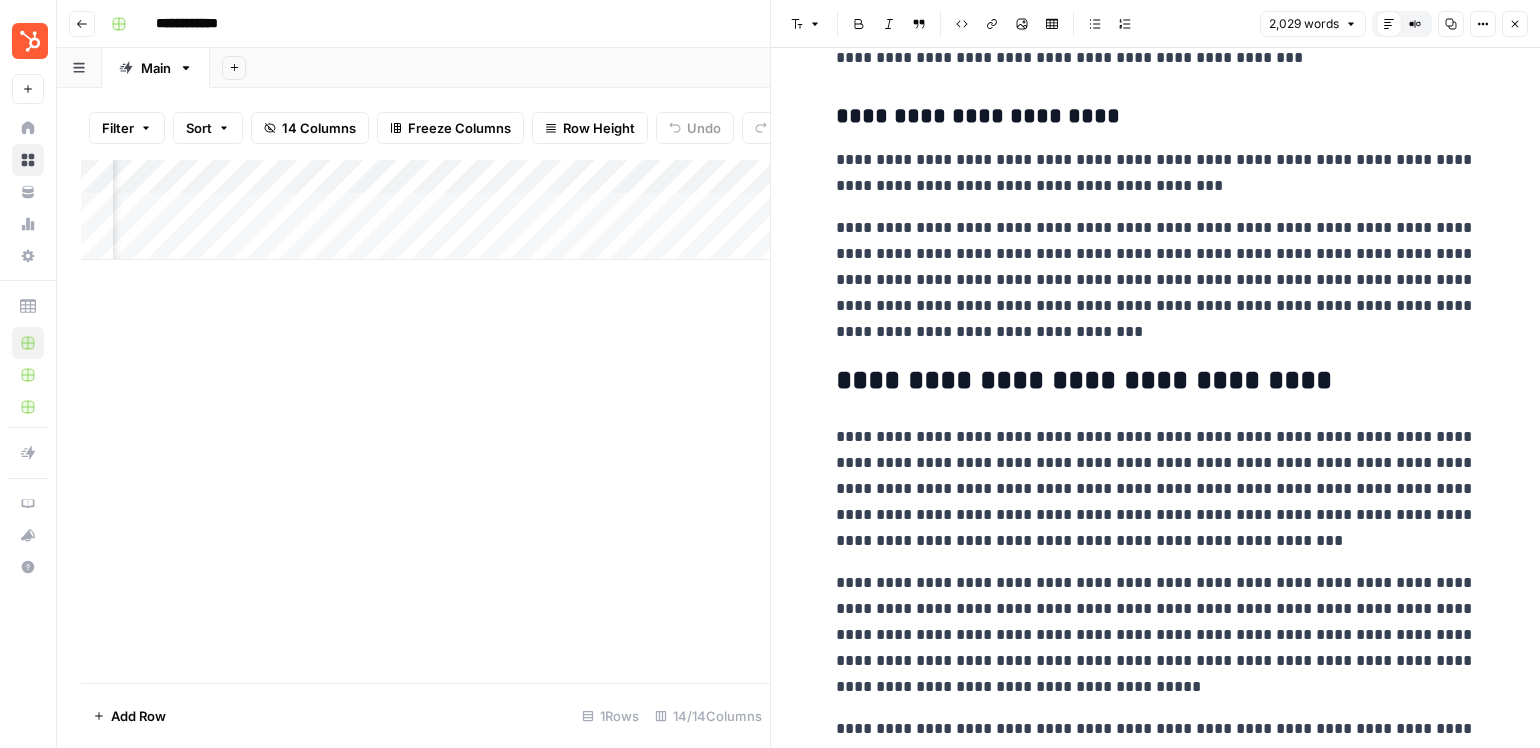 scroll, scrollTop: 6104, scrollLeft: 0, axis: vertical 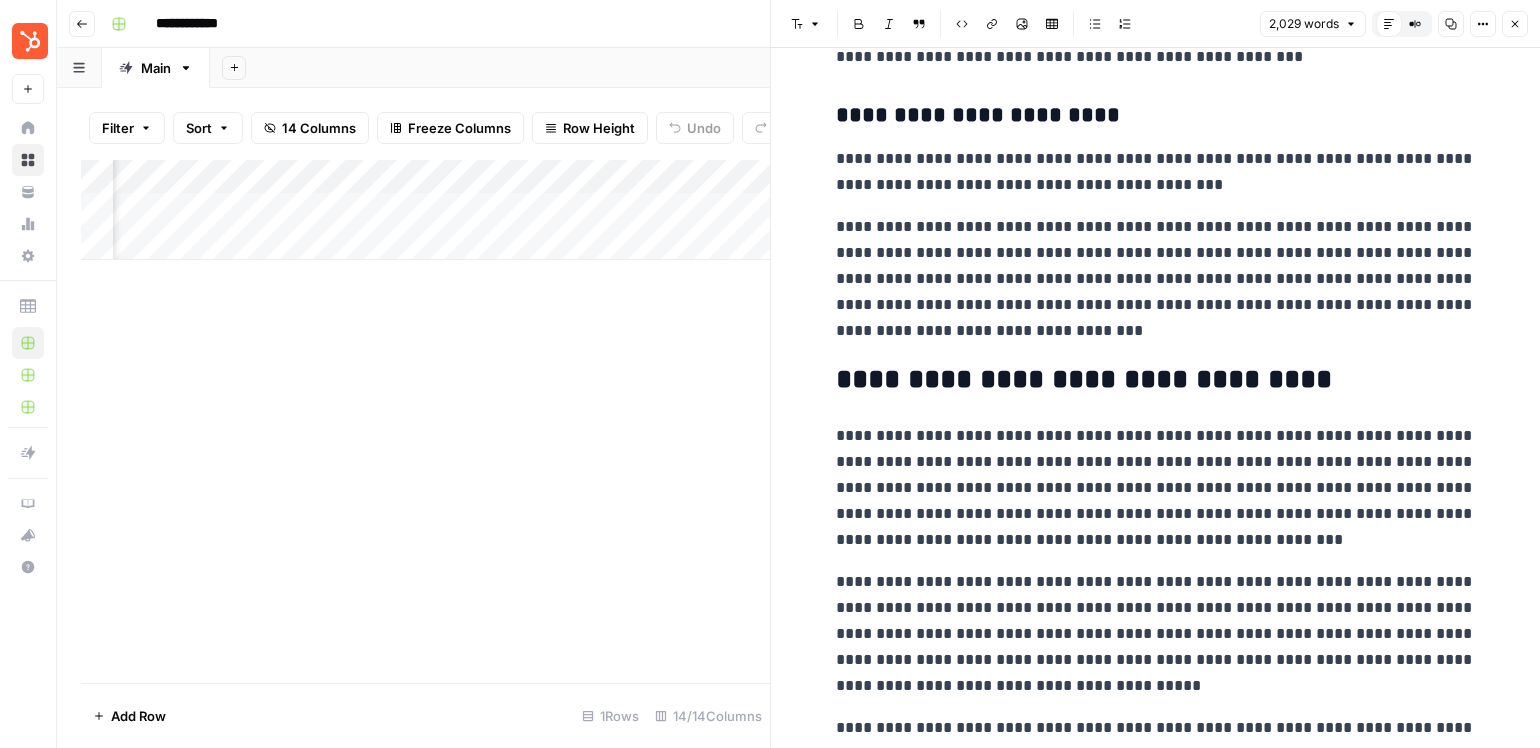 click on "**********" at bounding box center (1156, 279) 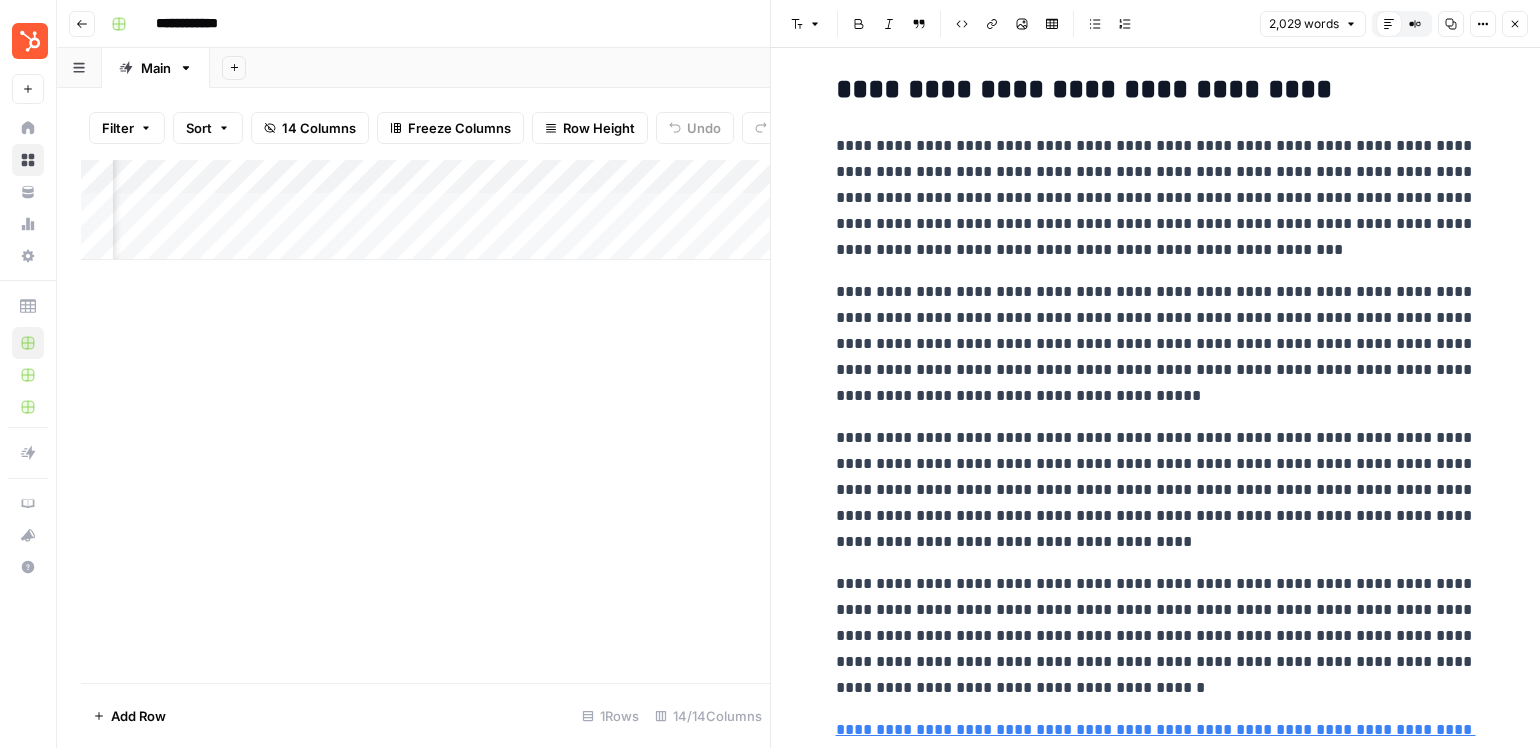 scroll, scrollTop: 6397, scrollLeft: 0, axis: vertical 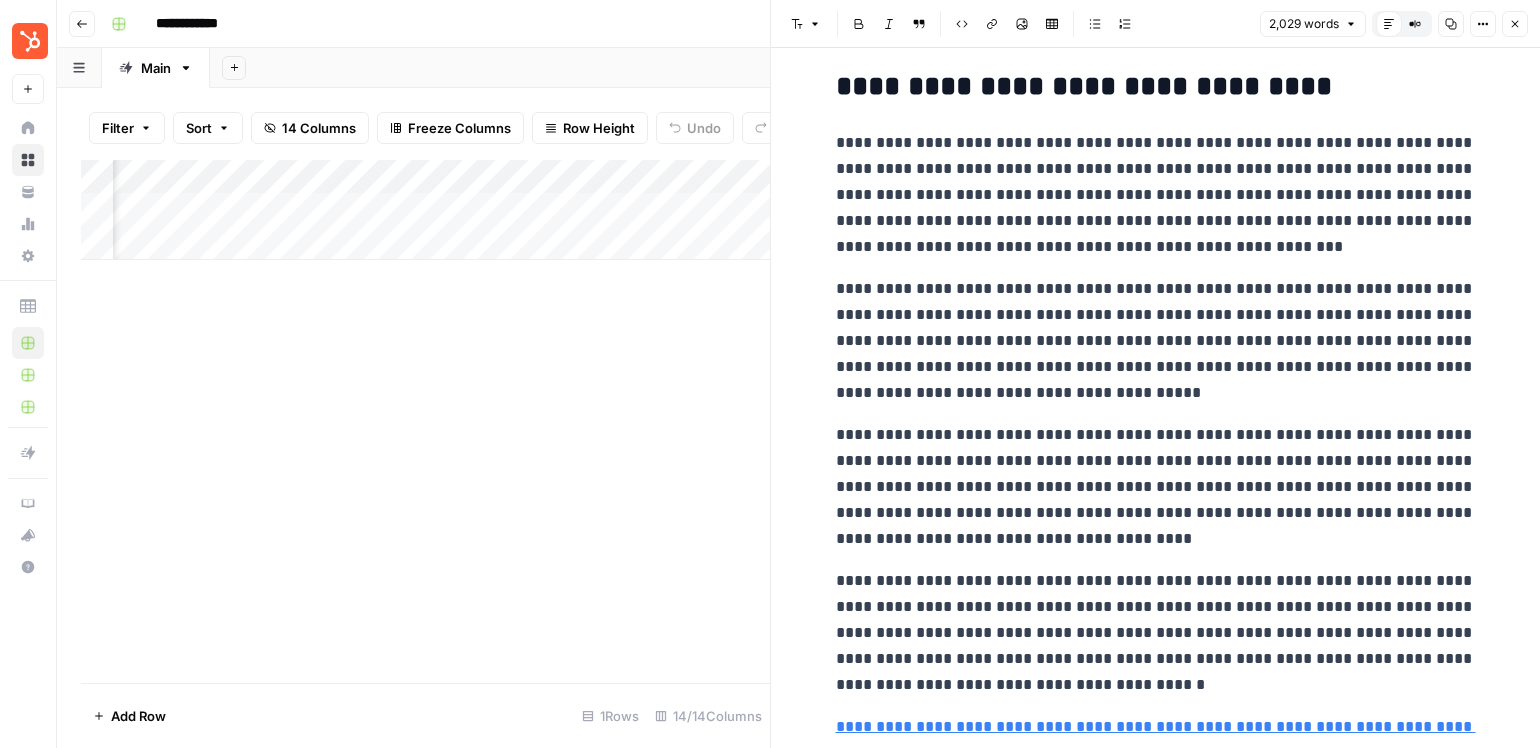 click on "**********" at bounding box center [1156, 341] 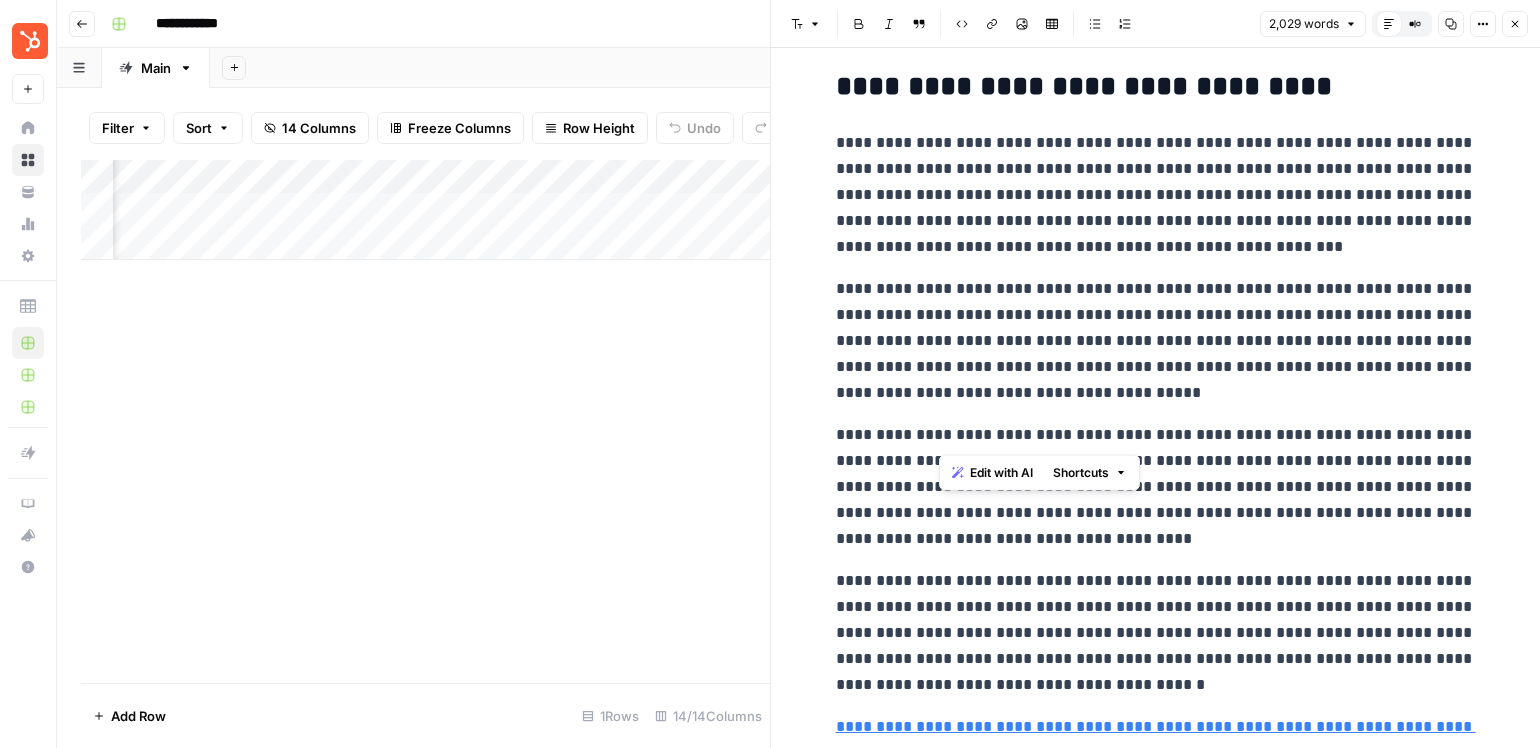 drag, startPoint x: 1306, startPoint y: 431, endPoint x: 940, endPoint y: 442, distance: 366.16525 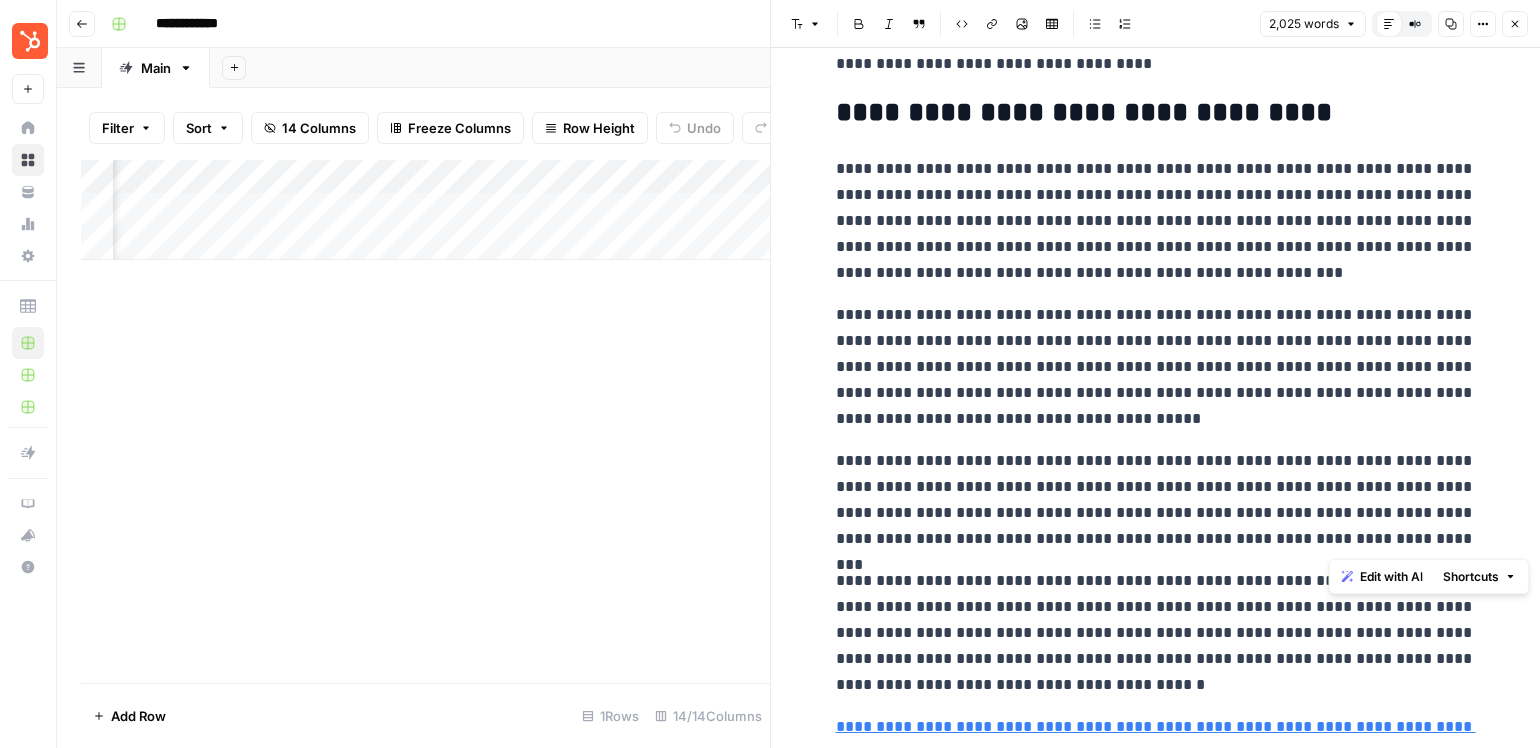 drag, startPoint x: 1390, startPoint y: 534, endPoint x: 1424, endPoint y: 485, distance: 59.64059 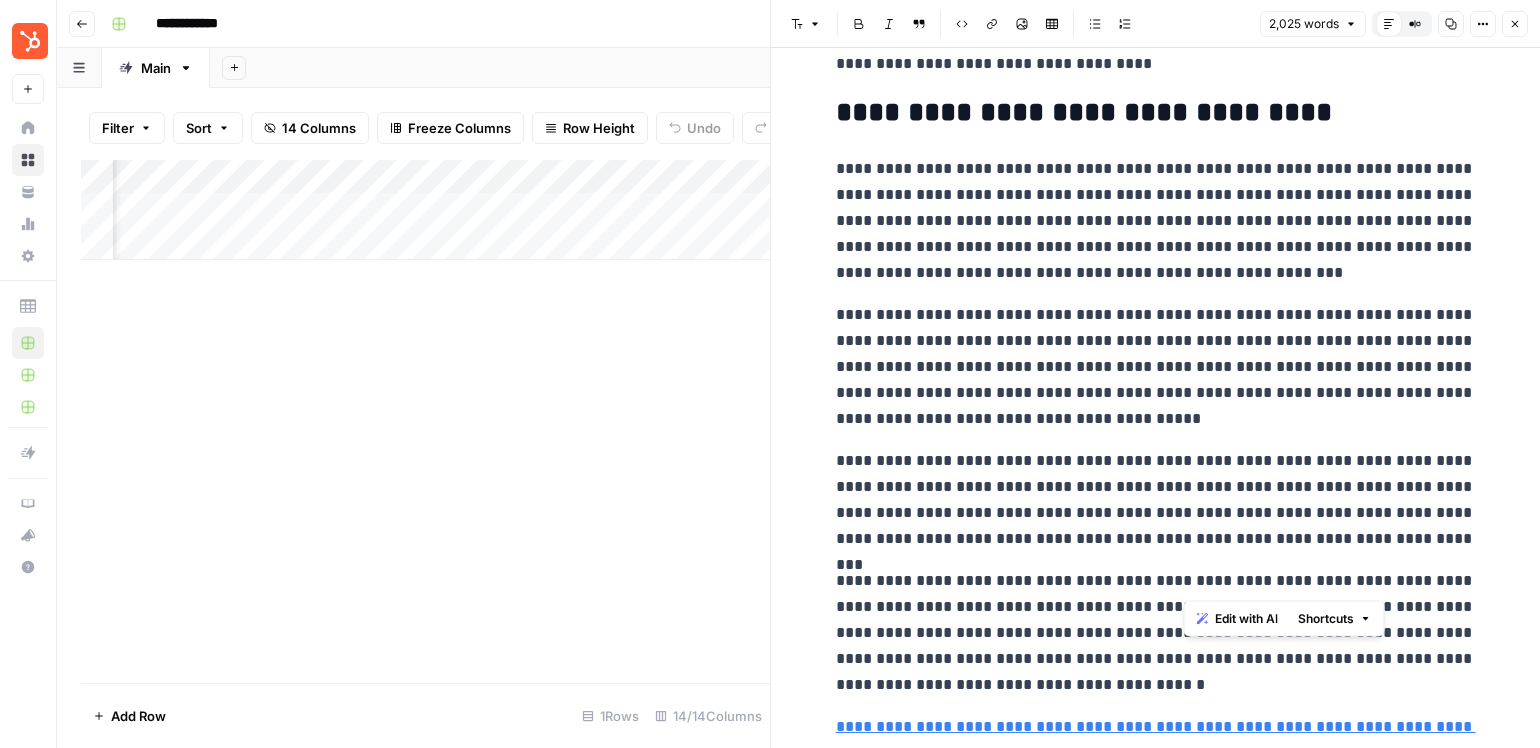 drag, startPoint x: 1184, startPoint y: 580, endPoint x: 1369, endPoint y: 513, distance: 196.75873 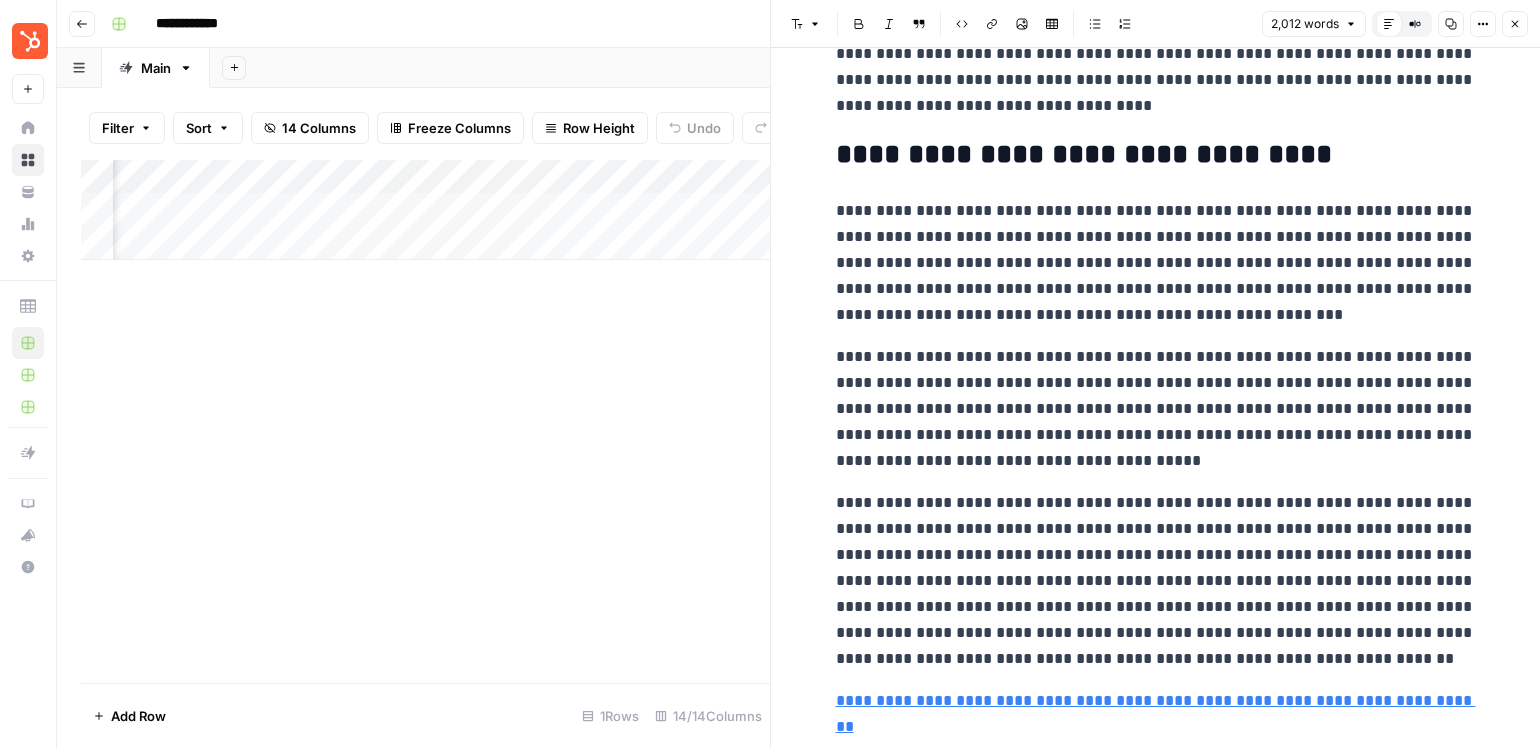 scroll, scrollTop: 6303, scrollLeft: 0, axis: vertical 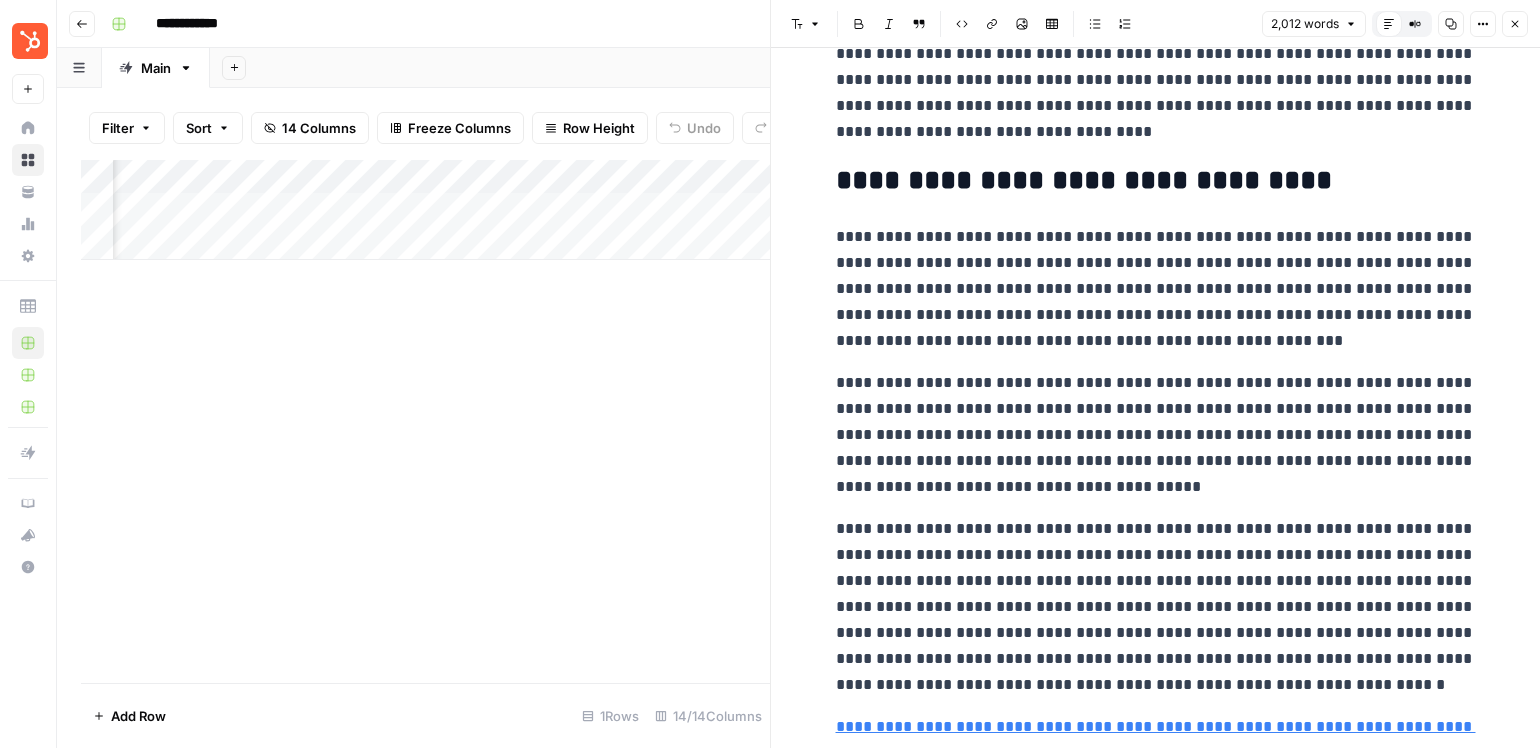 click on "**********" at bounding box center [1156, 607] 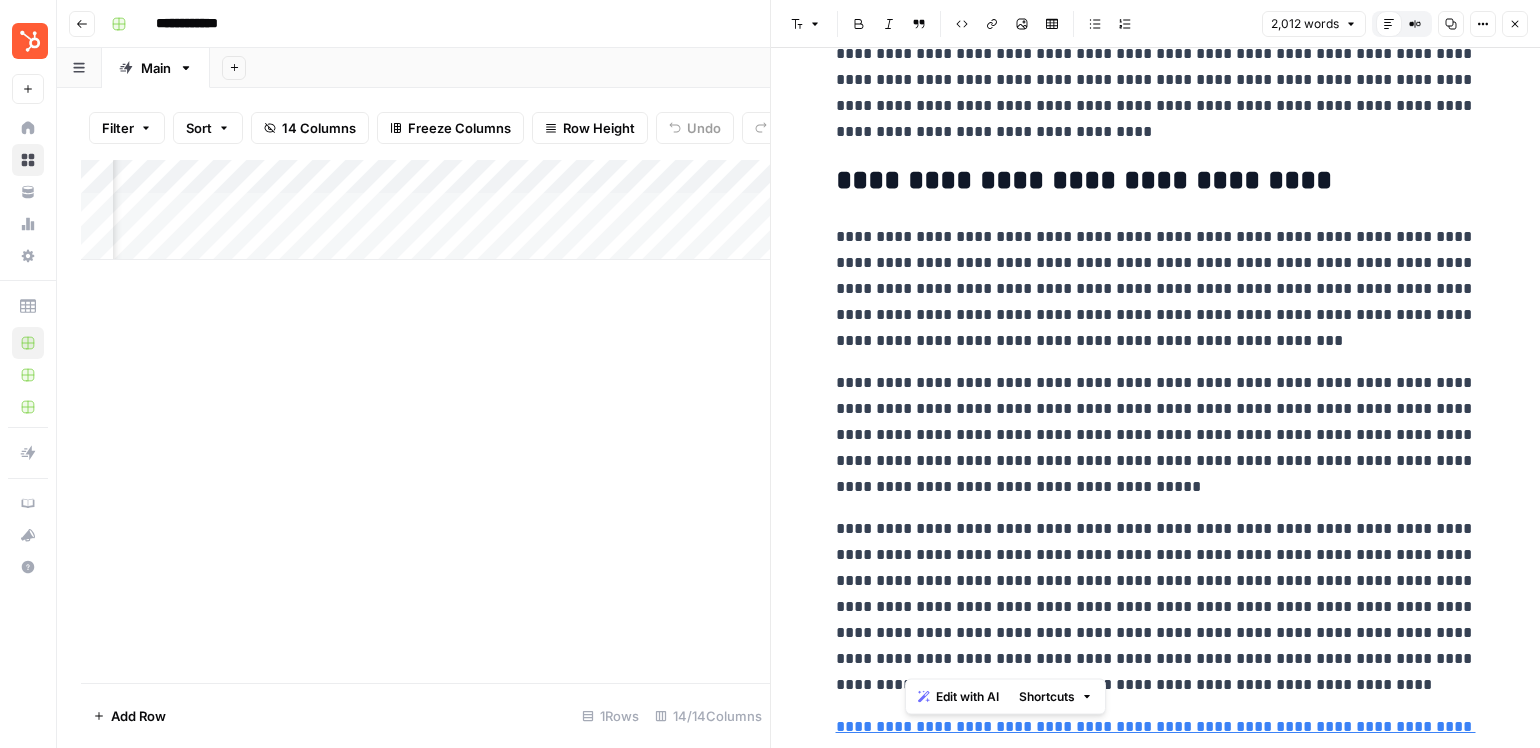 drag, startPoint x: 1391, startPoint y: 666, endPoint x: 900, endPoint y: 632, distance: 492.17578 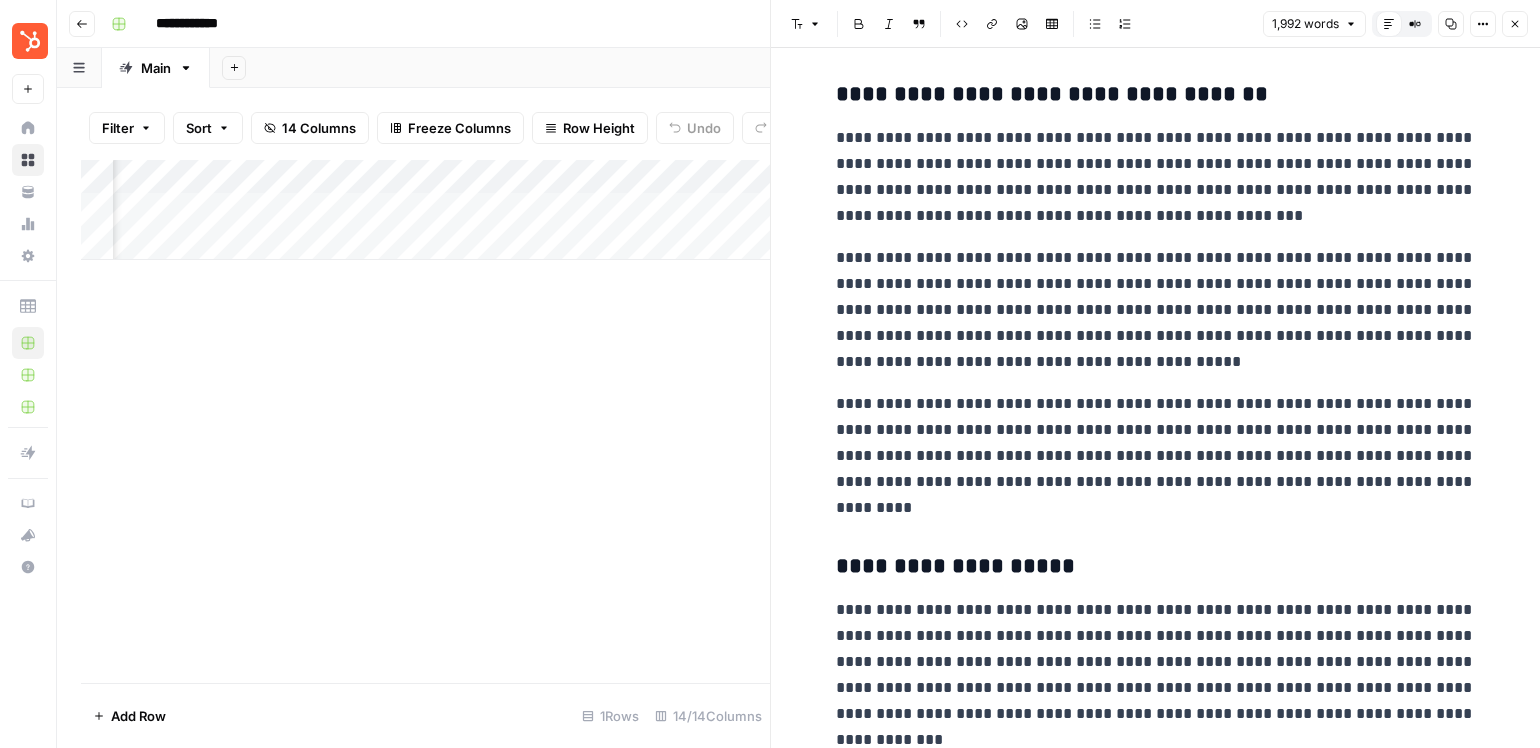scroll, scrollTop: 0, scrollLeft: 0, axis: both 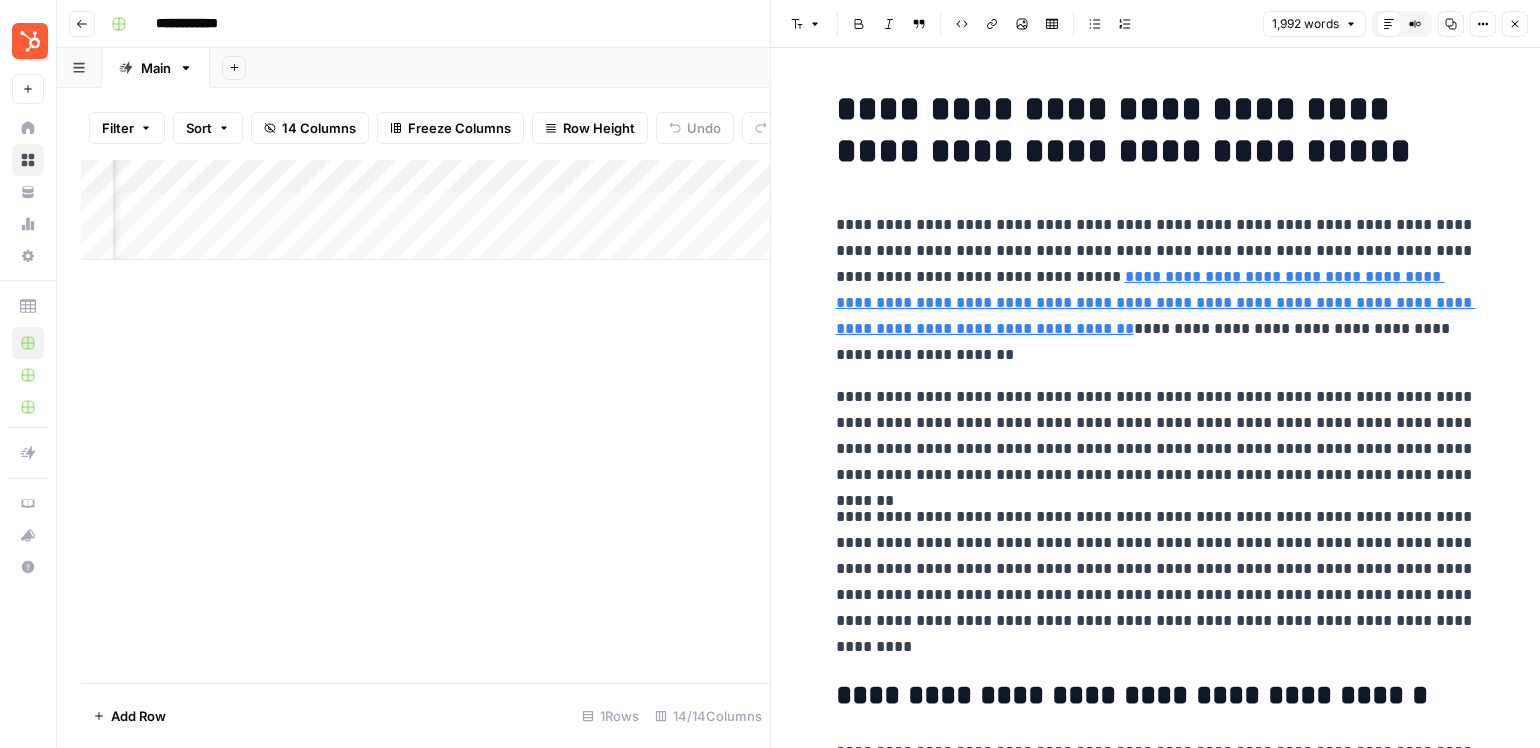 click 